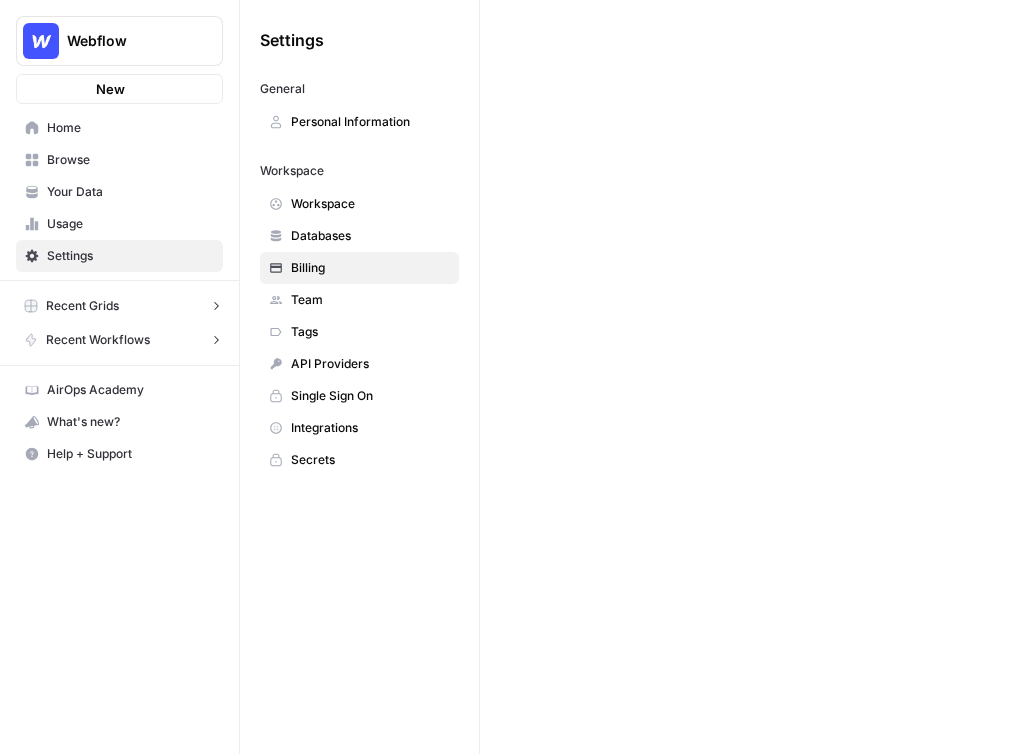 scroll, scrollTop: 0, scrollLeft: 0, axis: both 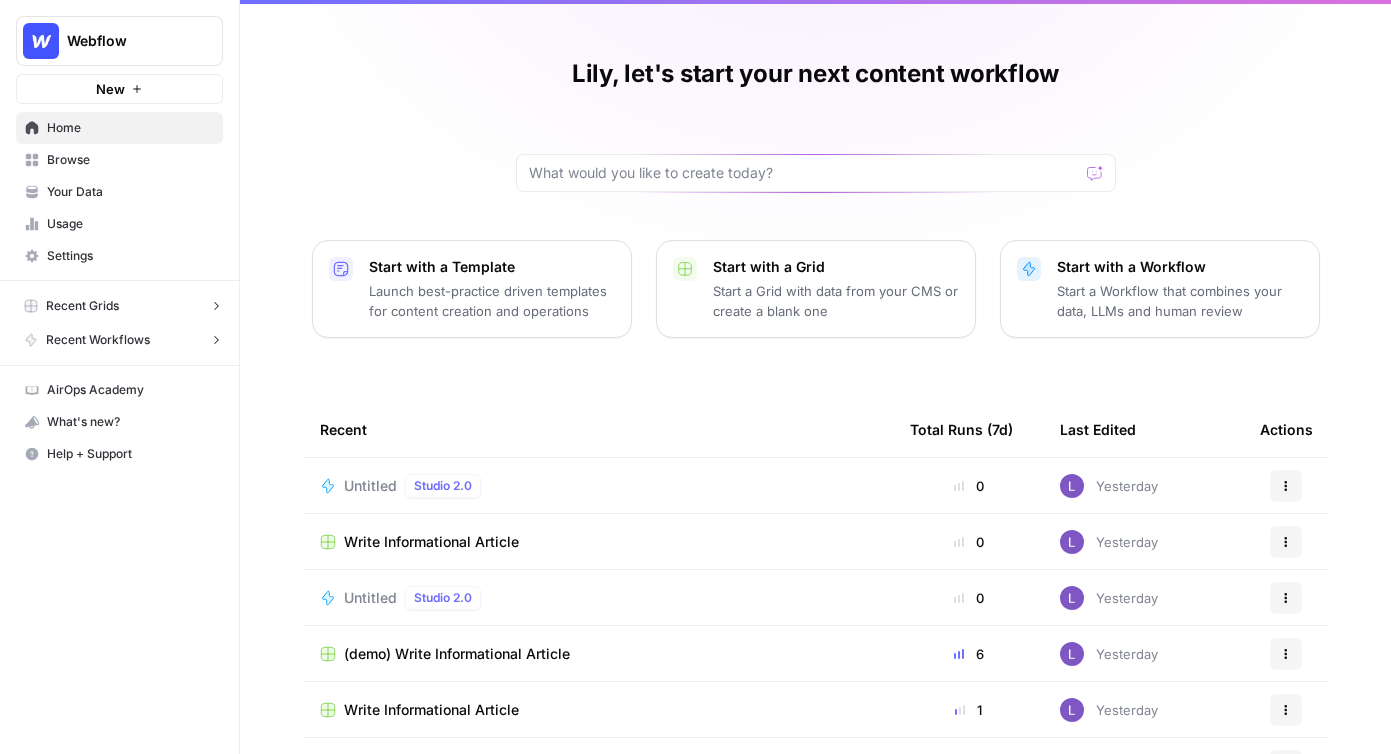 click on "Browse" at bounding box center [130, 160] 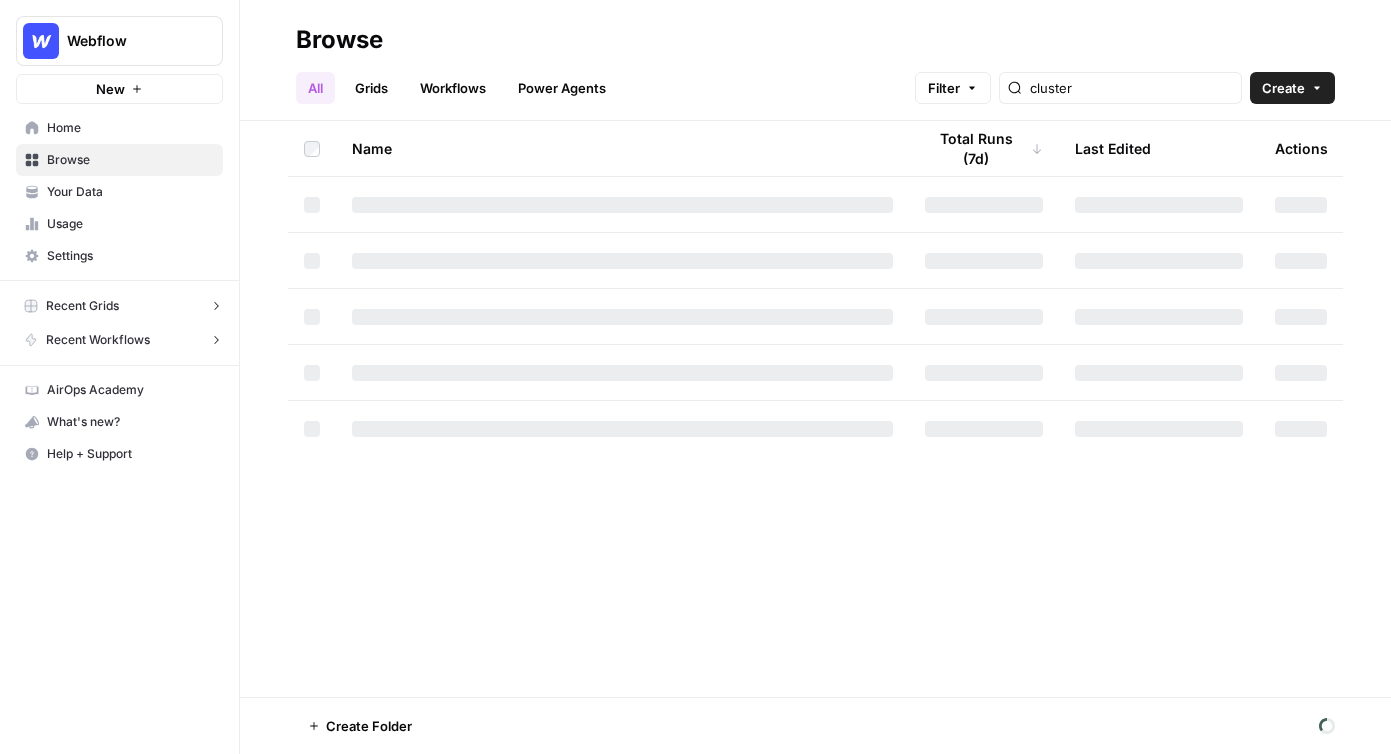 click on "Home" at bounding box center (119, 128) 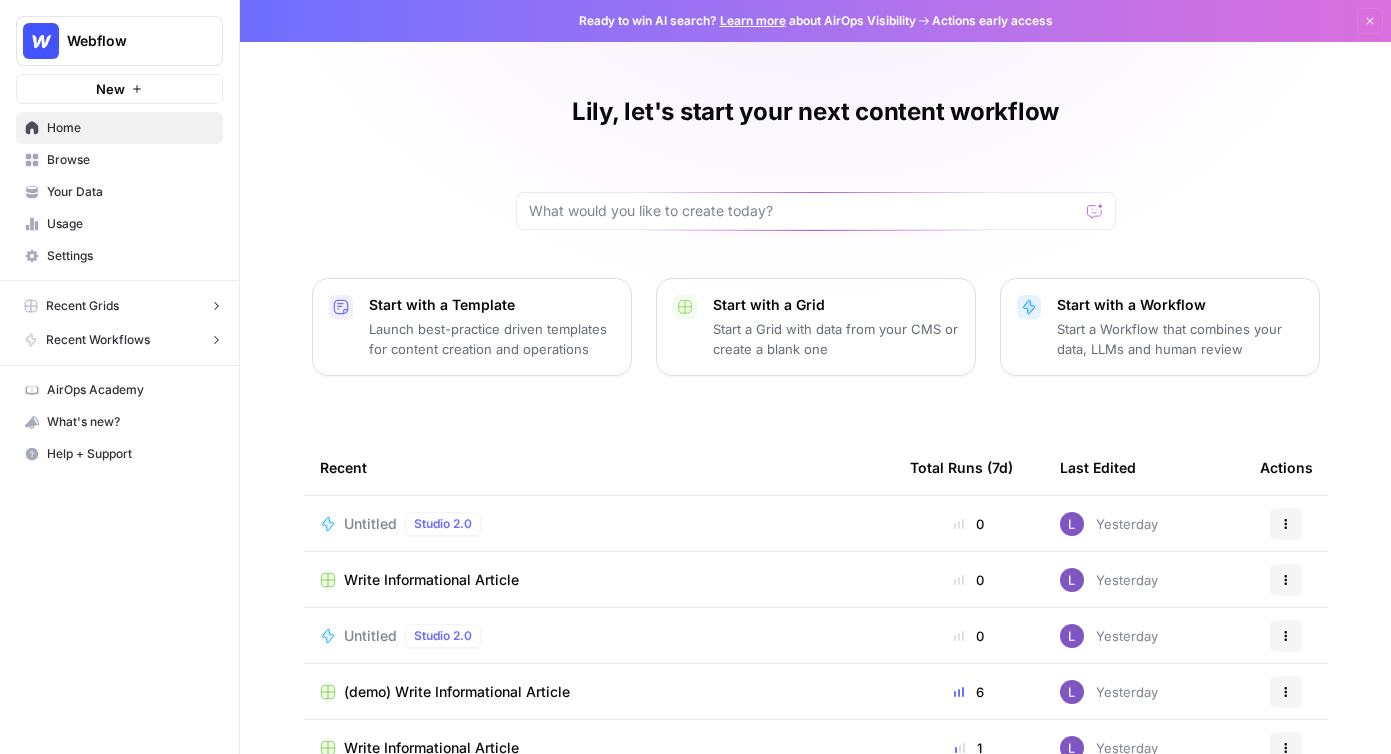 click on "Browse" at bounding box center (130, 160) 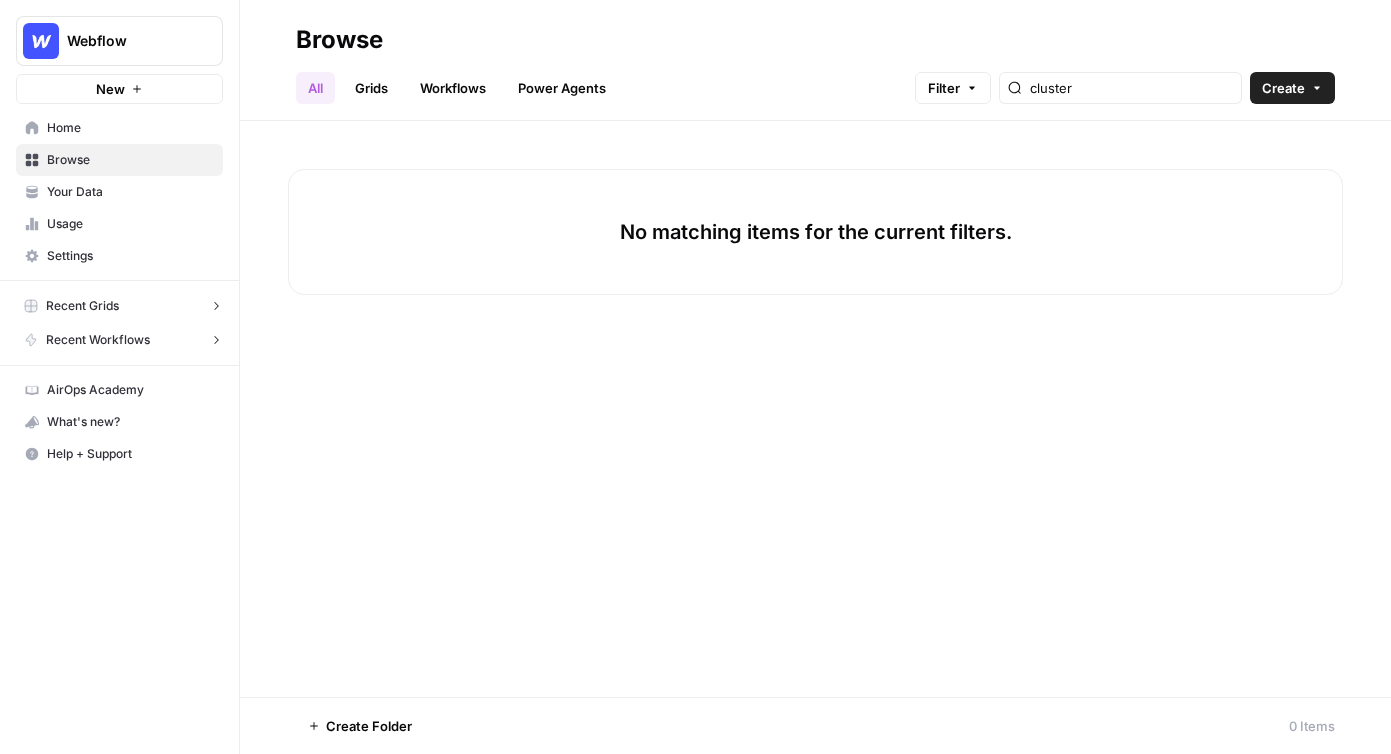 click on "Workflows" at bounding box center (453, 88) 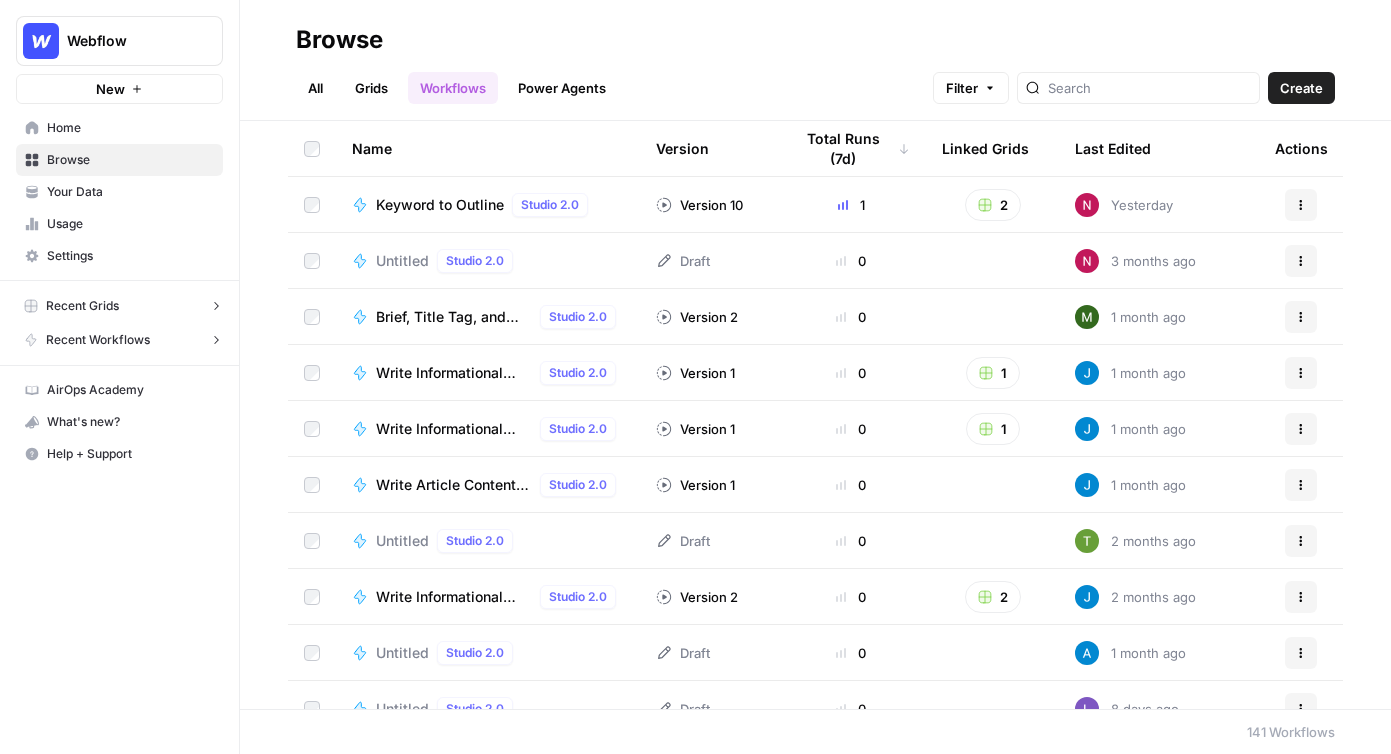 click on "Create" at bounding box center (1301, 88) 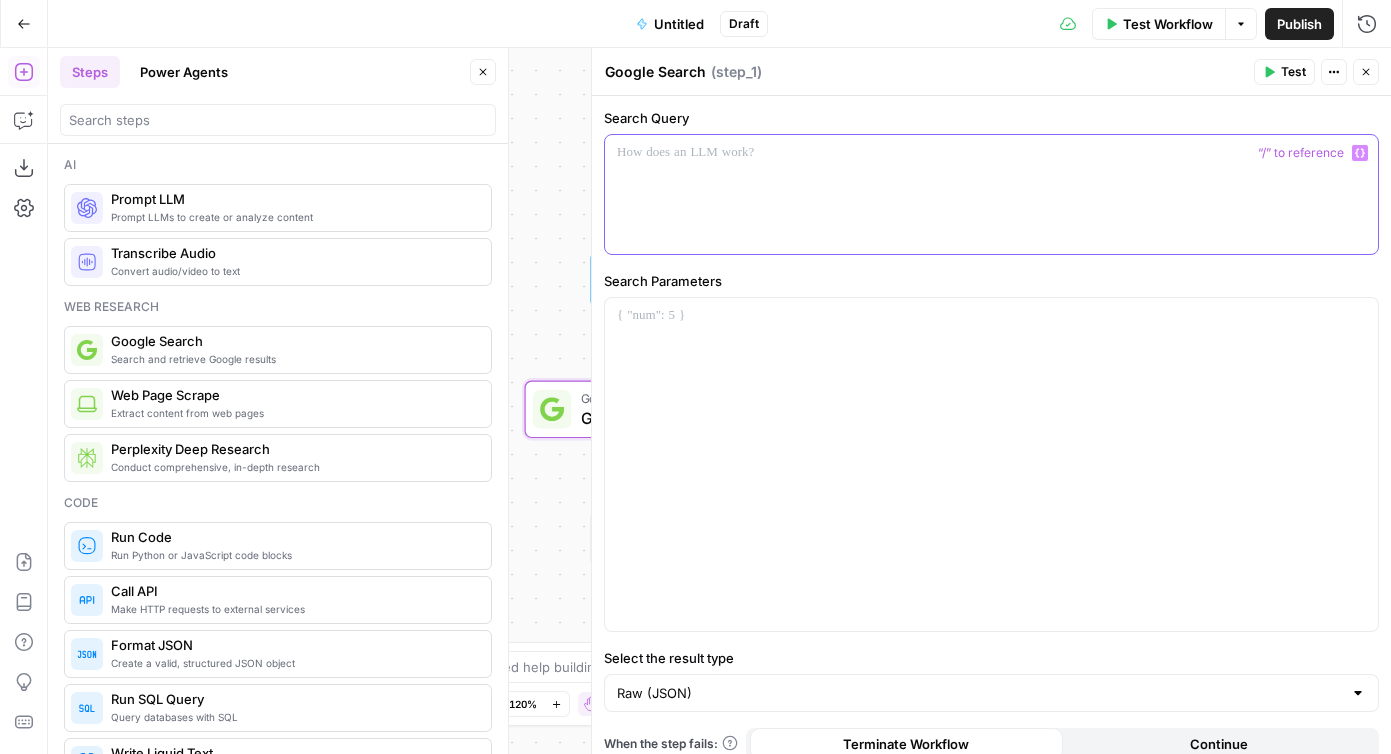 click at bounding box center [991, 194] 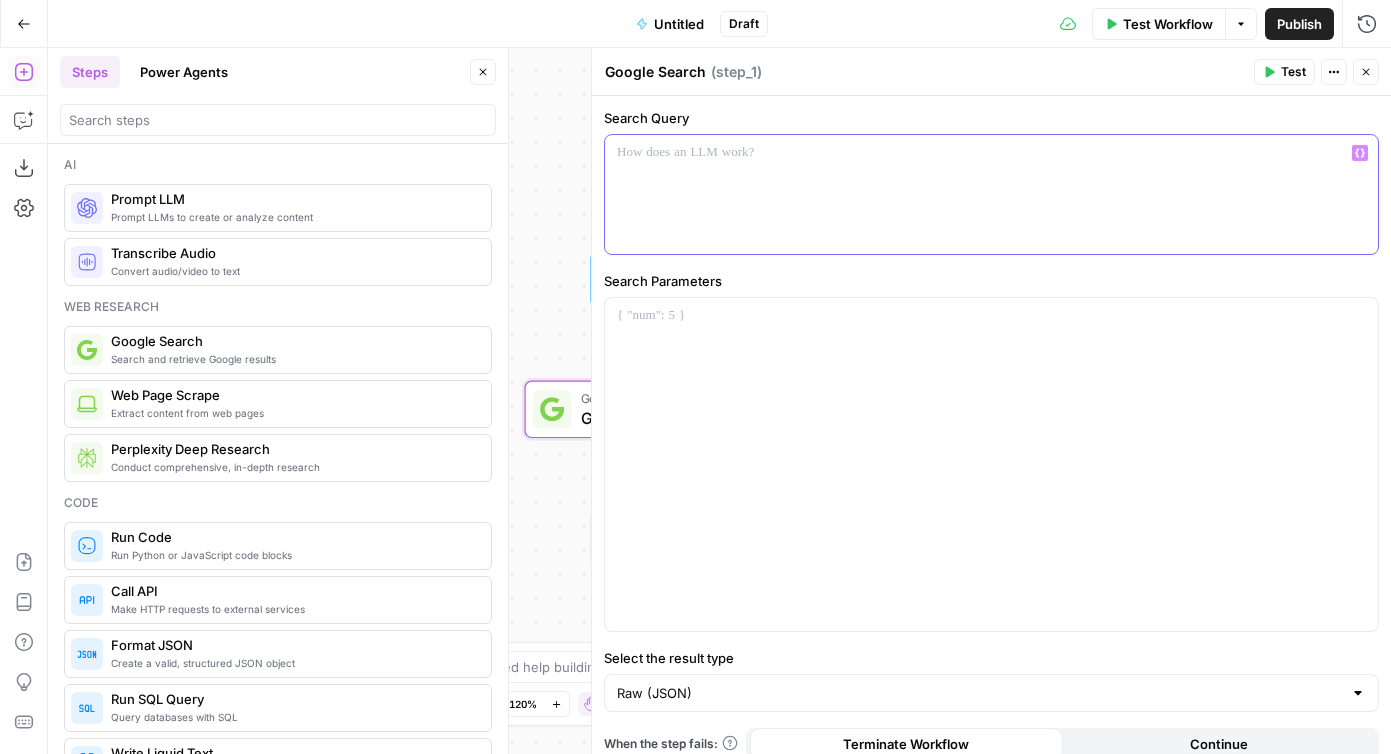 type 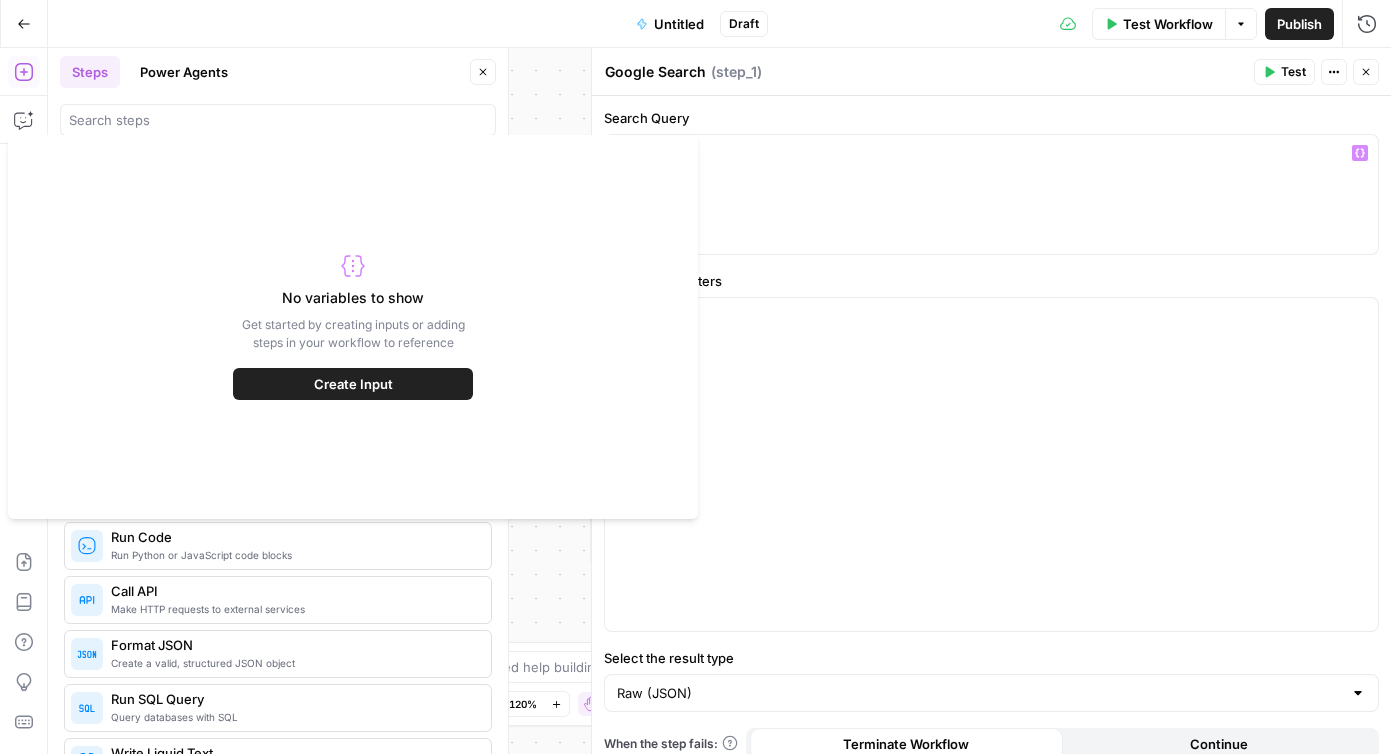 click on "Create Input" at bounding box center (353, 384) 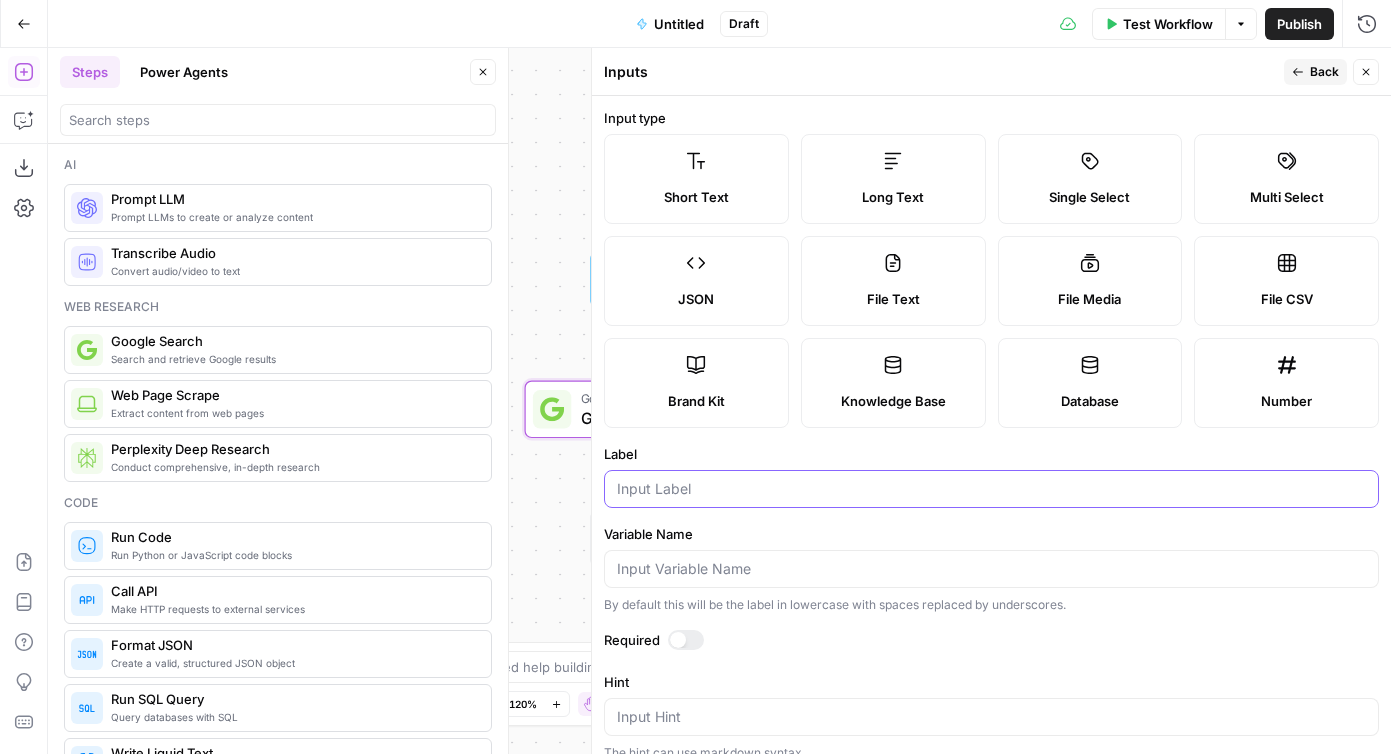 click on "Label" at bounding box center (991, 489) 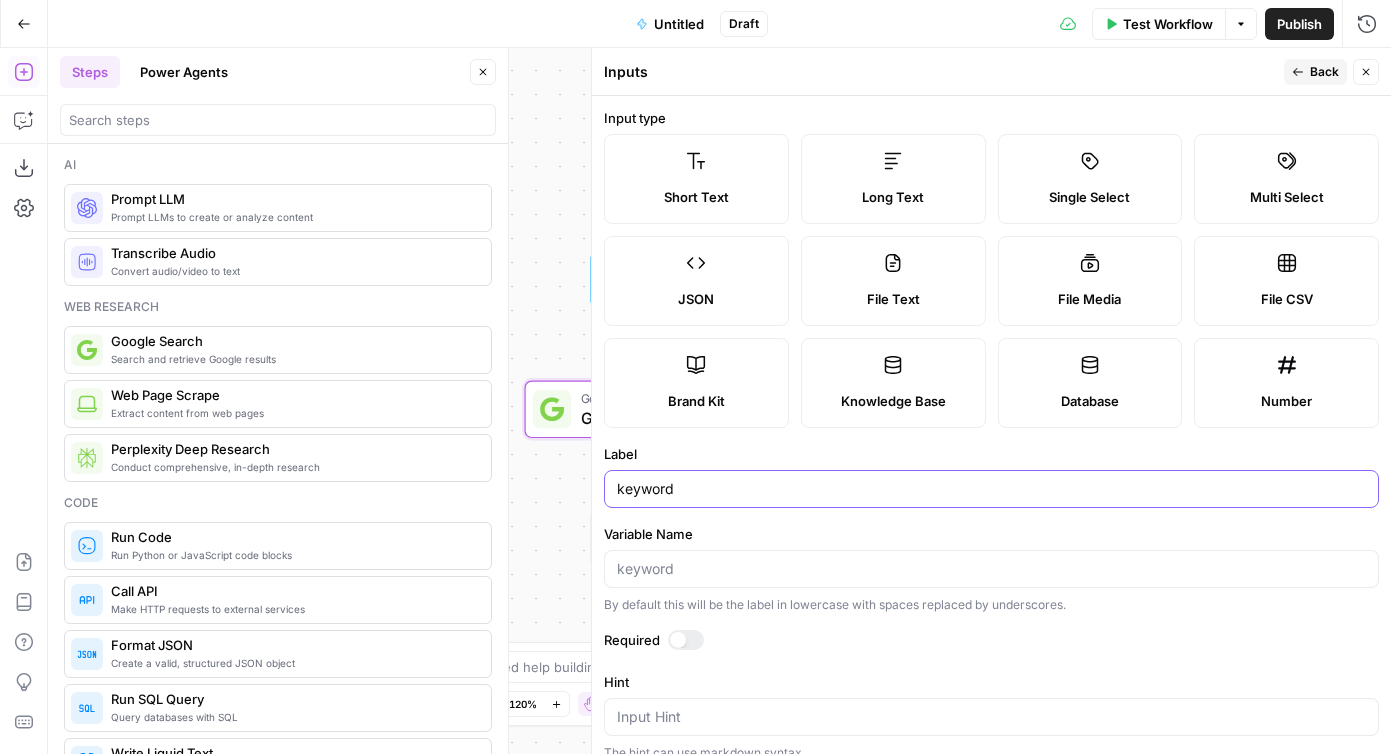 type on "keyword" 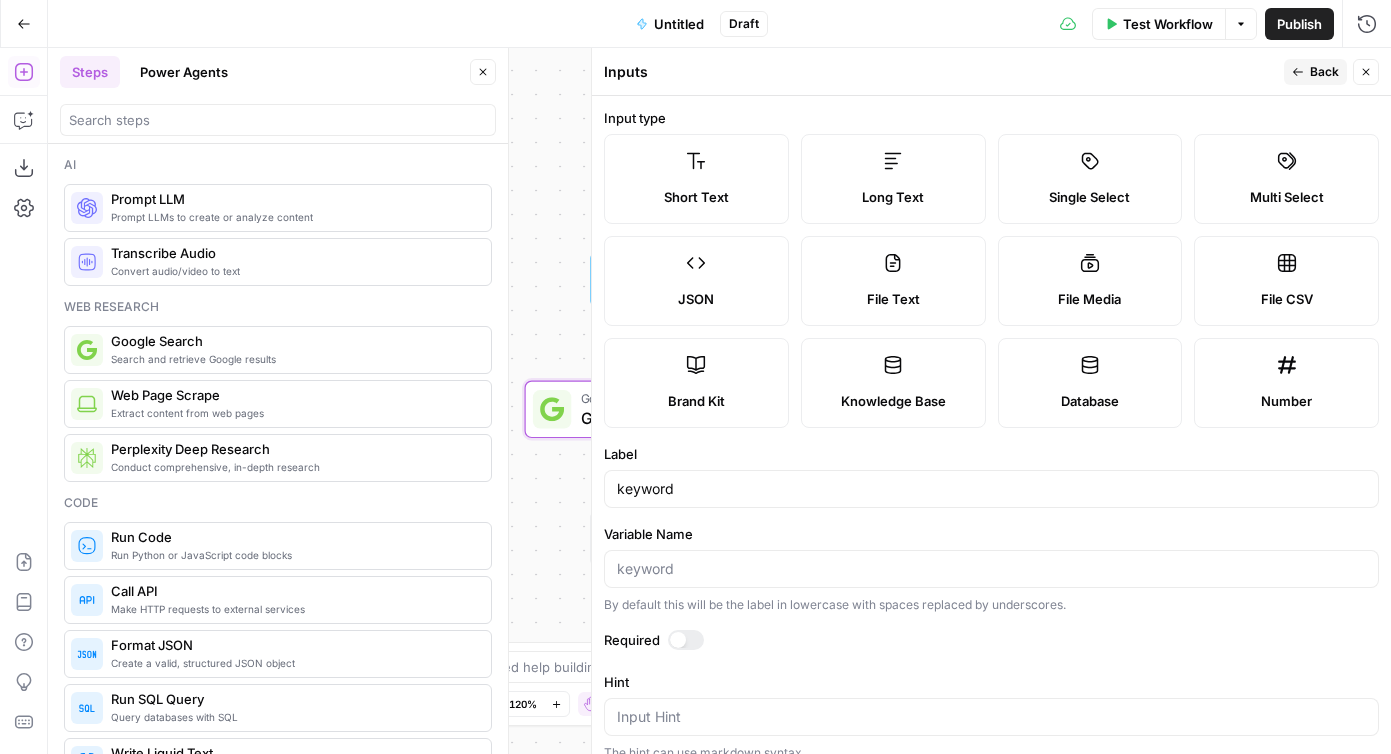 click on "Short Text" at bounding box center (696, 197) 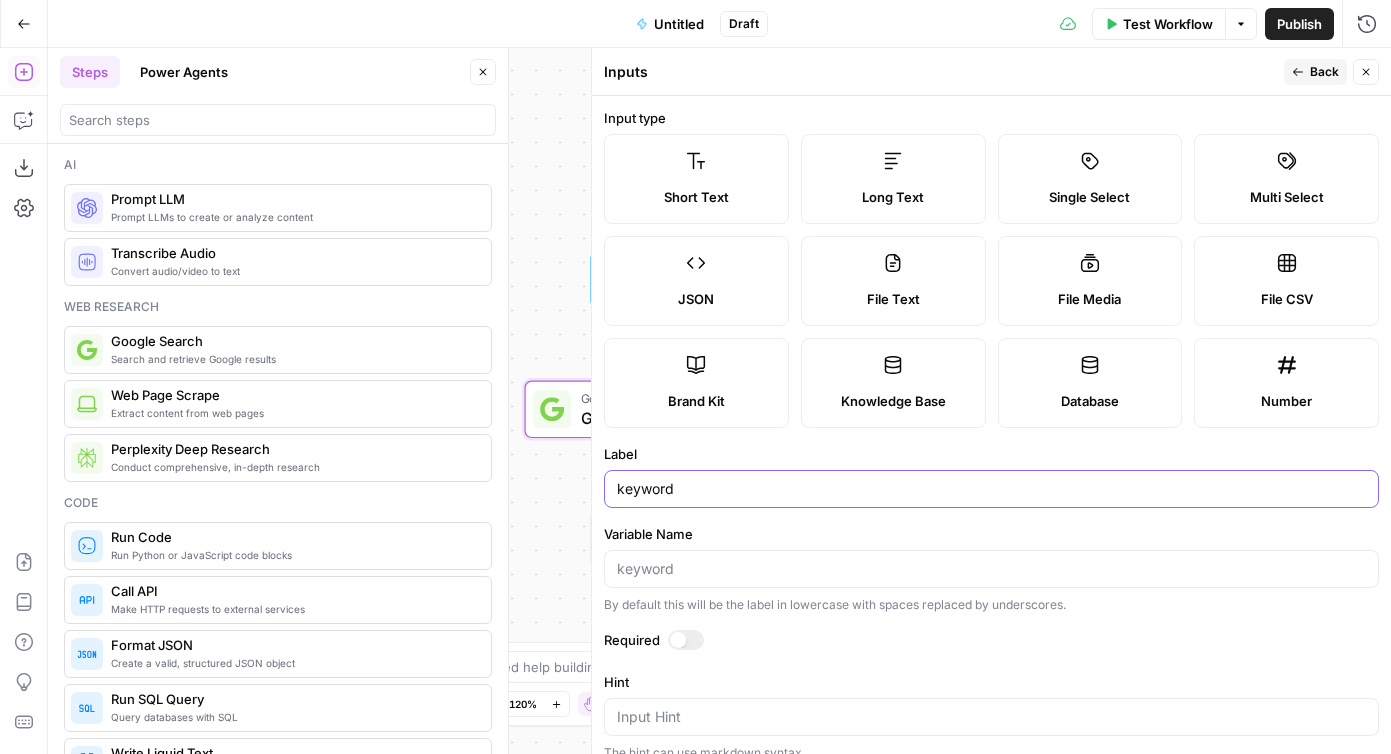 click on "keyword" at bounding box center (991, 489) 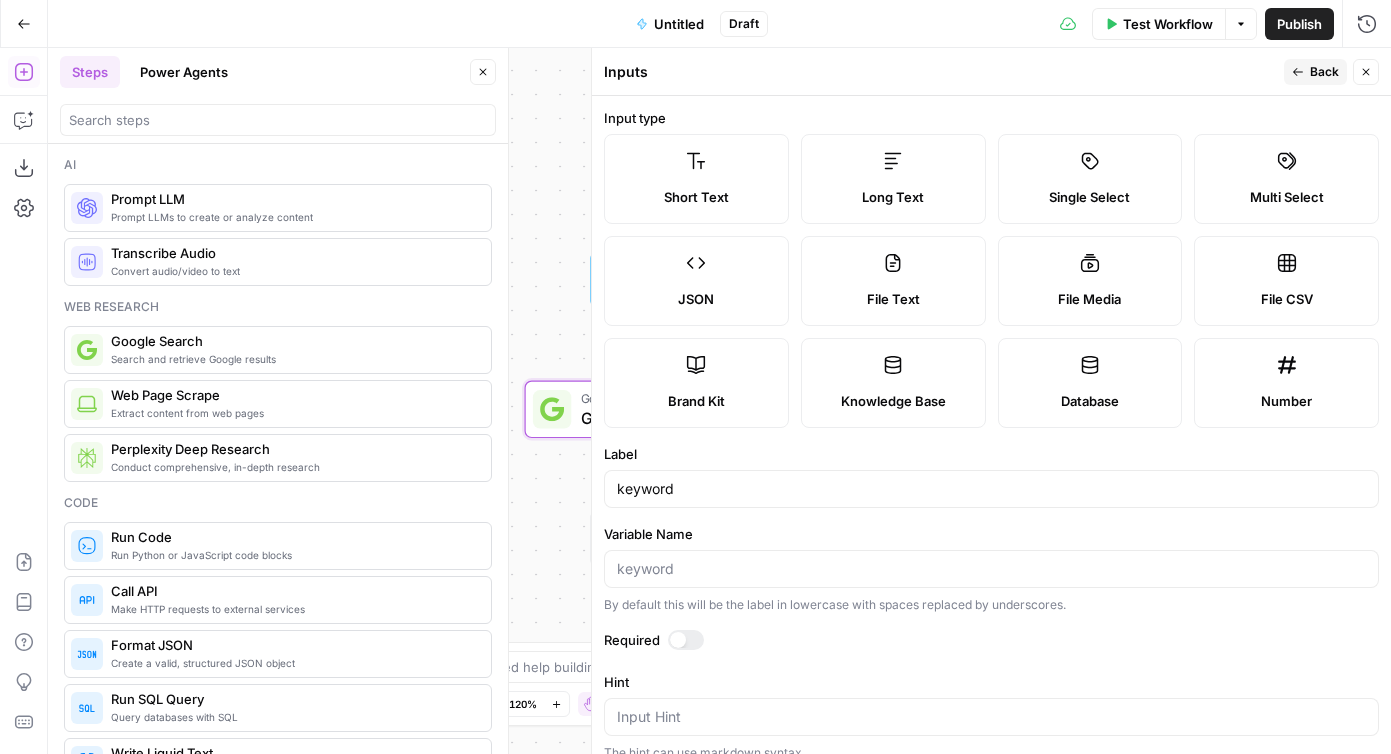 click 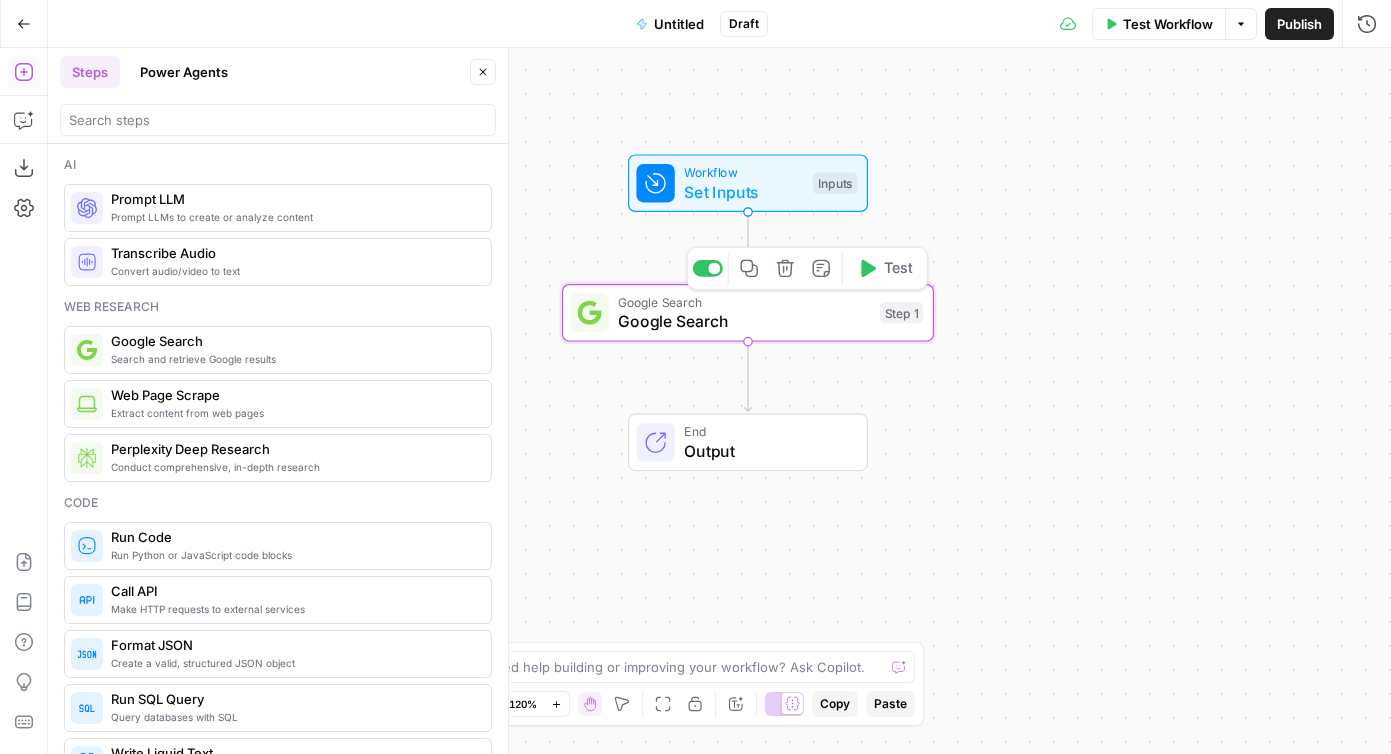 click on "Test" at bounding box center [898, 269] 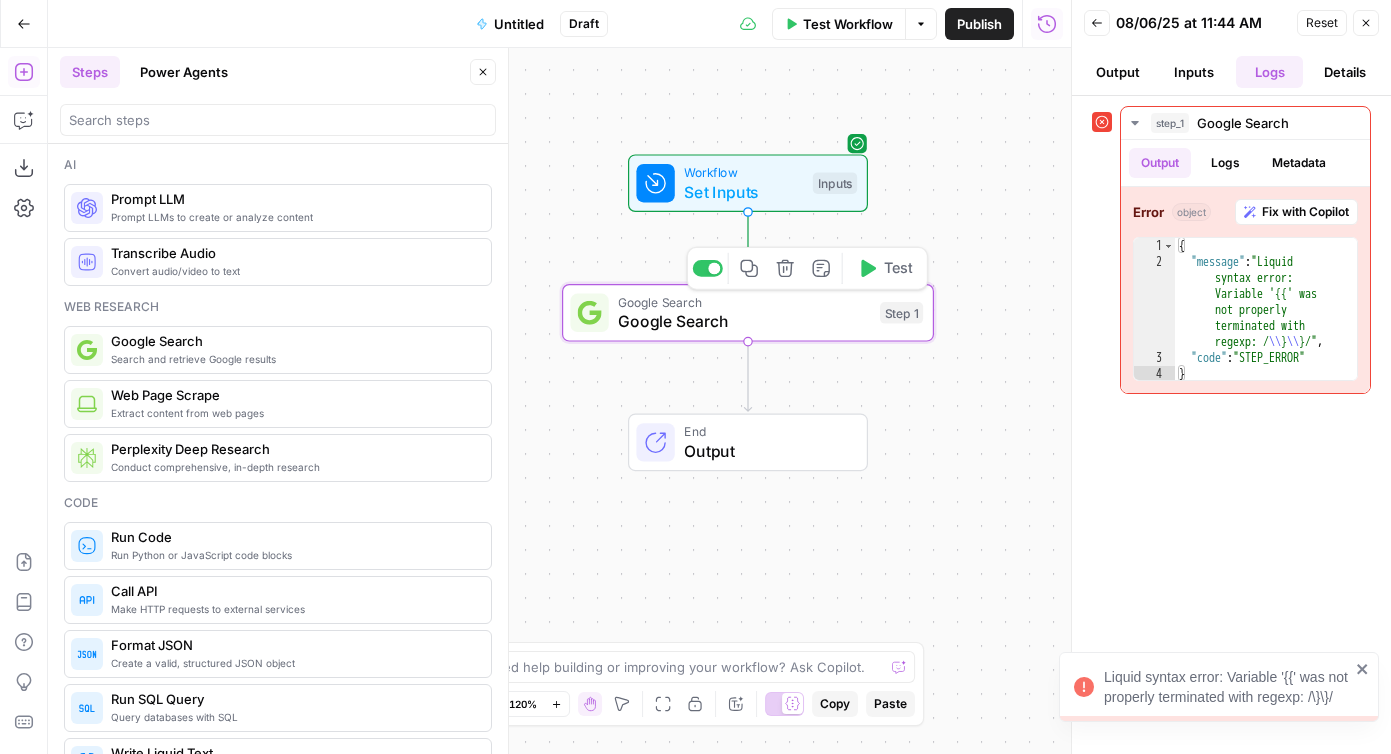 click on "Google Search" at bounding box center (744, 301) 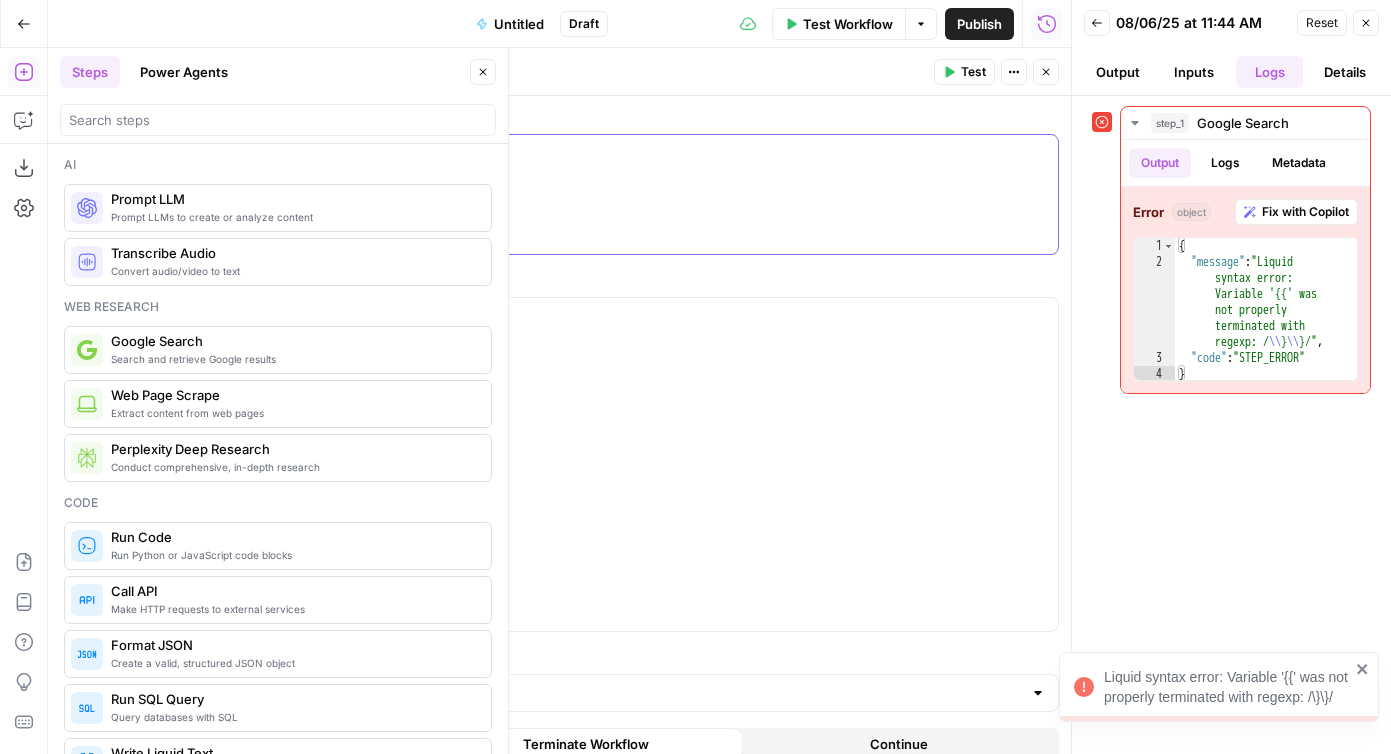 click on "**" at bounding box center (671, 194) 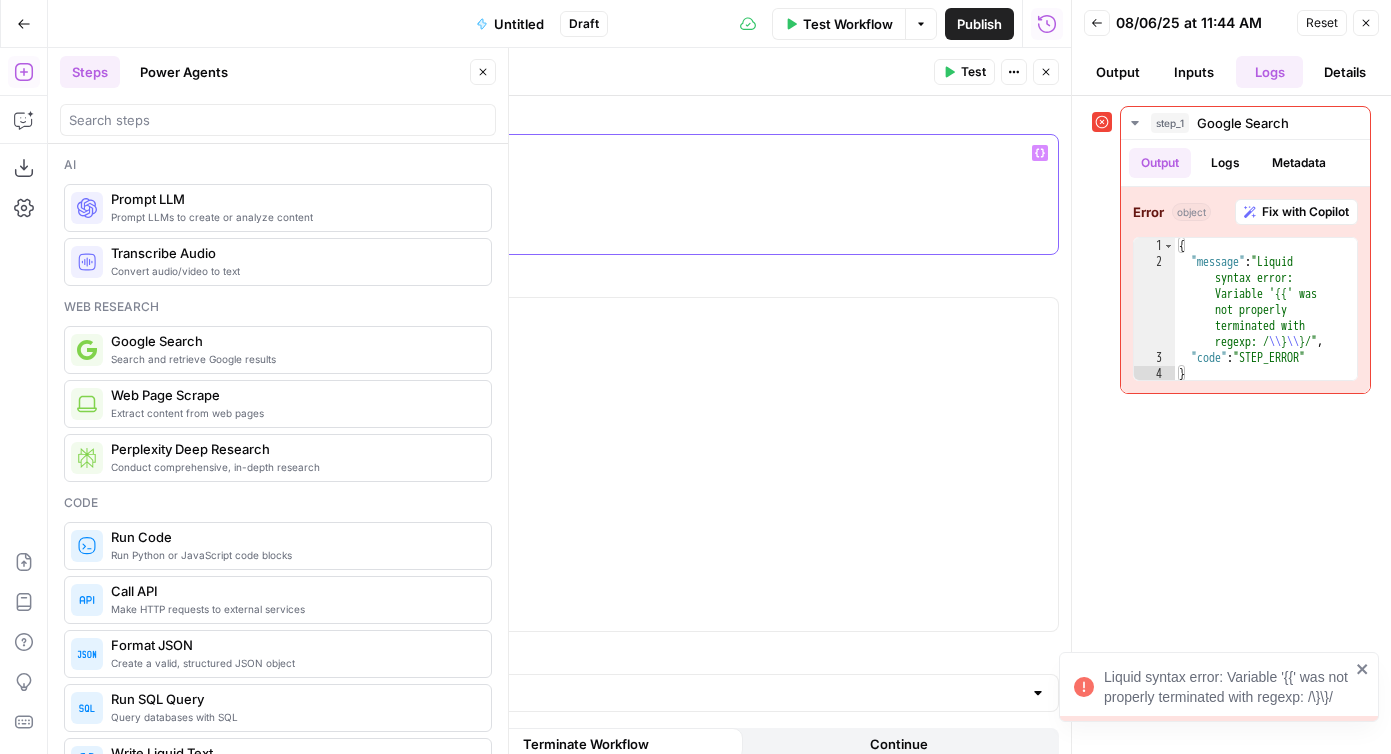 type 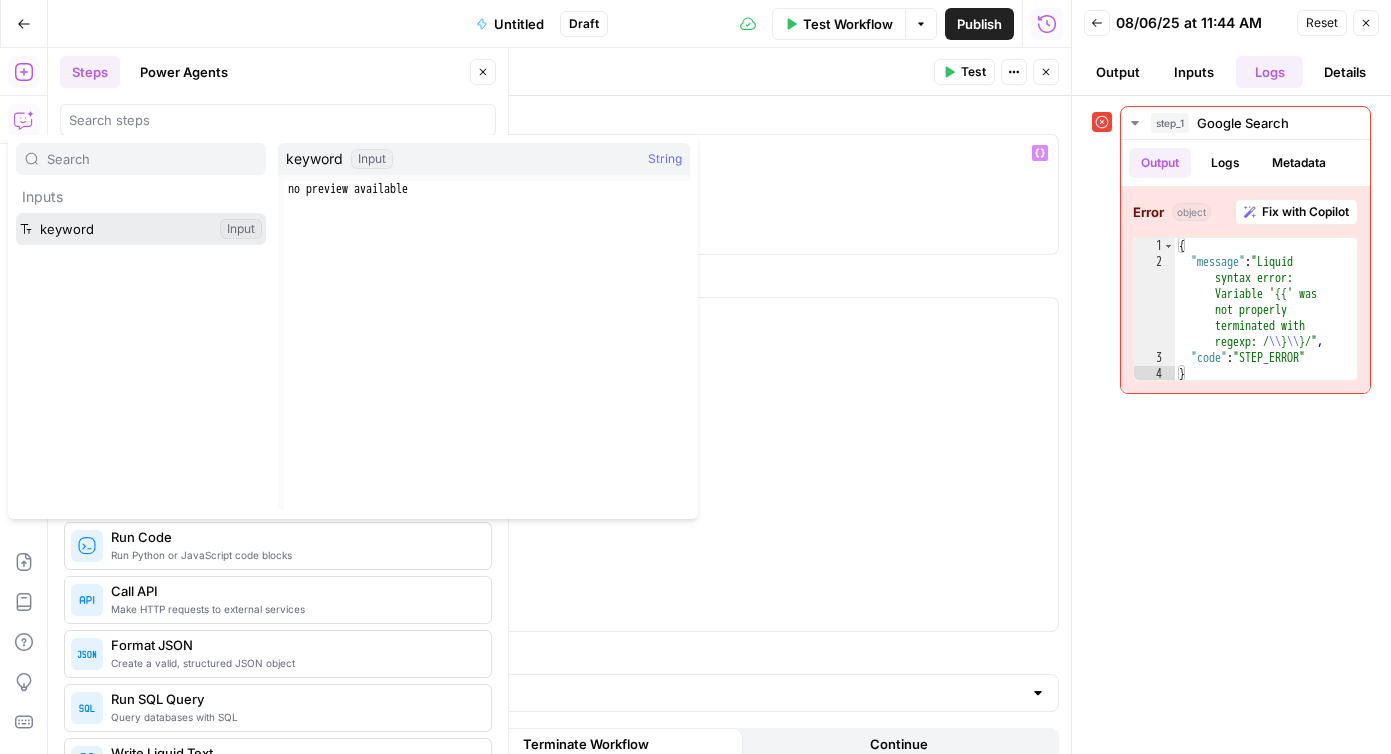 click at bounding box center [141, 229] 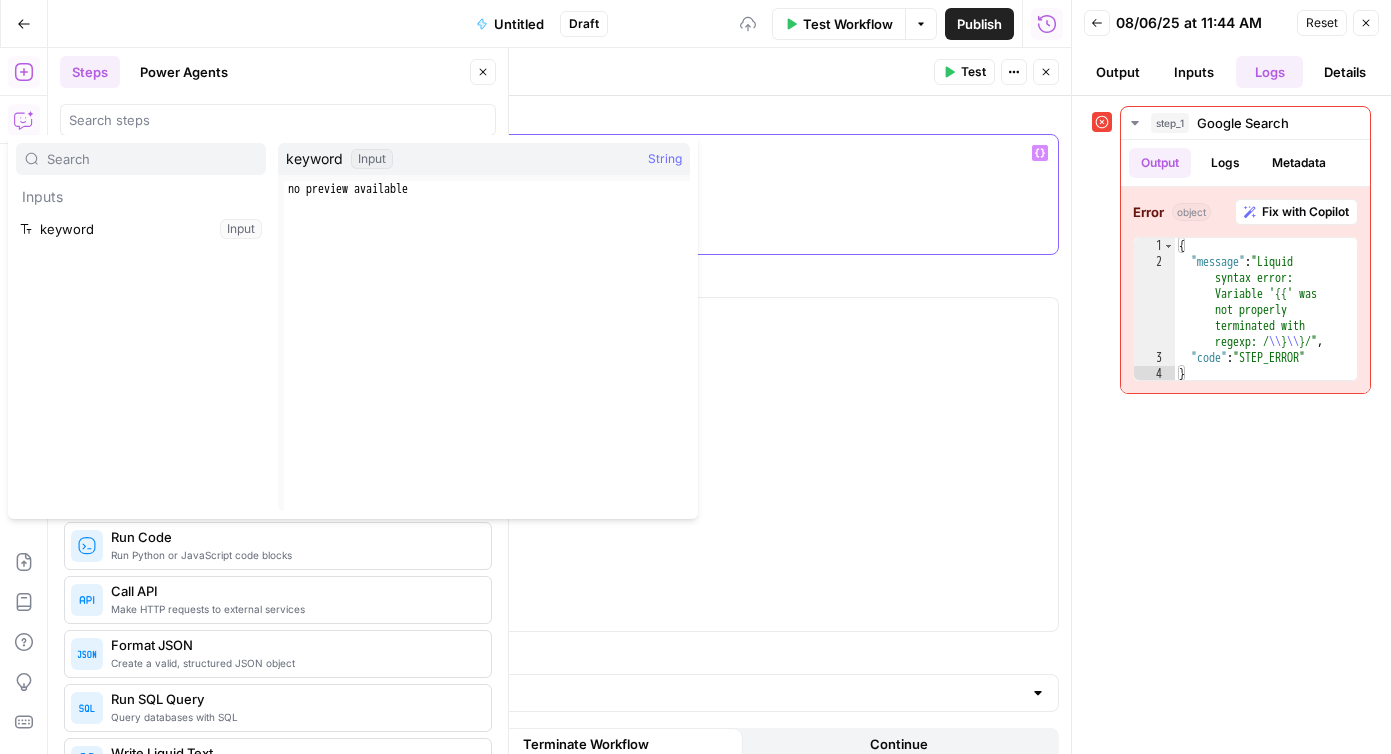 click on "** ******* ** **" at bounding box center [671, 163] 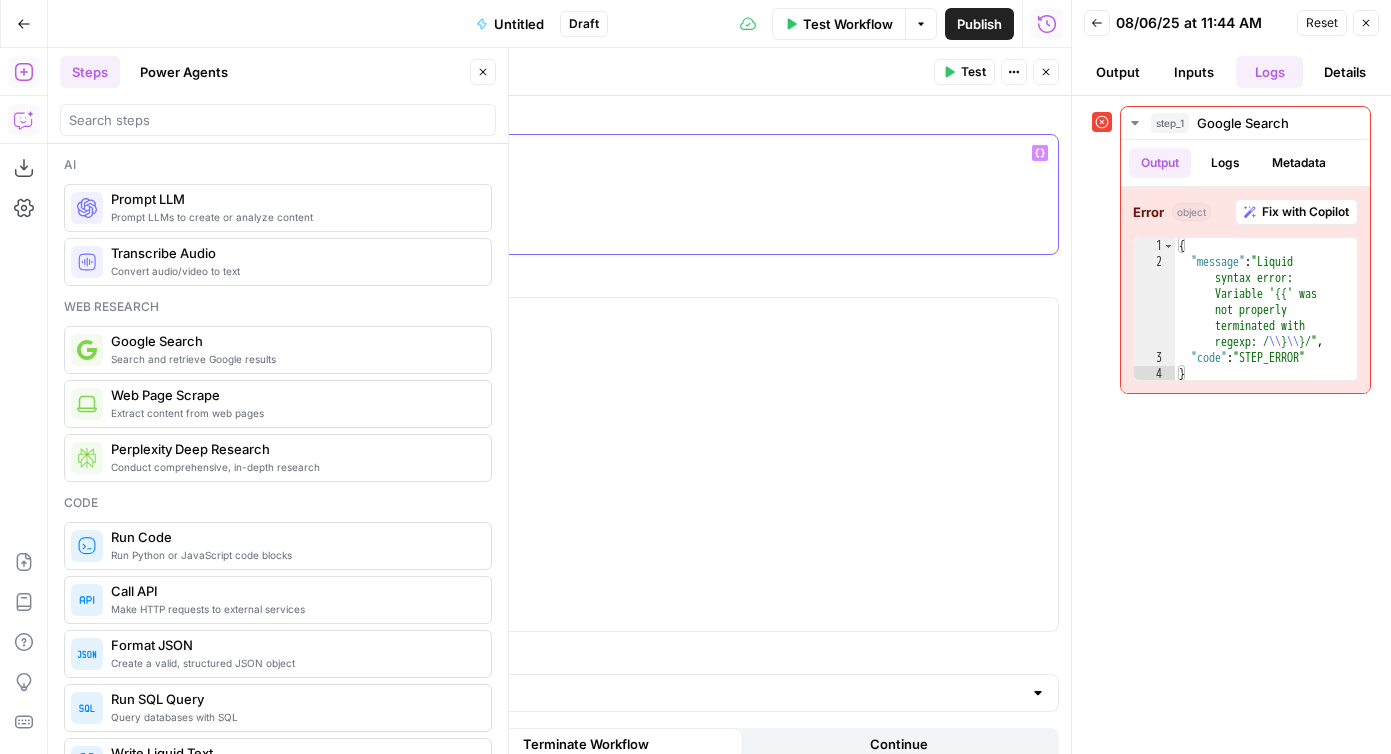 click on "** ******* ** **" at bounding box center (671, 194) 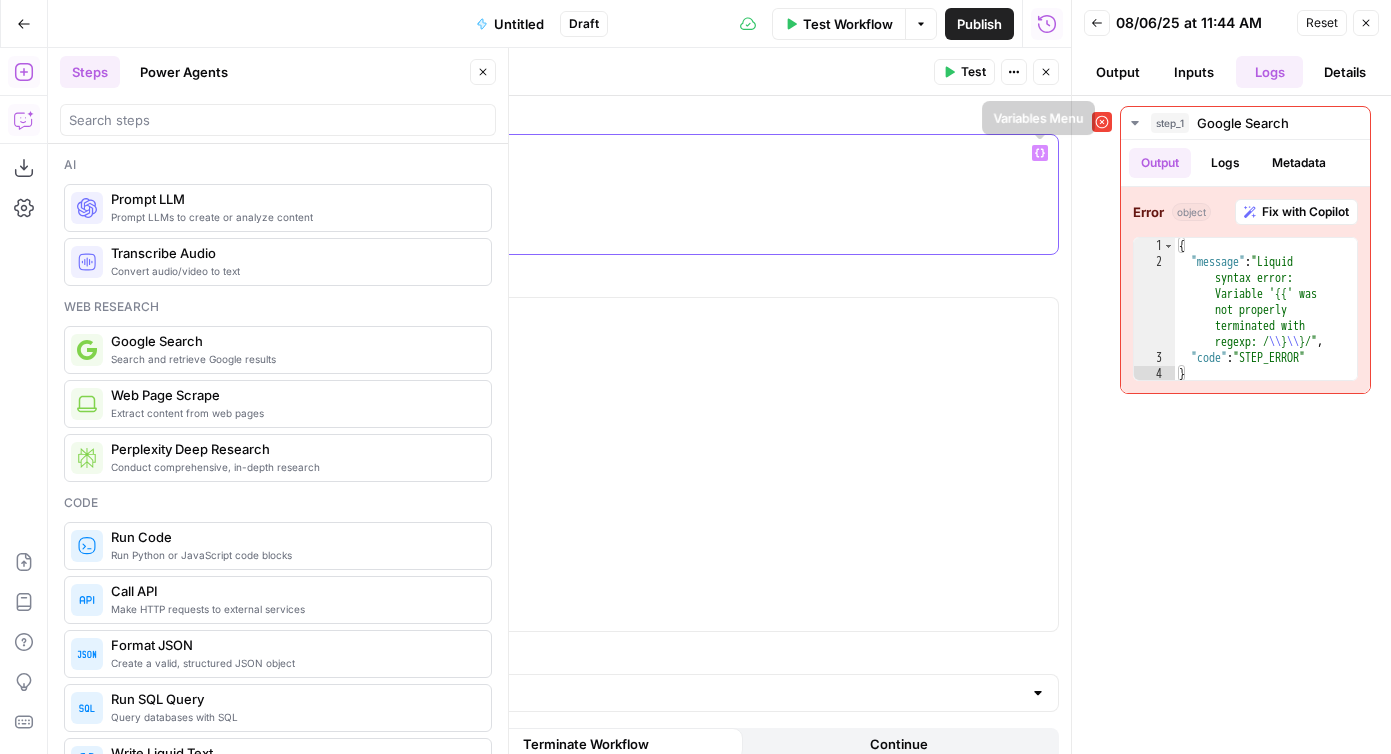 click 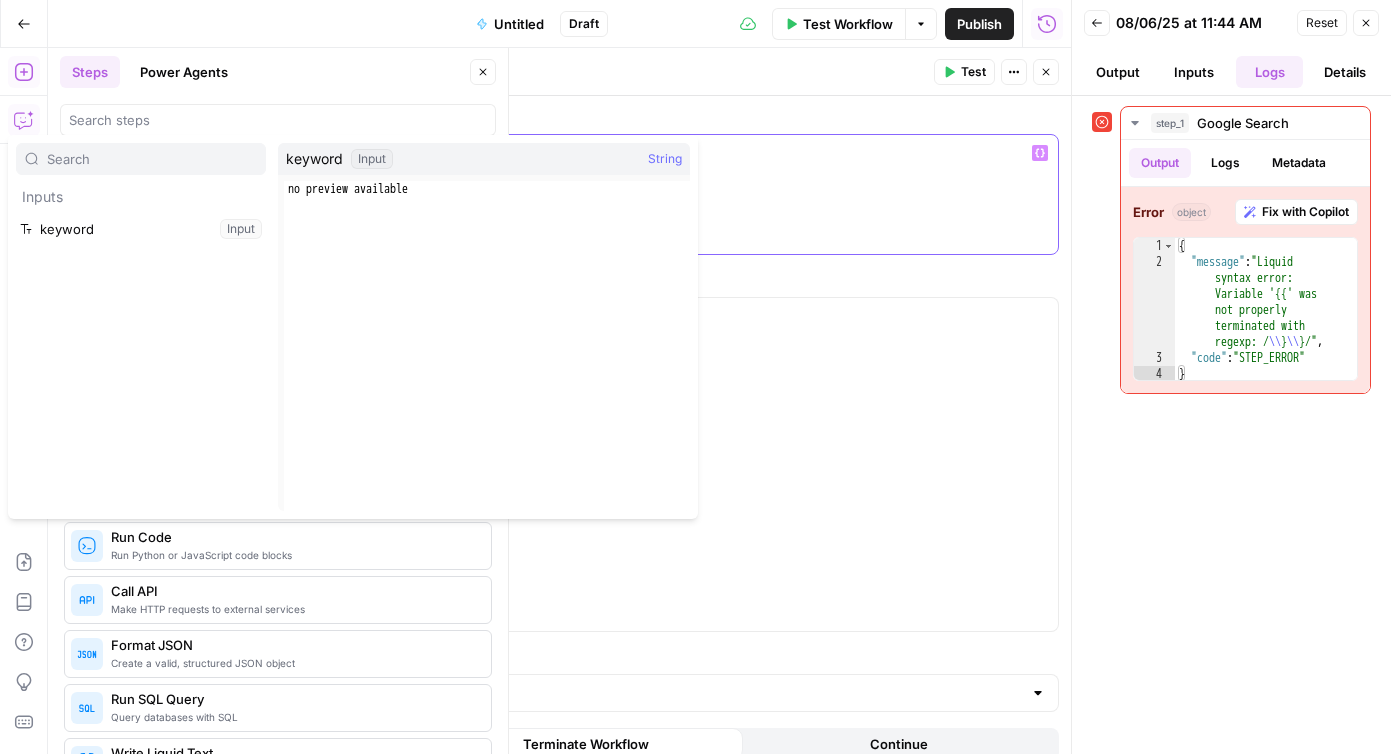 click on "** ******* **" at bounding box center (671, 194) 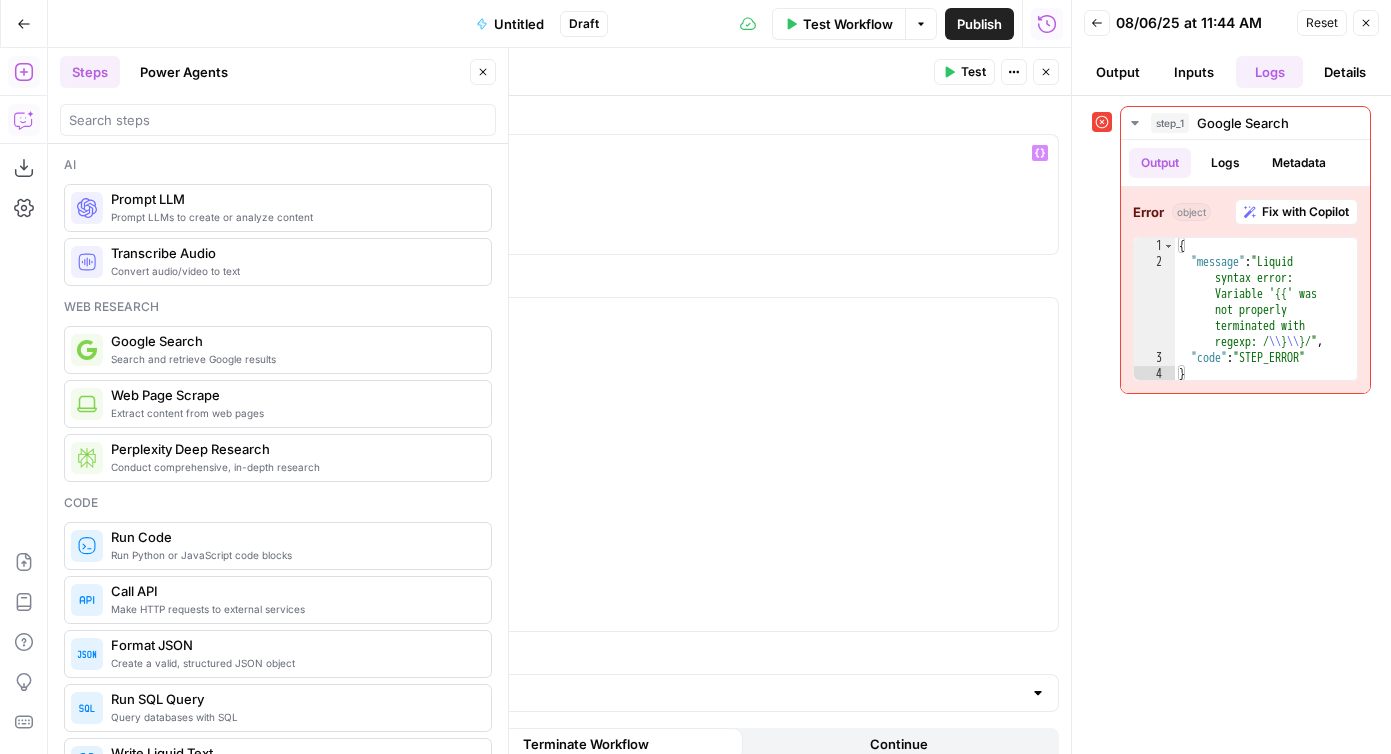 click 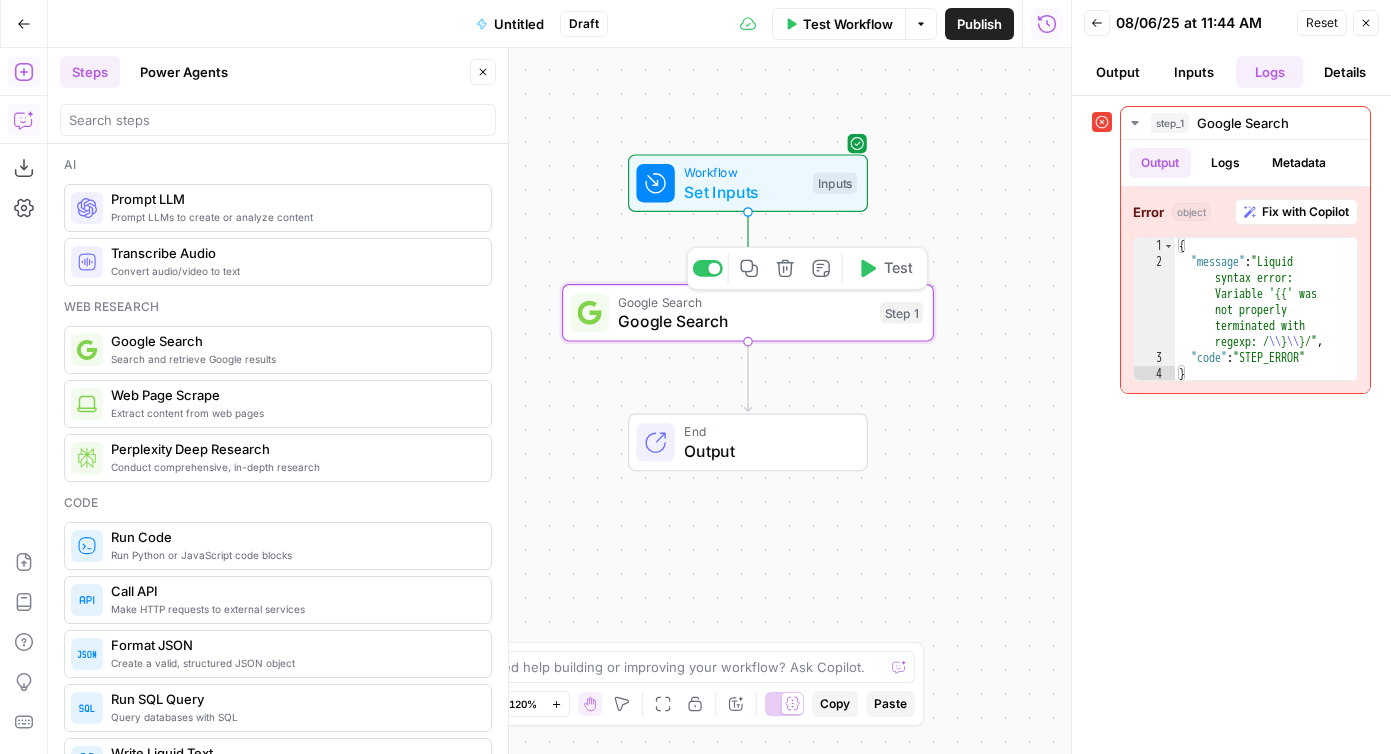 click on "Test" at bounding box center (898, 269) 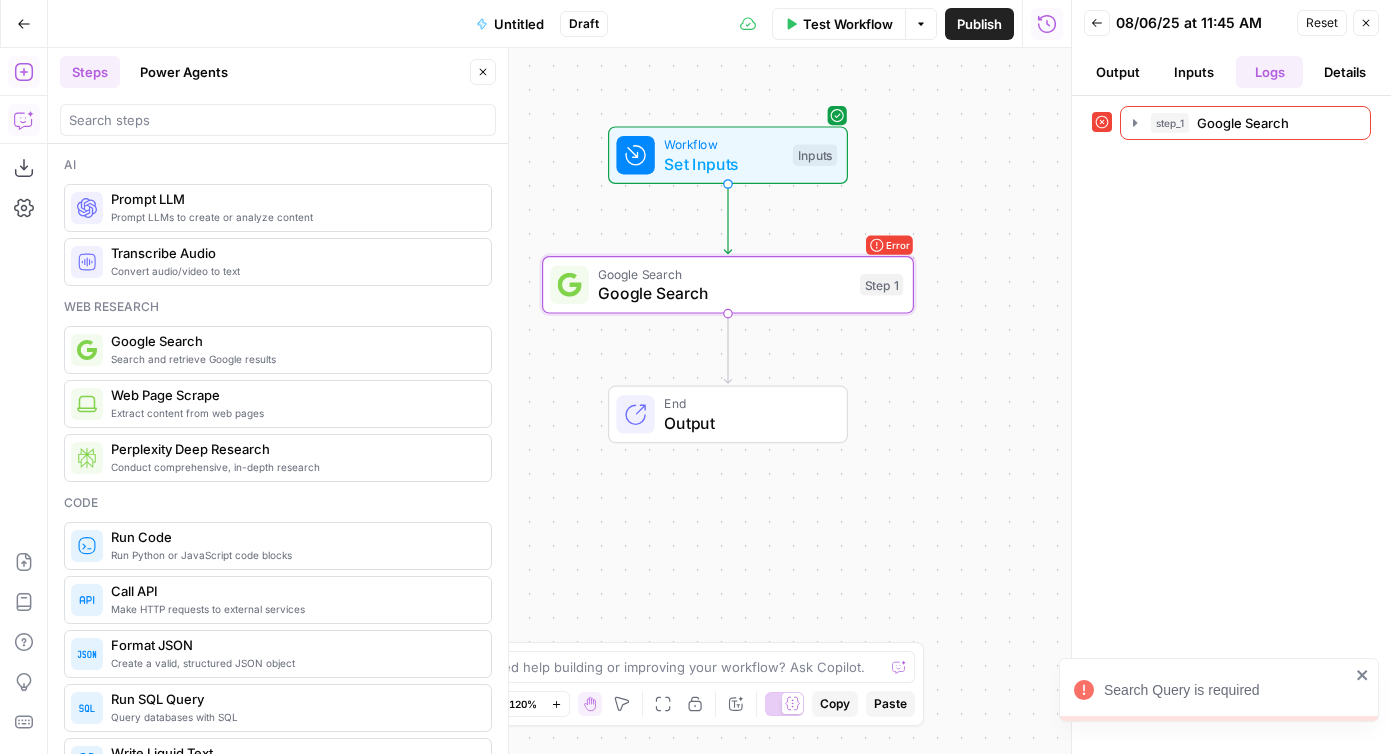 click on "Error Google Search Google Search Step 1 Copy step Delete step Add Note Test" at bounding box center (726, 284) 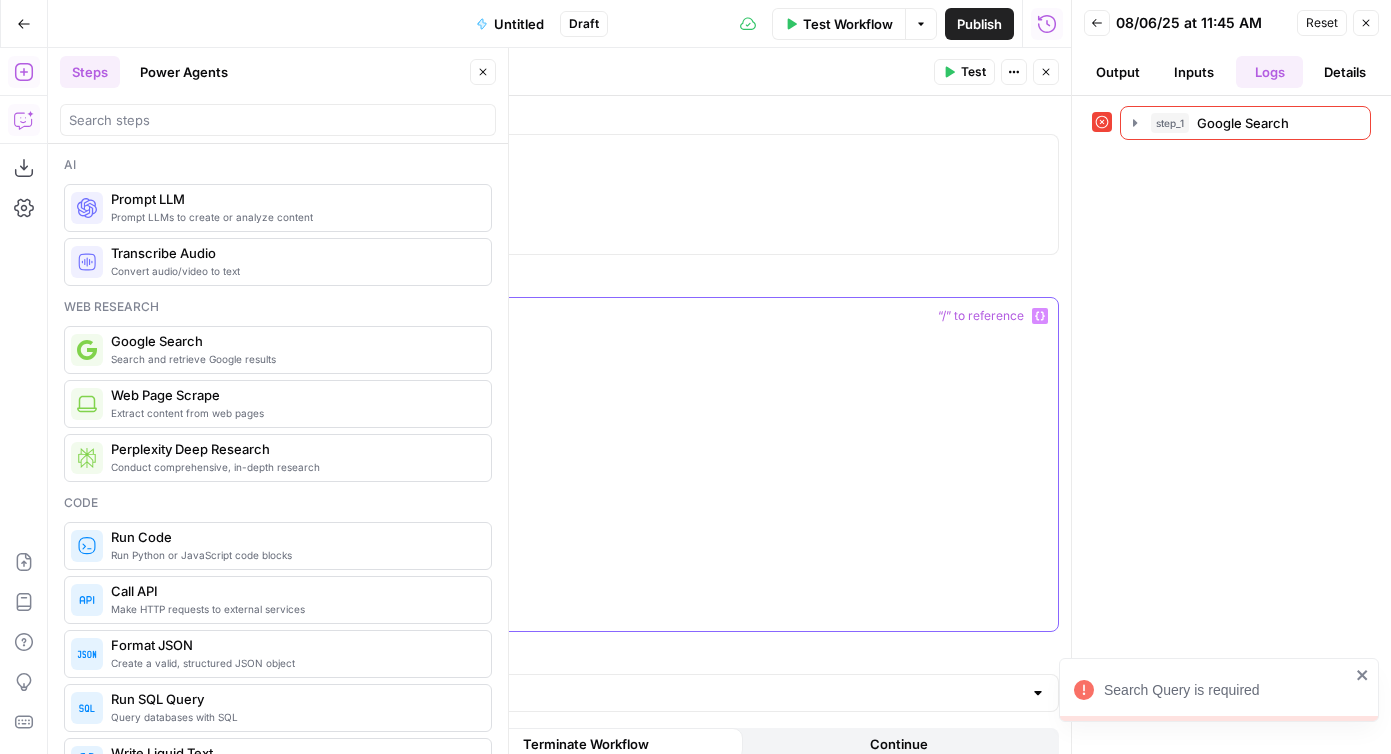 click at bounding box center (671, 464) 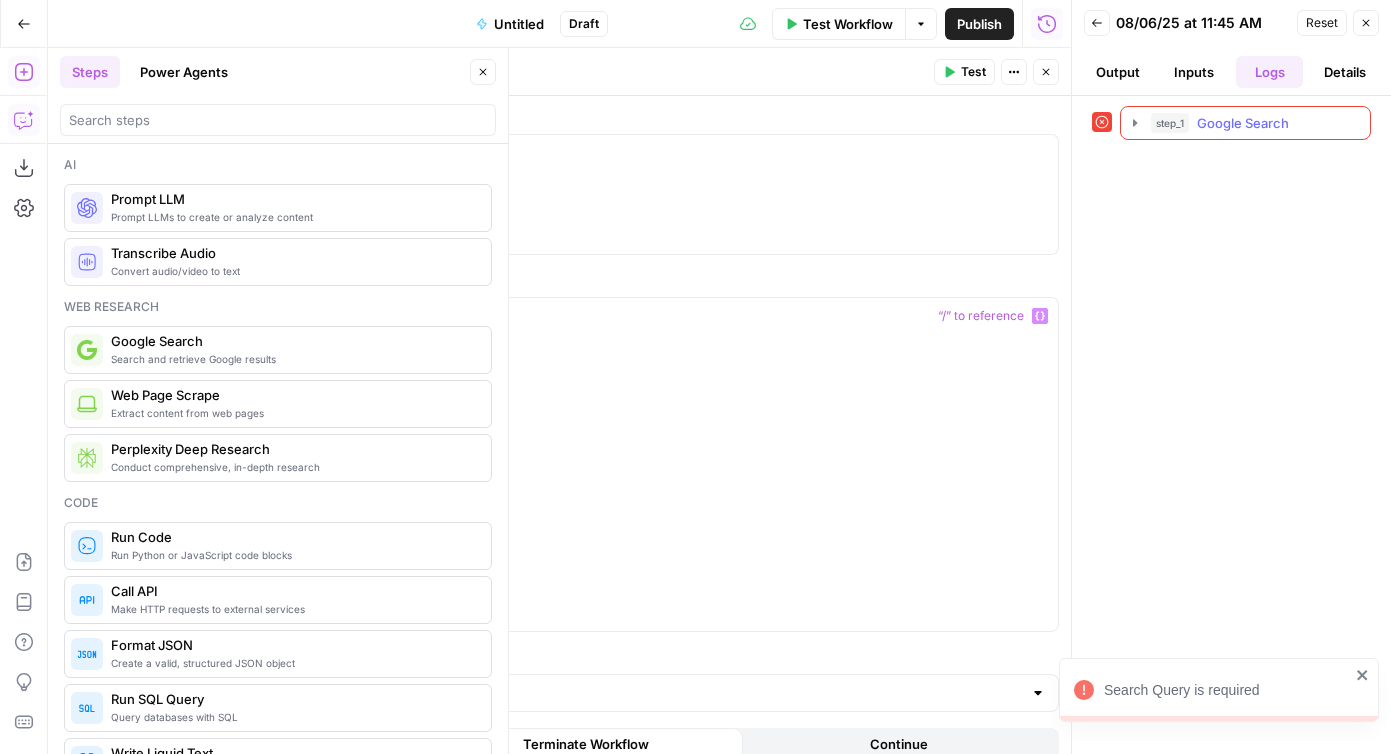 click on "Google Search" at bounding box center [1243, 123] 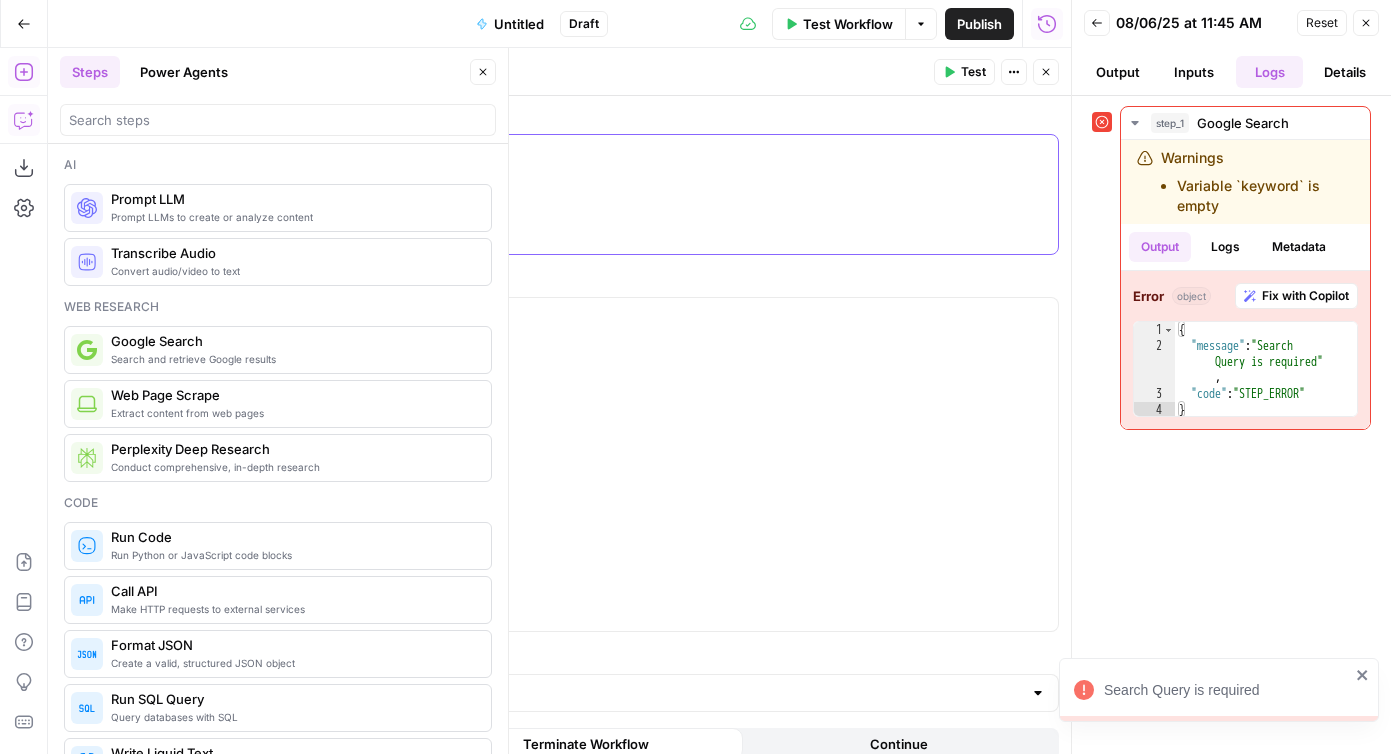 click on "** ******* **" at bounding box center [671, 194] 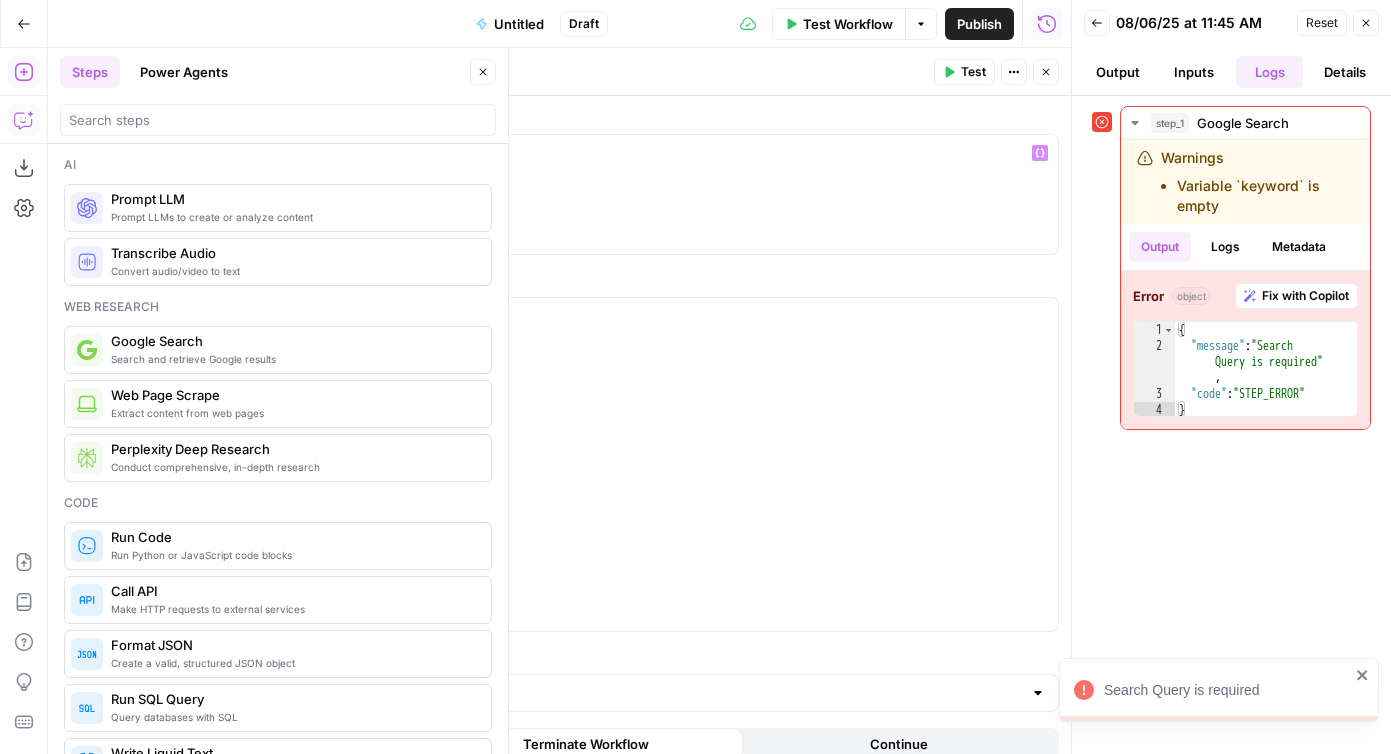 click on "Test Workflow Options Publish Run History" at bounding box center [840, 23] 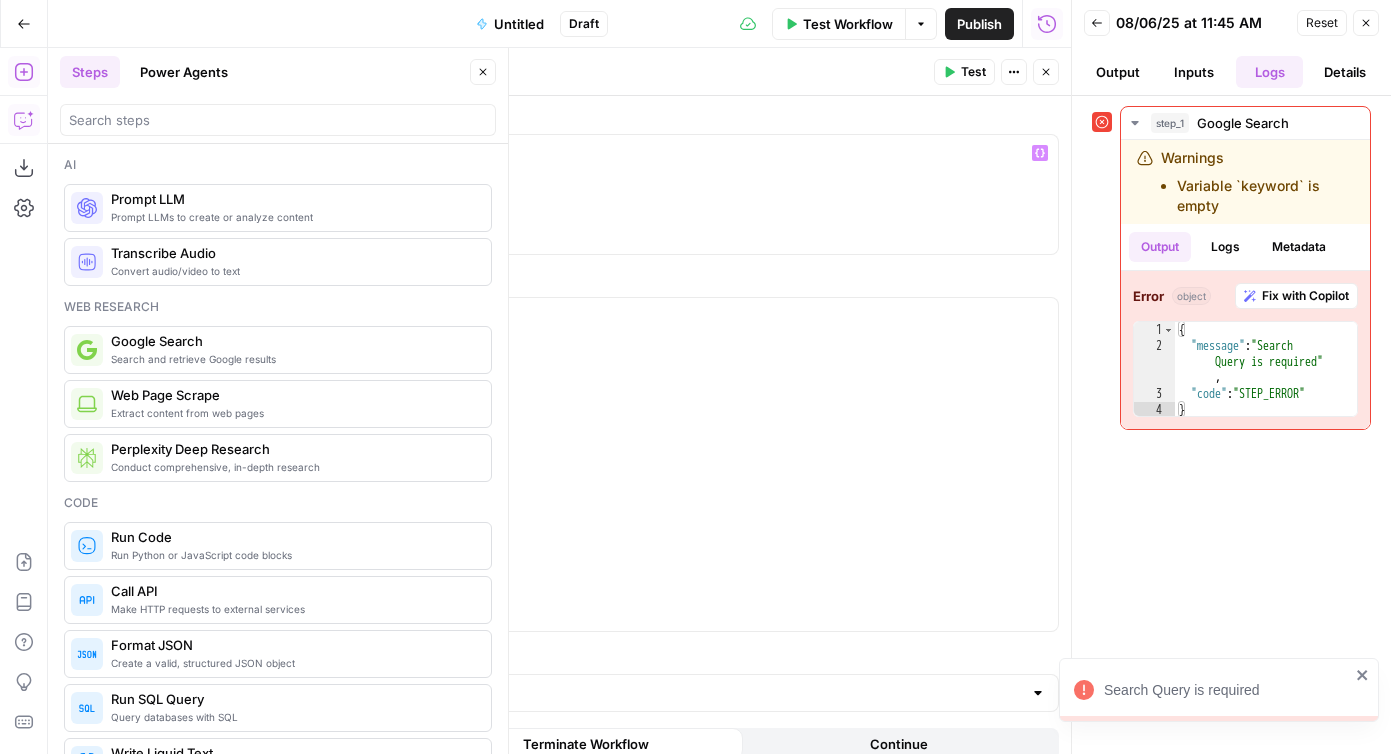 click on "Test Workflow" at bounding box center (839, 24) 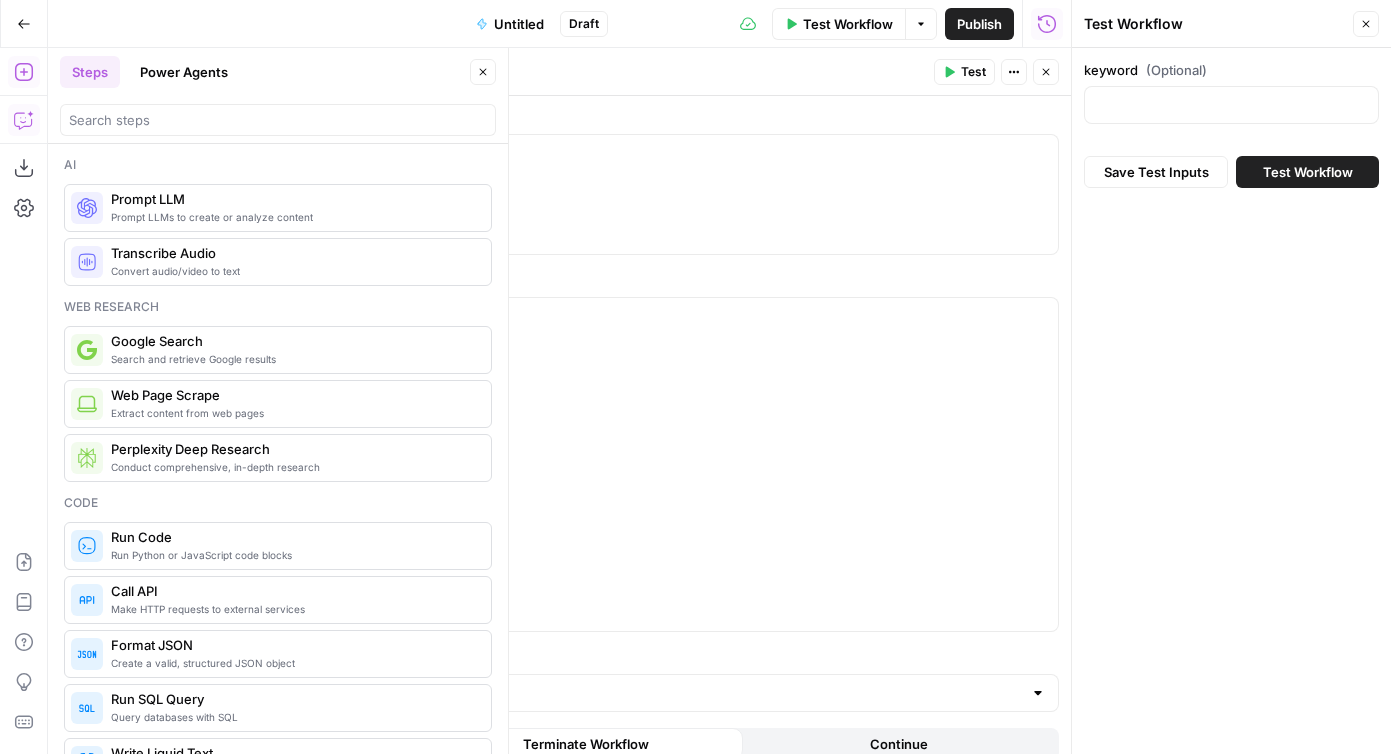 click at bounding box center (1231, 105) 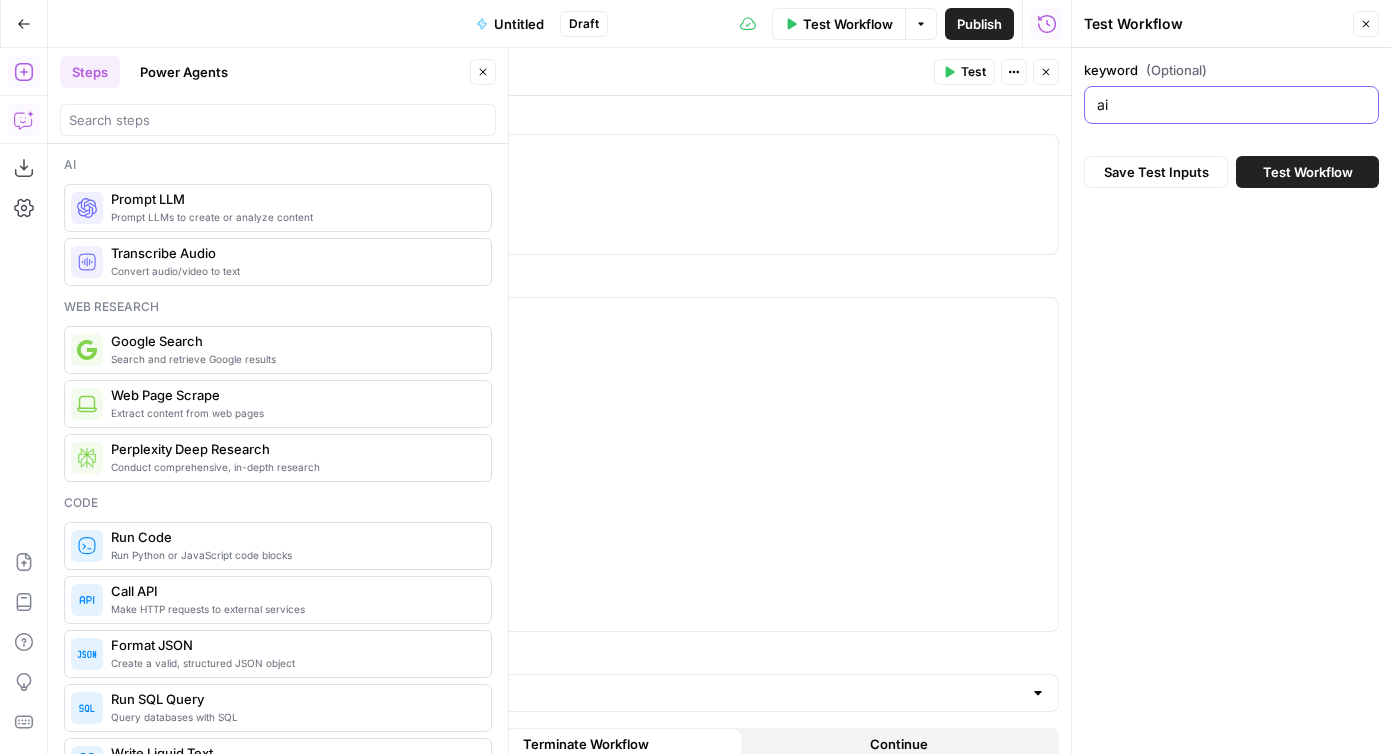 type on "AI Workflows" 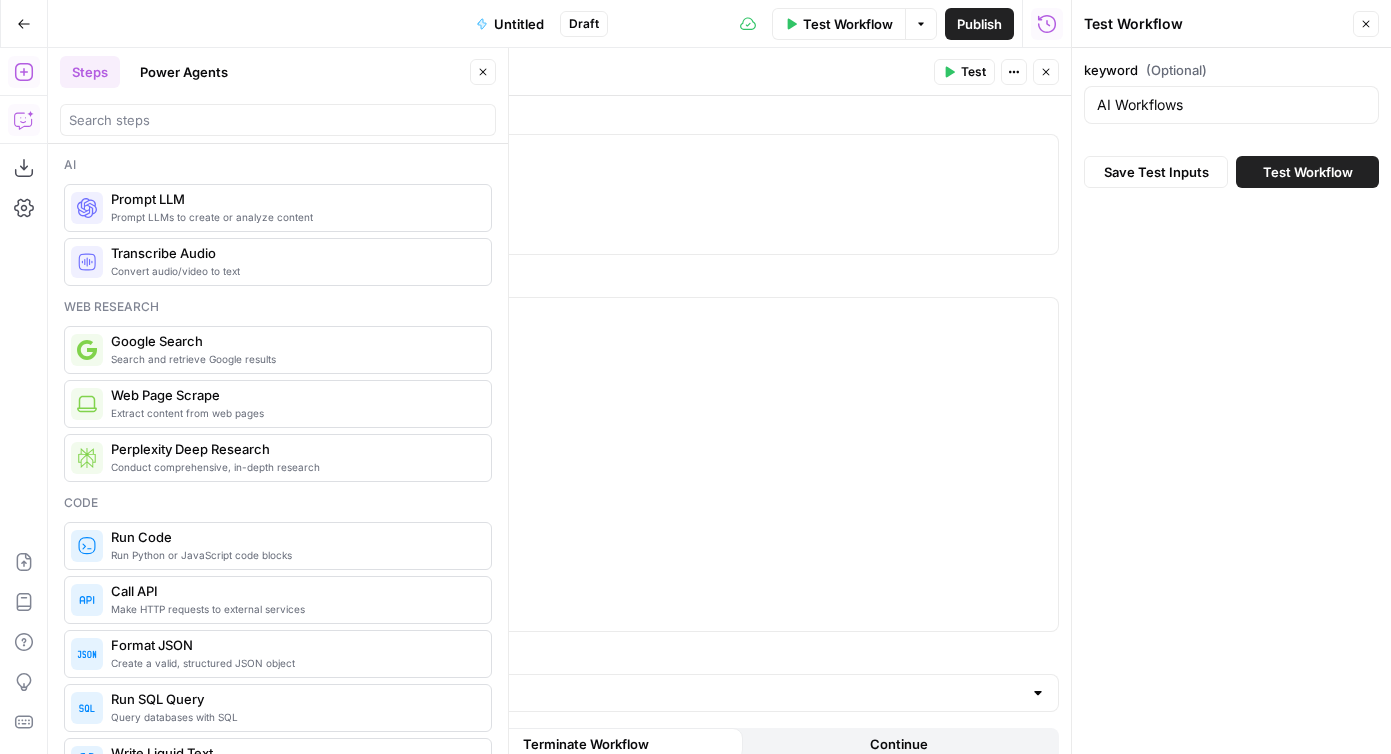click on "Test" at bounding box center (973, 72) 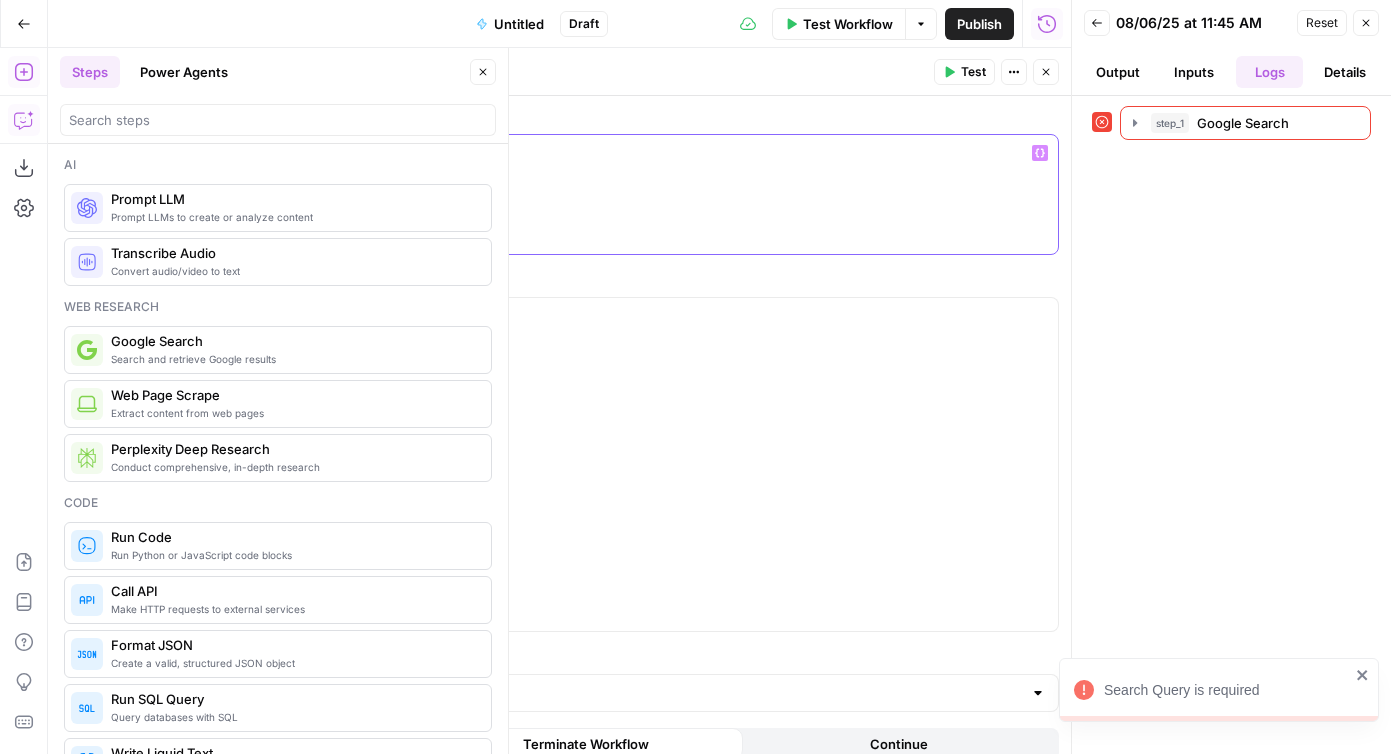 click on "** ******* **" at bounding box center [671, 194] 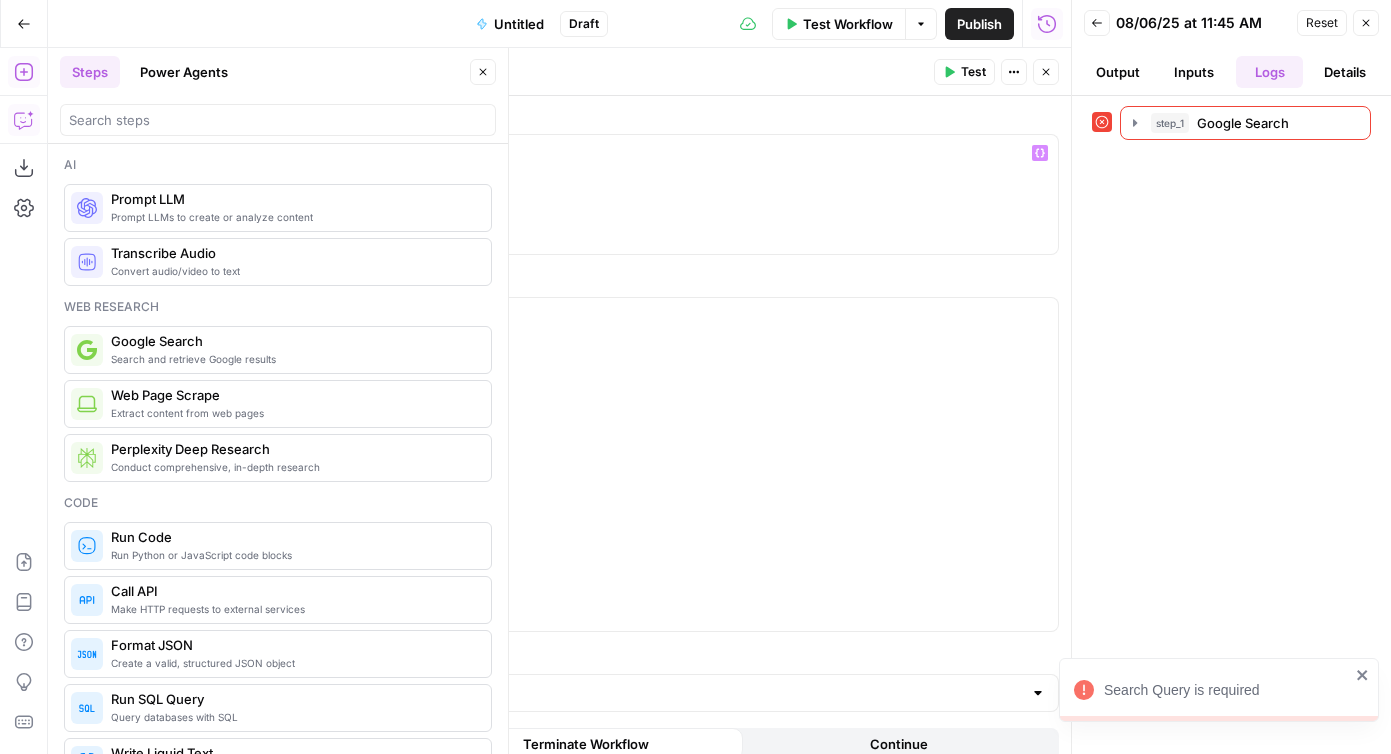 click on "Test Workflow" at bounding box center [848, 24] 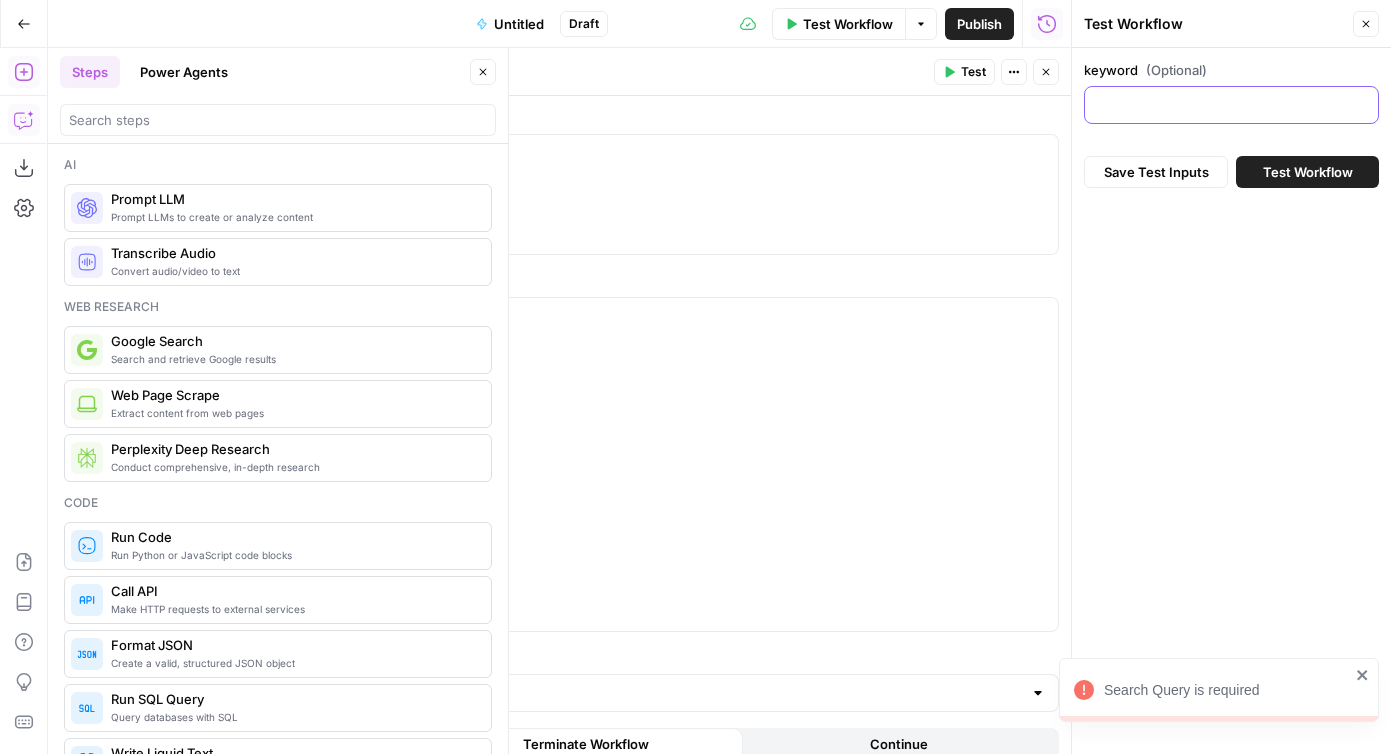 click on "keyword   (Optional)" at bounding box center (1231, 105) 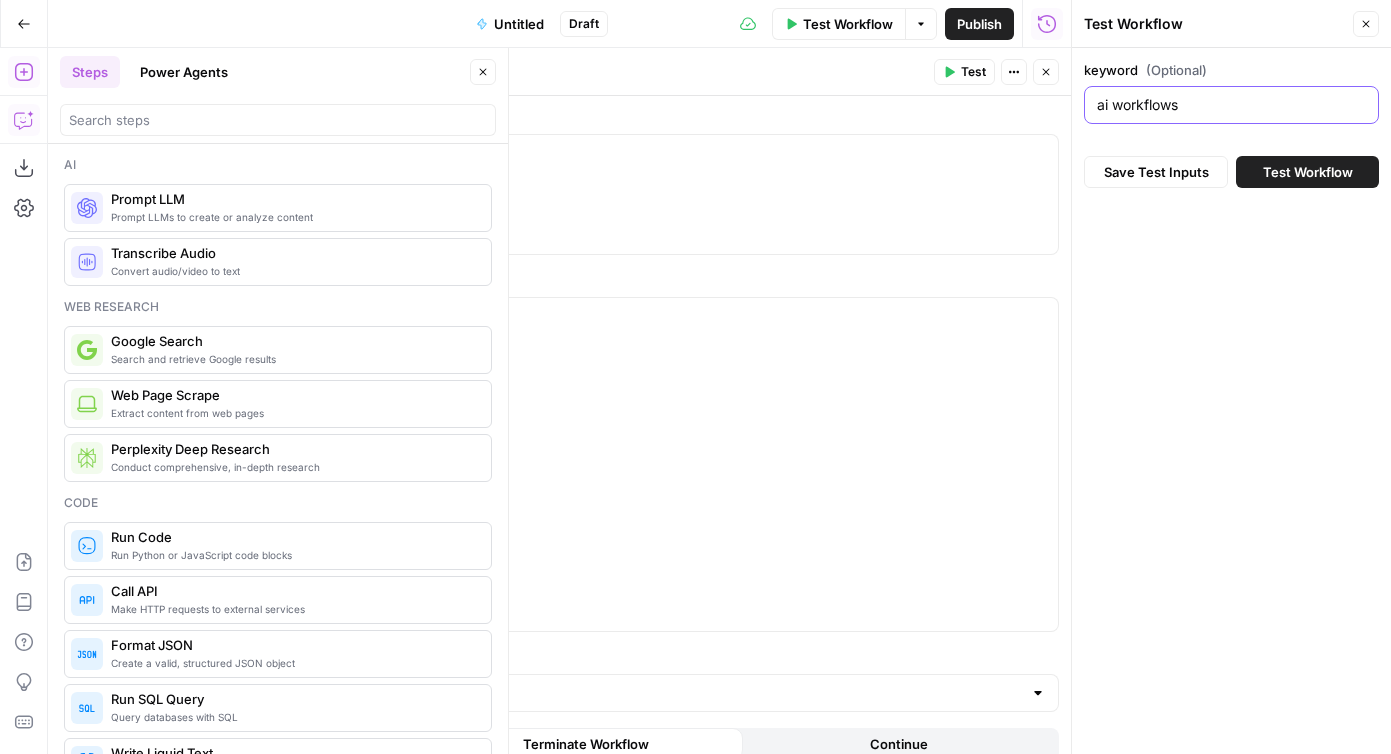 type on "ai workflows" 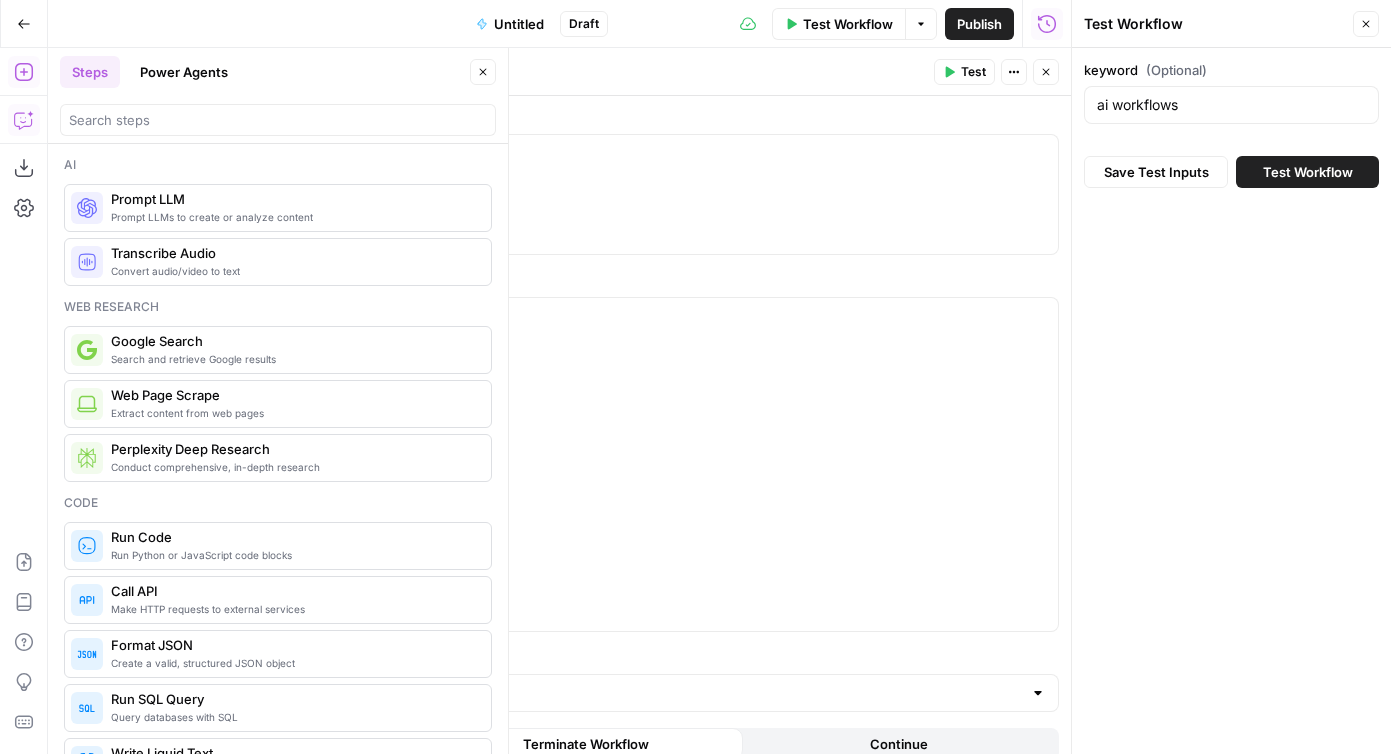 click on "Save Test Inputs Test Workflow" at bounding box center (1231, 172) 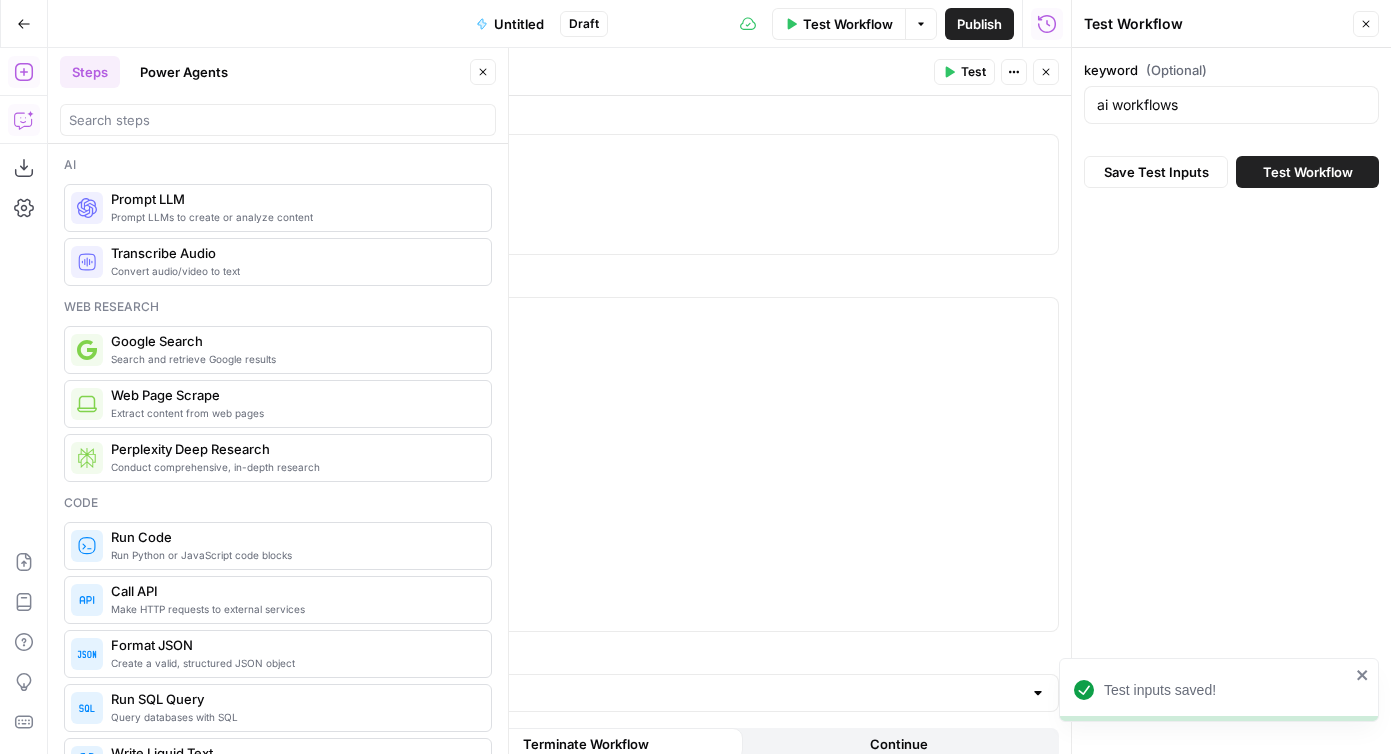 click on "Test Workflow" at bounding box center (1308, 172) 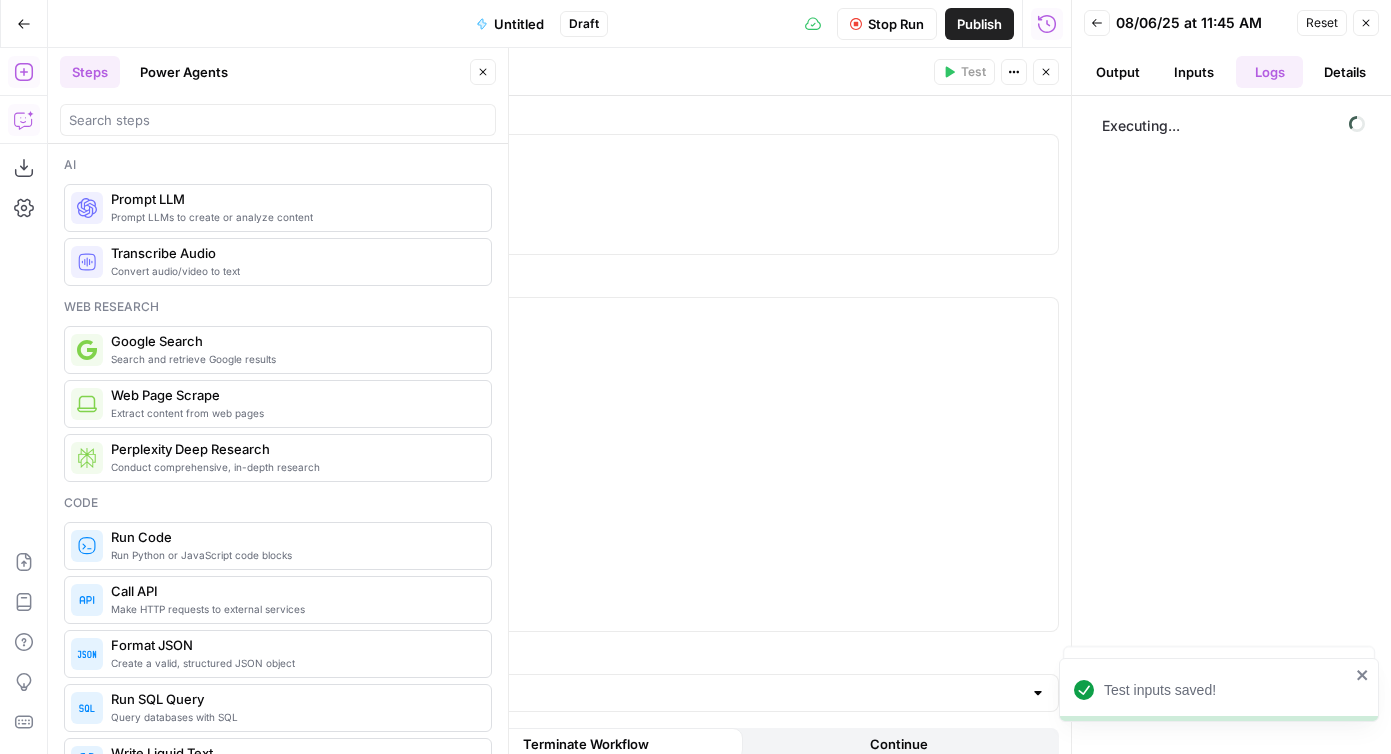 click 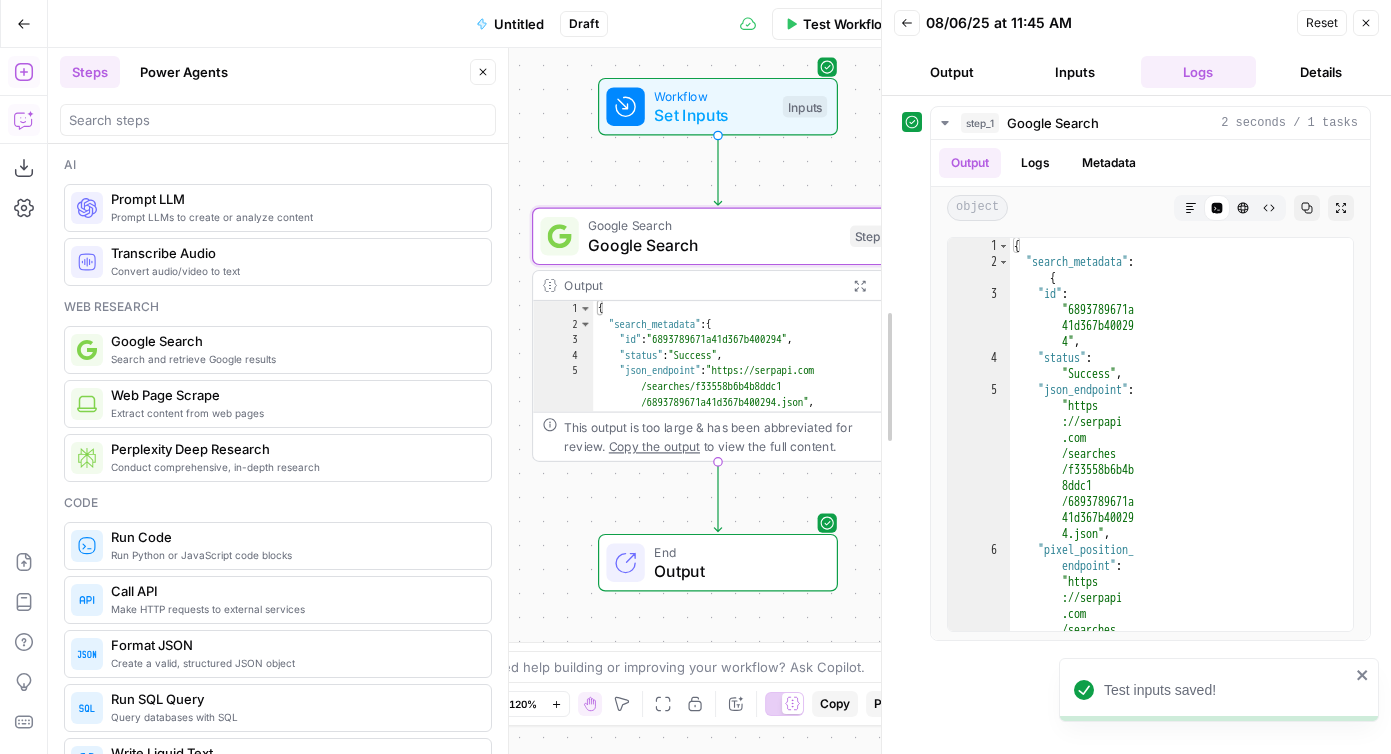 drag, startPoint x: 1073, startPoint y: 361, endPoint x: 818, endPoint y: 361, distance: 255 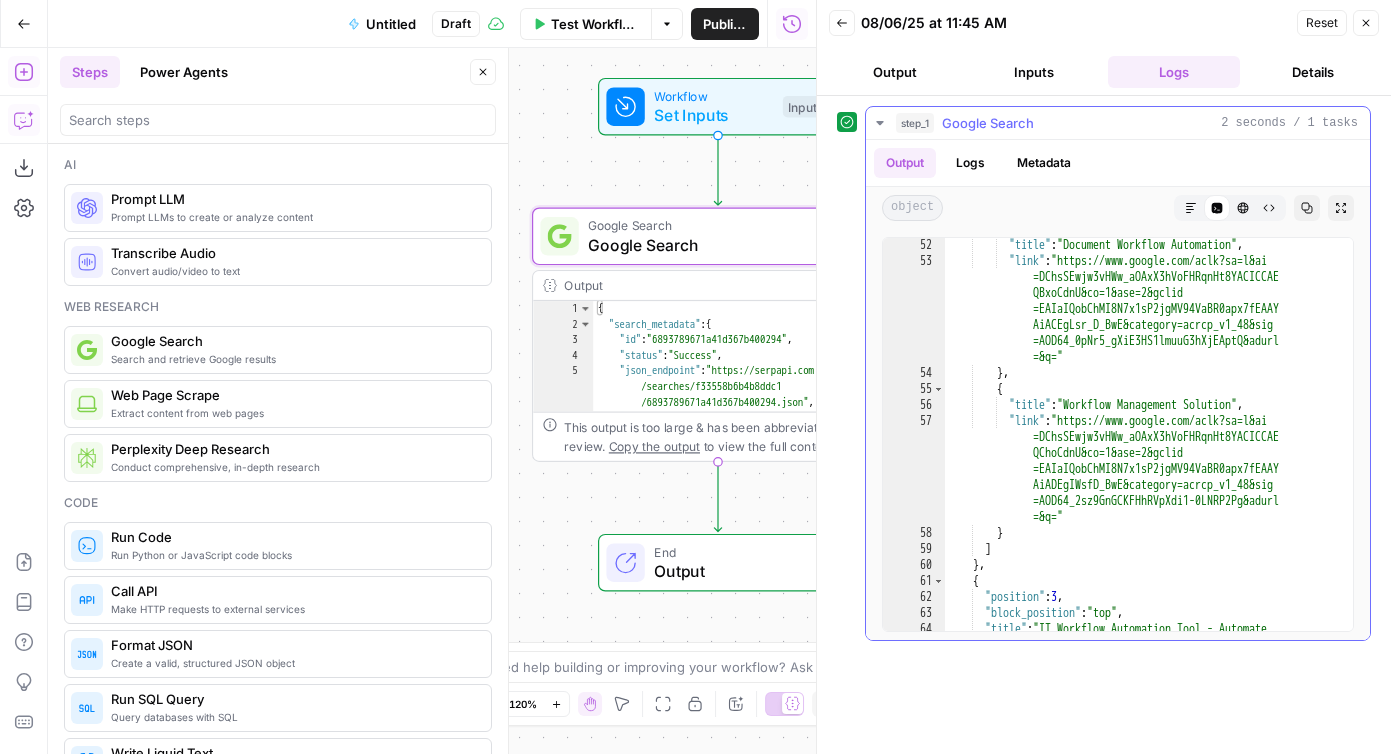 scroll, scrollTop: 1237, scrollLeft: 0, axis: vertical 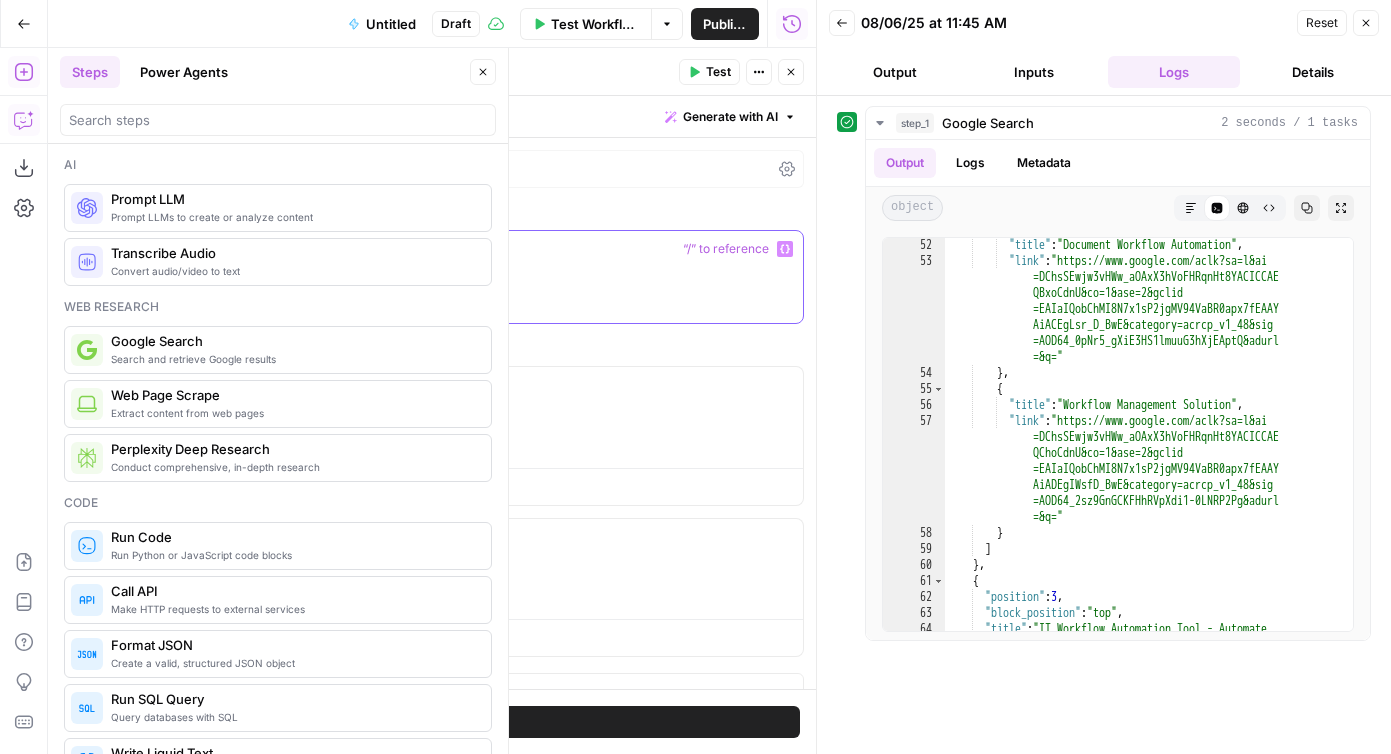 click at bounding box center [416, 277] 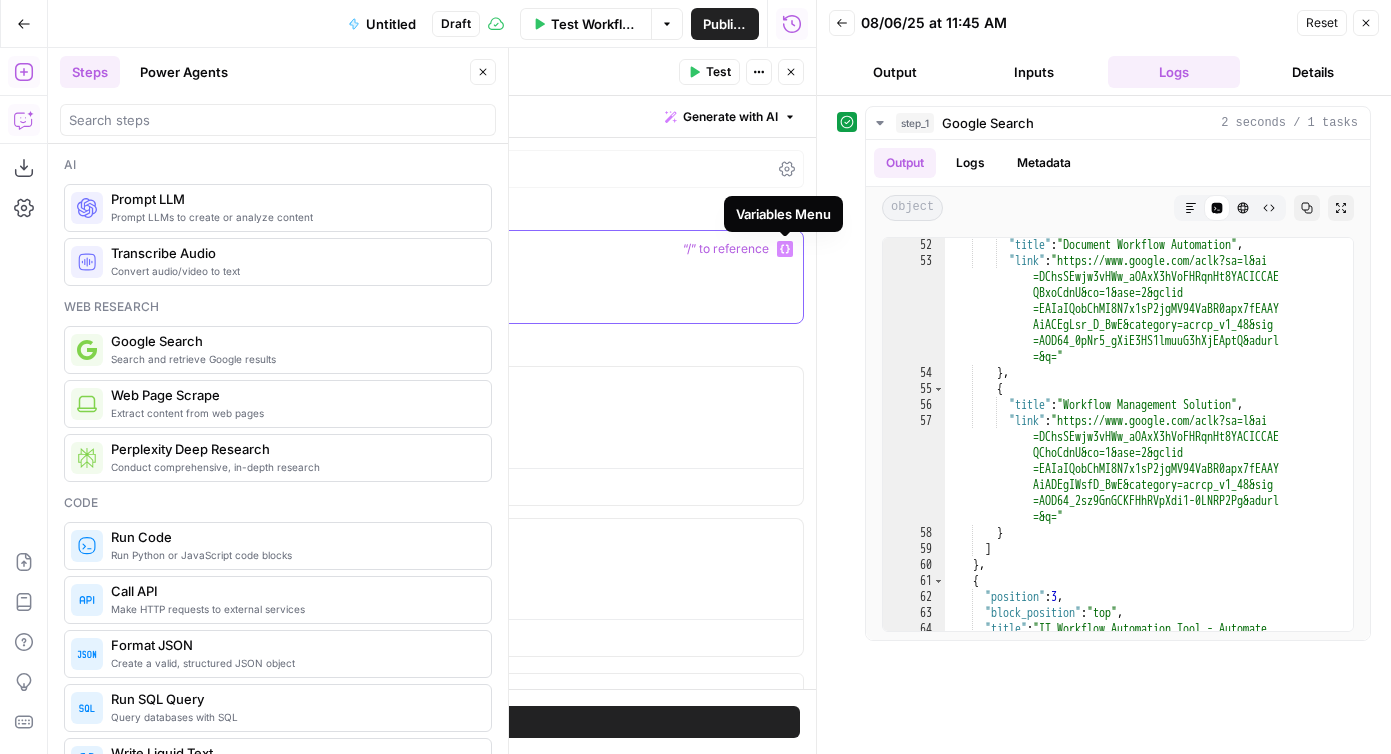 click 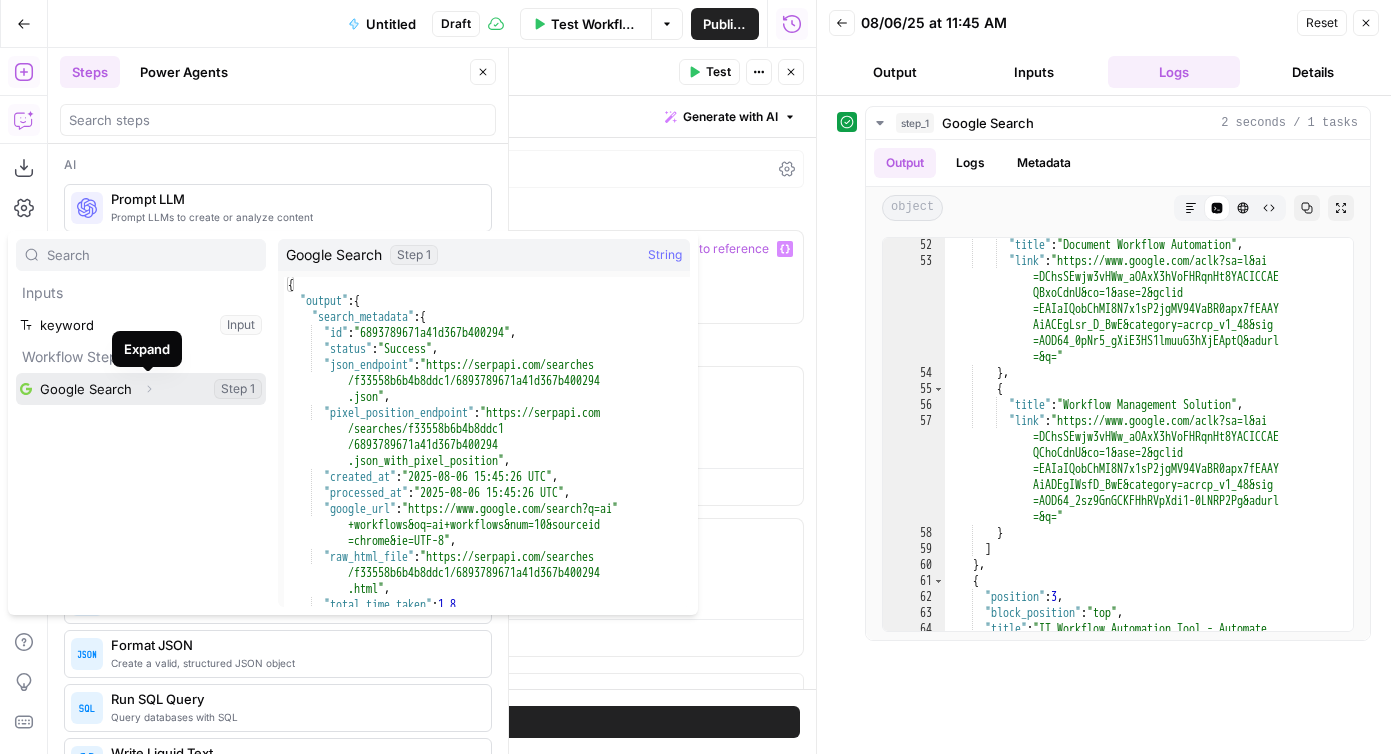 click 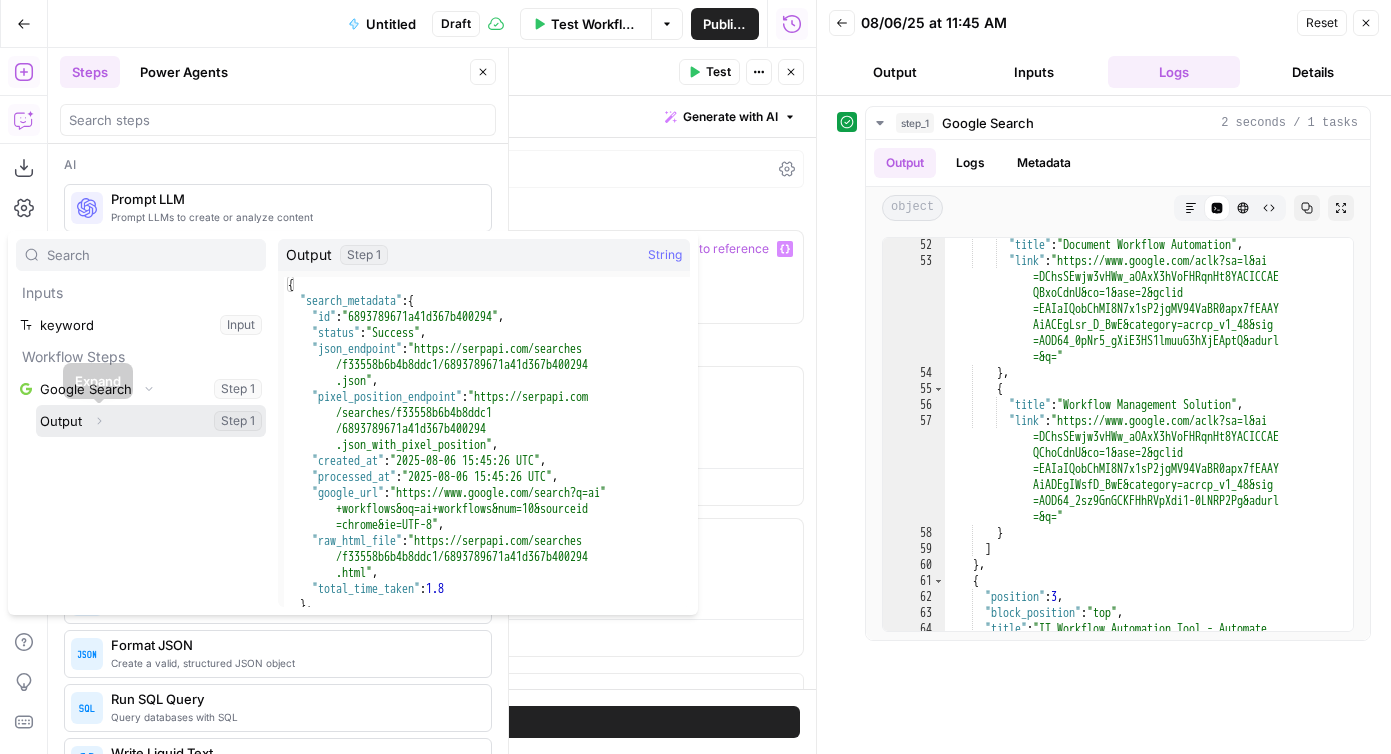 click 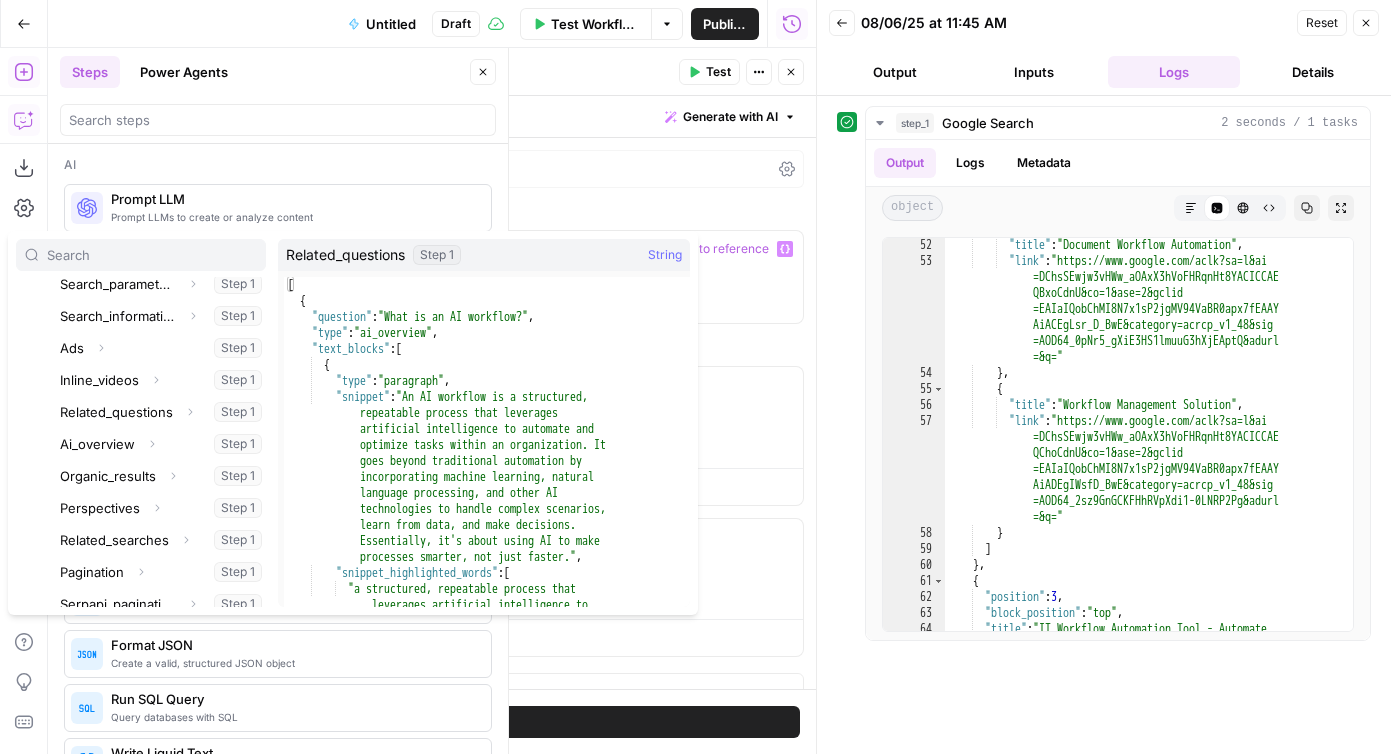 scroll, scrollTop: 203, scrollLeft: 0, axis: vertical 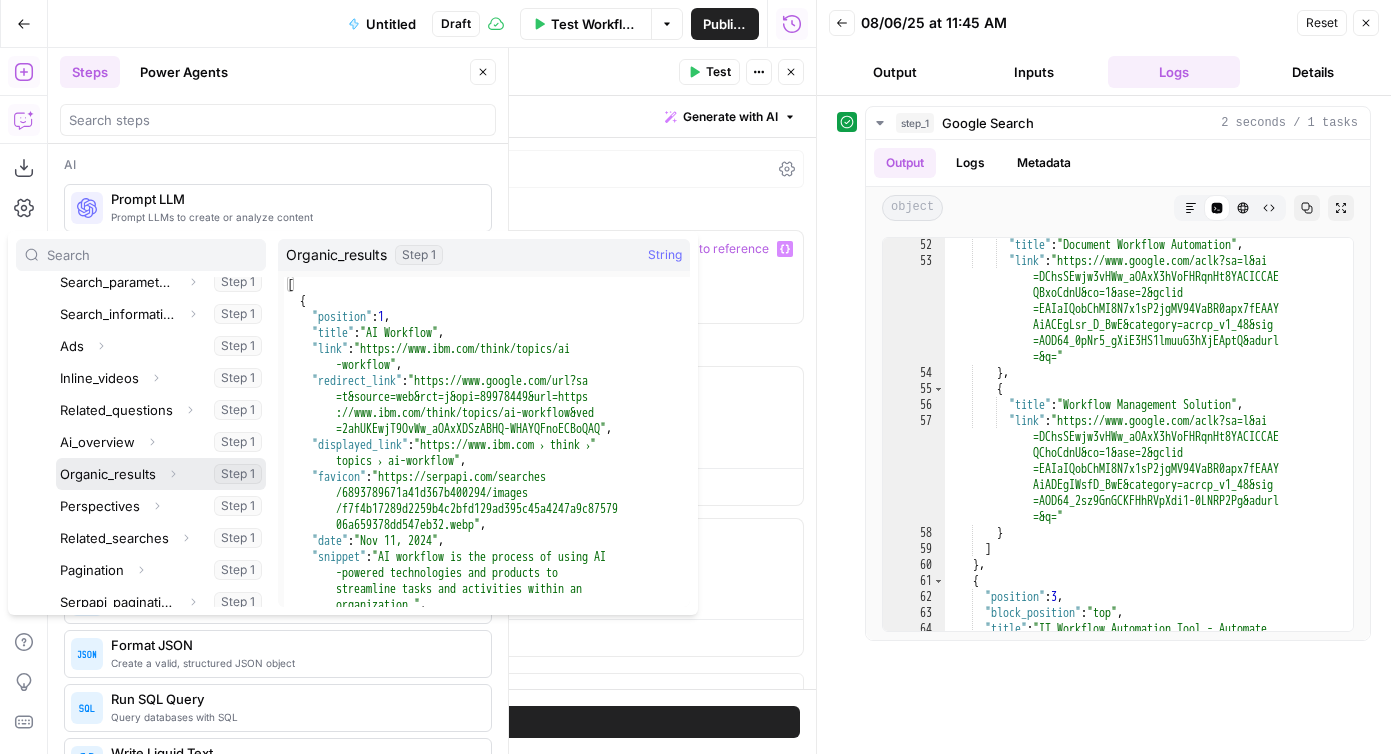 click at bounding box center (161, 474) 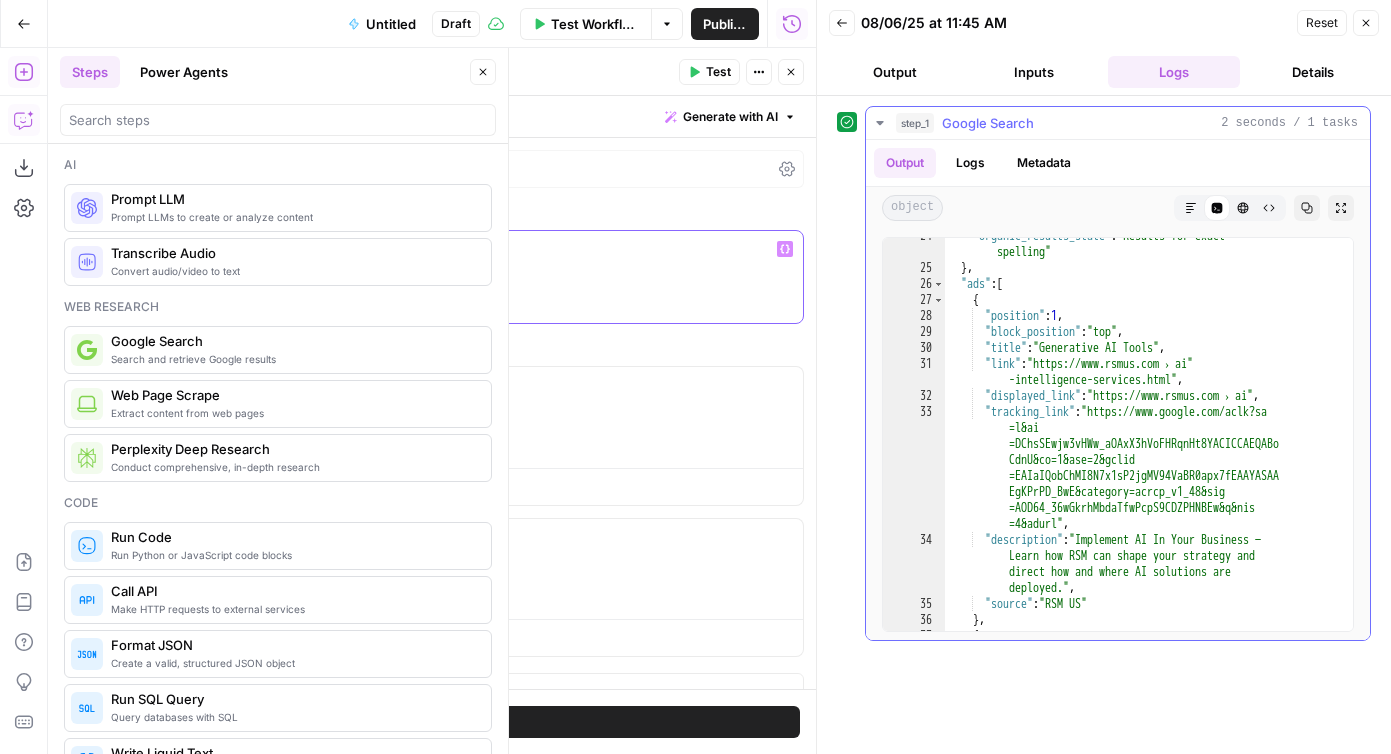 scroll, scrollTop: 474, scrollLeft: 0, axis: vertical 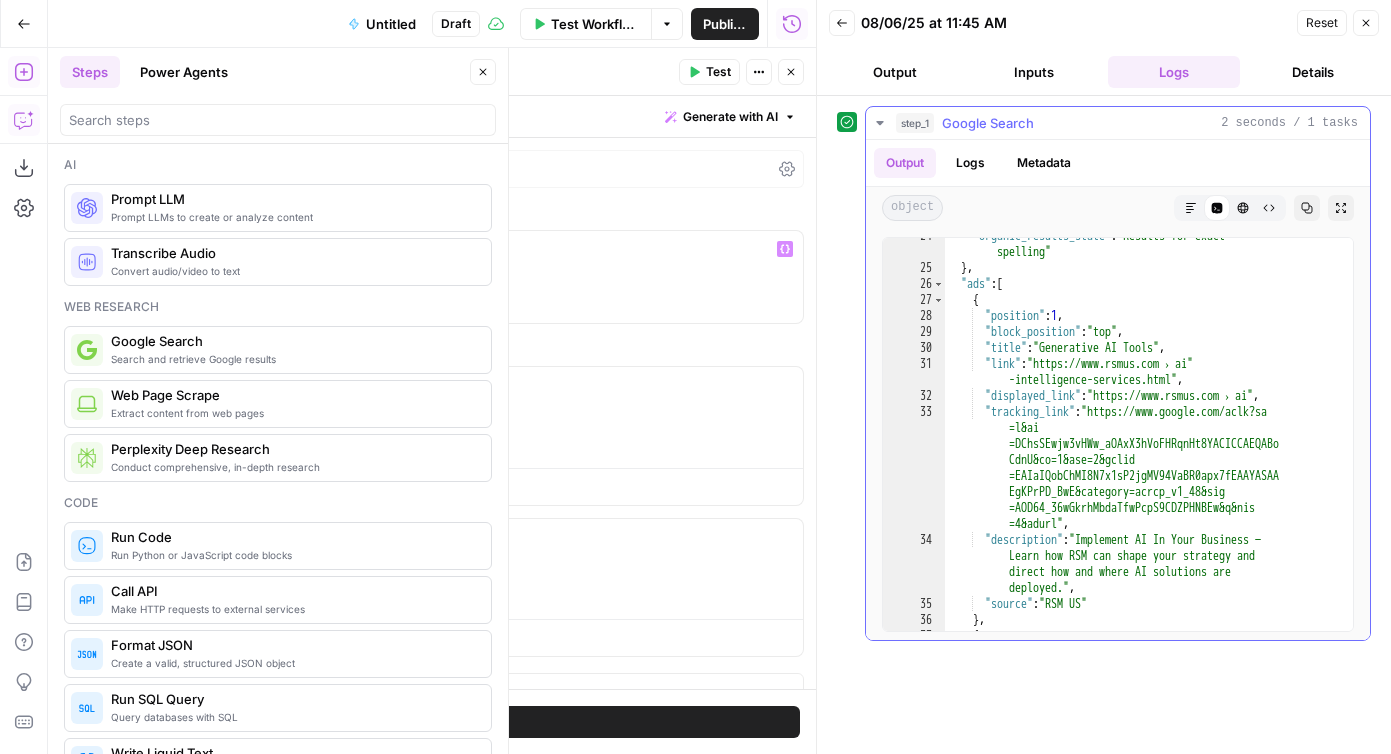 type on "**********" 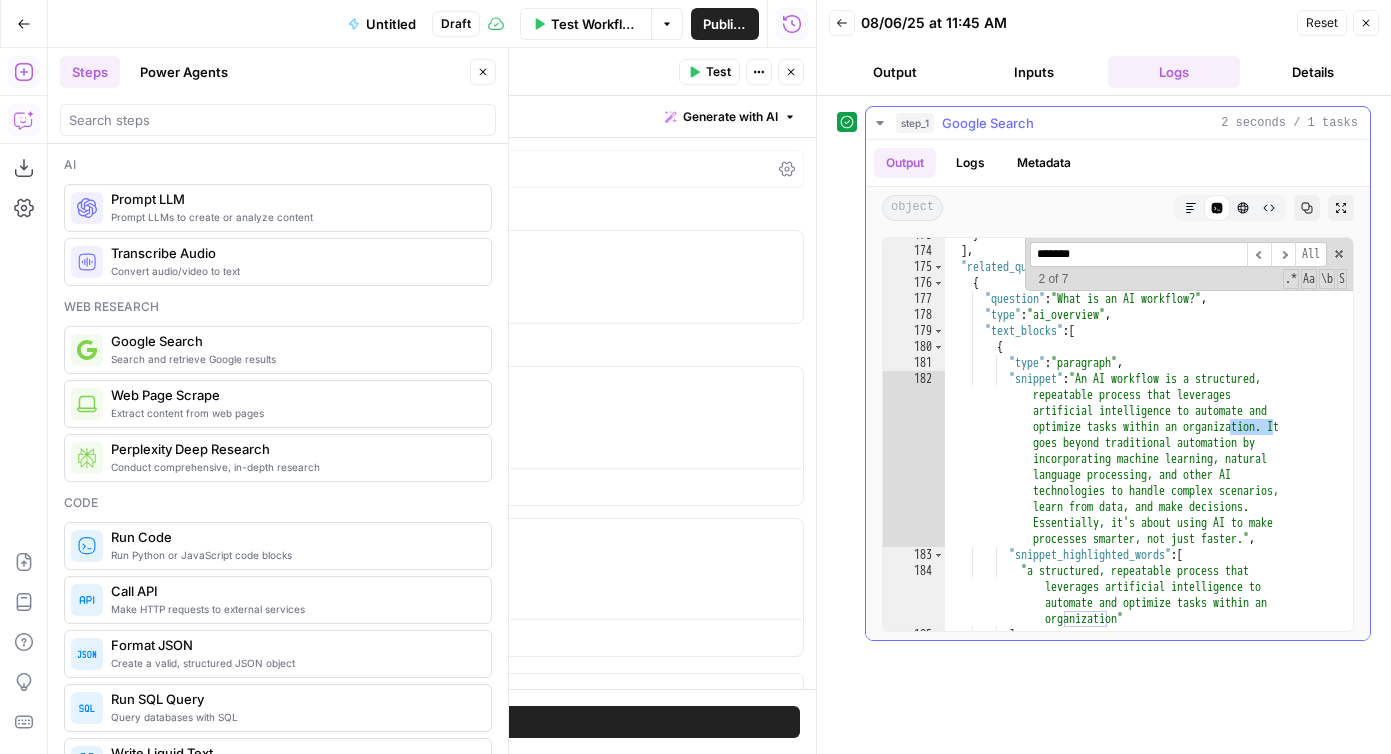 scroll, scrollTop: 19505, scrollLeft: 0, axis: vertical 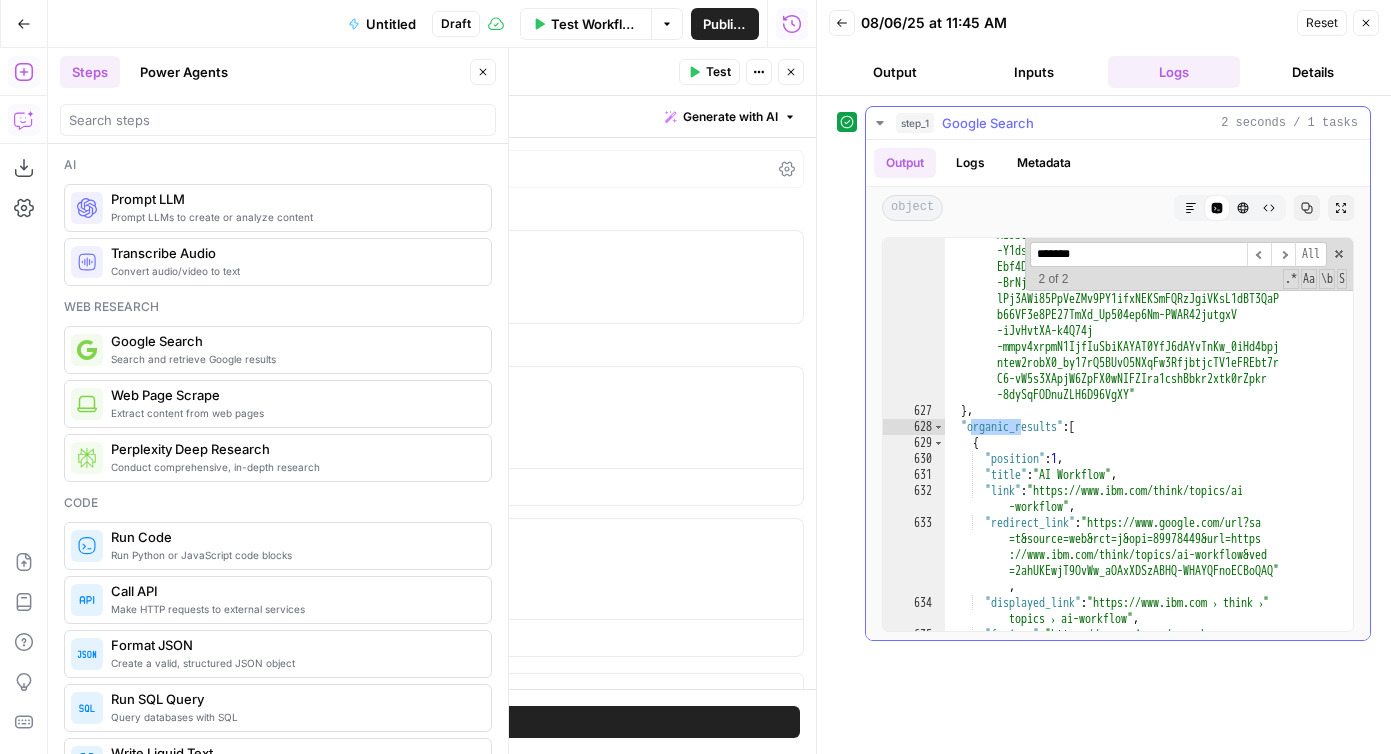 type on "*******" 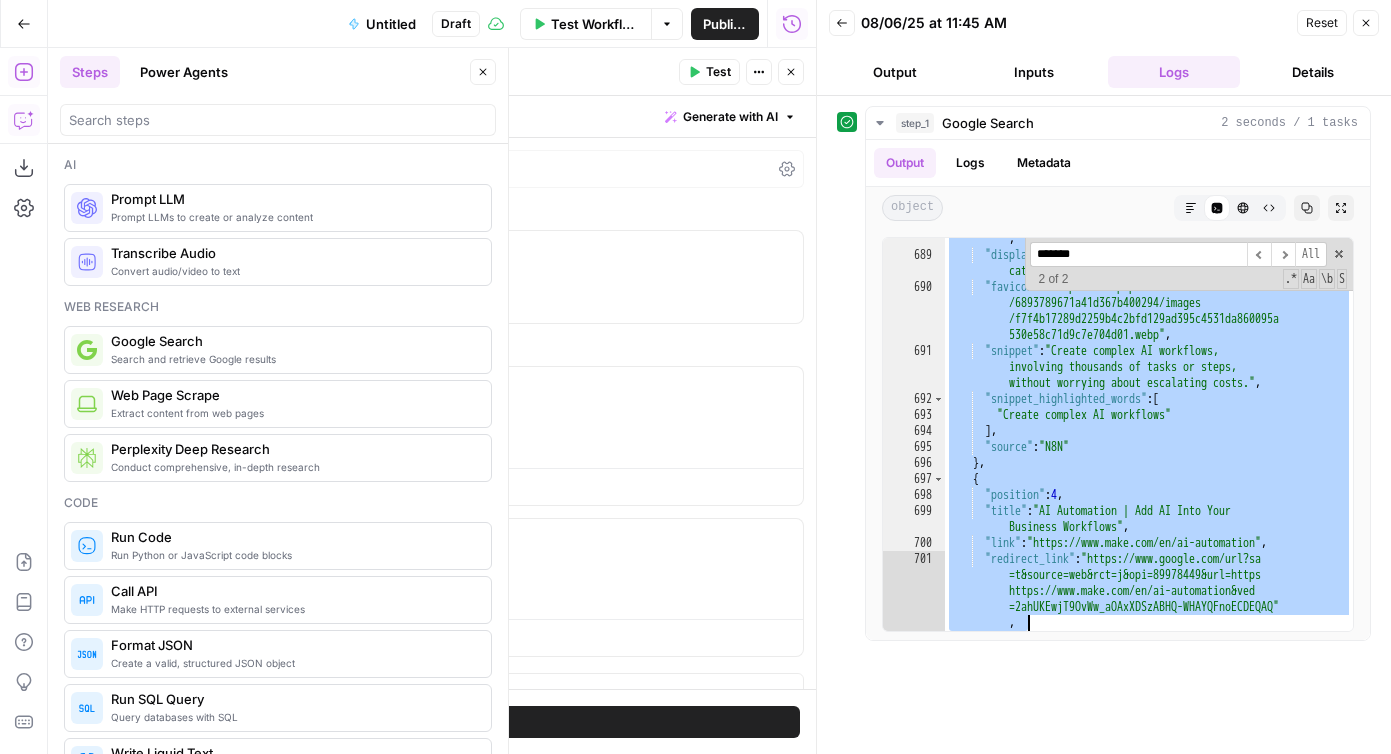 scroll, scrollTop: 21246, scrollLeft: 0, axis: vertical 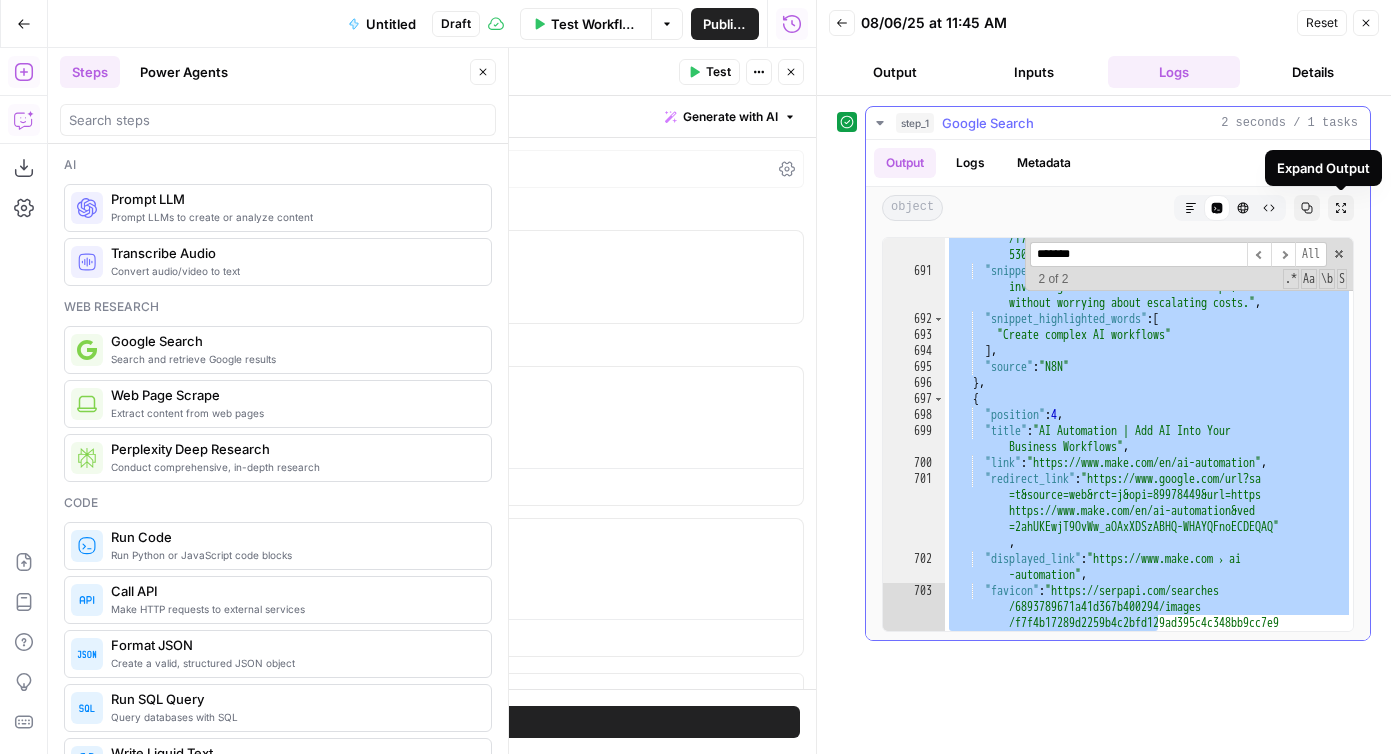 click on "Expand Output" at bounding box center [1323, 168] 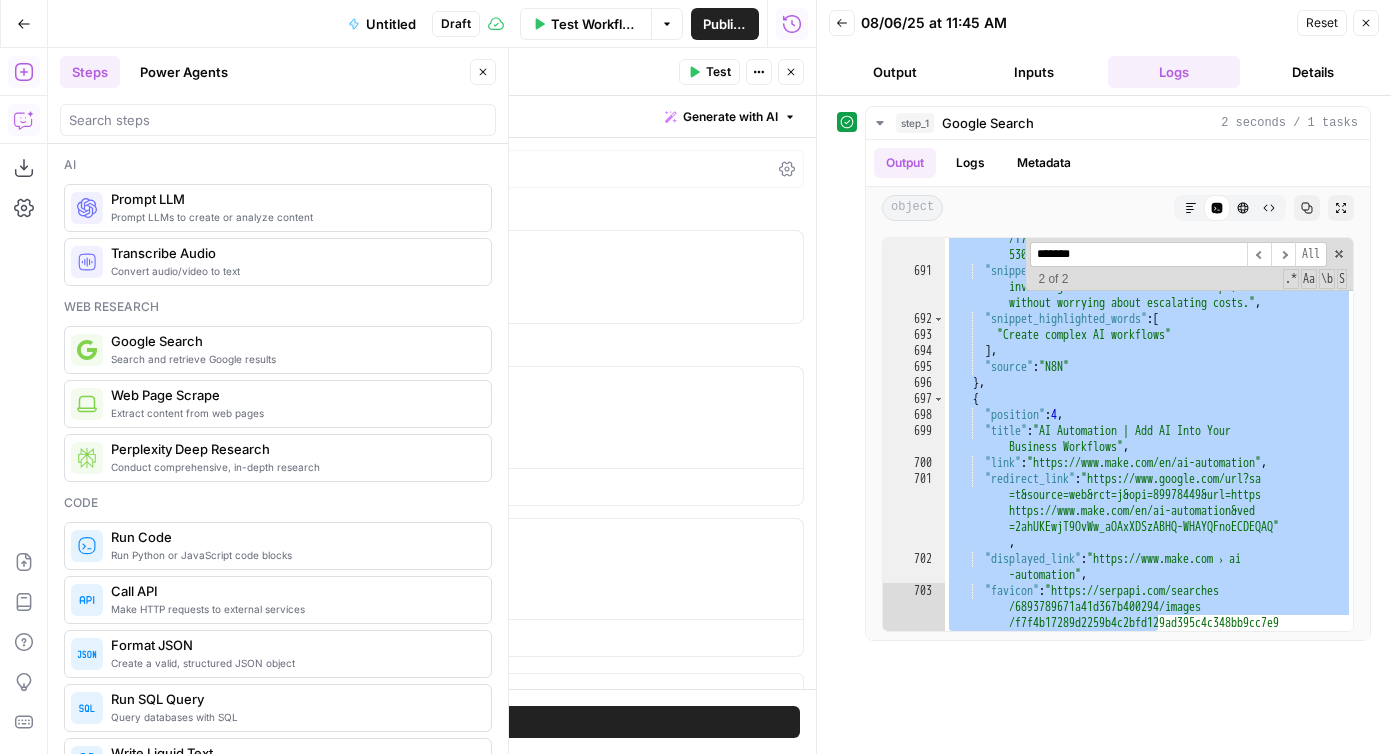 click on "Close" at bounding box center (791, 72) 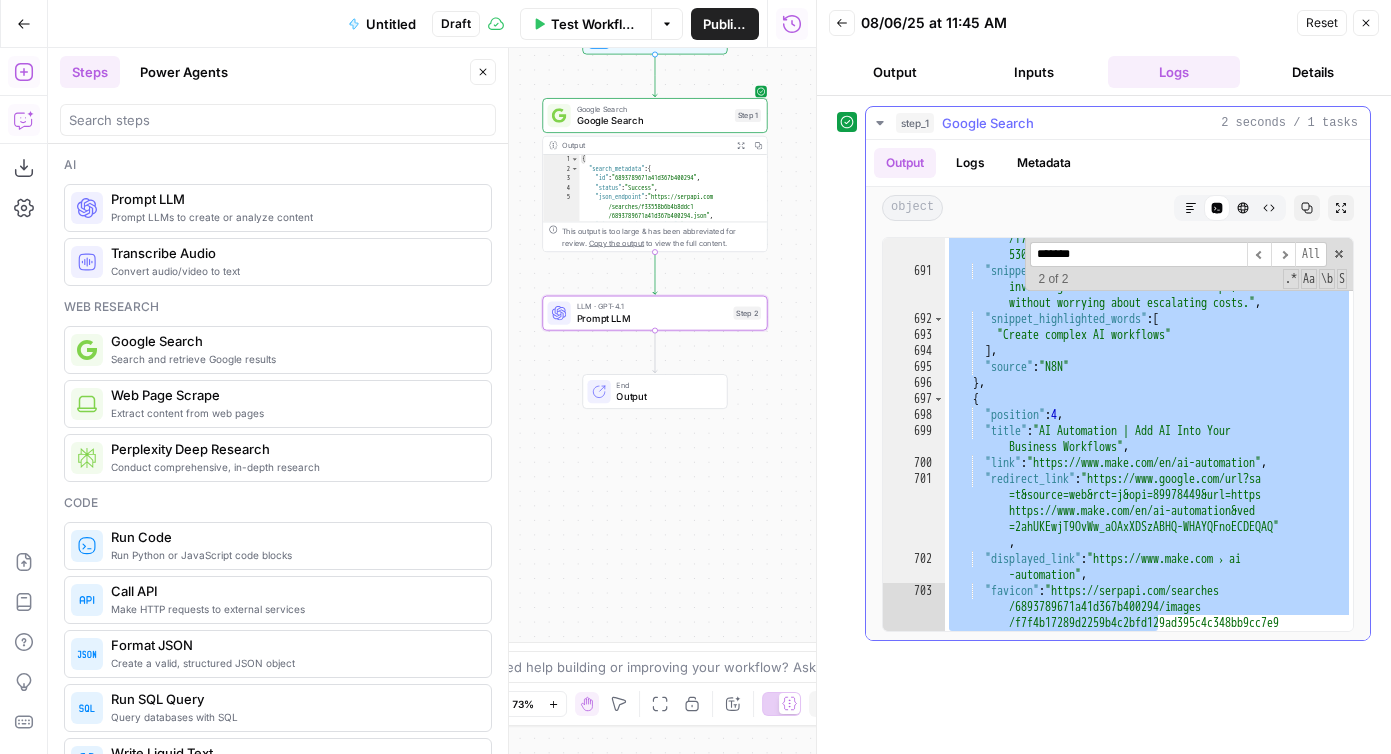 click on ""favicon" :  "https://serpapi.com/searches            /6893789671a41d367b400294/images            /f7f4b17289d2259b4c2bfd129ad395c4531da860095a            530e58c71d9c7e704d01.webp" ,         "snippet" :  "Create complex AI workflows,             involving thousands of tasks or steps,             without worrying about escalating costs." ,         "snippet_highlighted_words" :  [           "Create complex AI workflows"         ] ,         "source" :  "N8N"      } ,      {         "position" :  4 ,         "title" :  "AI Automation | Add AI Into Your             Business Workflows" ,         "link" :  "https://www.make.com/en/ai-automation" ,         "redirect_link" :  "https://www.google.com/url?sa            =t&source=web&rct=j&opi=89978449&url=https            ://www.make.com/en/ai-automation&ved            =2ahUKEwjT9OvWw_aOAxXDSzABHQ-WHAYQFnoECDEQAQ"            ,         "displayed_link" :  ,      ," at bounding box center (1149, 459) 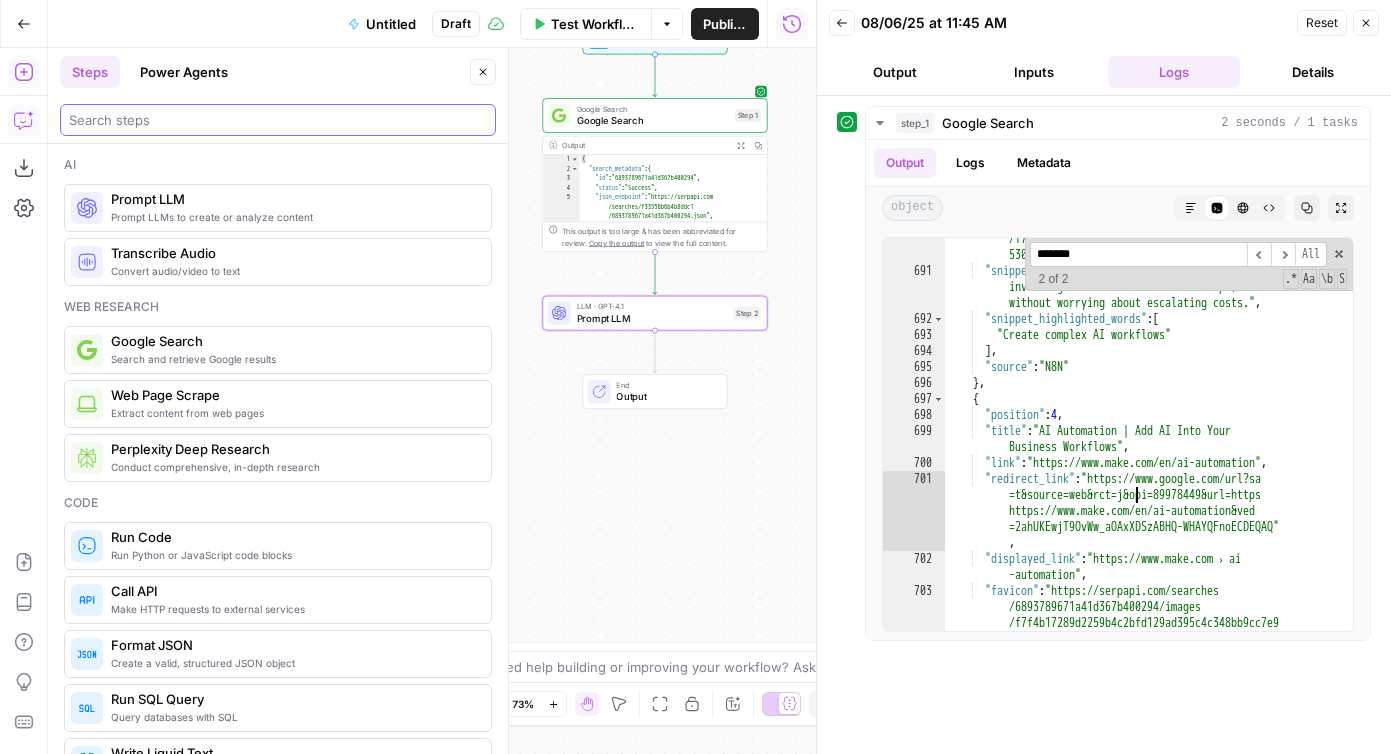 click at bounding box center (278, 120) 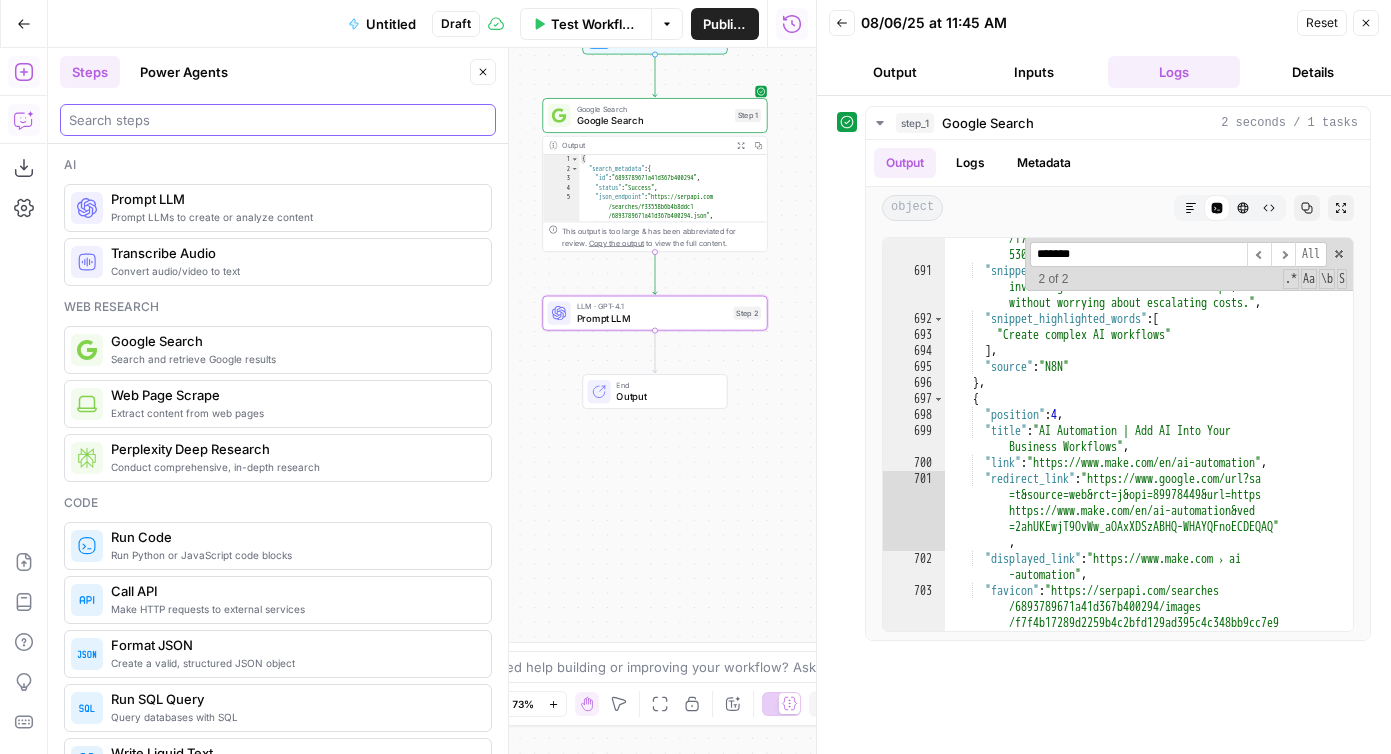 type on "t" 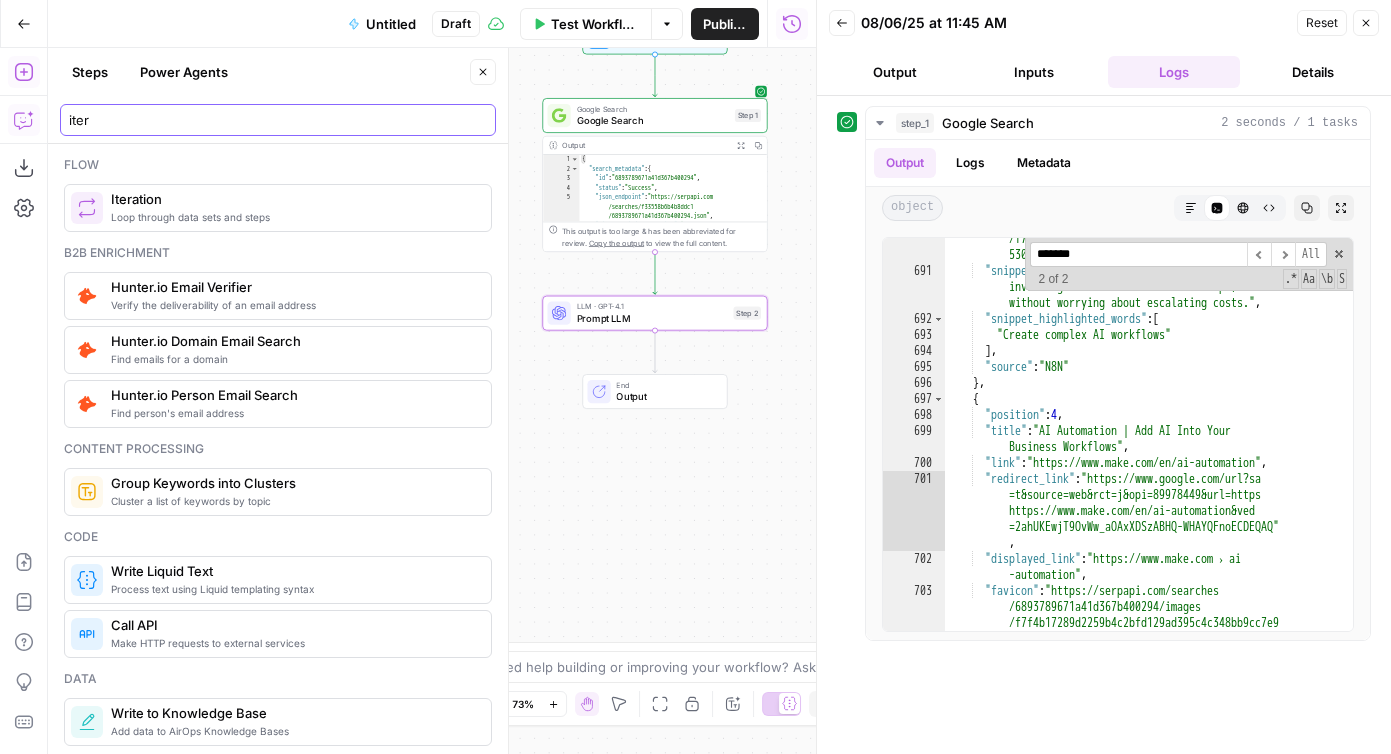 type on "iter" 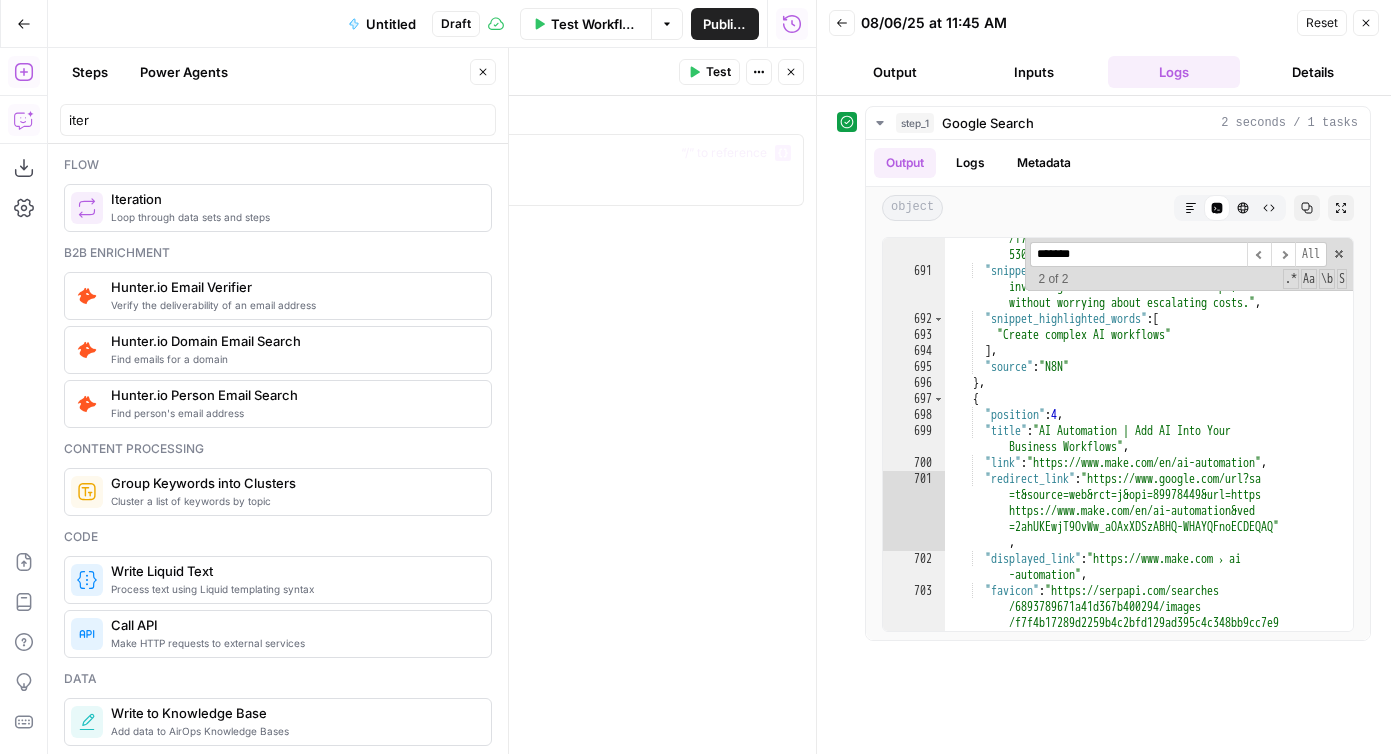 click at bounding box center (416, 188) 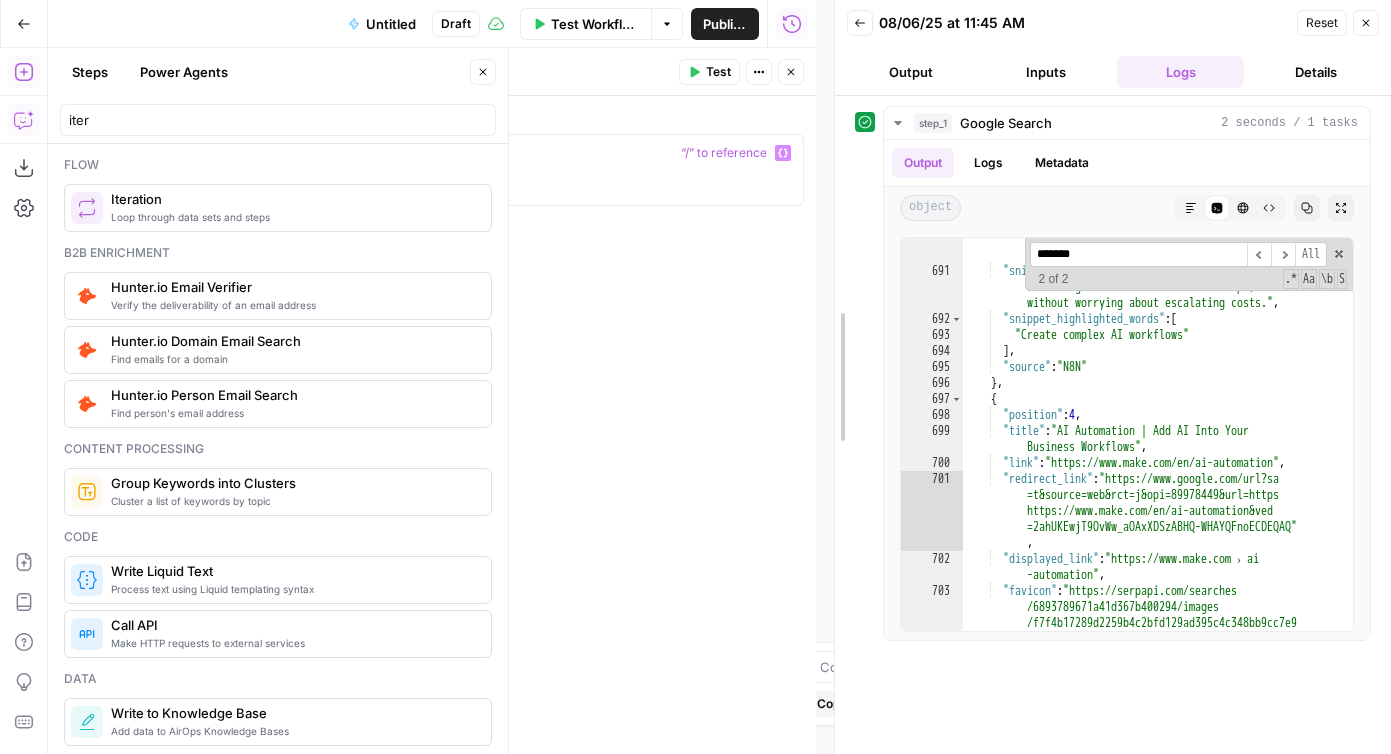 drag, startPoint x: 816, startPoint y: 100, endPoint x: 1065, endPoint y: 100, distance: 249 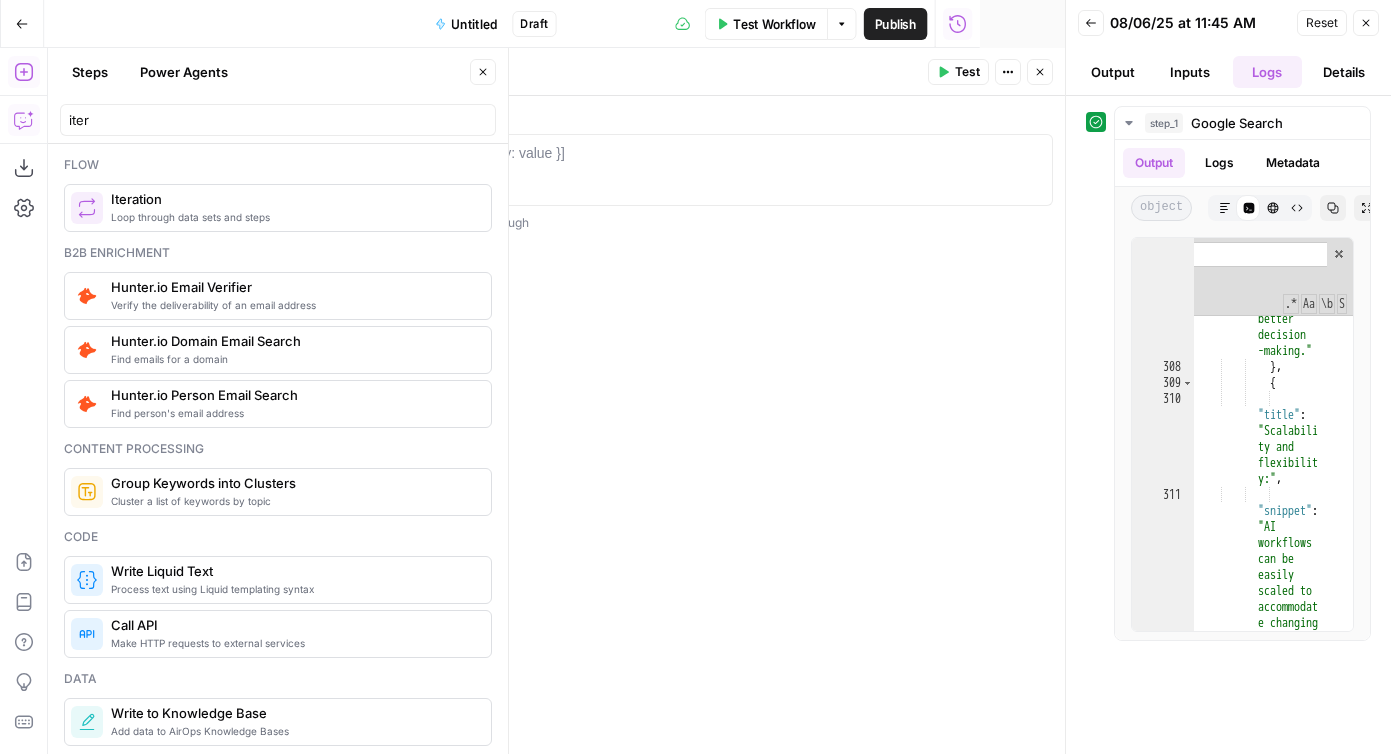 scroll, scrollTop: 6402, scrollLeft: 0, axis: vertical 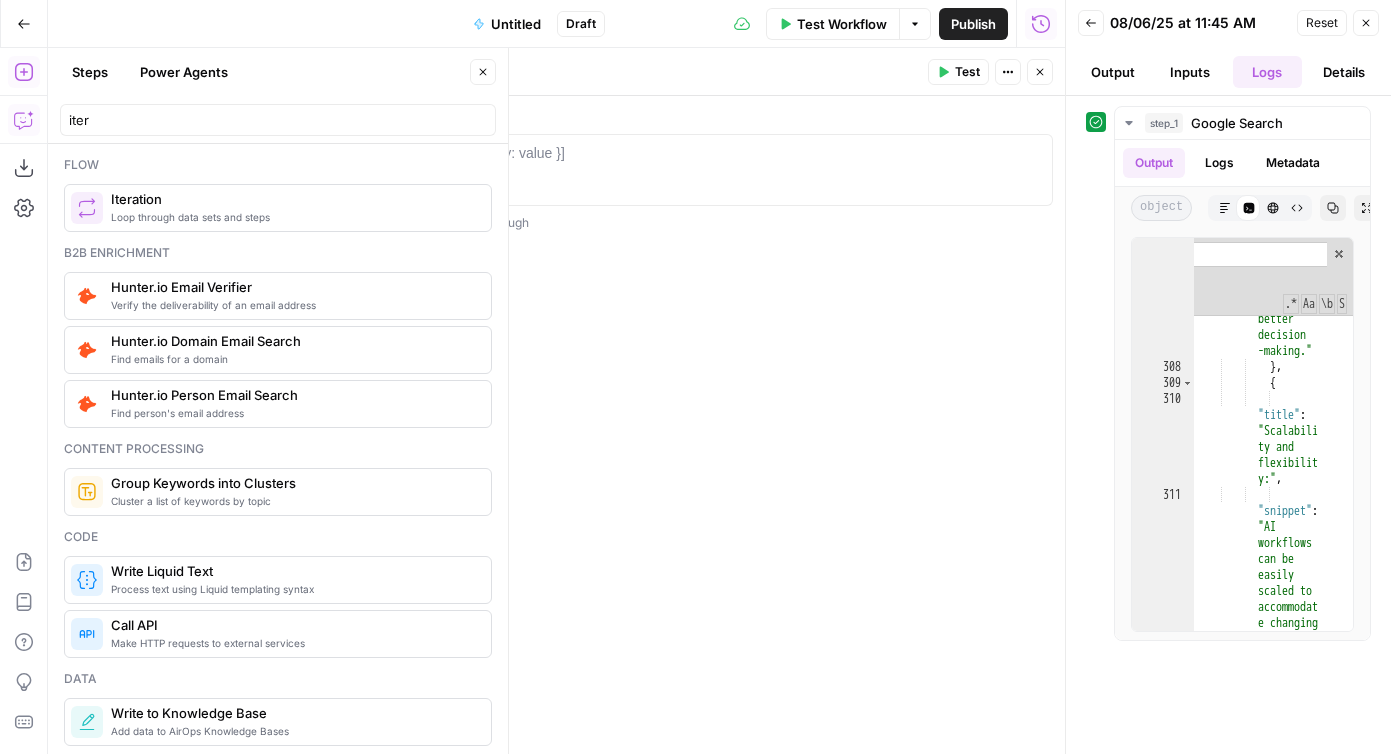 click at bounding box center (665, 188) 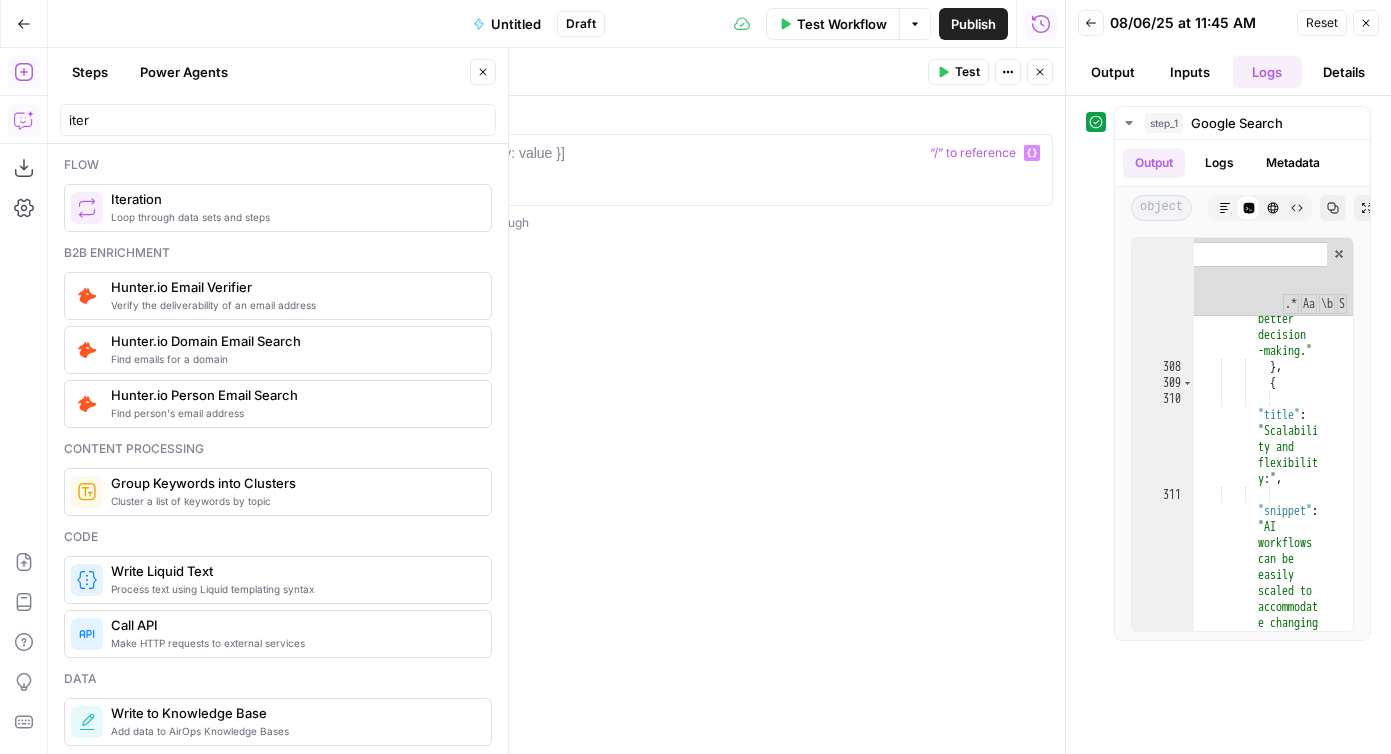 click on "“/” to reference" at bounding box center (973, 153) 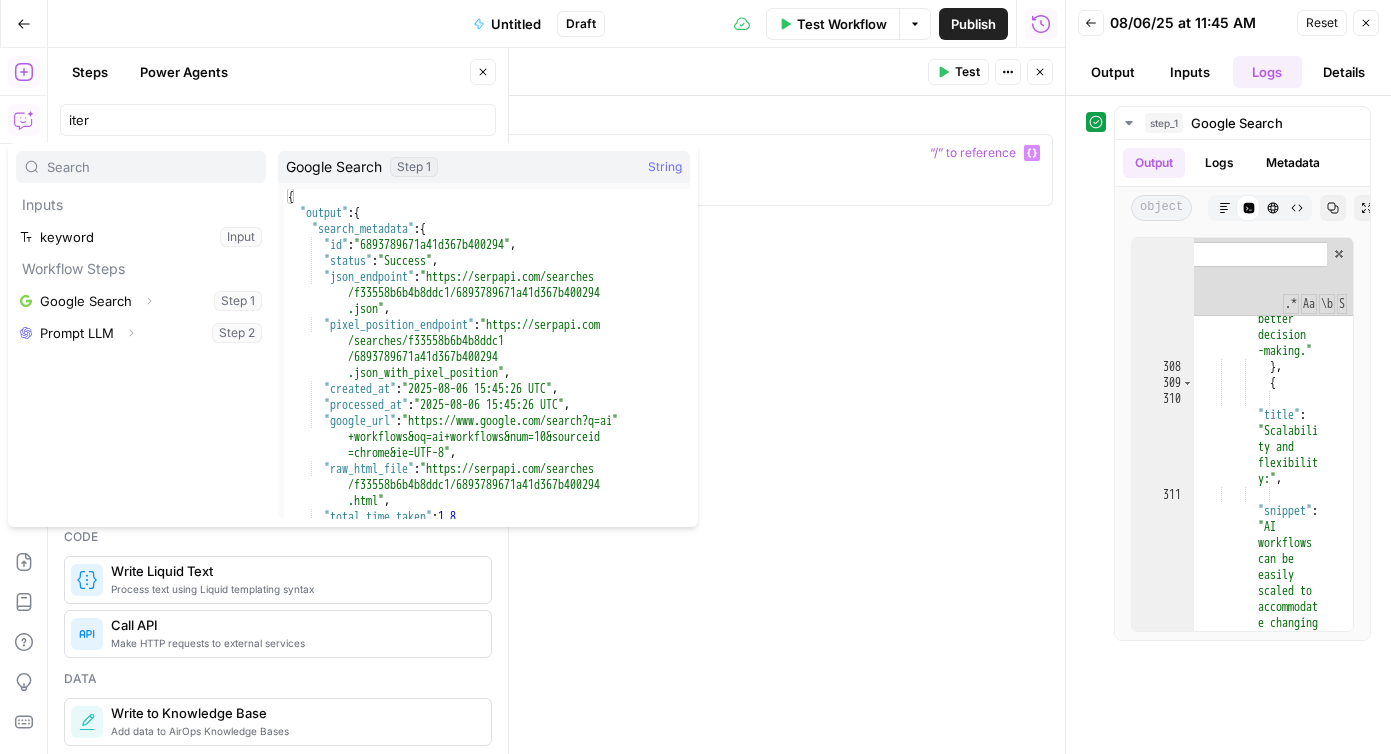 click on "Expand" at bounding box center (131, 293) 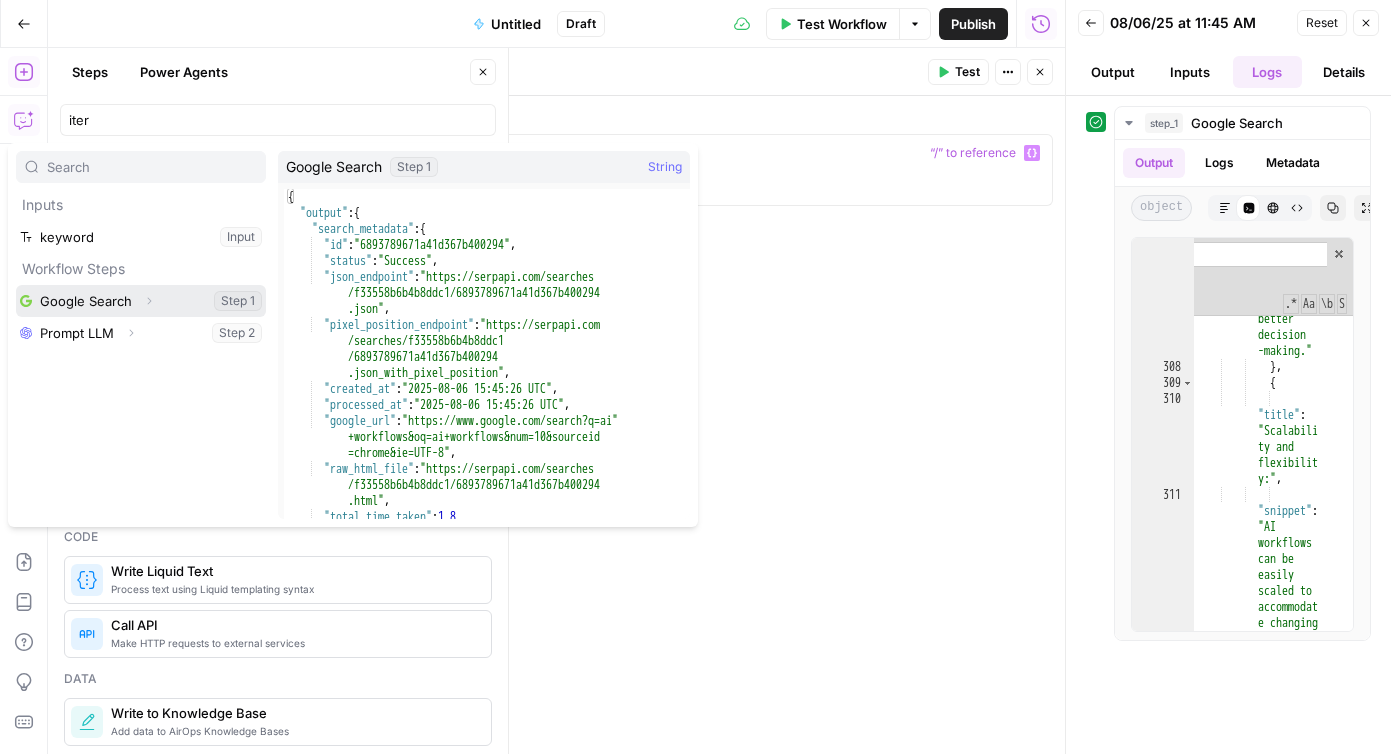 click 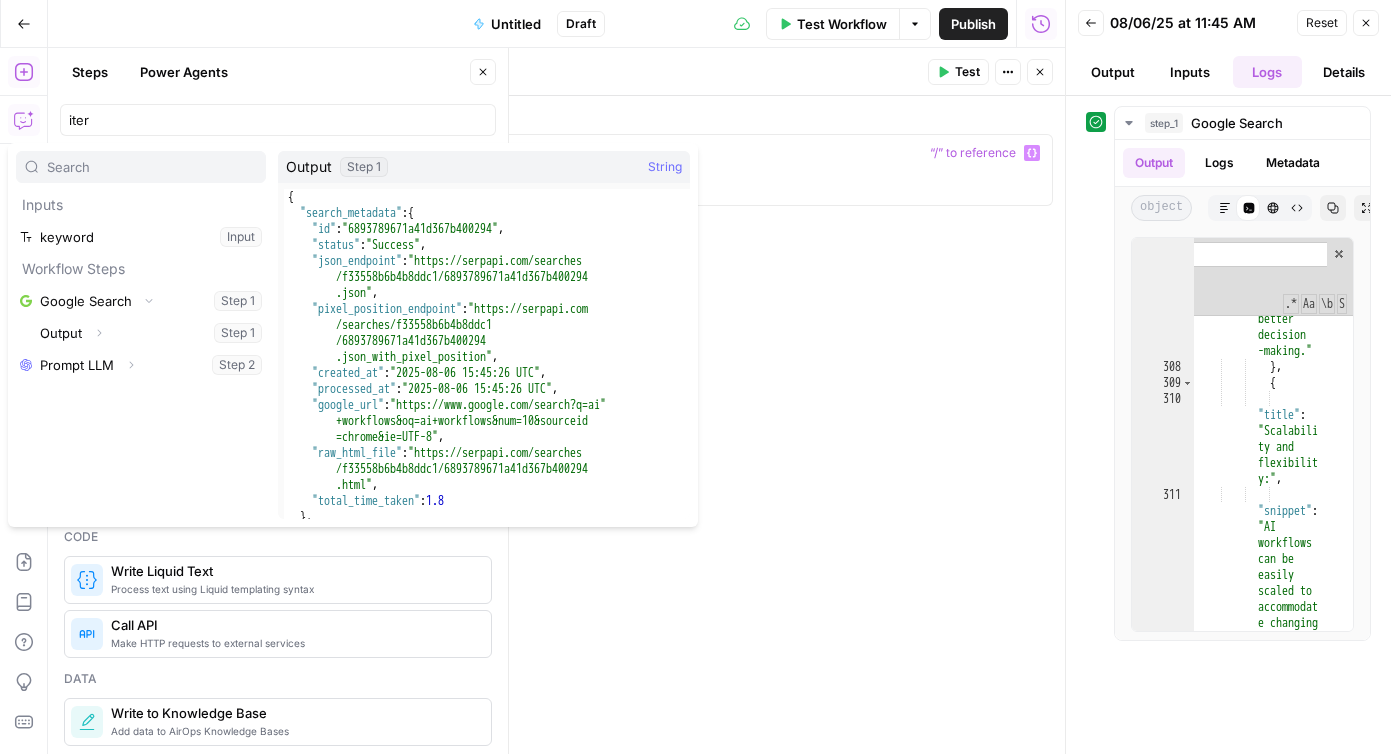 click on "Expand" at bounding box center (130, 325) 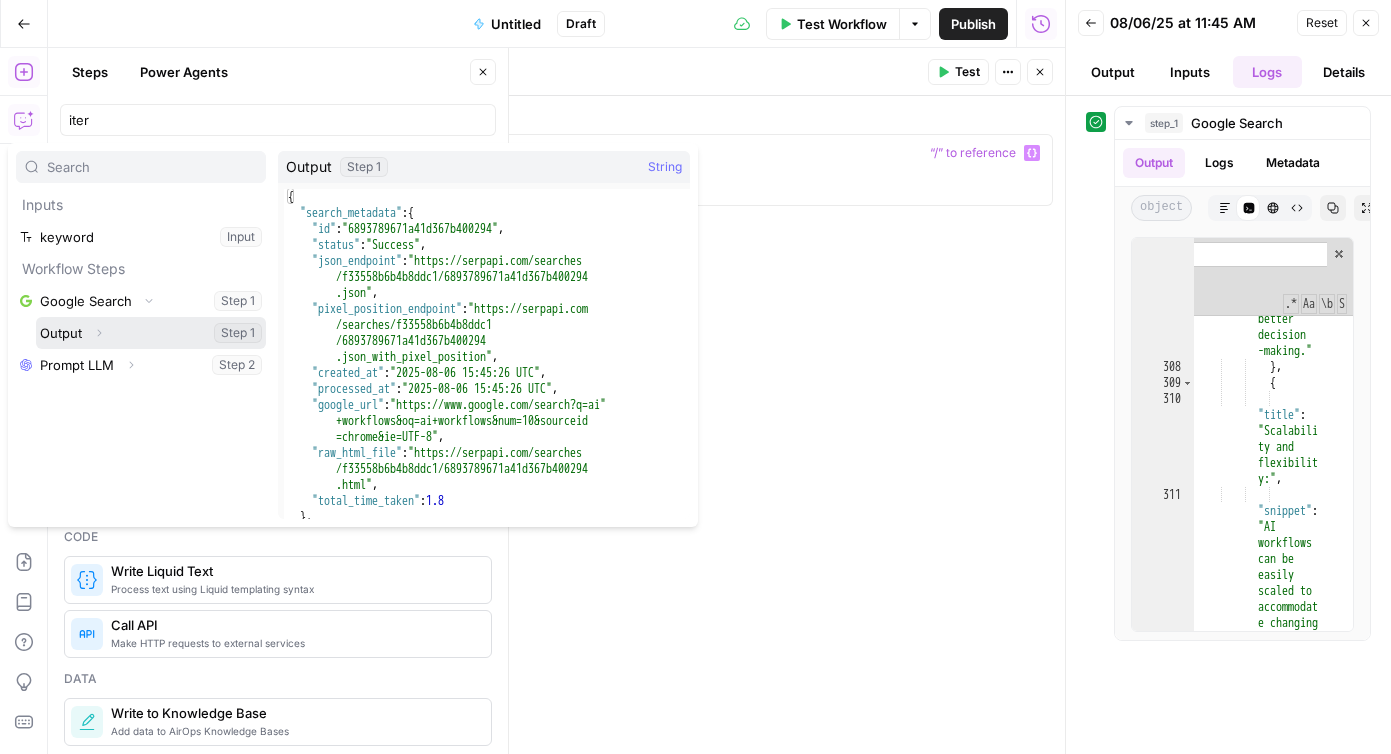 click 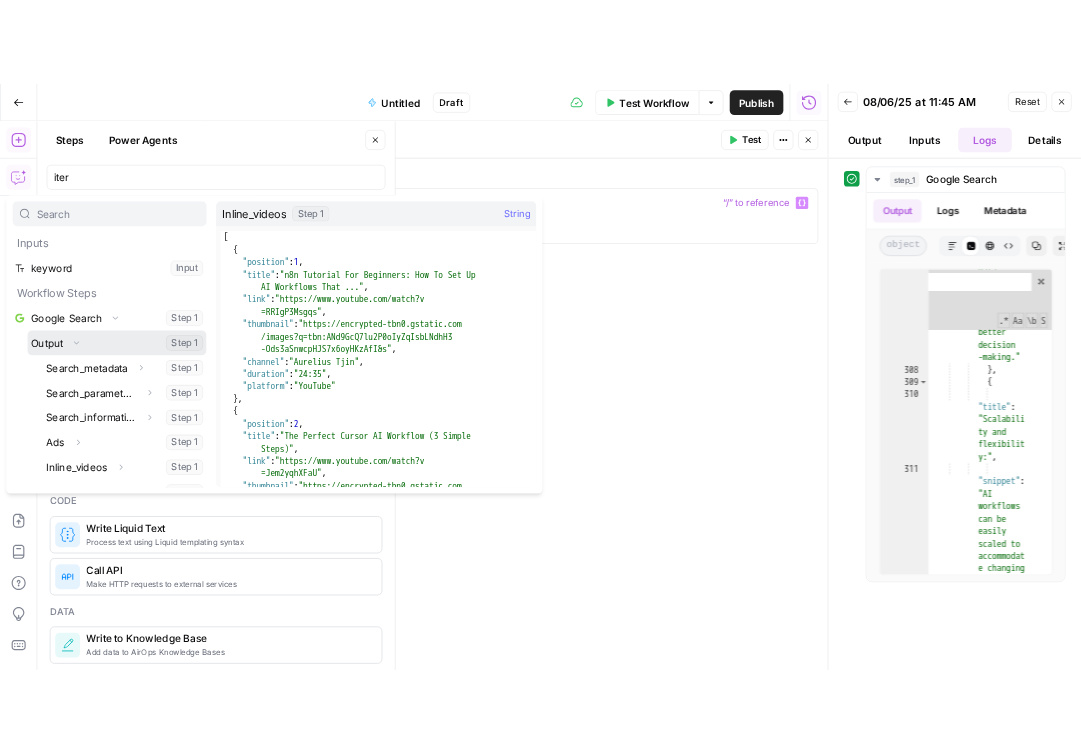 scroll, scrollTop: 246, scrollLeft: 0, axis: vertical 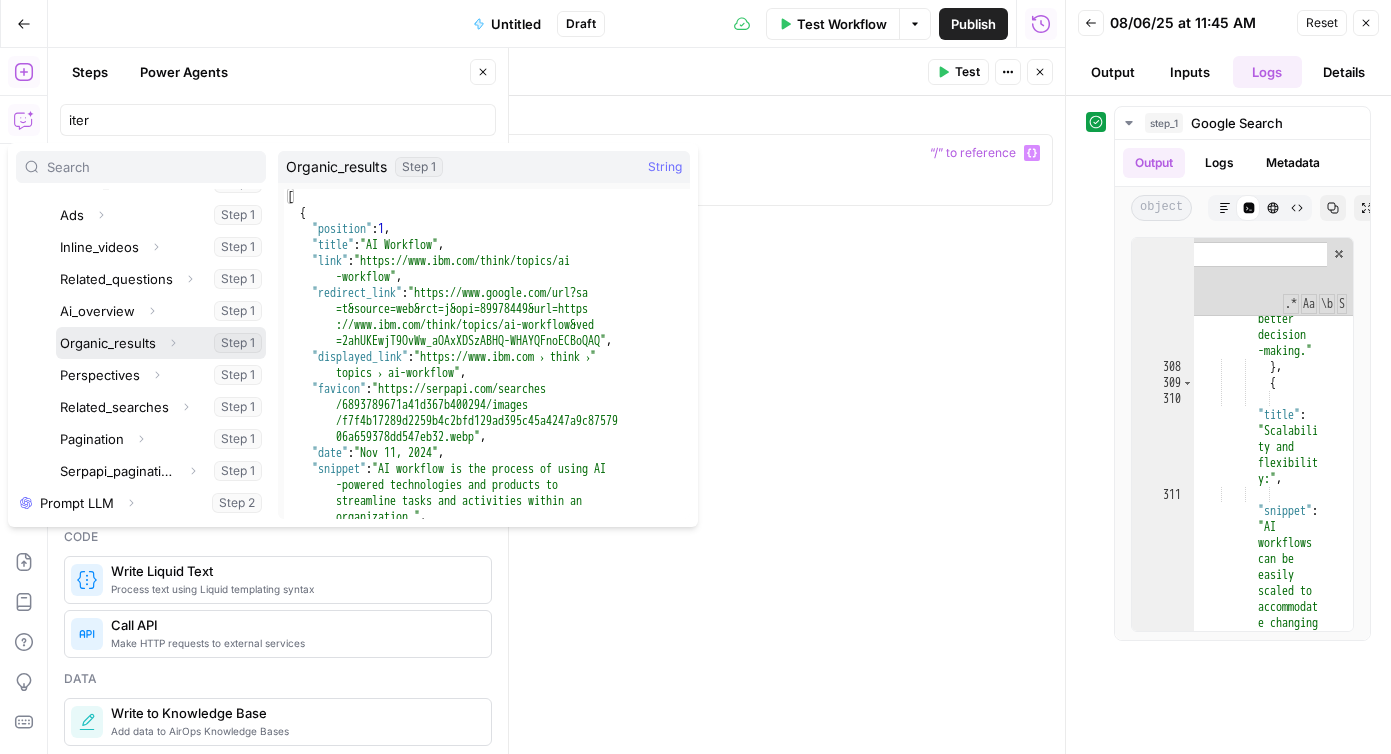 click at bounding box center (161, 343) 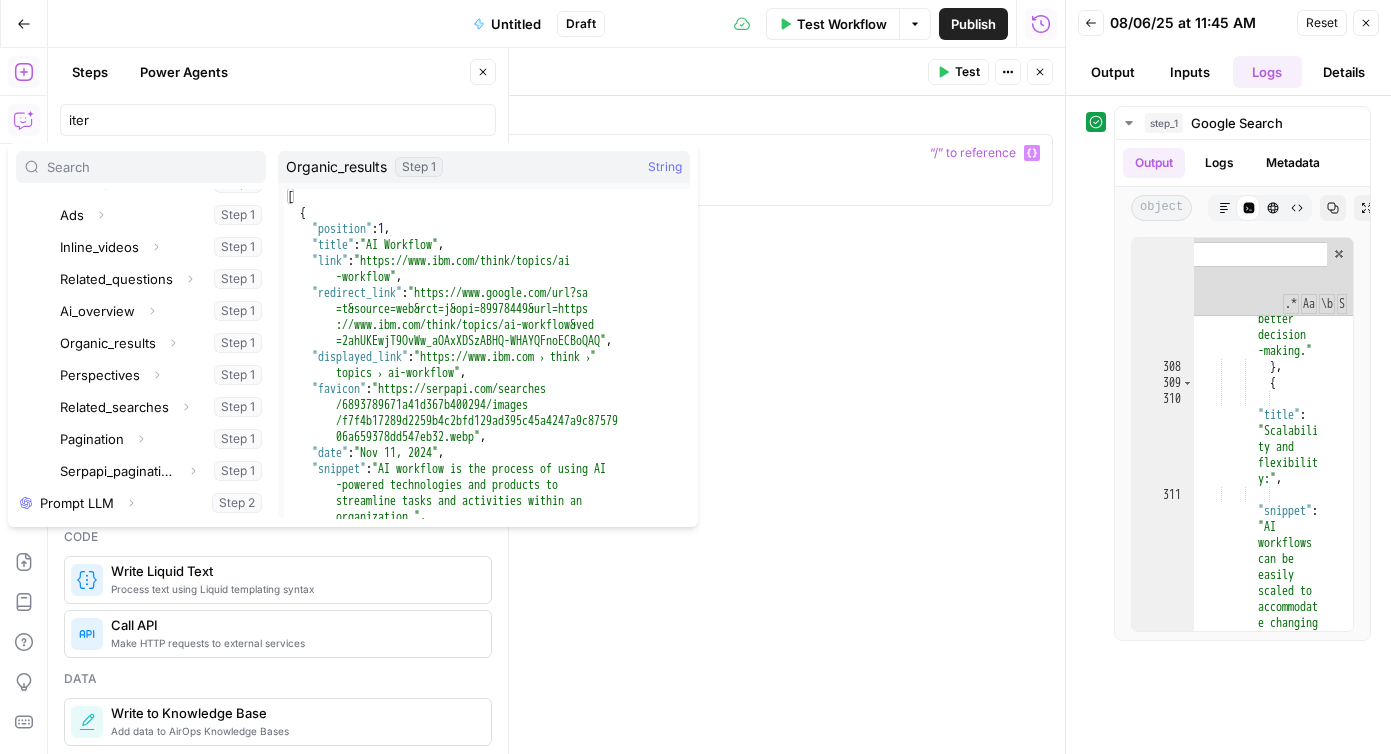 type on "**********" 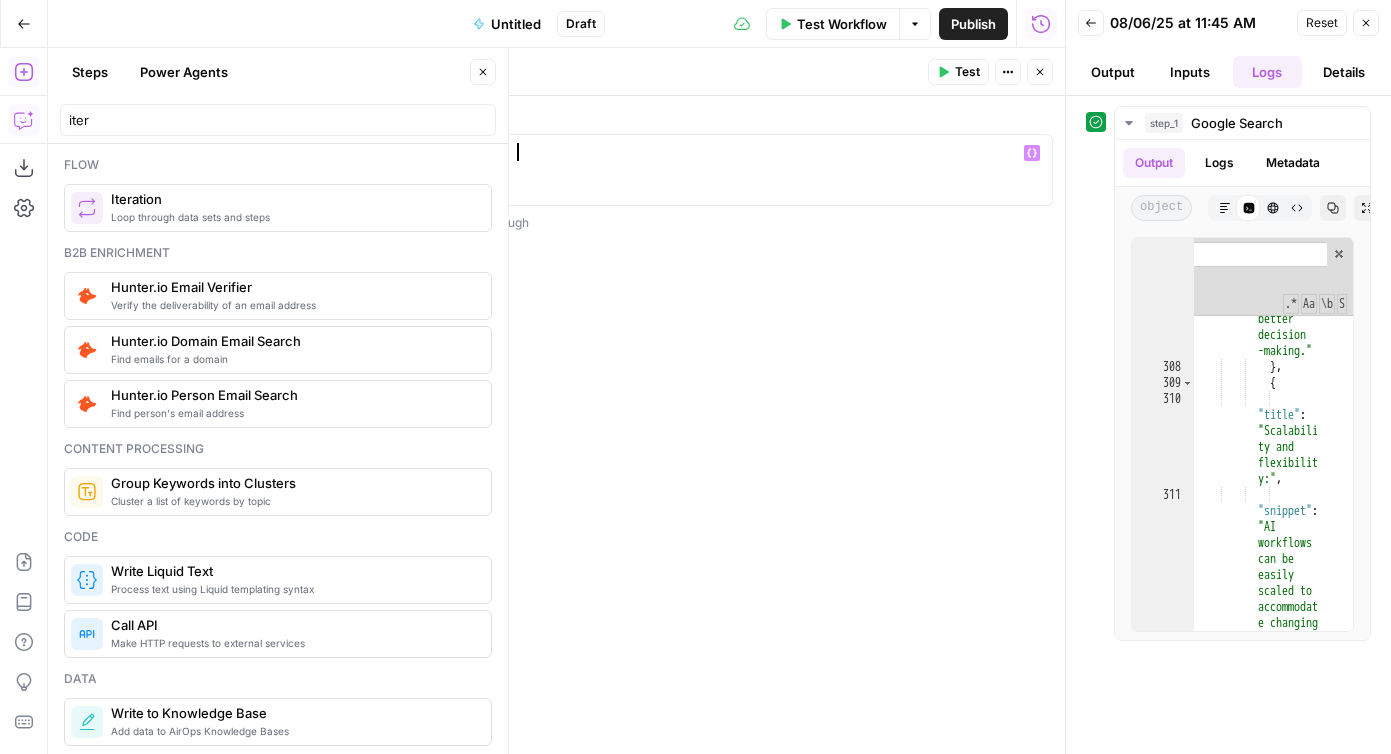 click on "Close" at bounding box center [1040, 72] 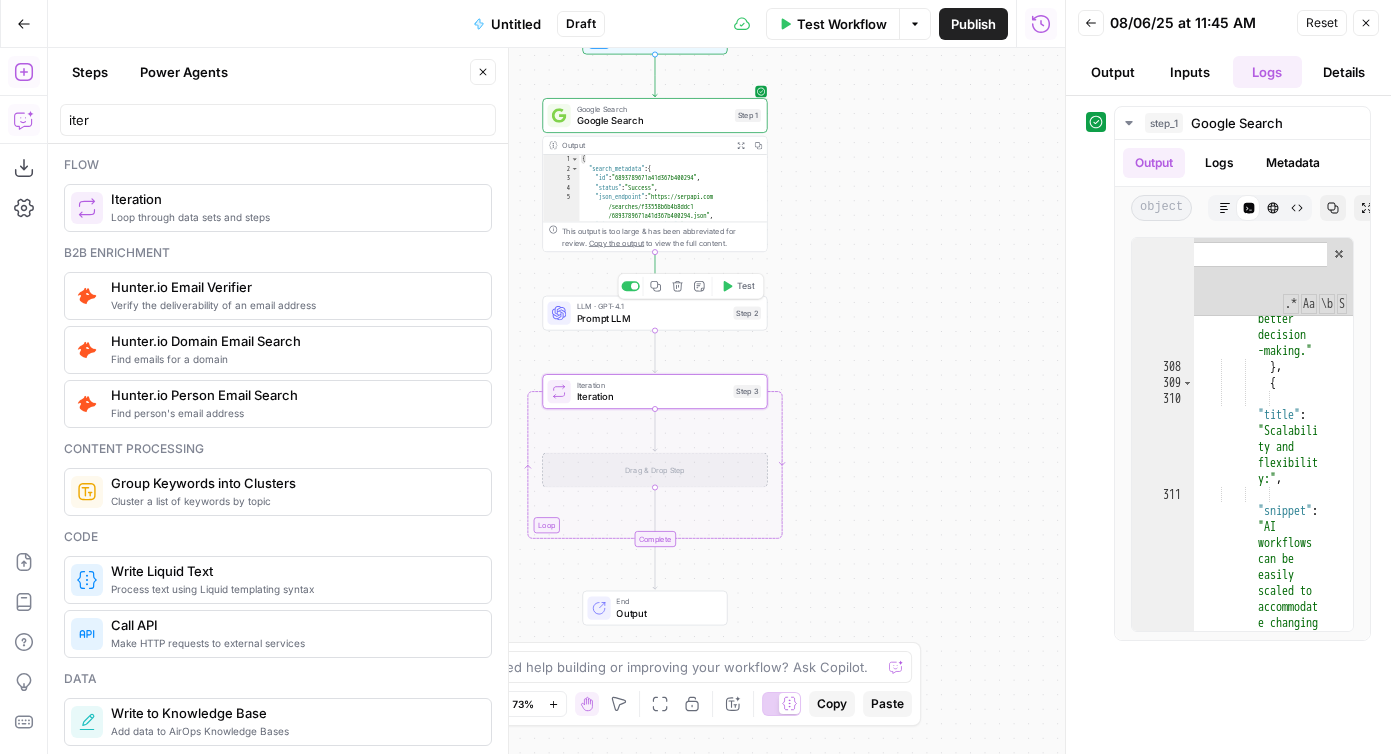 click 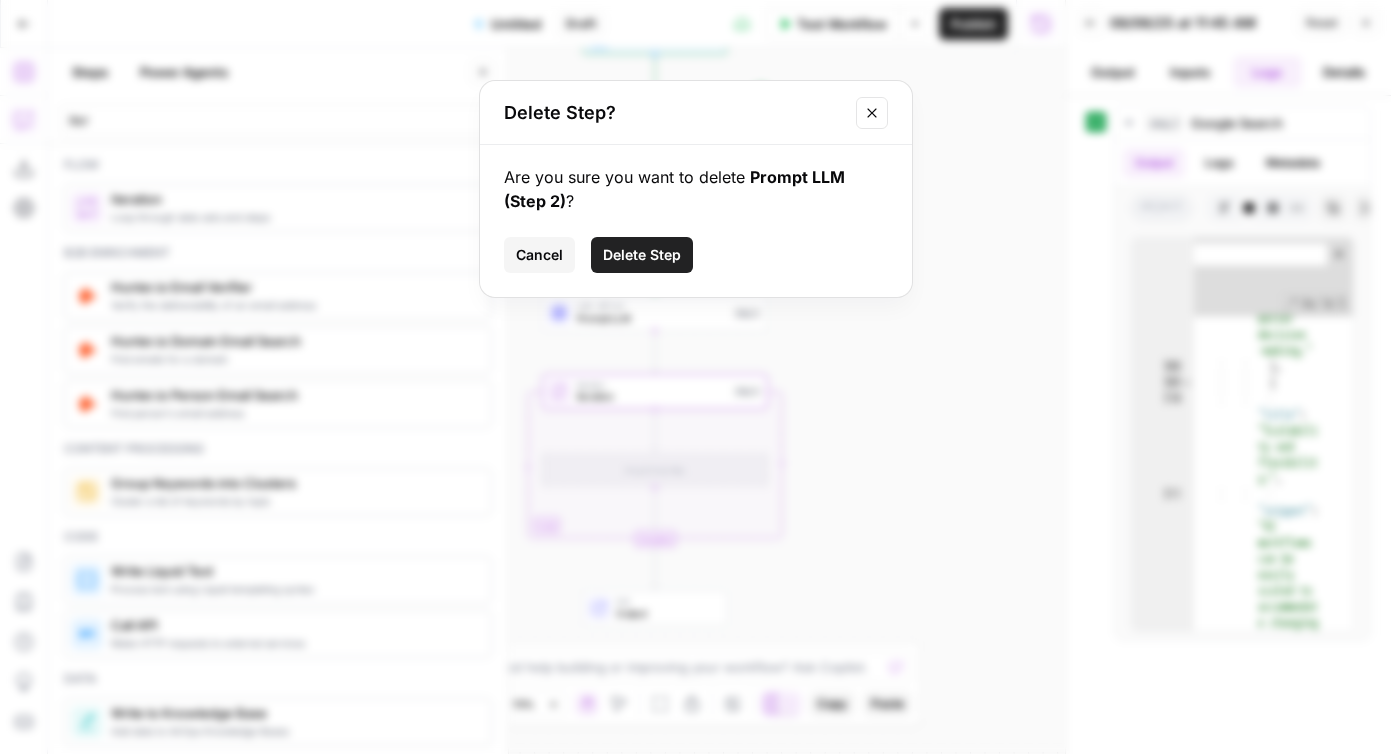 click on "Are you sure you want to delete   Prompt LLM (Step 2) ?" at bounding box center [696, 189] 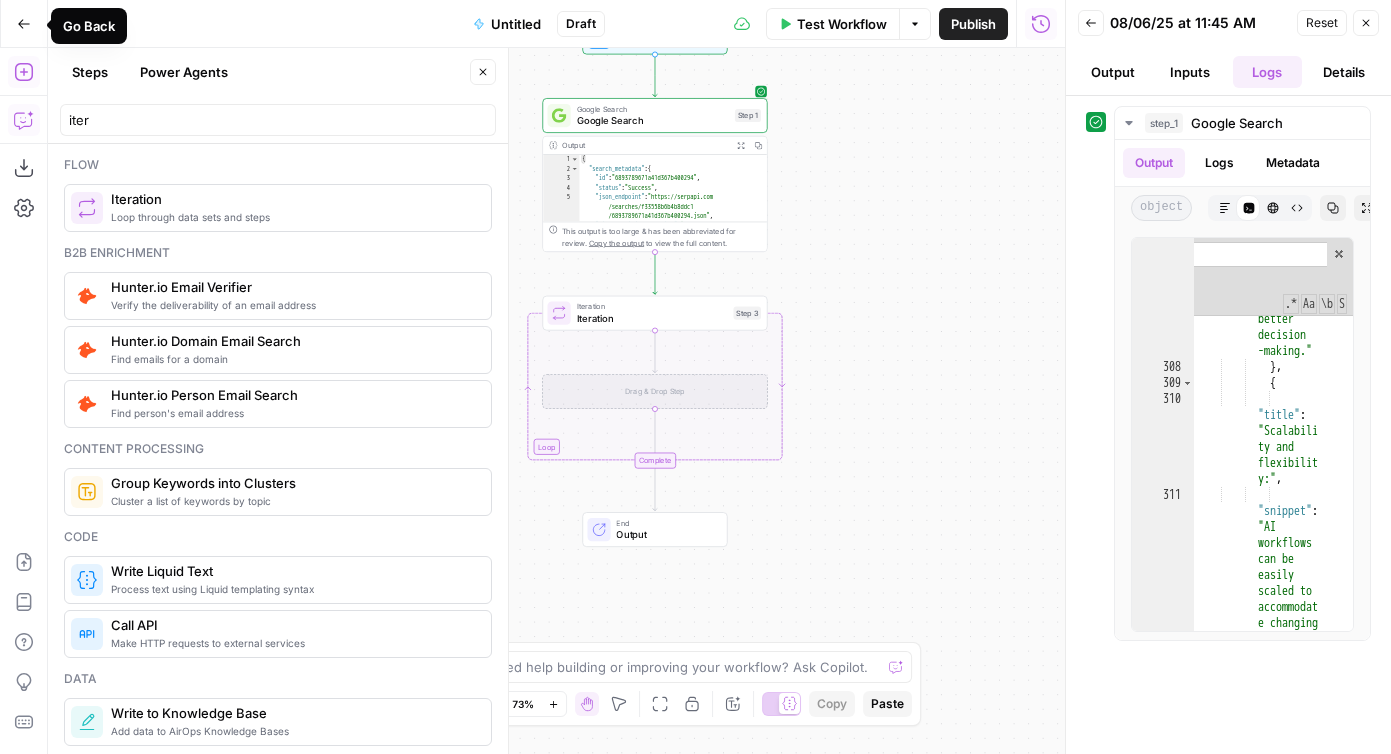 click 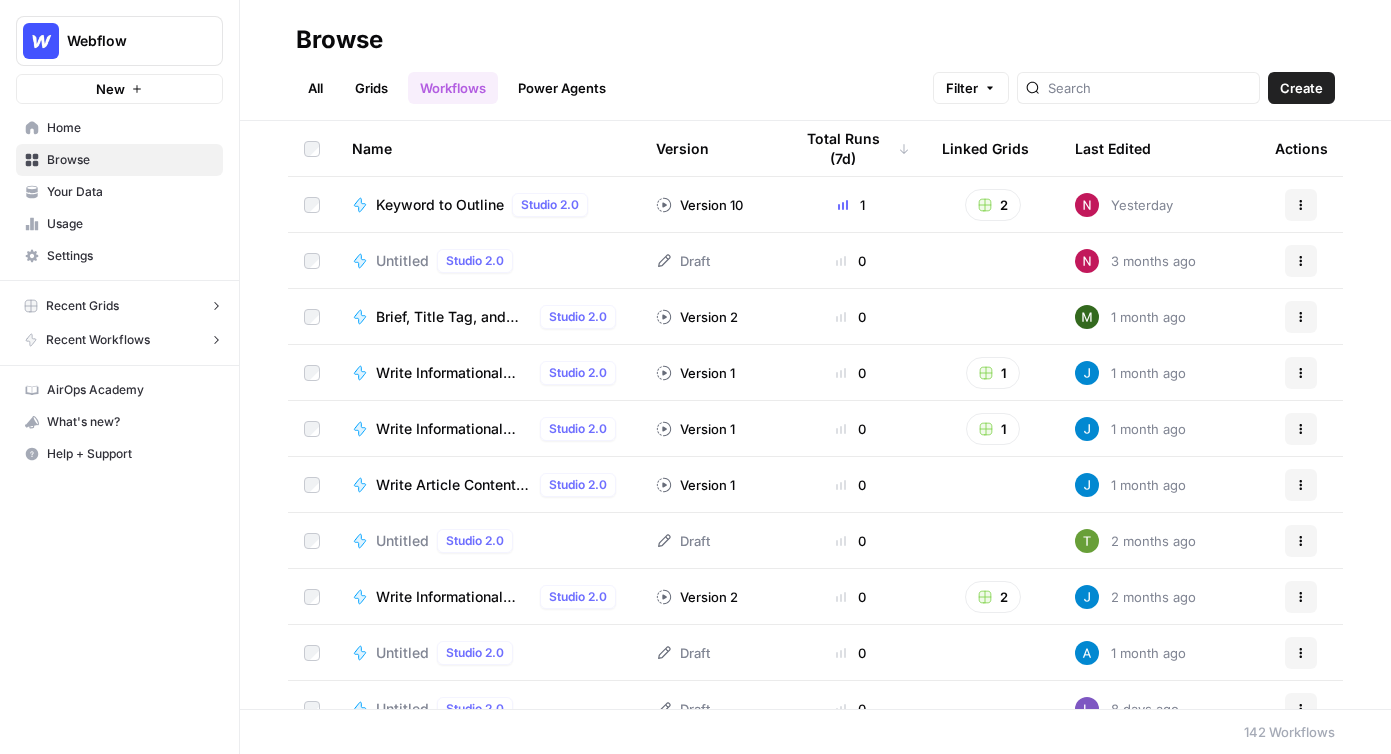 click on "Workflows" at bounding box center [453, 88] 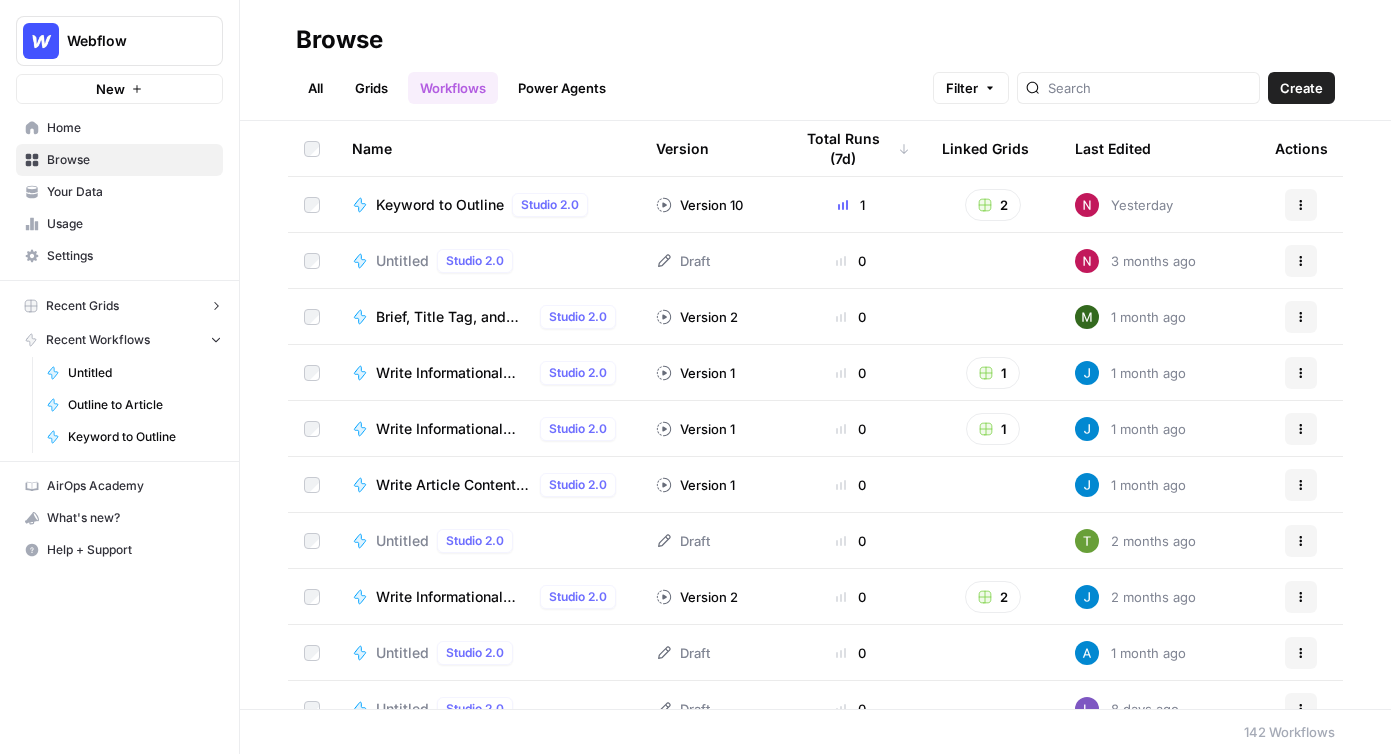 click on "Untitled" at bounding box center [141, 373] 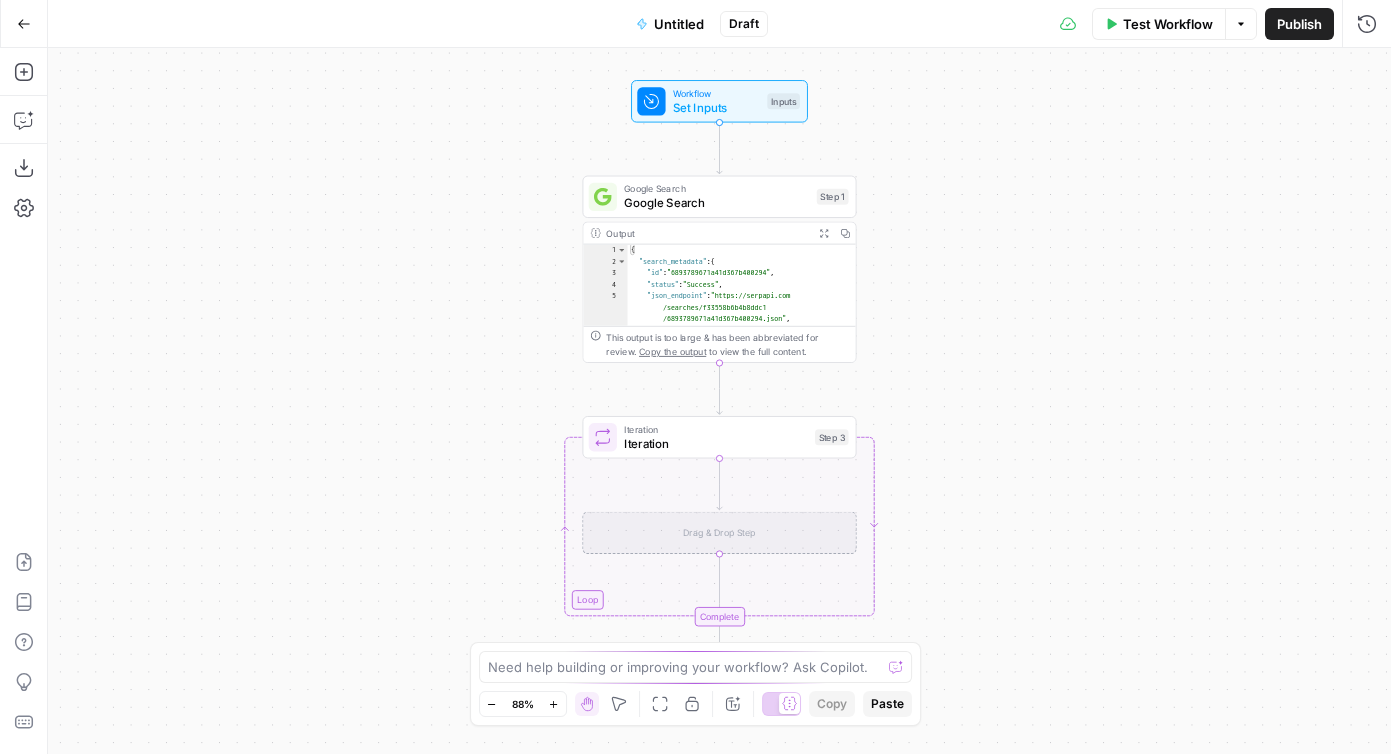 click on "Go Back" at bounding box center (24, 24) 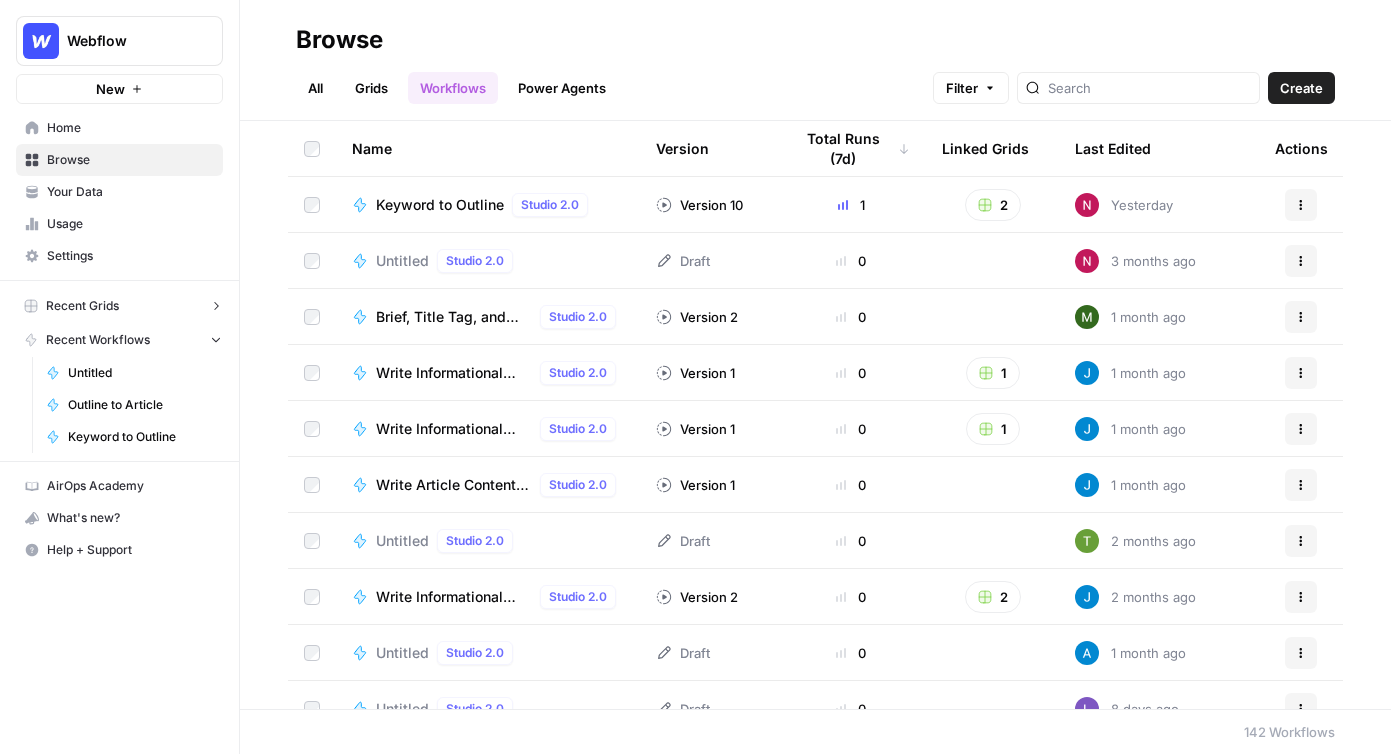 click on "Your Data" at bounding box center [130, 192] 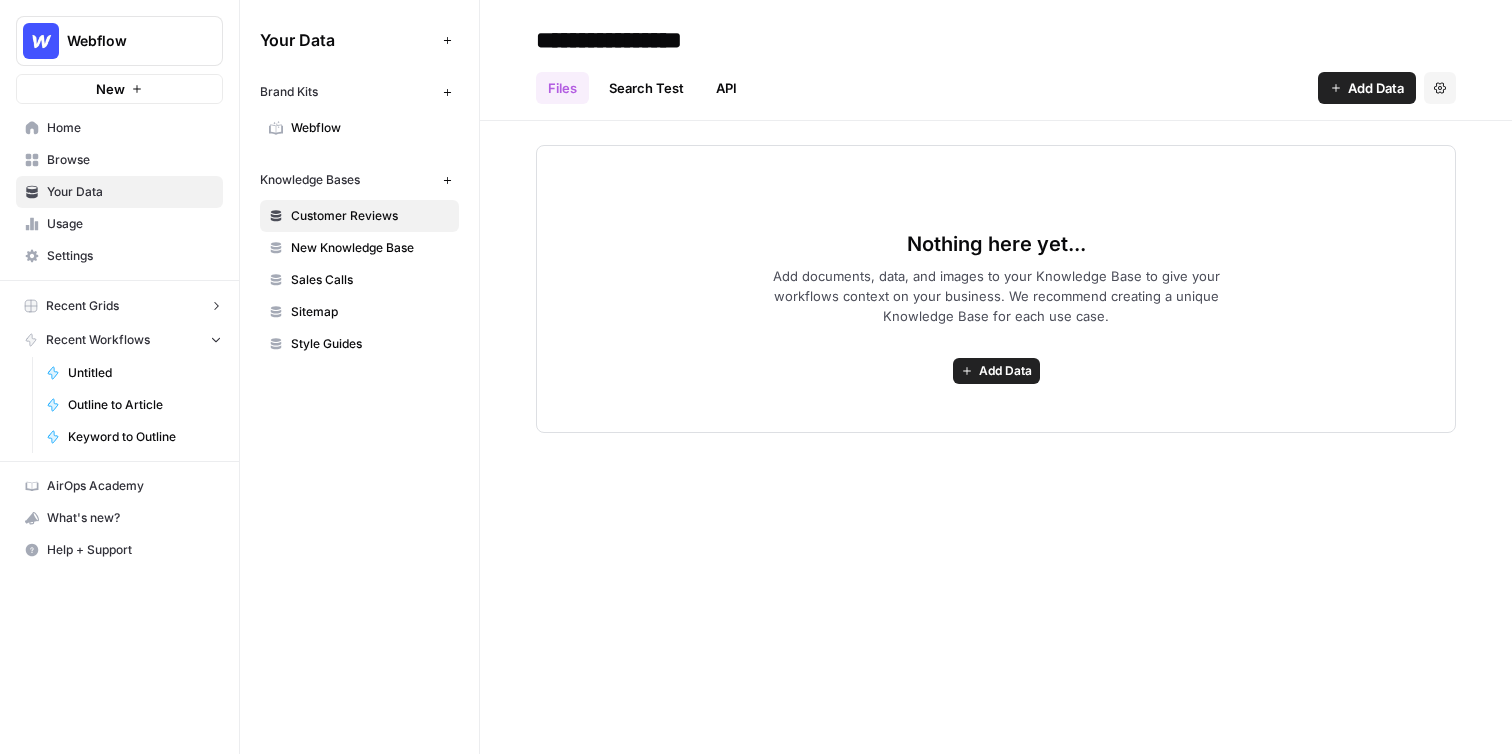 click on "Add Data" at bounding box center (1367, 88) 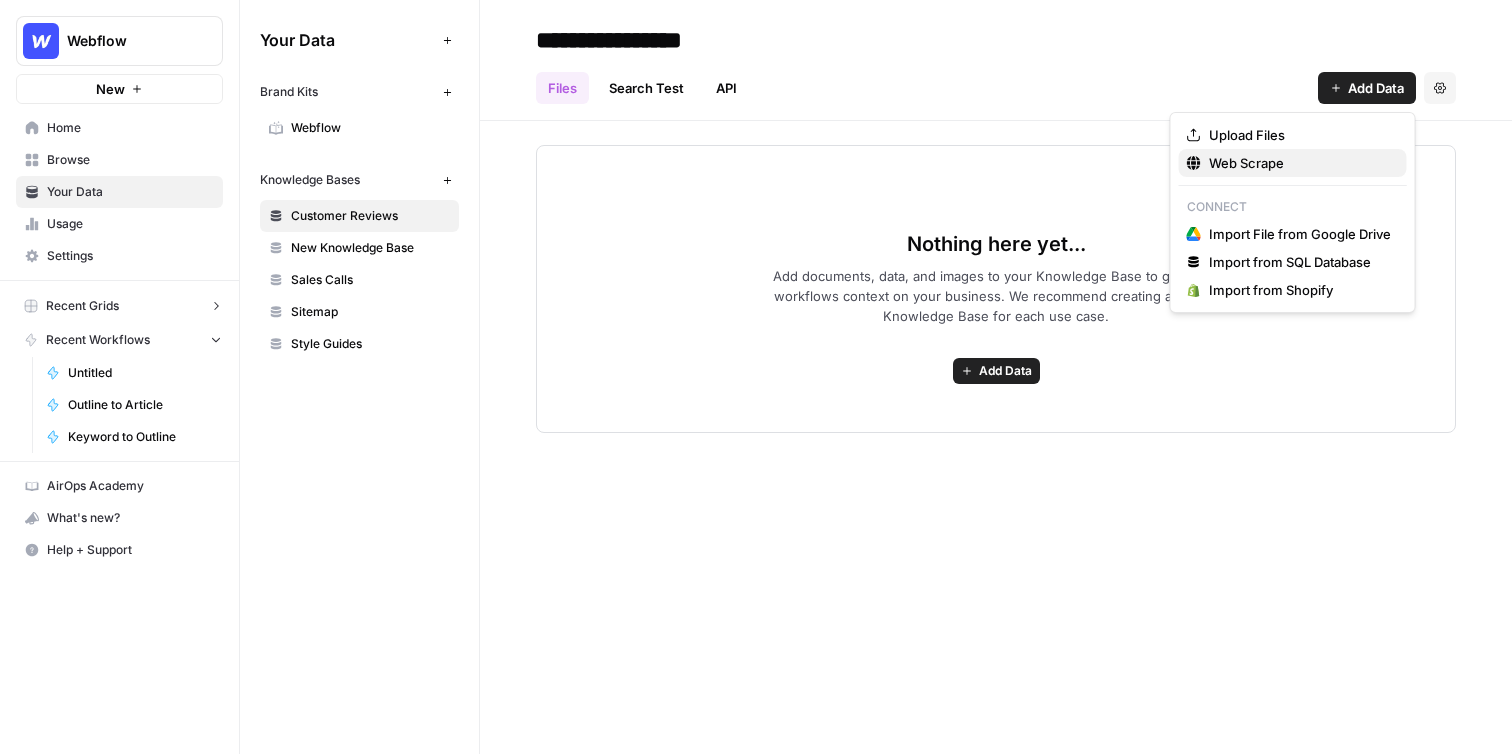 click on "Web Scrape" at bounding box center [1300, 163] 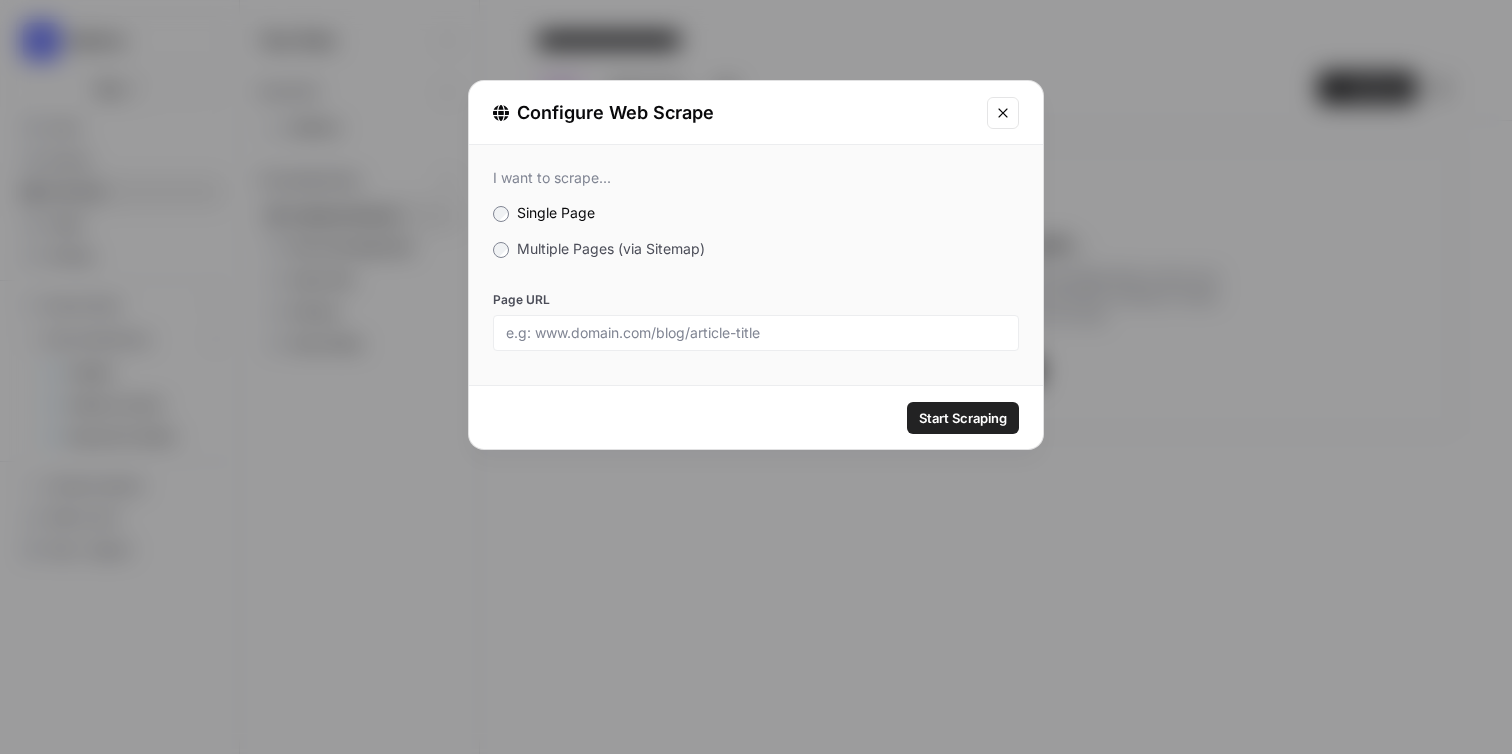 click on "I want to scrape... Single Page Multiple Pages (via Sitemap) Page URL" at bounding box center [756, 260] 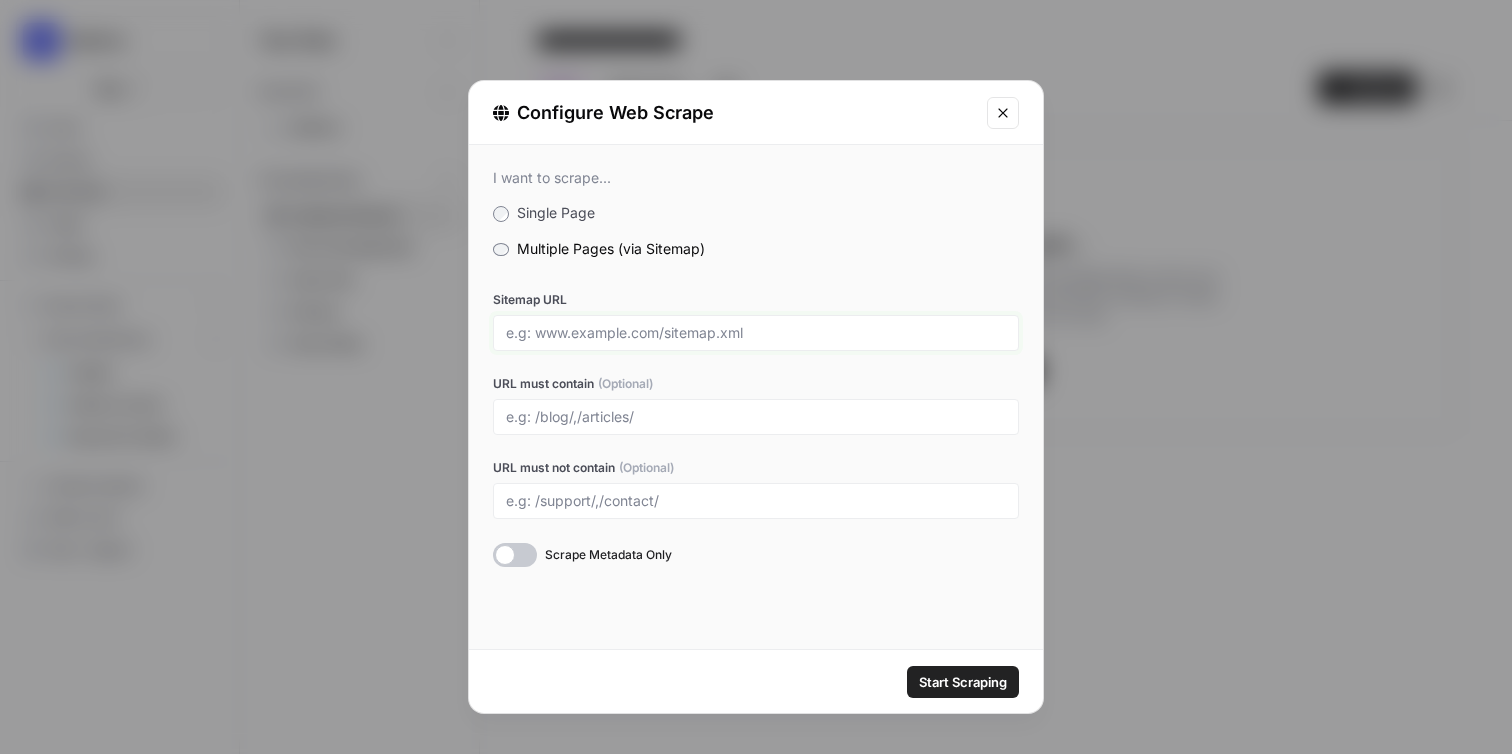 drag, startPoint x: 549, startPoint y: 331, endPoint x: 743, endPoint y: 331, distance: 194 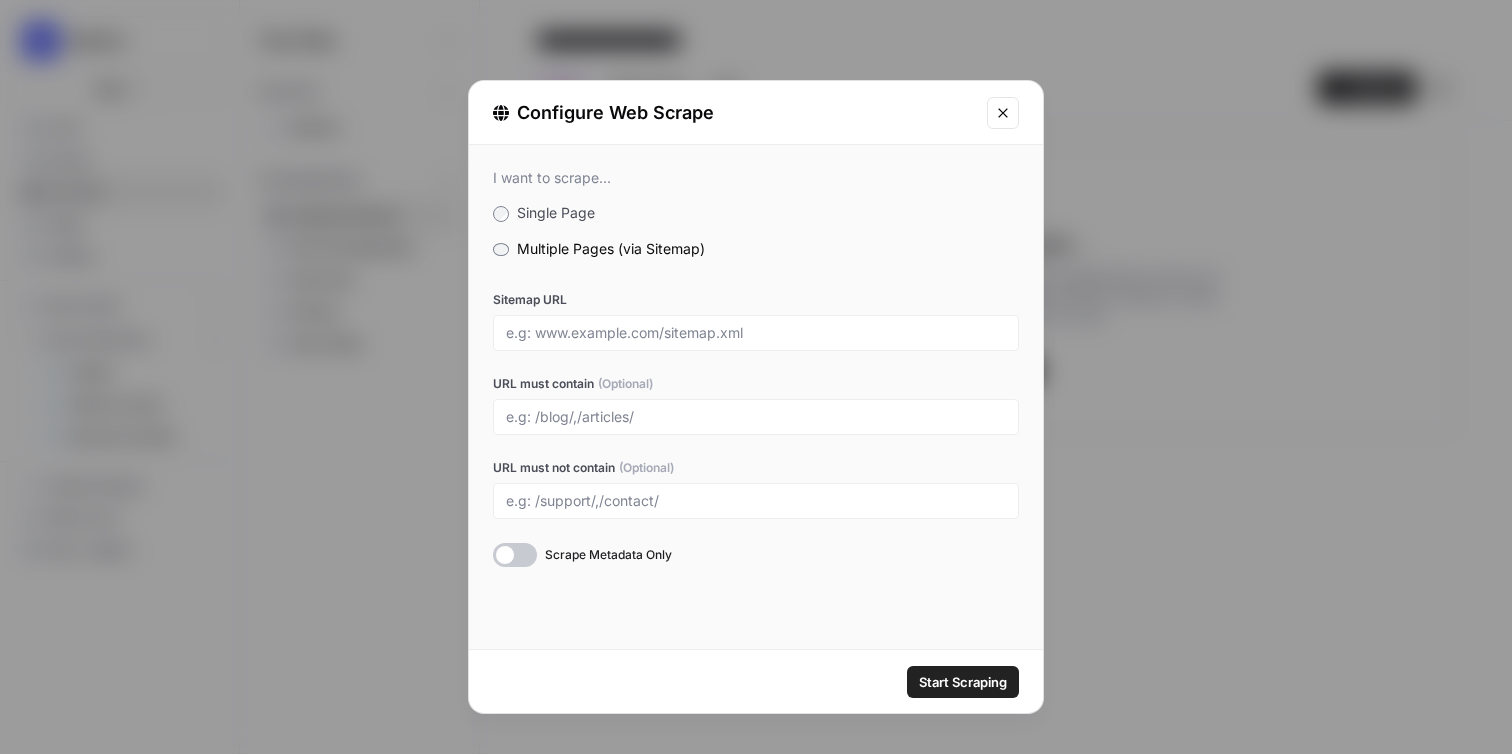click at bounding box center (1003, 113) 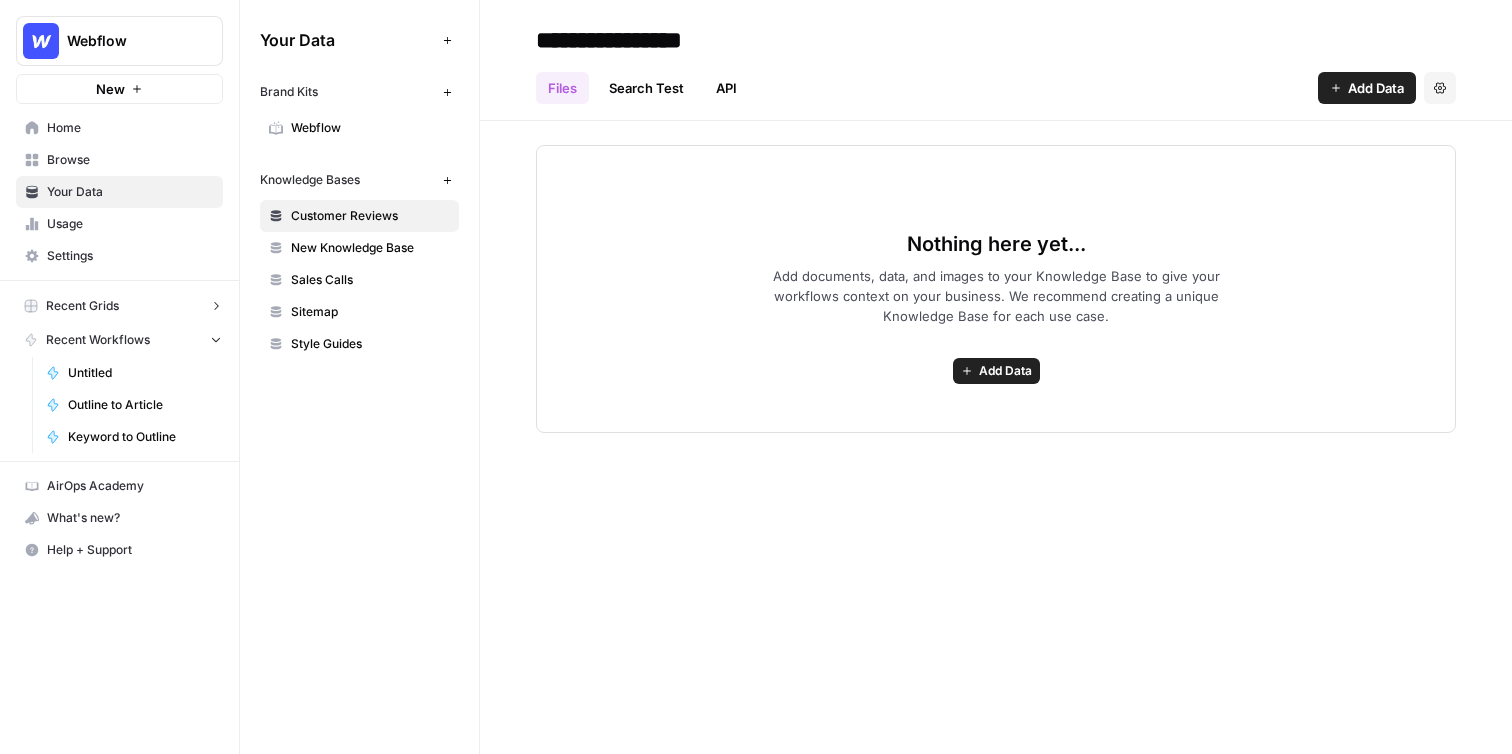 click on "Untitled" at bounding box center [141, 373] 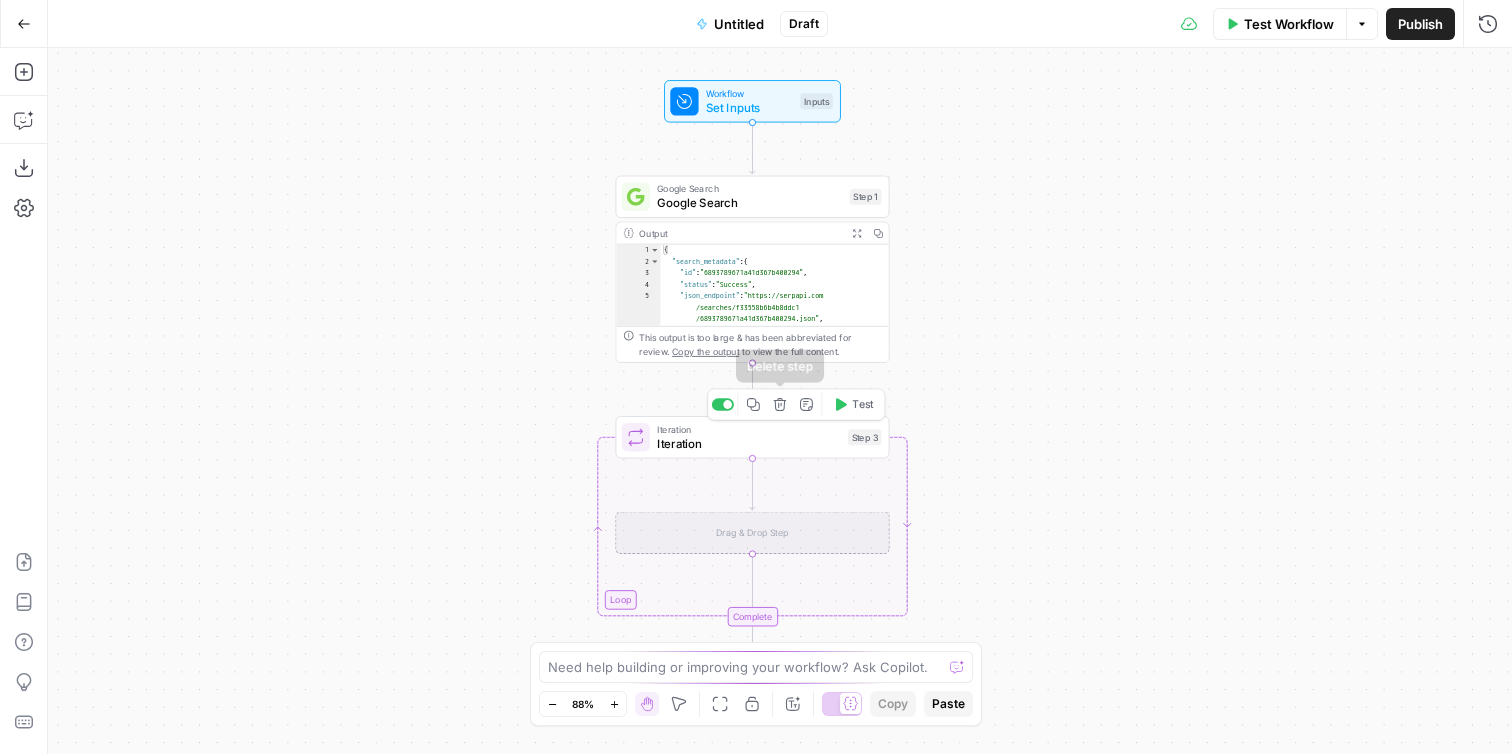 click on "Copy step Delete step Add Note Test" at bounding box center (796, 405) 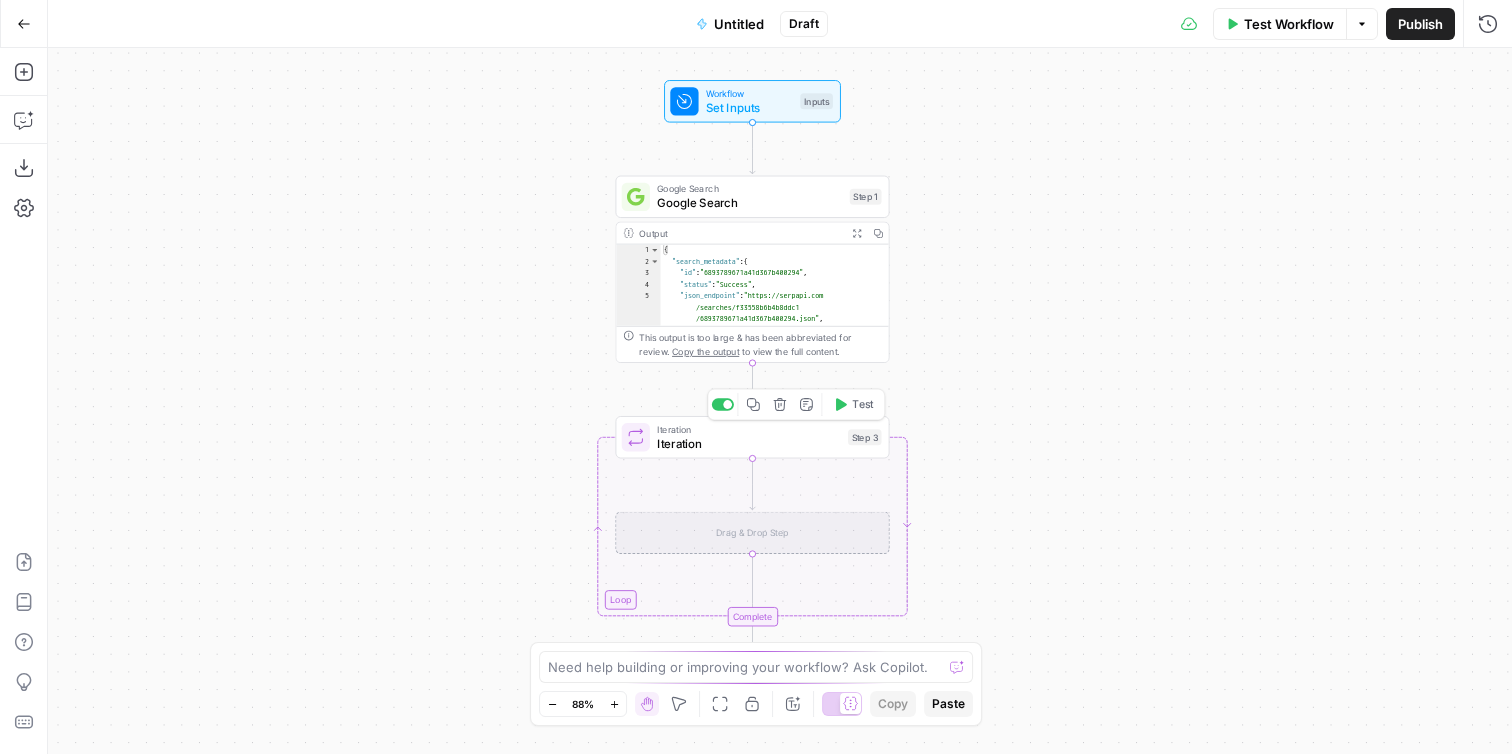 click 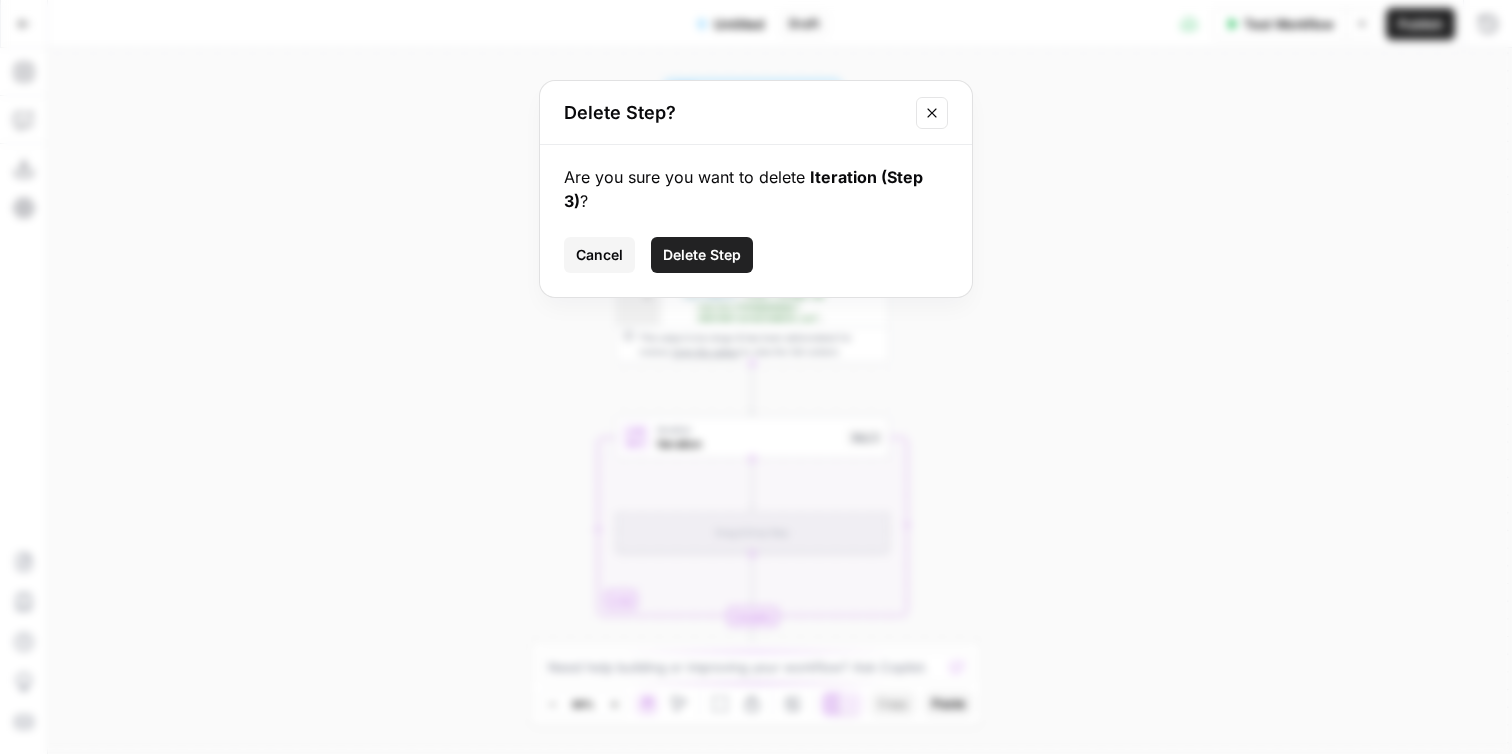 click on "Delete Step" at bounding box center [702, 255] 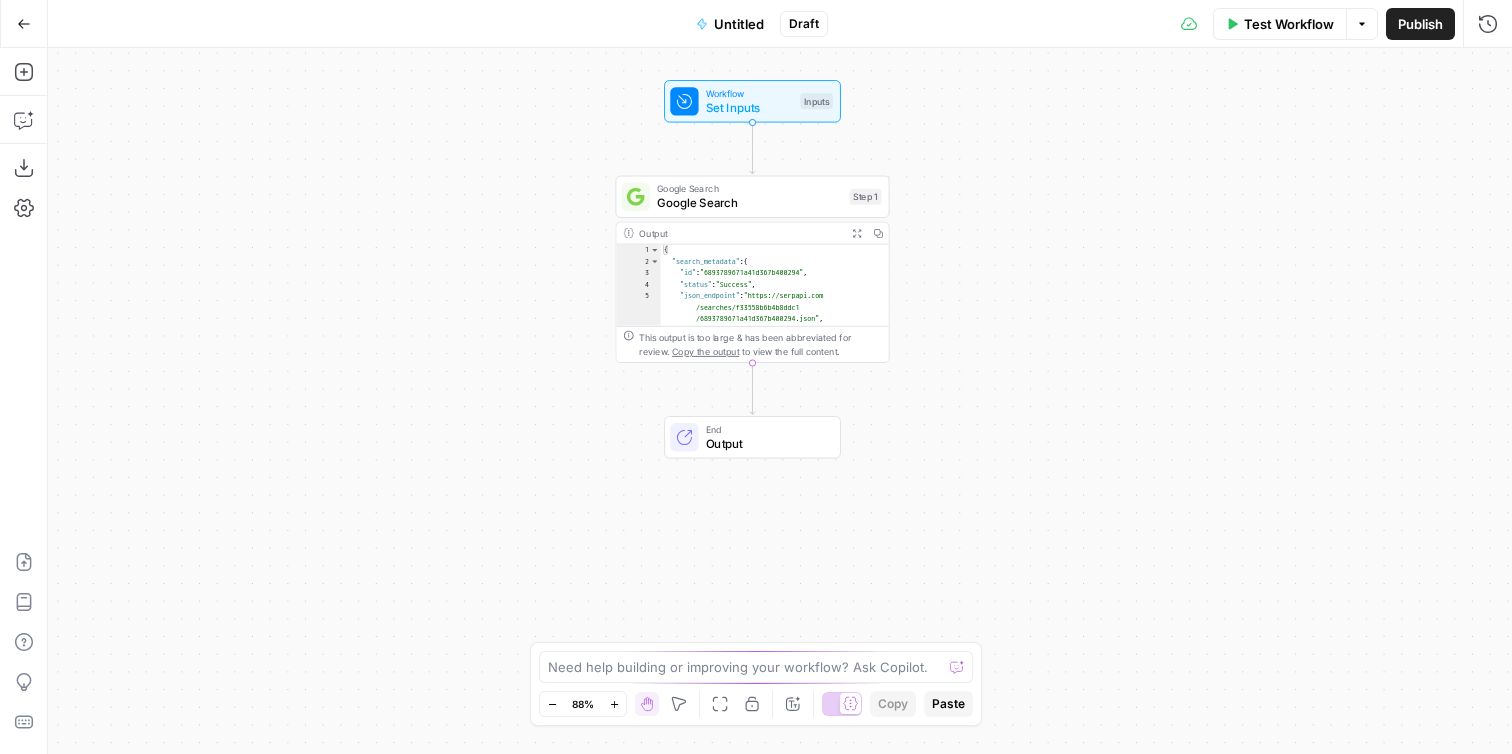 click on "Add Steps" at bounding box center (24, 72) 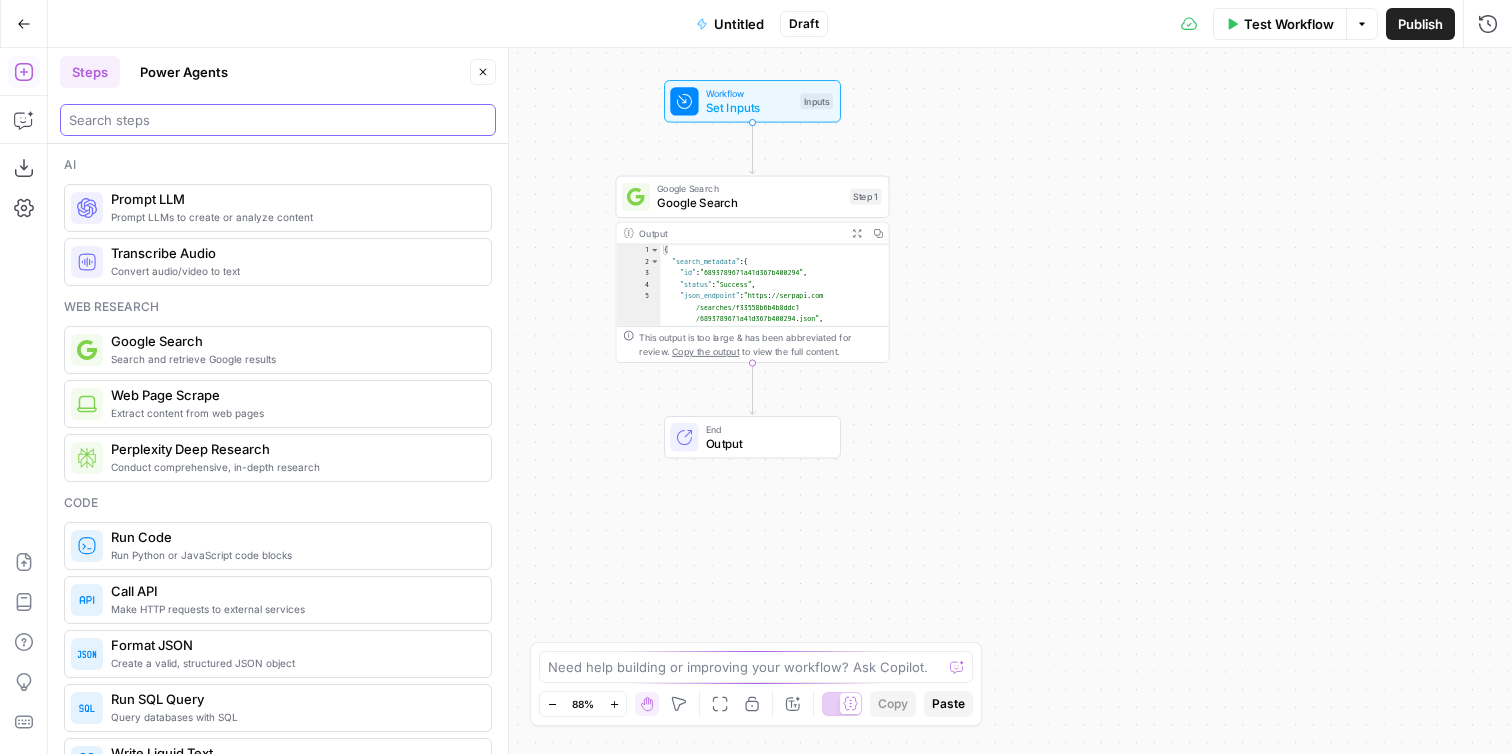 click at bounding box center (278, 120) 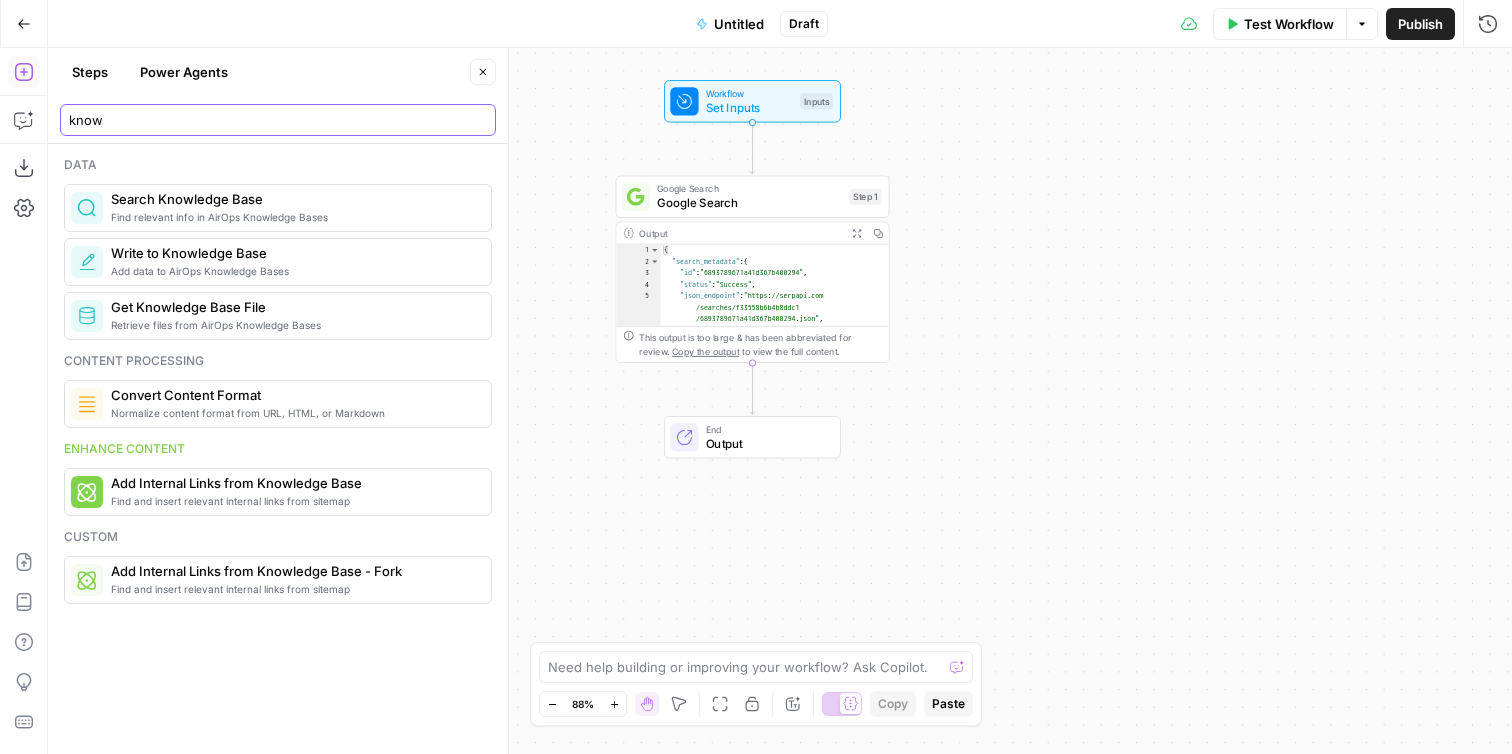 type on "know" 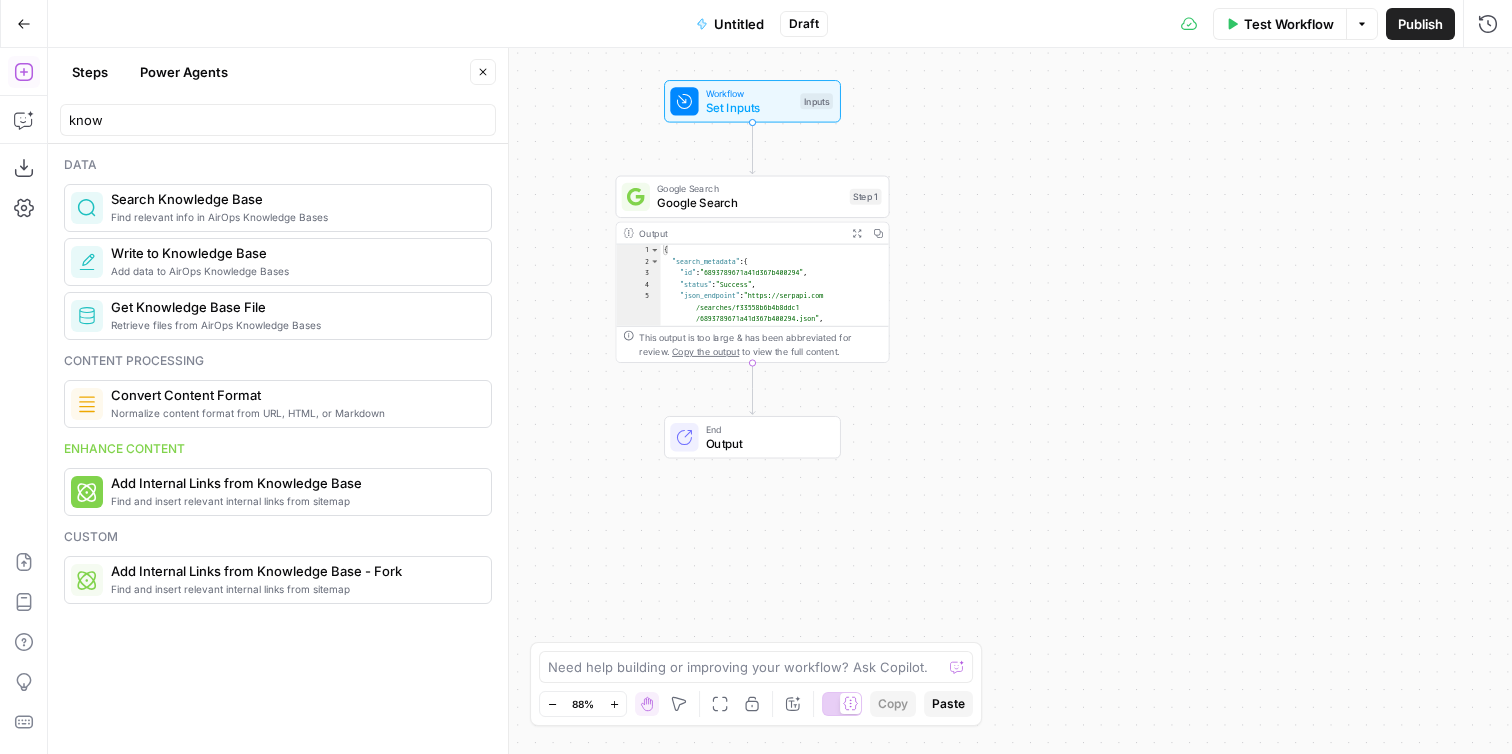 click on "Add Steps Copilot Download as JSON Settings Import JSON AirOps Academy Help Give Feedback Shortcuts" at bounding box center (24, 401) 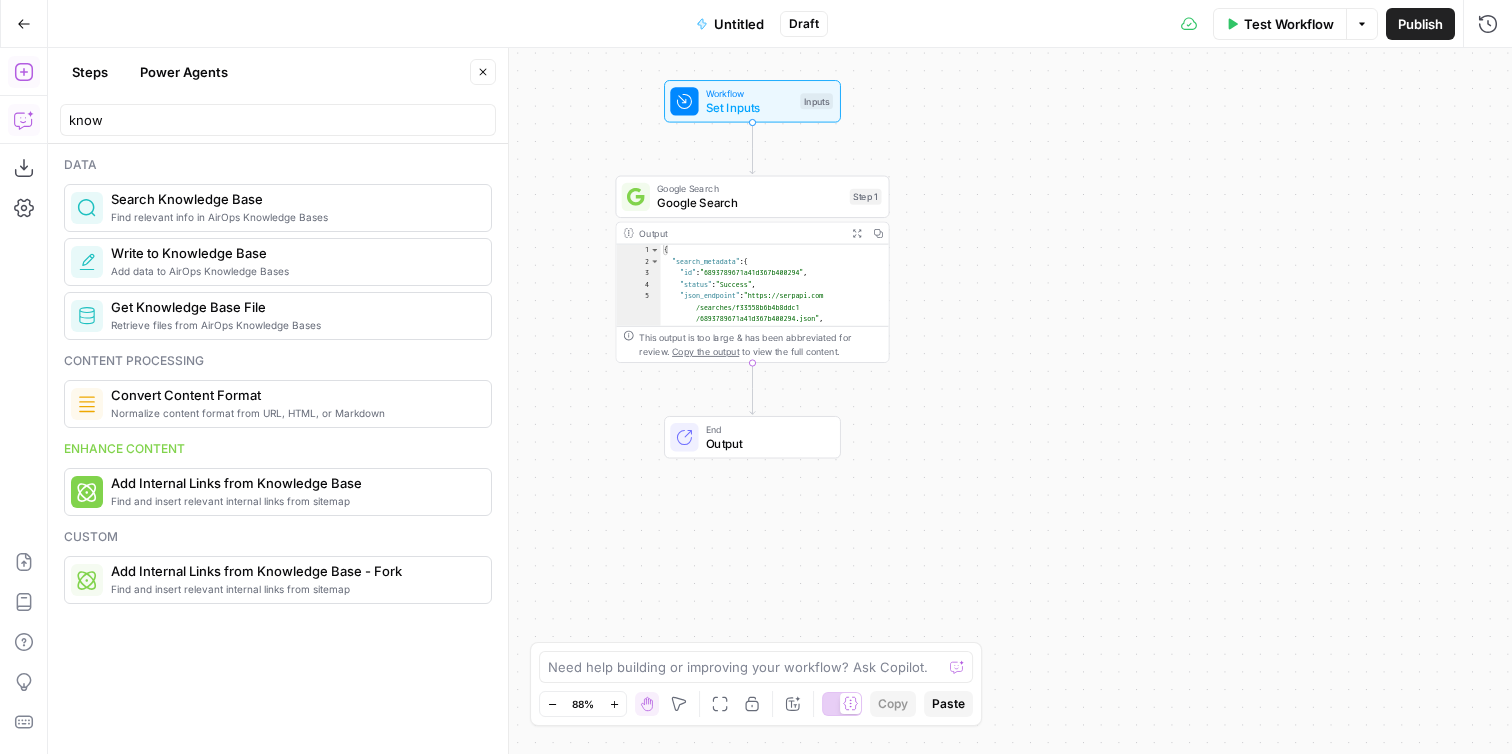 click 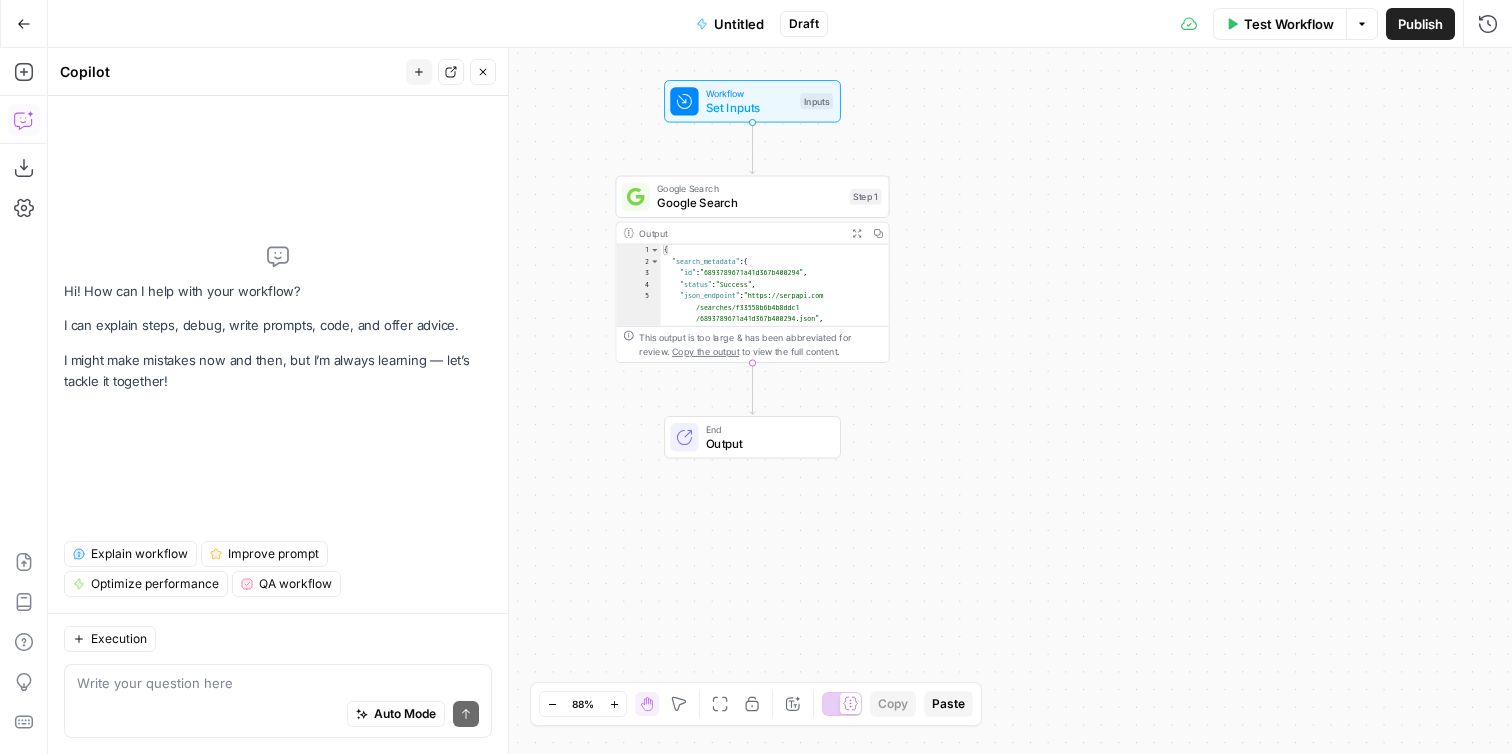 click on "Go Back" at bounding box center [24, 24] 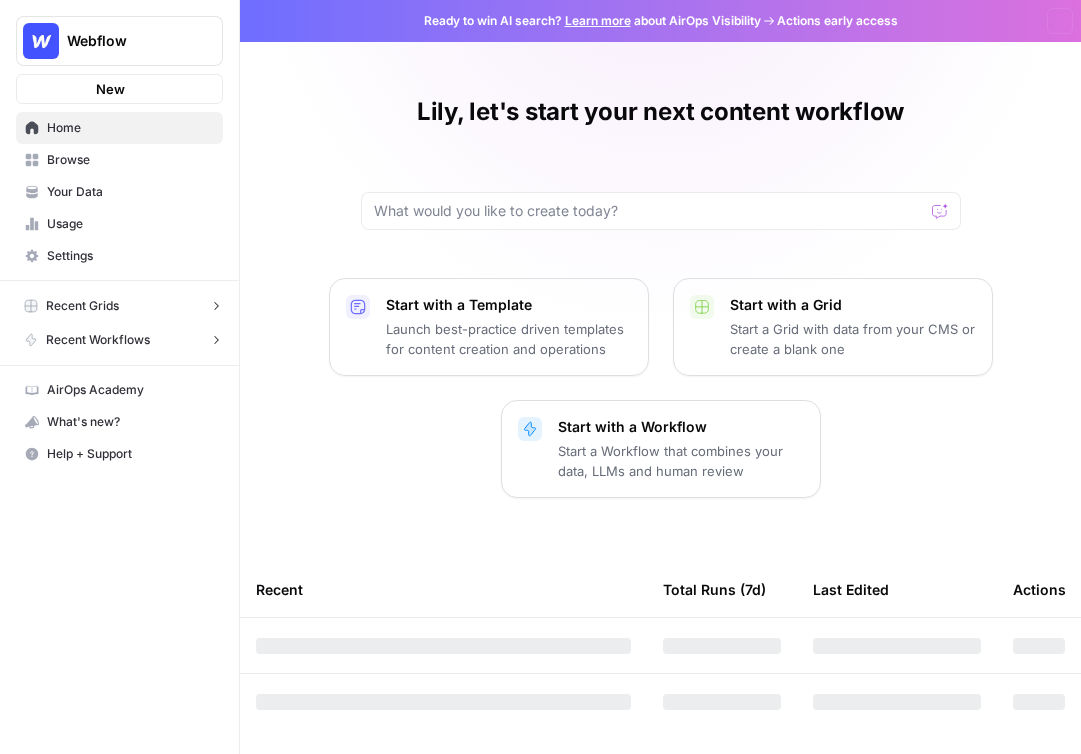 scroll, scrollTop: 0, scrollLeft: 0, axis: both 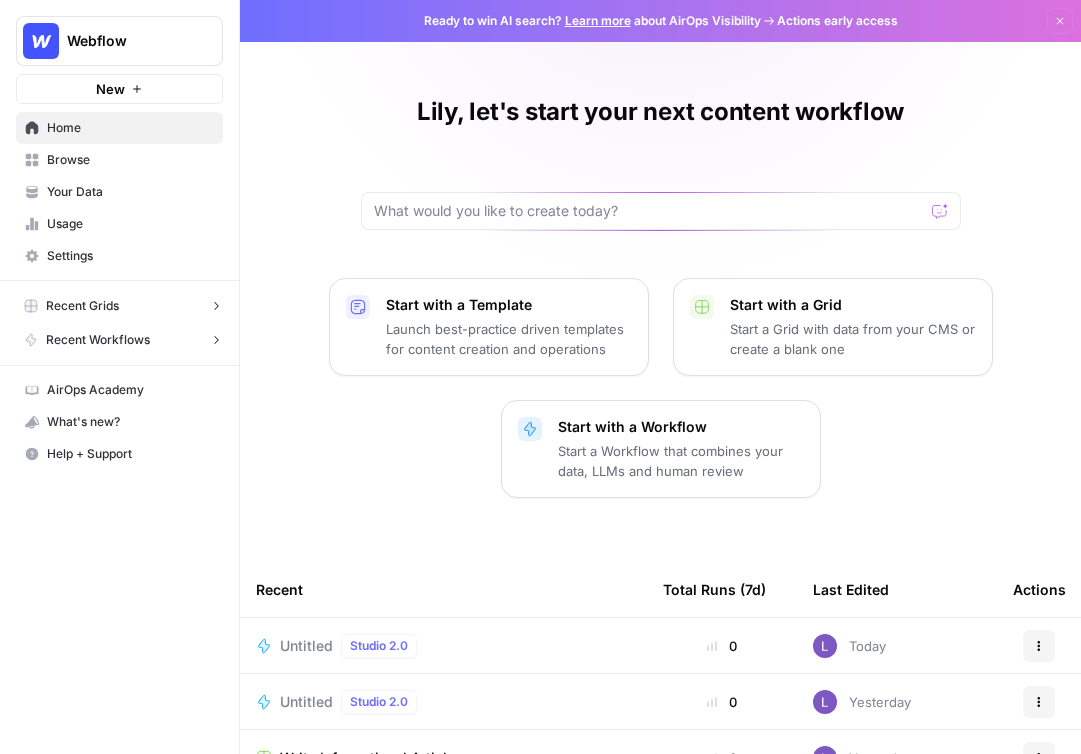 click on "Untitled" at bounding box center (306, 646) 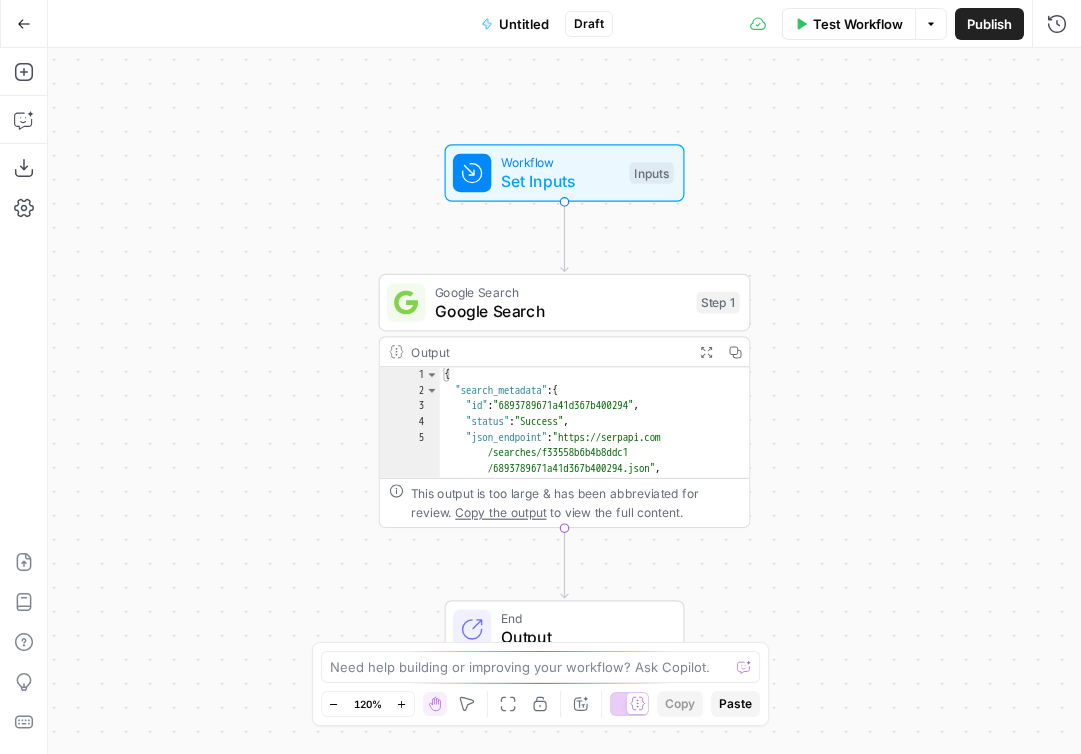 click on "Add Steps Copilot Download as JSON Settings Import JSON AirOps Academy Help Give Feedback Shortcuts" at bounding box center (24, 401) 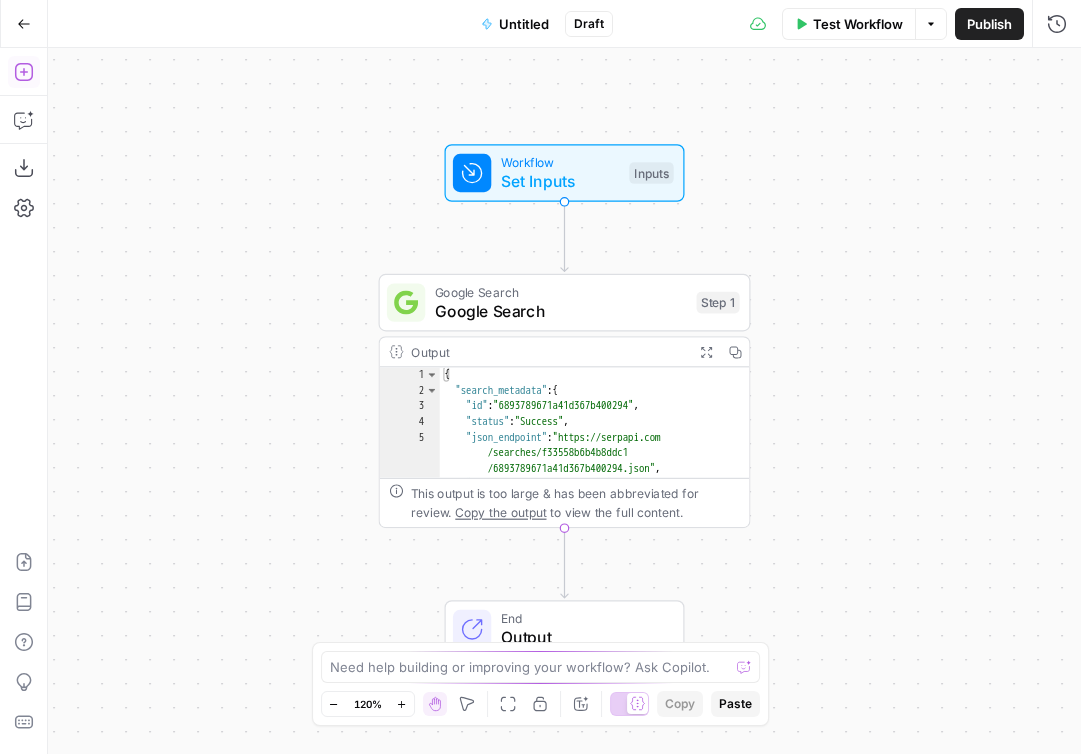 click 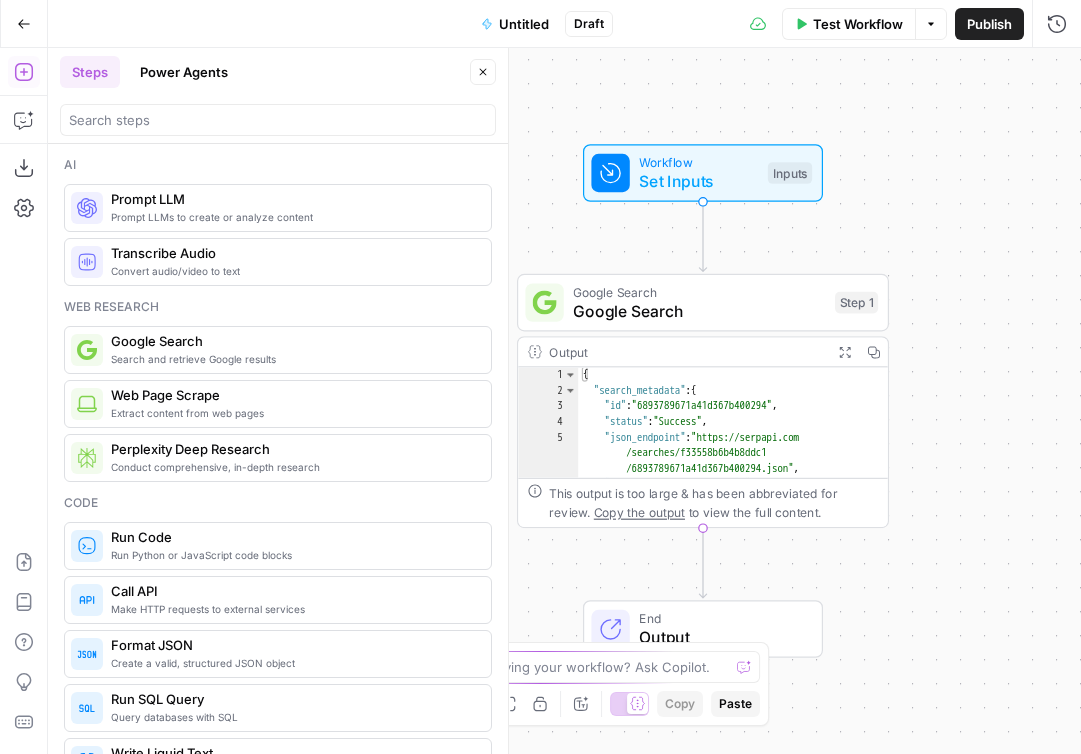 click on "Power Agents" at bounding box center (184, 72) 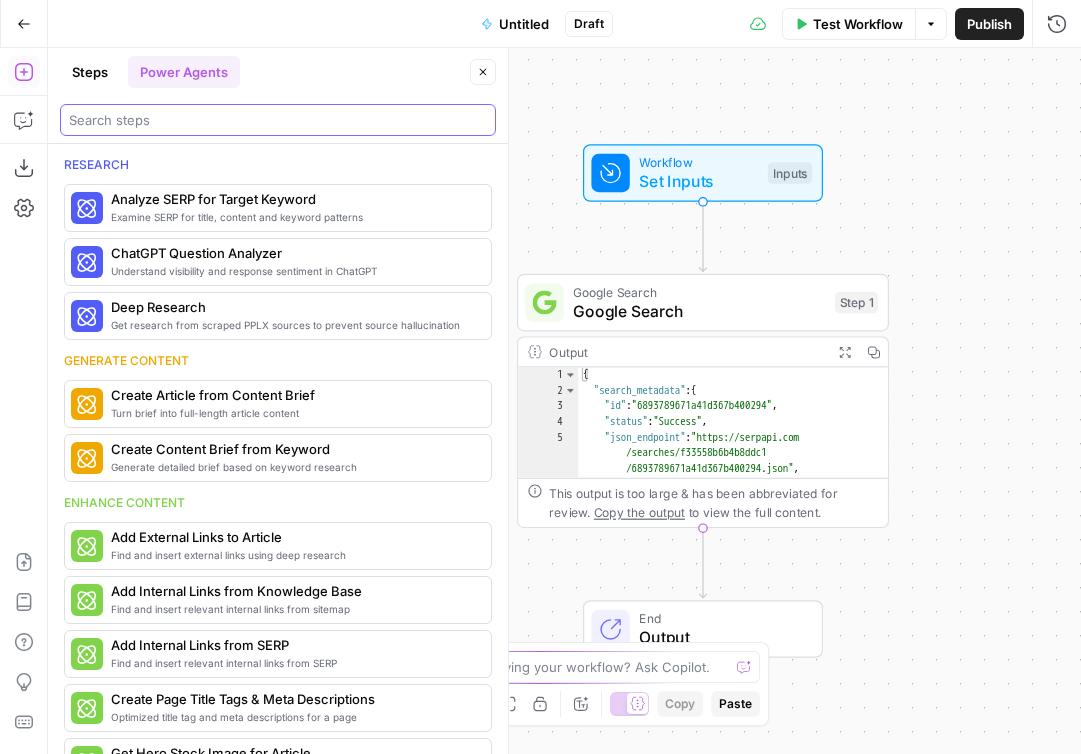 click at bounding box center (278, 120) 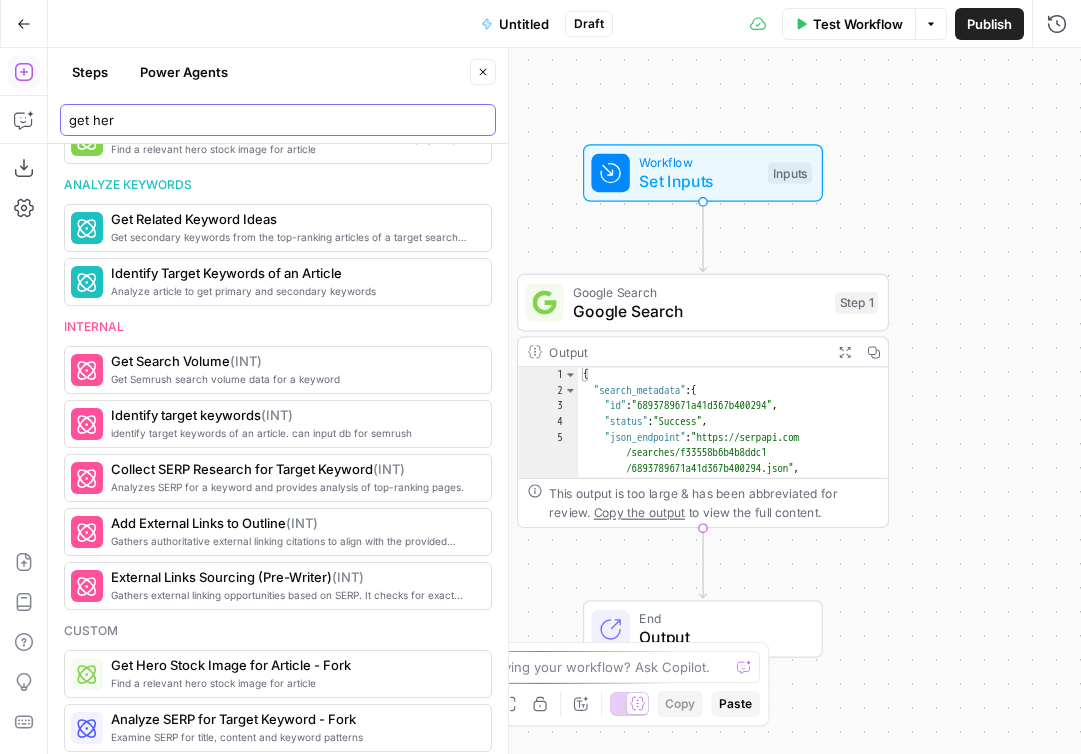 scroll, scrollTop: 547, scrollLeft: 0, axis: vertical 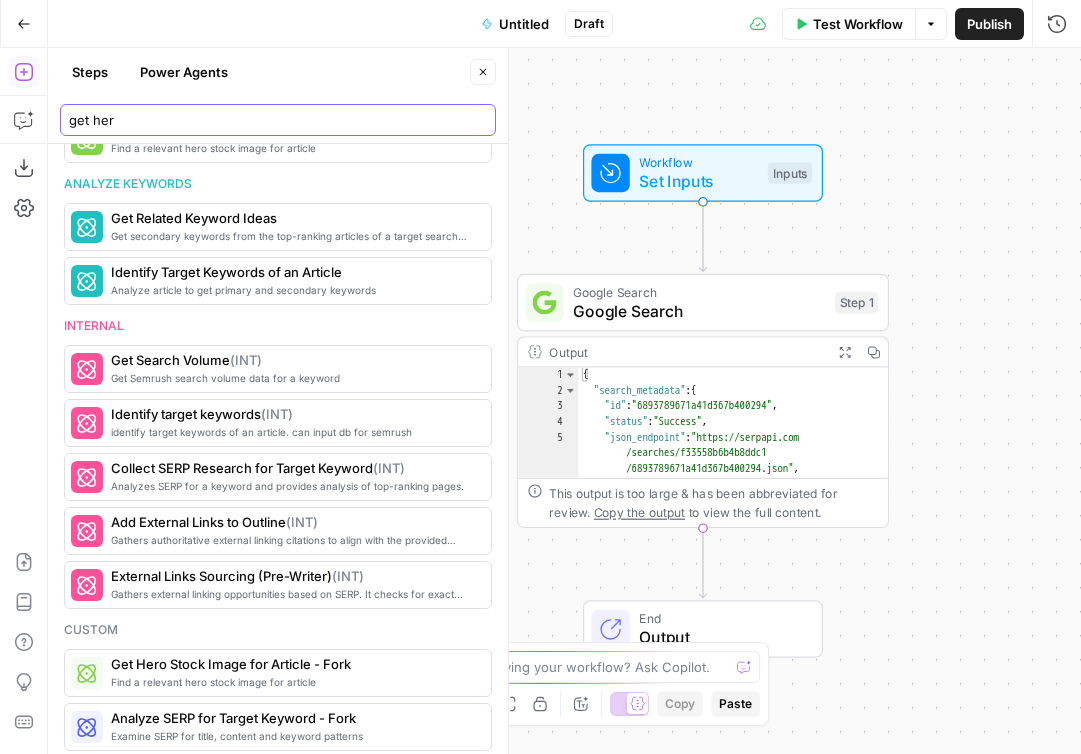 type on "get her" 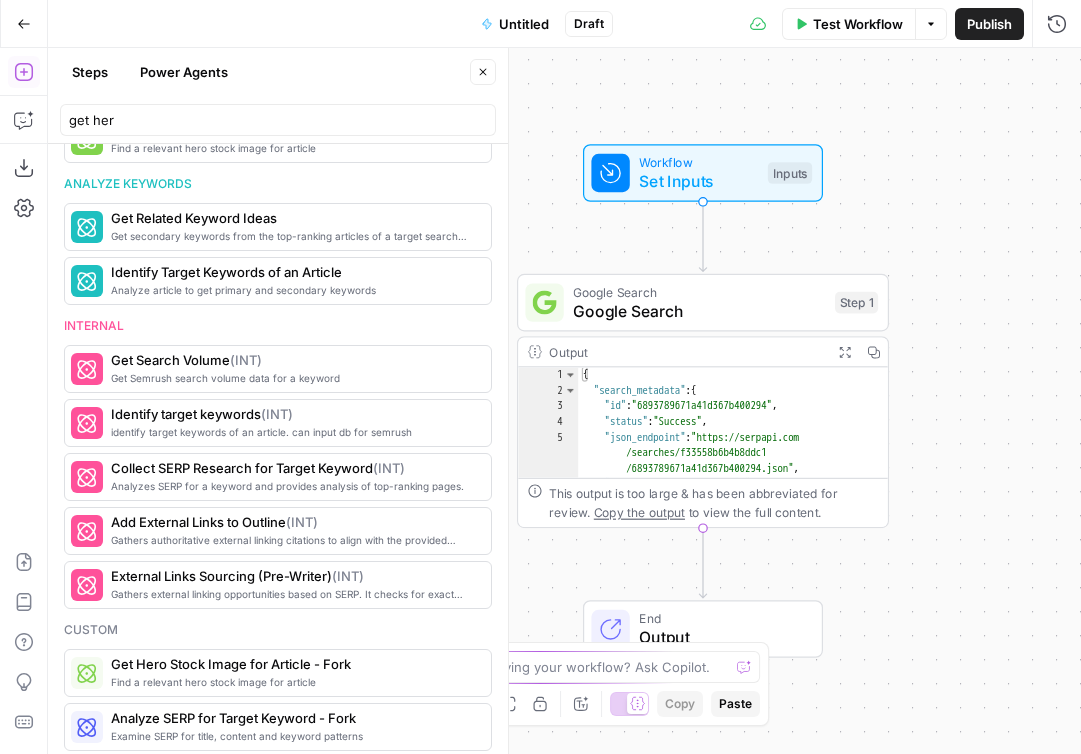 click on "Find a relevant hero stock image for article Get Hero Stock Image for Article  More Info" at bounding box center [278, 139] 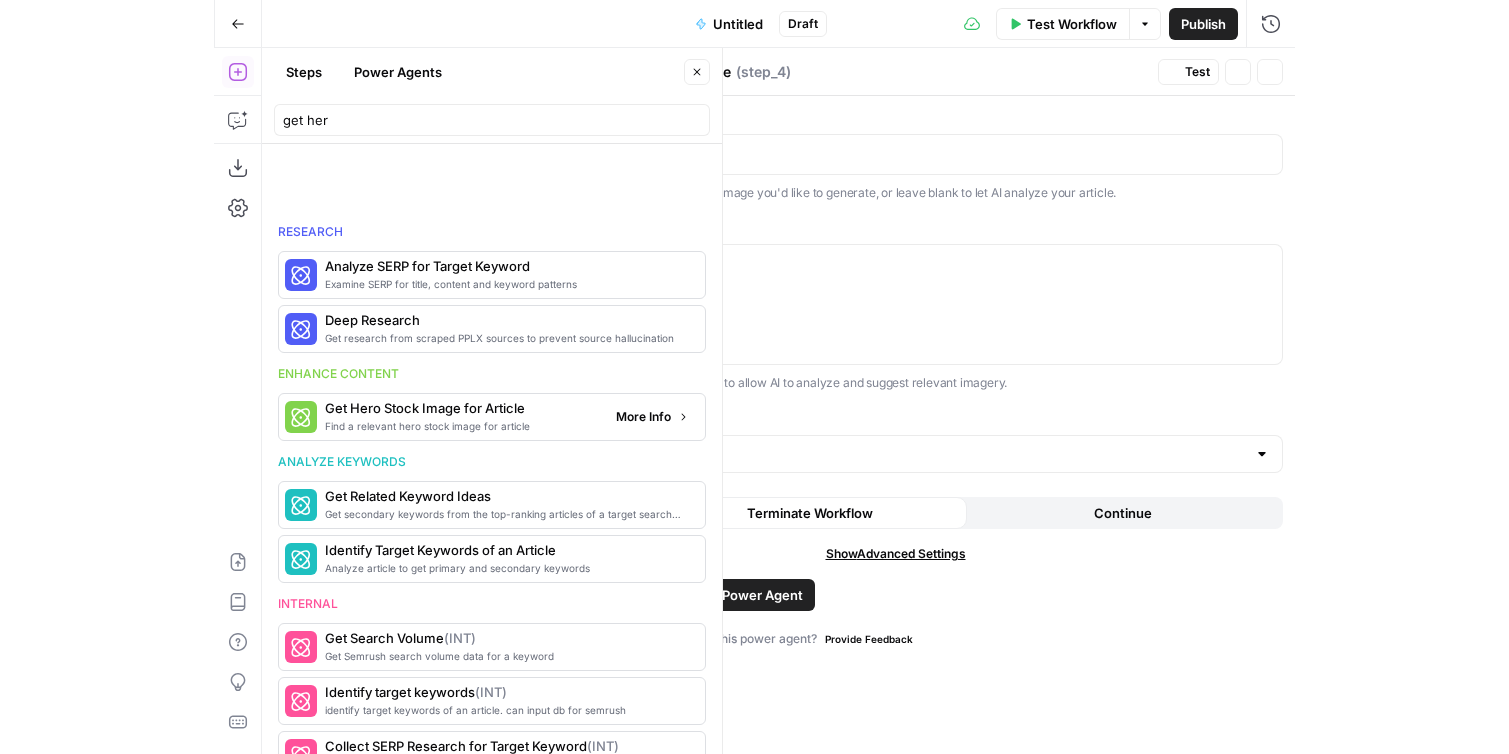 scroll, scrollTop: 825, scrollLeft: 0, axis: vertical 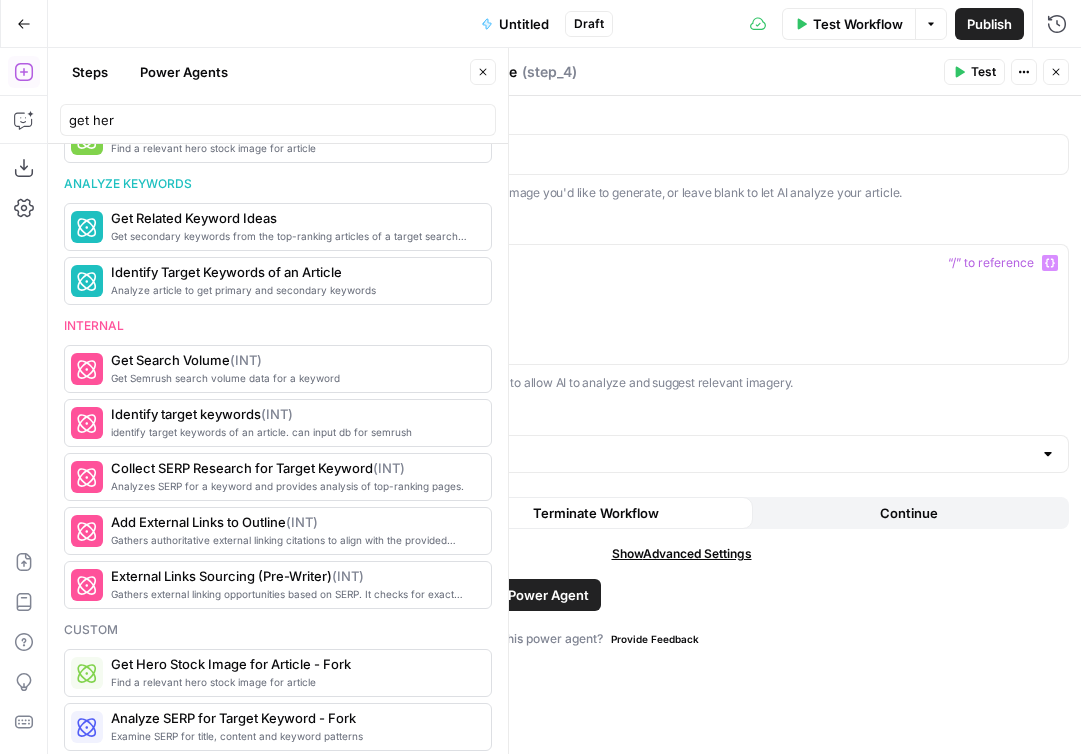 click on "Fork Power Agent" at bounding box center [533, 595] 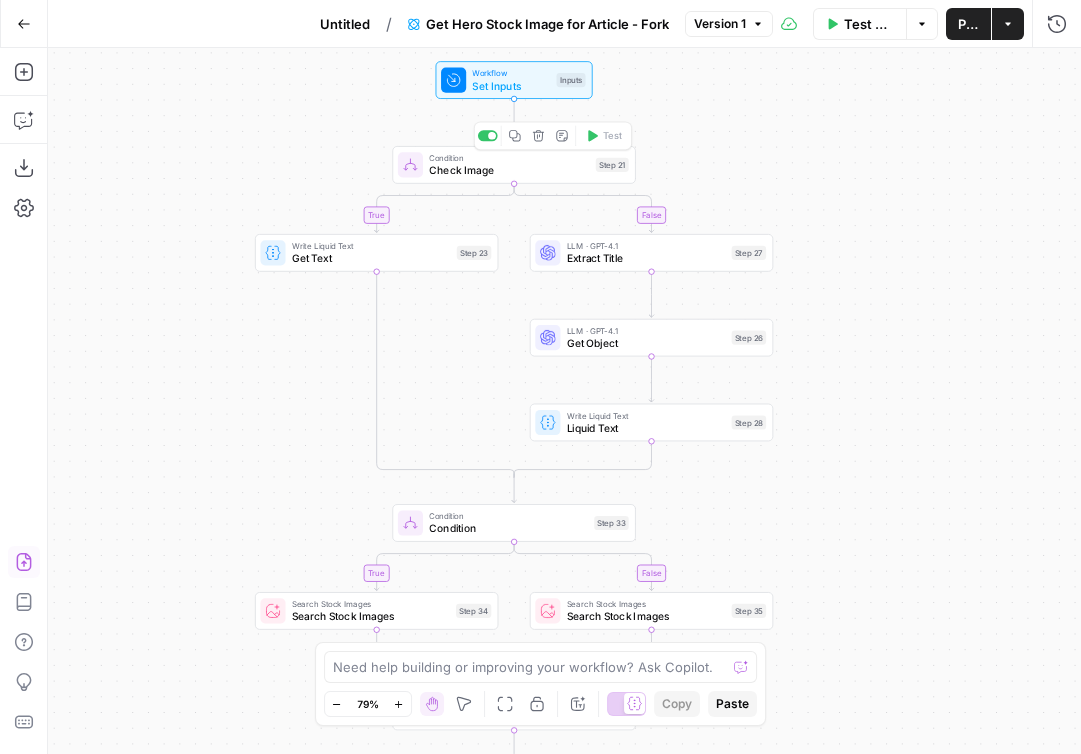 click on "Set Inputs" at bounding box center [511, 86] 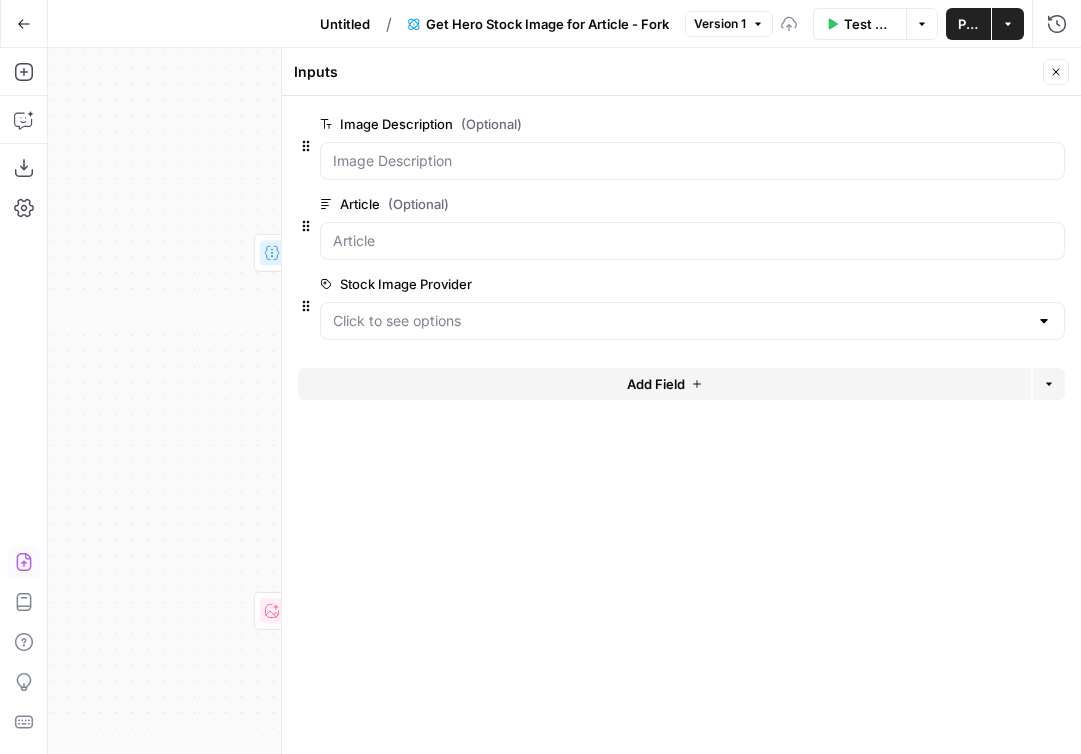 click on "true false true false true false Workflow Set Inputs Inputs Condition Check Image Step 21 Write Liquid Text Get Text Step 23 LLM · GPT-4.1 Extract Title Step 27 LLM · GPT-4.1 Get Object Step 26 Write Liquid Text Liquid Text Step 28 Condition Condition Step 33 Search Stock Images Search Stock Images Step 34 Search Stock Images Search Stock Images Step 35 Run Code · JavaScript Structure Images for Review Step 13 Human Review Human Review Images Step 16 Run Code · JavaScript Get Image ID Step 4 Condition Condition Step 36 Fetch Stock Image with ID Fetch Stock Image with ID Step 37 Fetch Stock Image with ID Fetch Stock Image with ID Step 38 Resize Image Resize Image Step 31 Format JSON Format JSON Step 32 End Output" at bounding box center [564, 401] 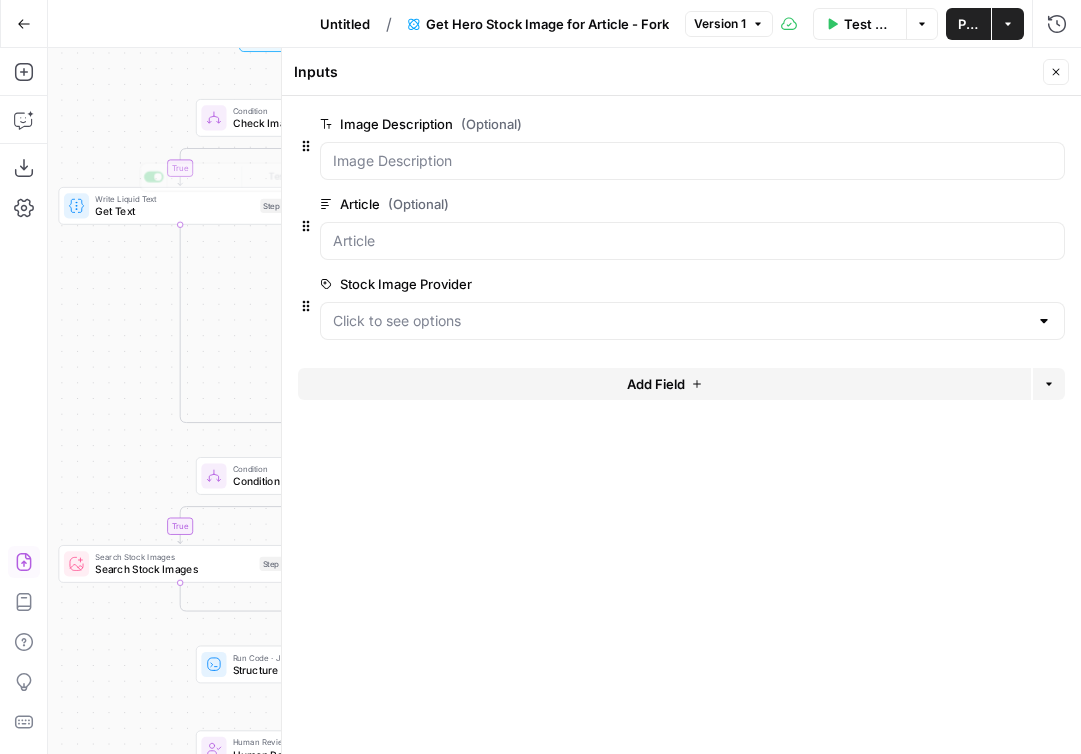 click on "Check Image" at bounding box center (313, 124) 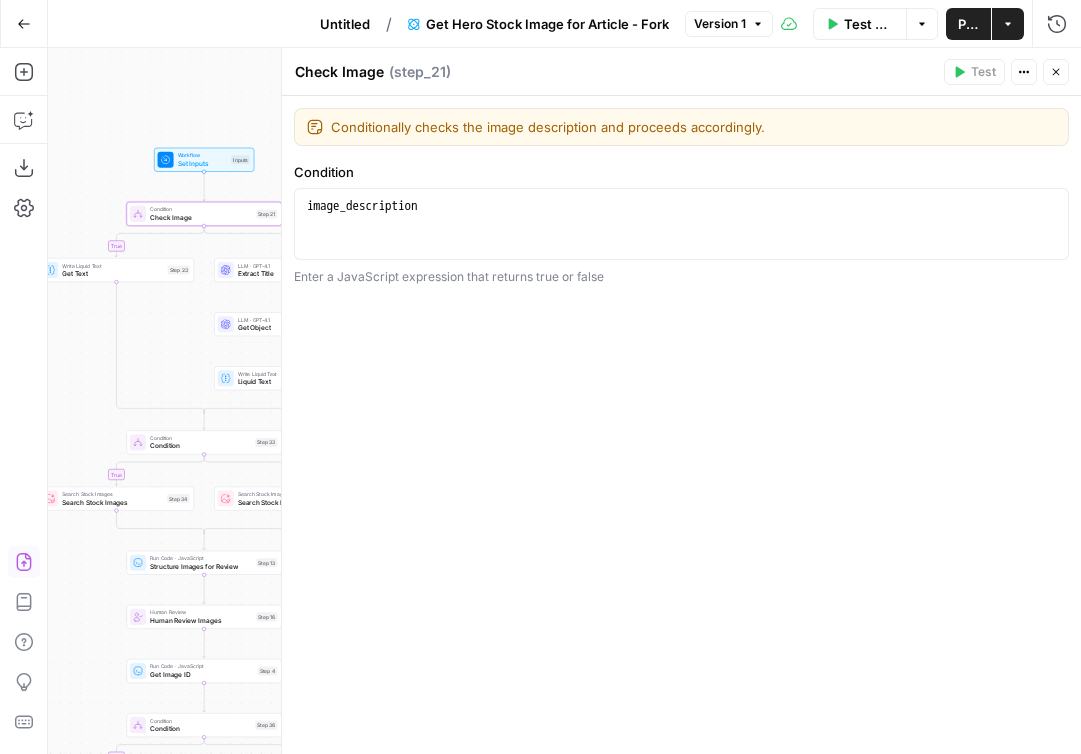 click on "Get Text" at bounding box center [112, 274] 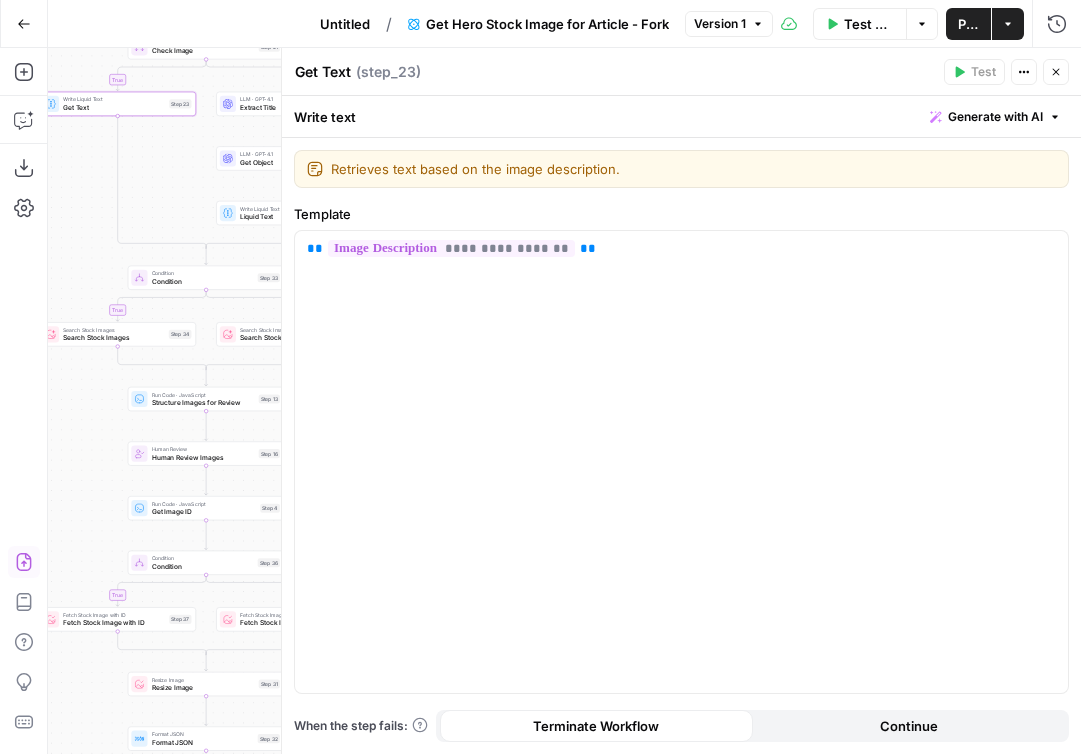 click on "Condition" at bounding box center [203, 281] 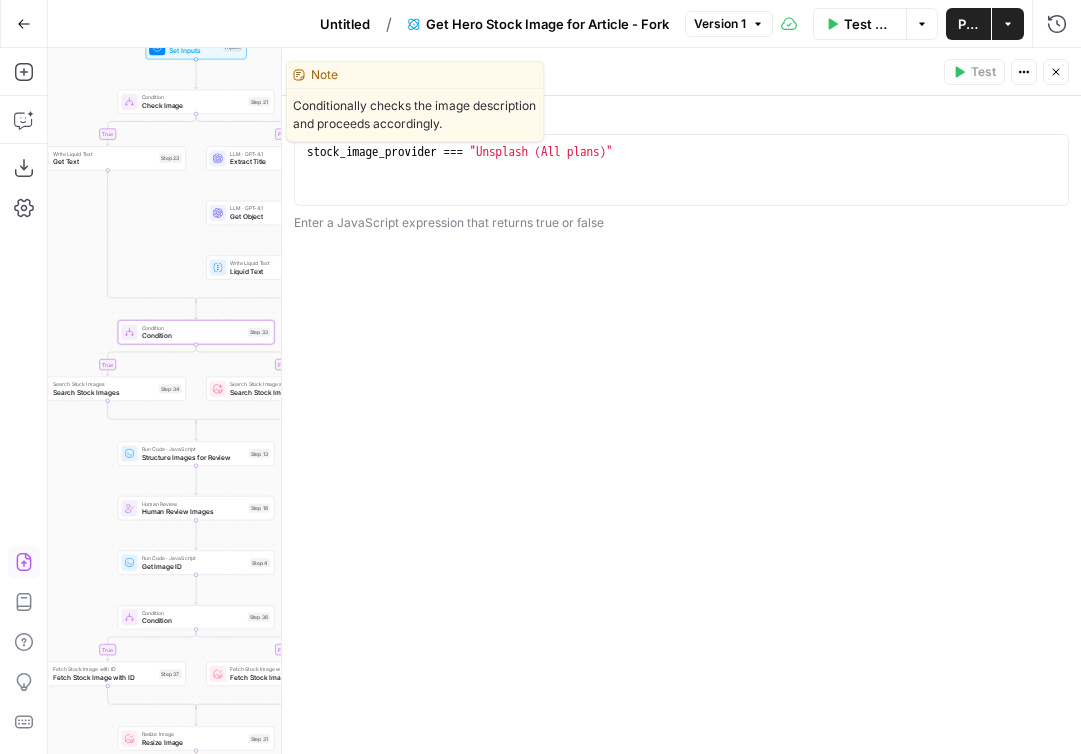 click on "Condition" at bounding box center (193, 97) 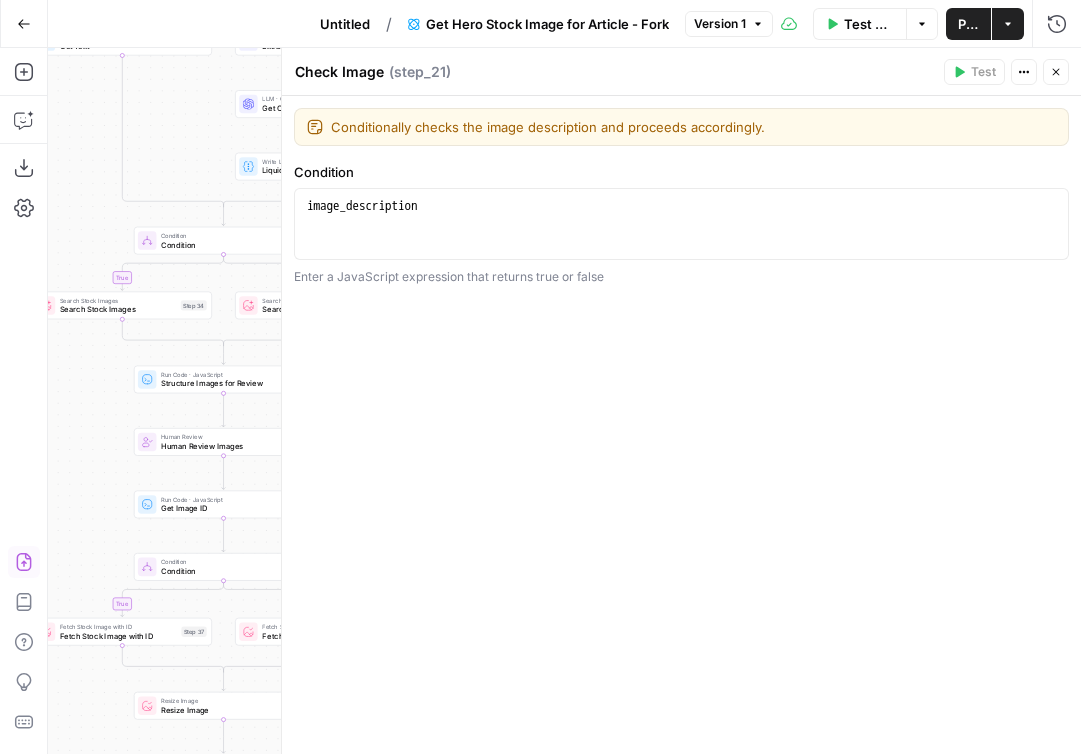 click 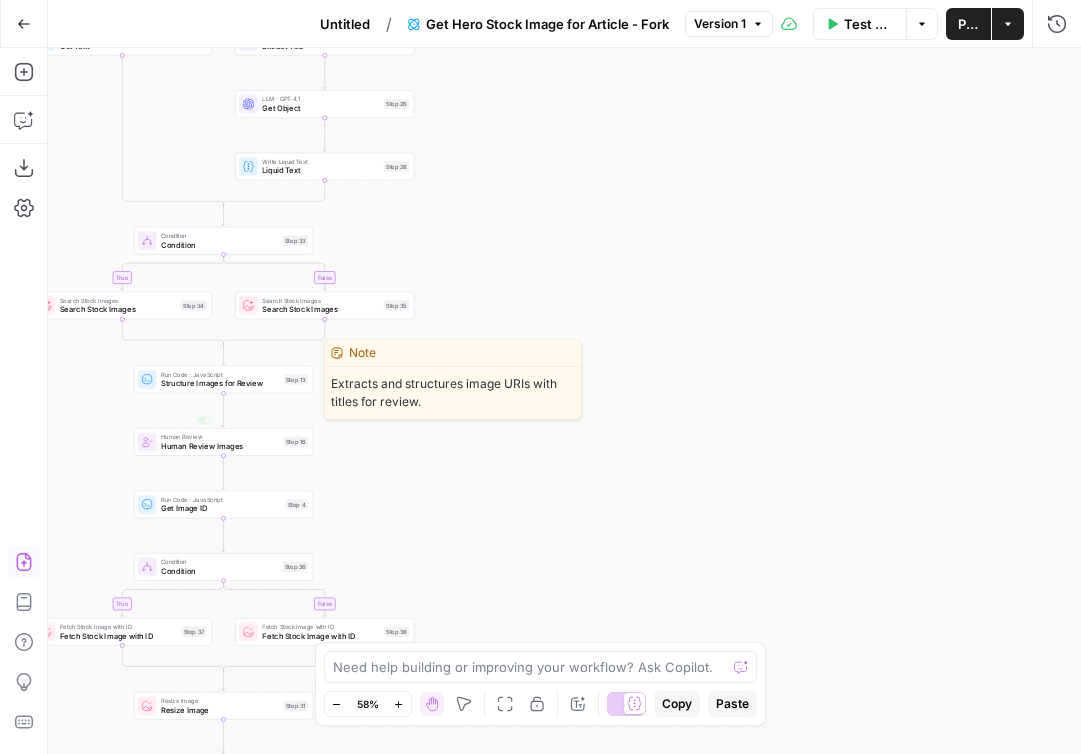 click on "Structure Images for Review" at bounding box center (220, 384) 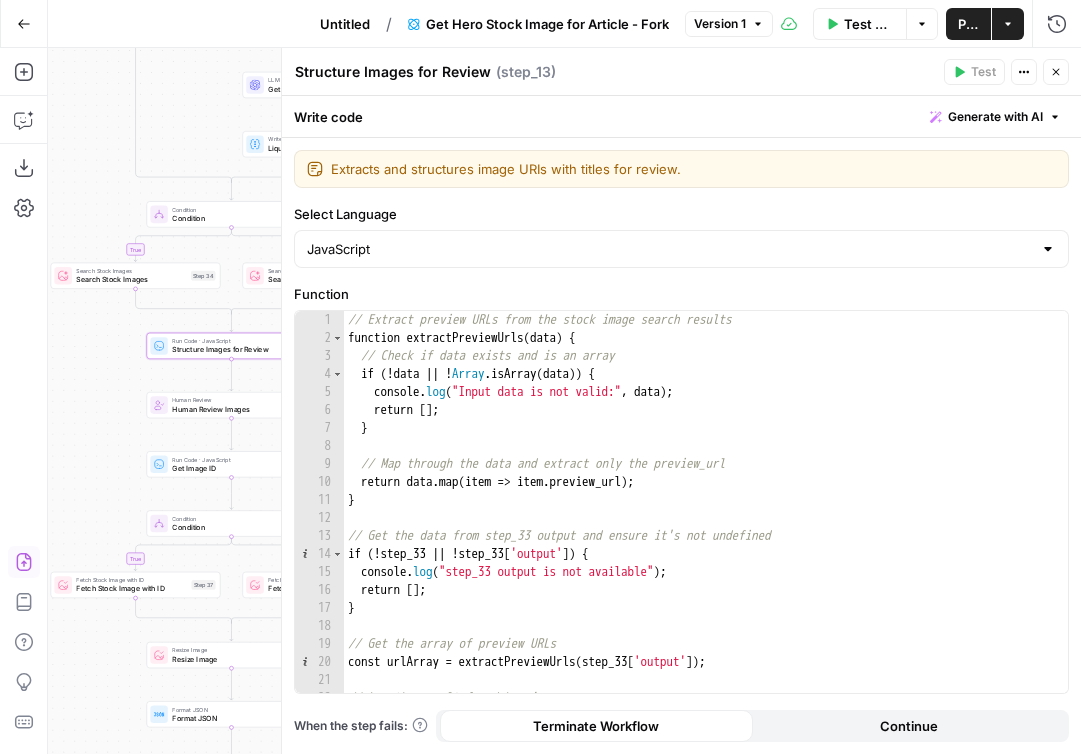 click on "true false true false true false Workflow Set Inputs Inputs Condition Check Image Step 21 Write Liquid Text Get Text Step 23 LLM · GPT-4.1 Extract Title Step 27 LLM · GPT-4.1 Get Object Step 26 Write Liquid Text Liquid Text Step 28 Condition Condition Step 33 Search Stock Images Search Stock Images Step 34 Search Stock Images Search Stock Images Step 35 Run Code · JavaScript Structure Images for Review Step 13 Human Review Human Review Images Step 16 Run Code · JavaScript Get Image ID Step 4 Condition Condition Step 36 Fetch Stock Image with ID Fetch Stock Image with ID Step 37 Fetch Stock Image with ID Fetch Stock Image with ID Step 38 Resize Image Resize Image Step 31 Format JSON Format JSON Step 32 End Output" at bounding box center [564, 401] 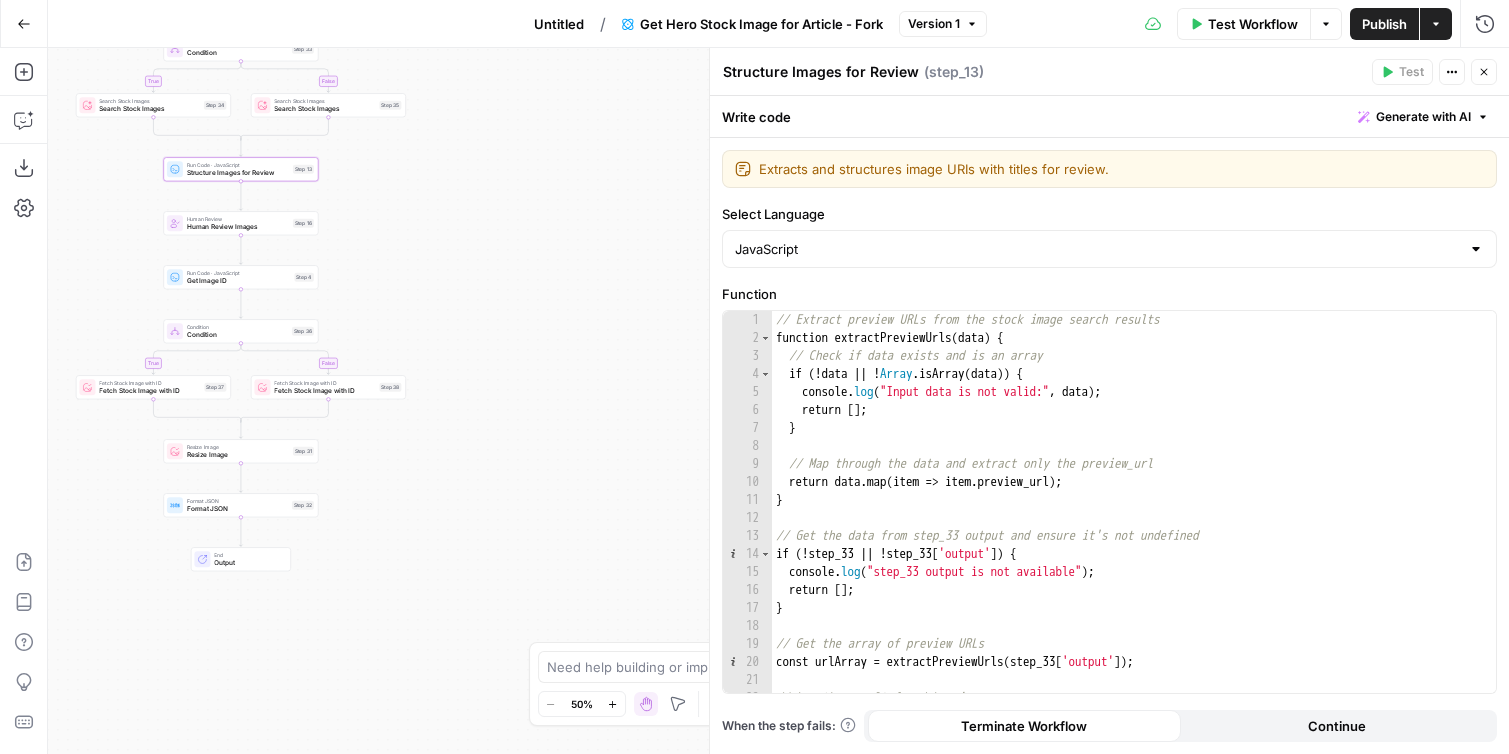 click on "Close" at bounding box center [1484, 72] 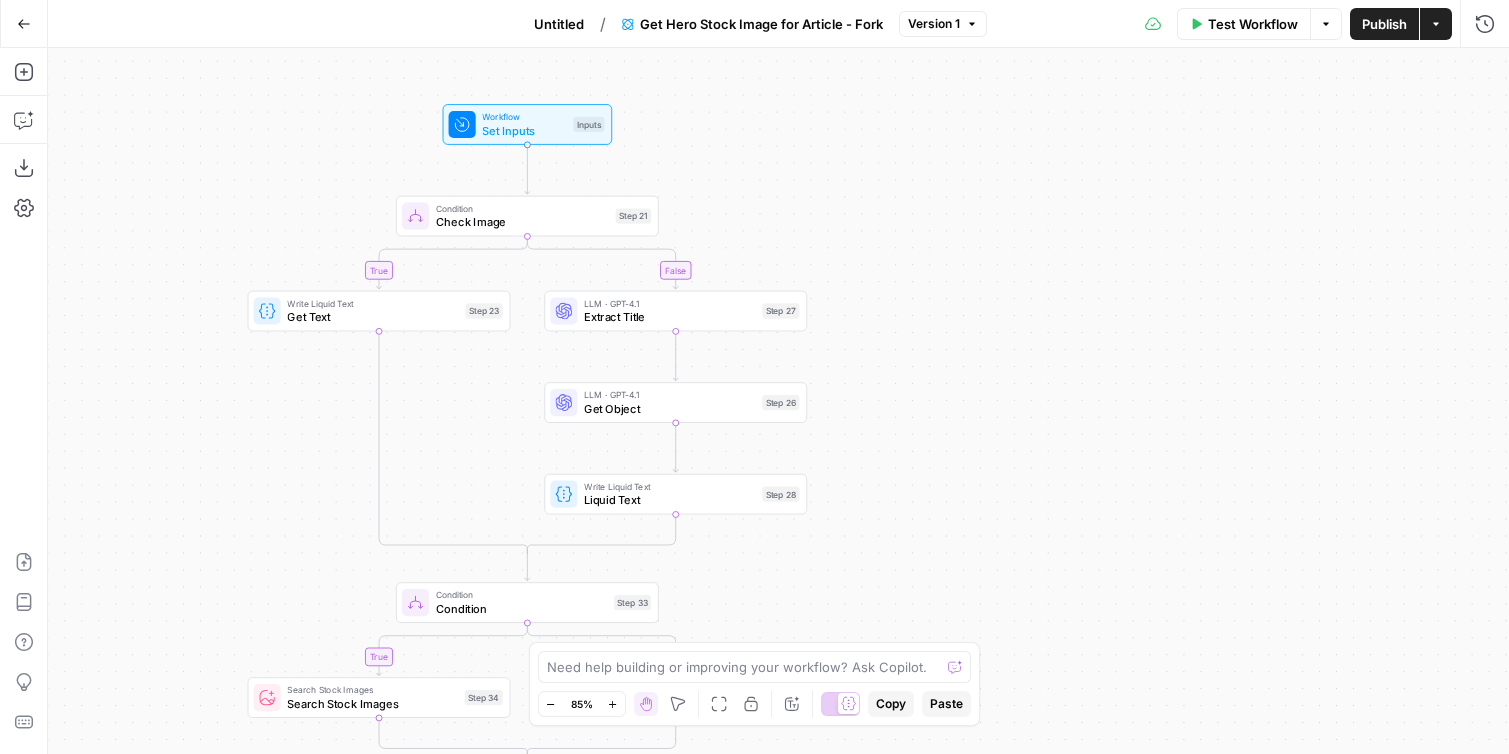 click on "Set Inputs" at bounding box center [524, 130] 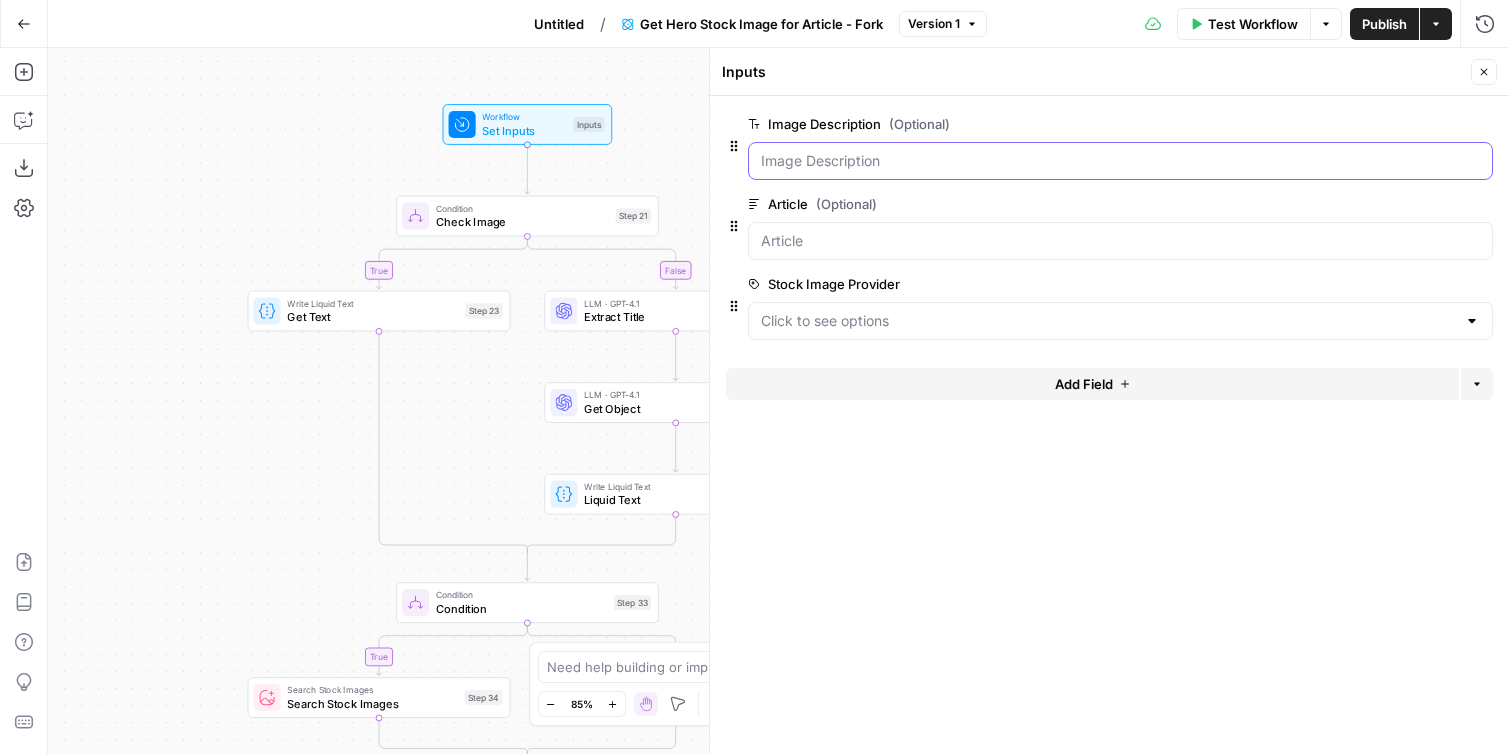 drag, startPoint x: 963, startPoint y: 168, endPoint x: 736, endPoint y: 129, distance: 230.32585 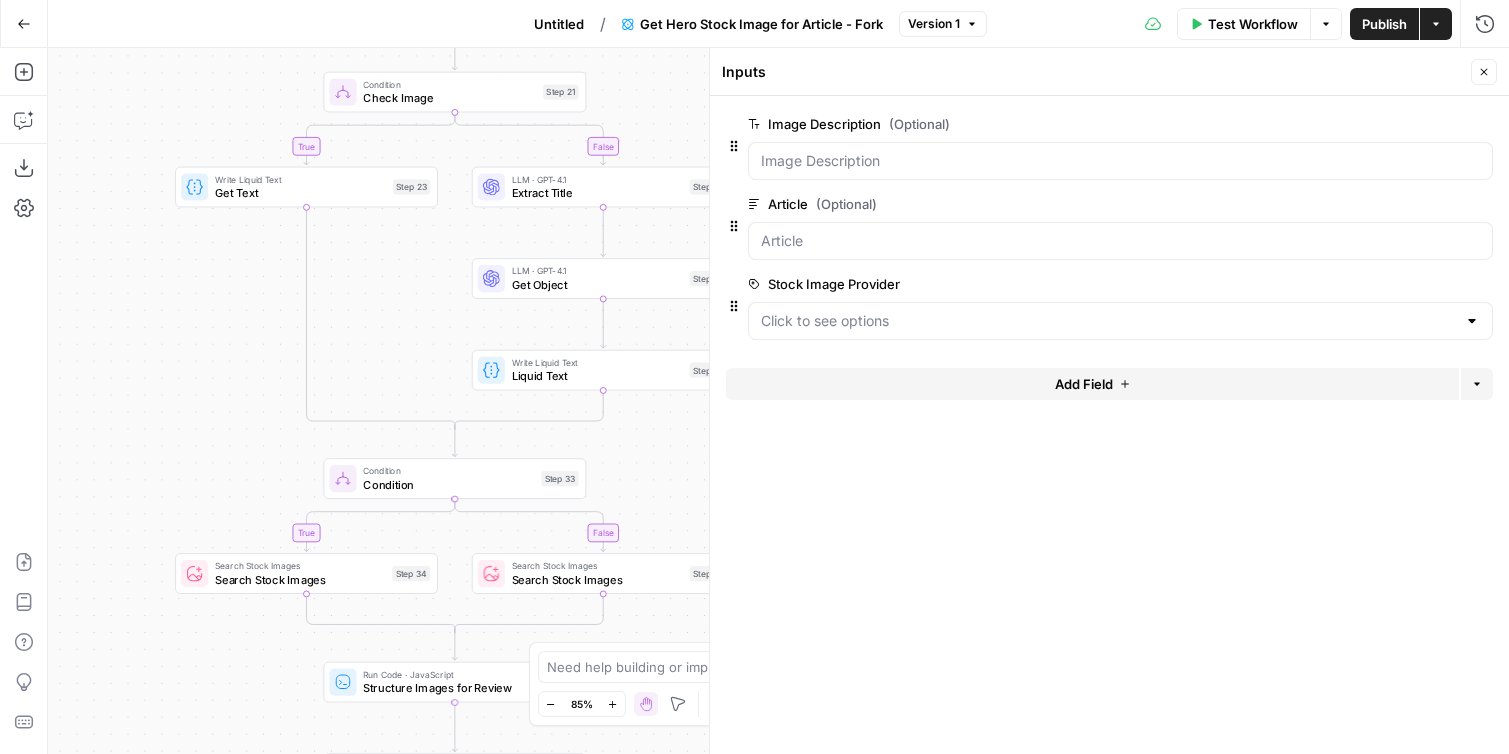 click on "Condition" at bounding box center (448, 484) 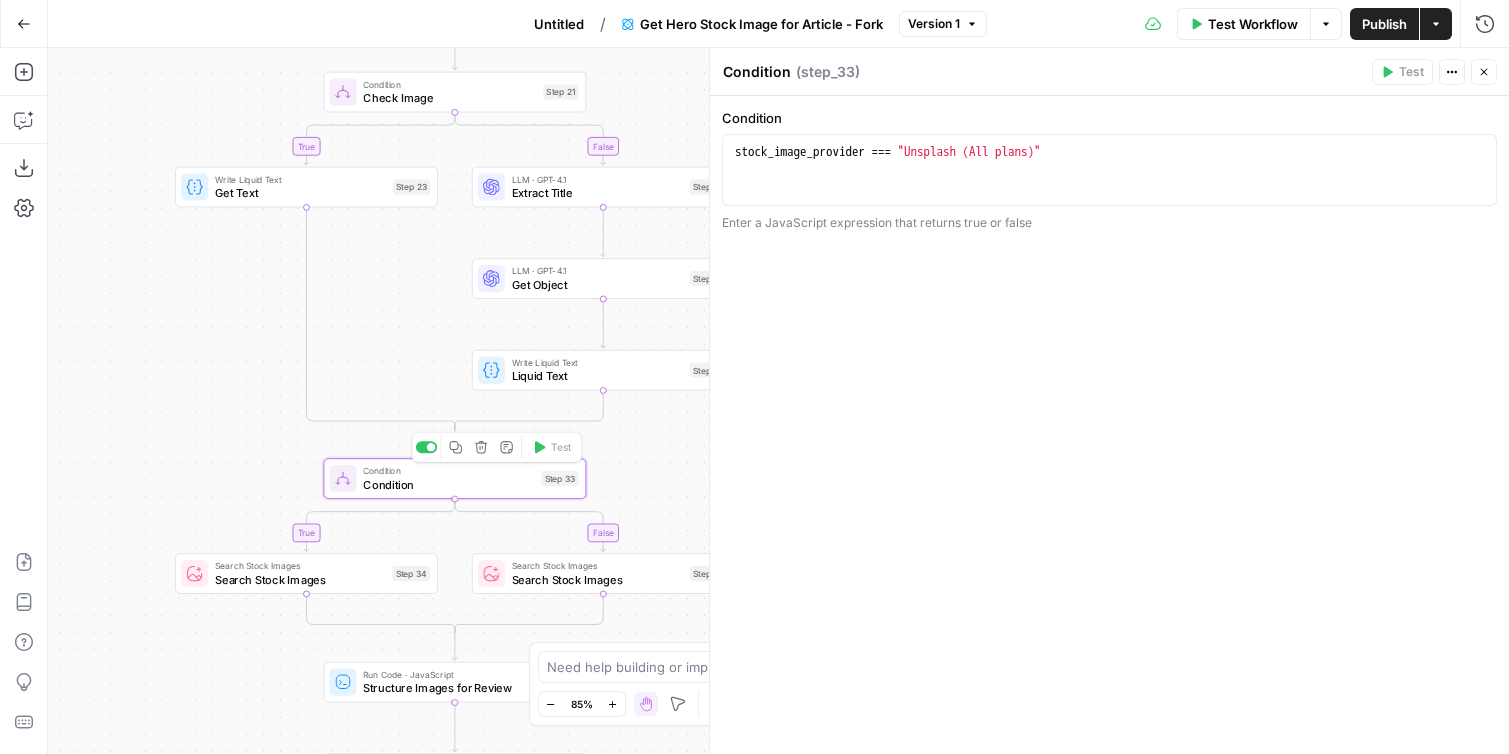click on "Search Stock Images" at bounding box center [597, 579] 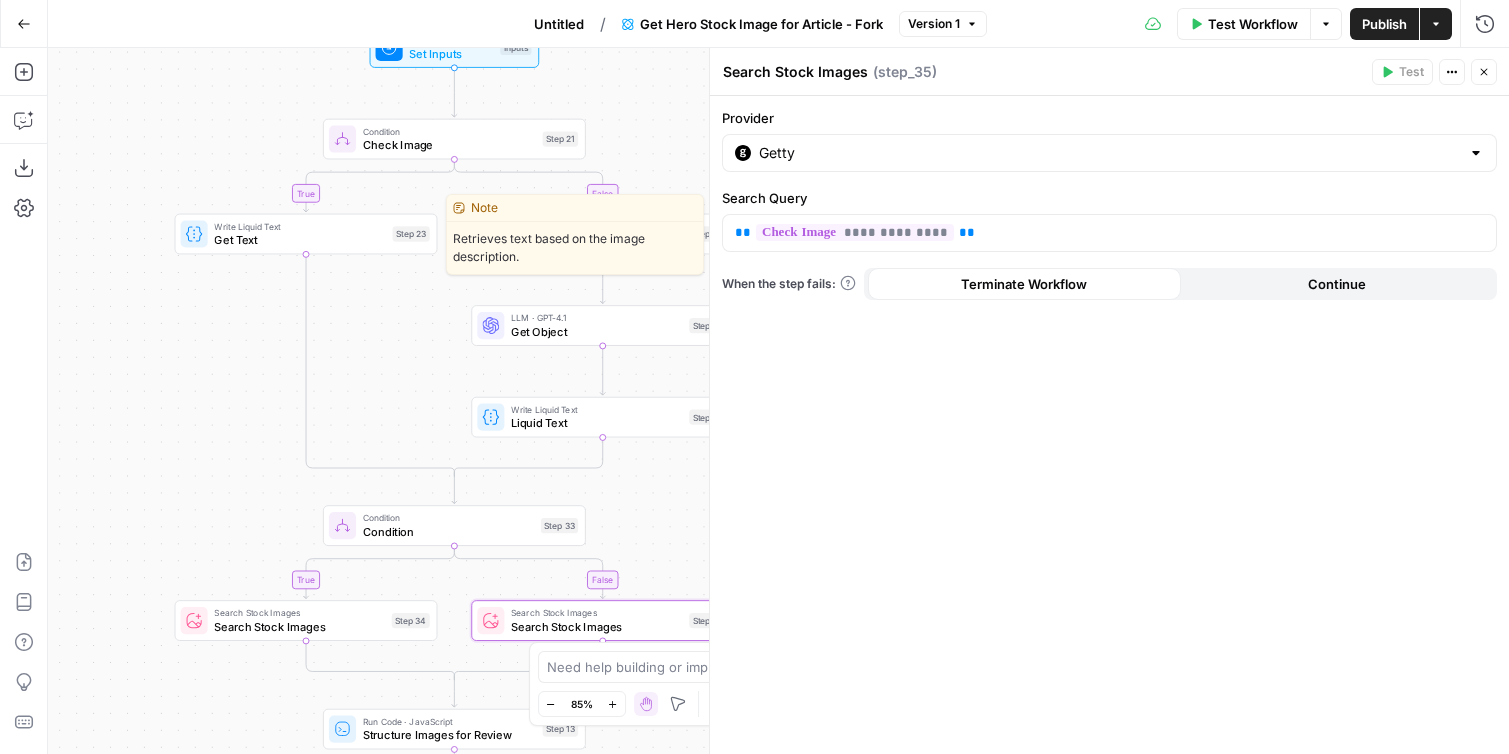 click on "Write Liquid Text" at bounding box center (299, 227) 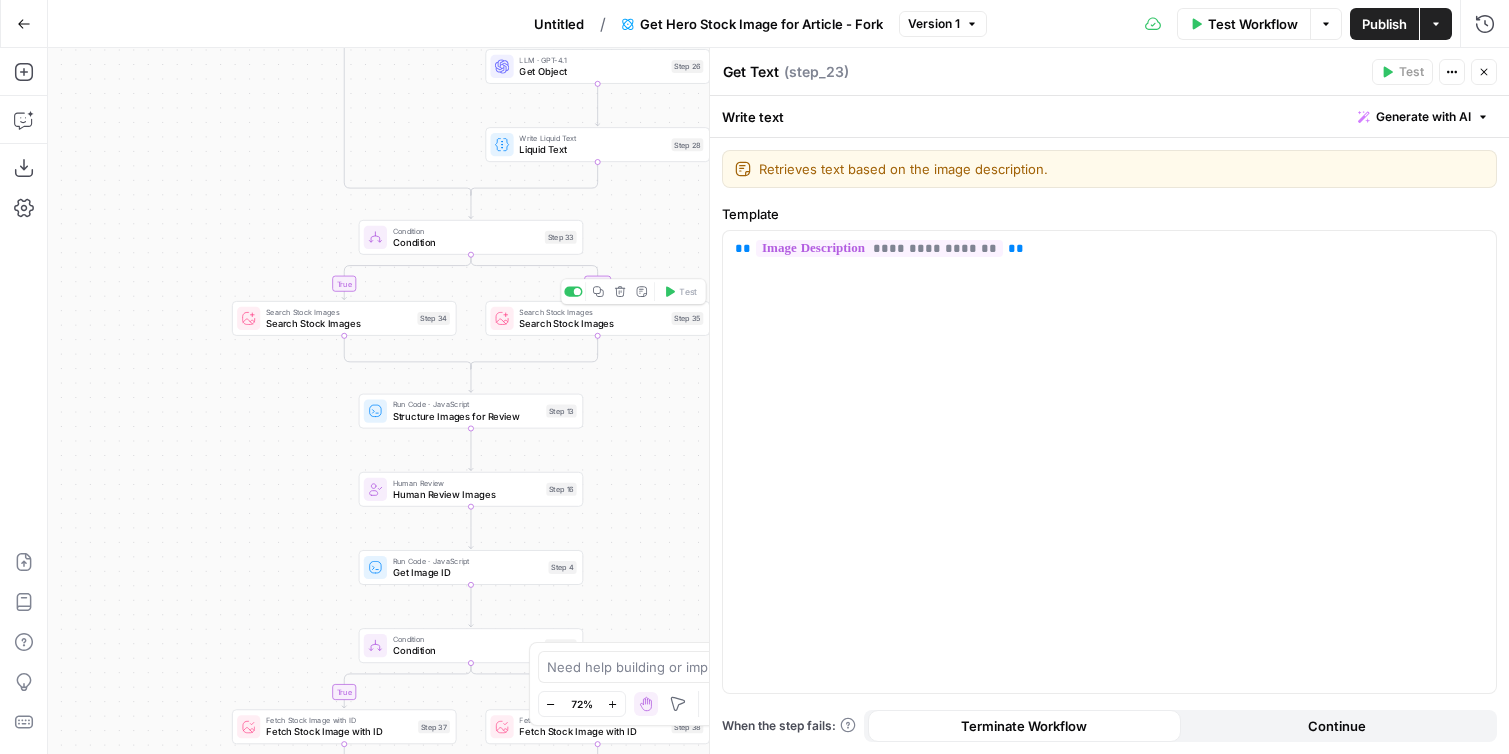 click on "Search Stock Images" at bounding box center (592, 323) 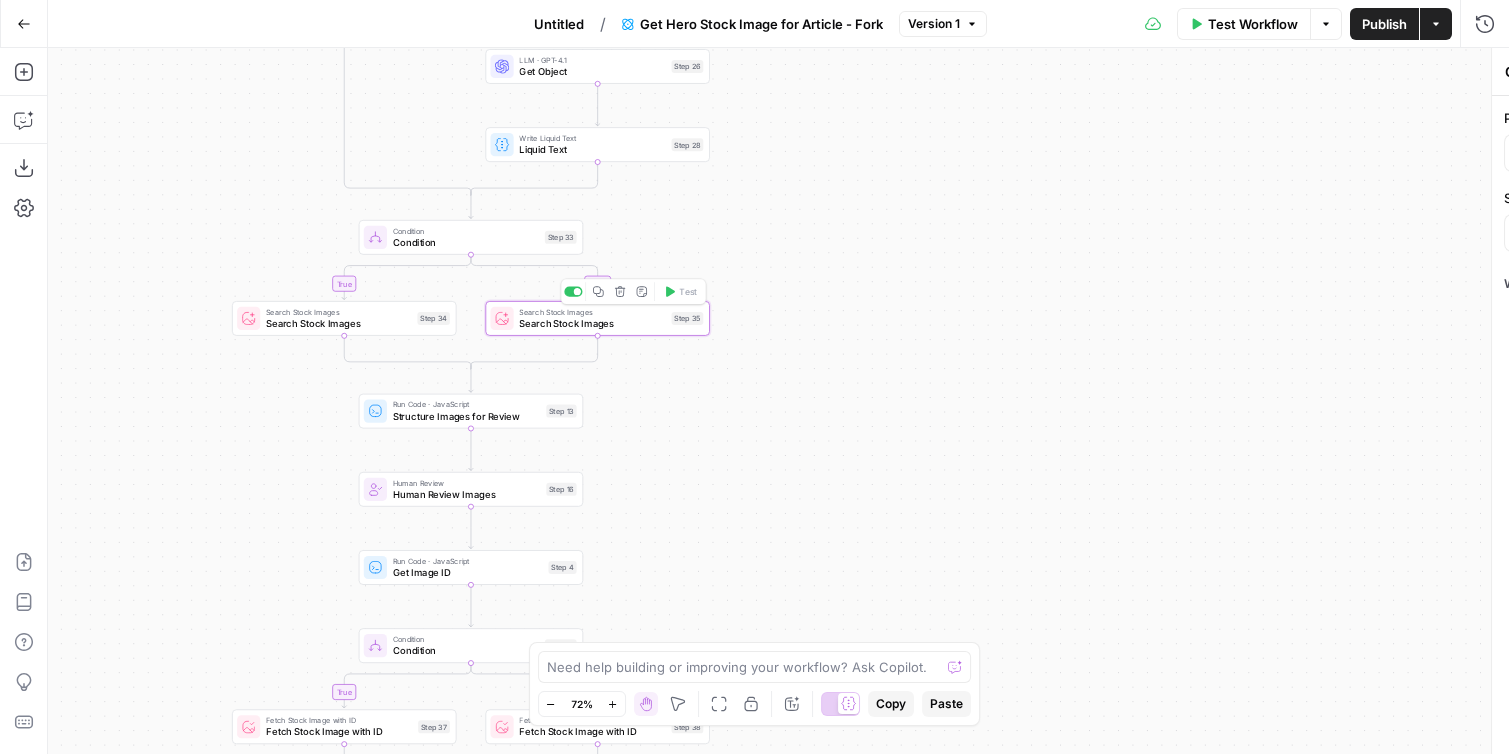 type on "Search Stock Images" 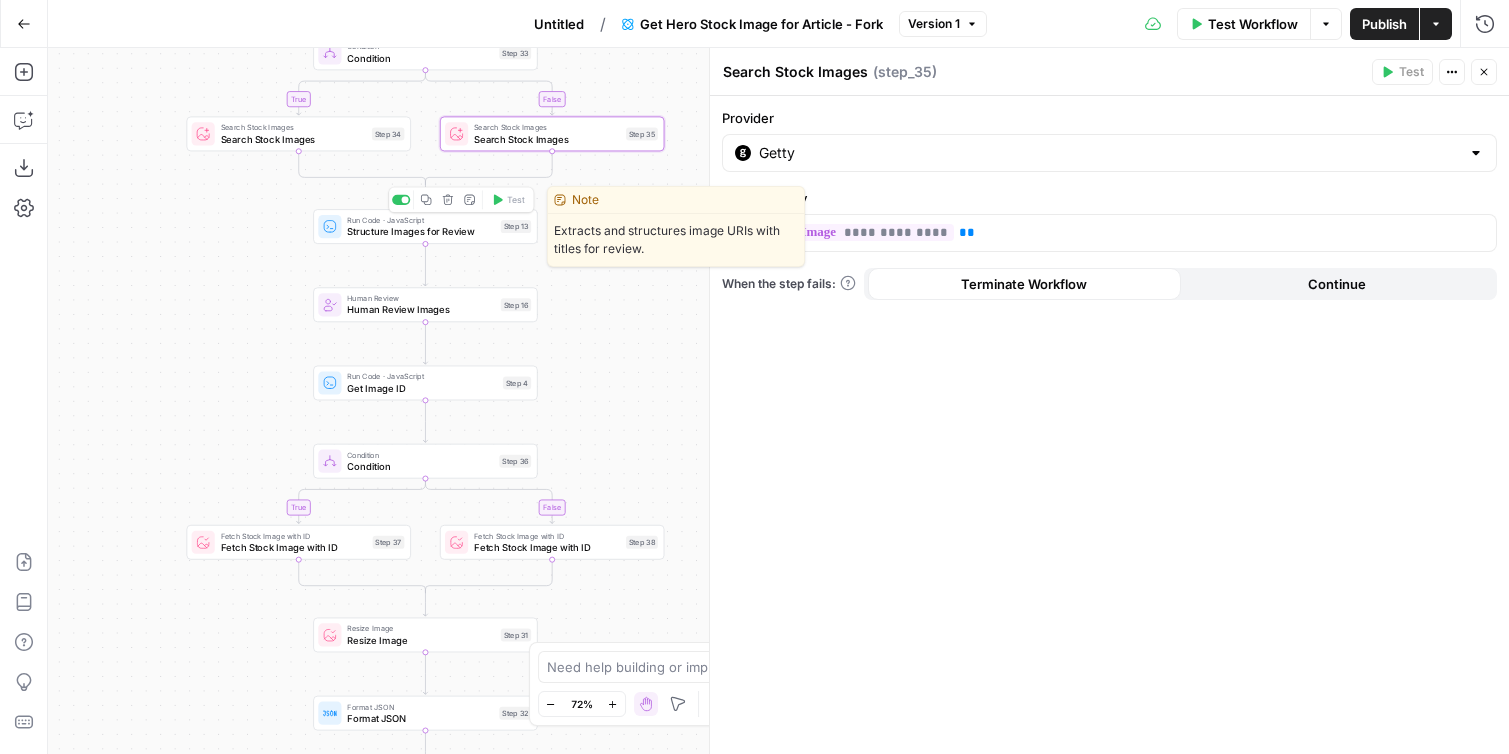 click on "Structure Images for Review" at bounding box center (421, 231) 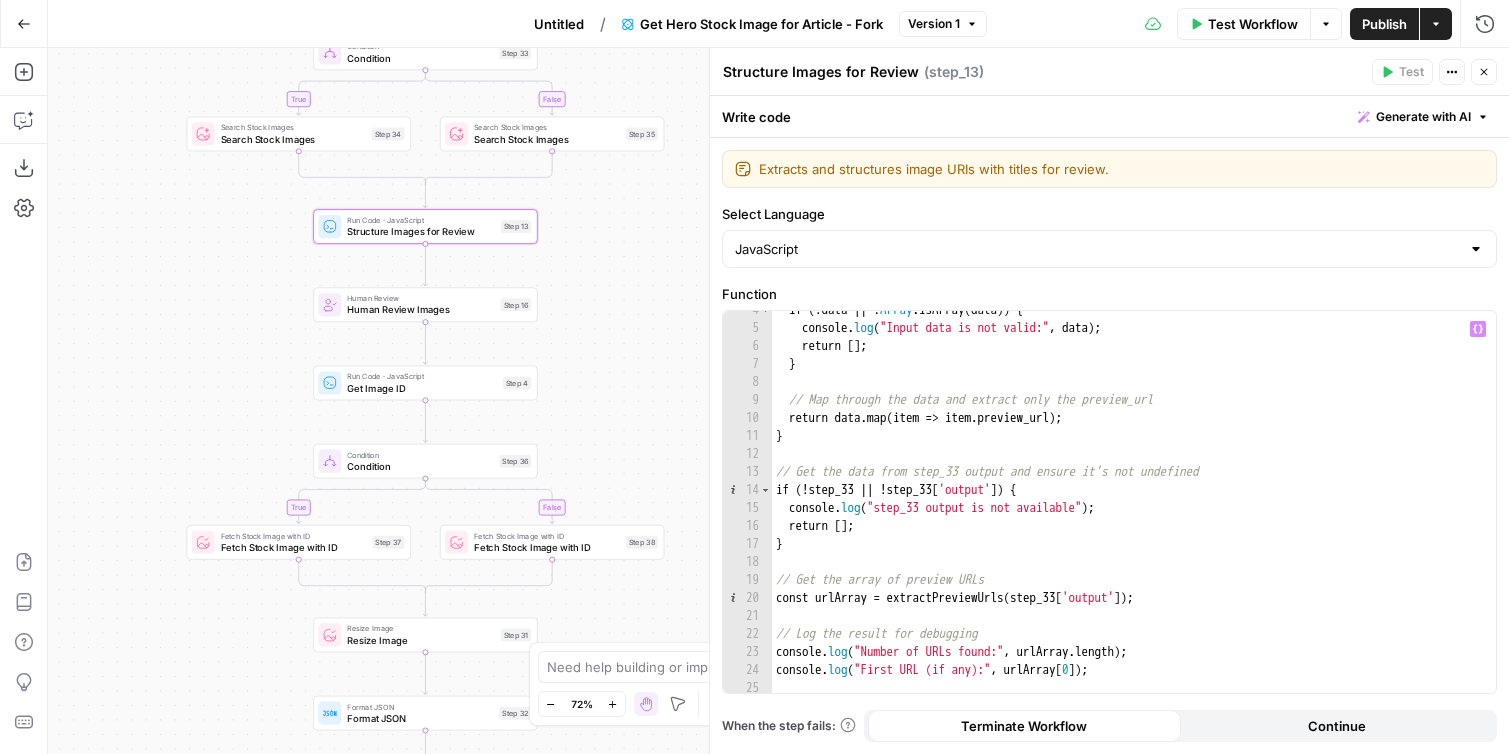 scroll, scrollTop: 86, scrollLeft: 0, axis: vertical 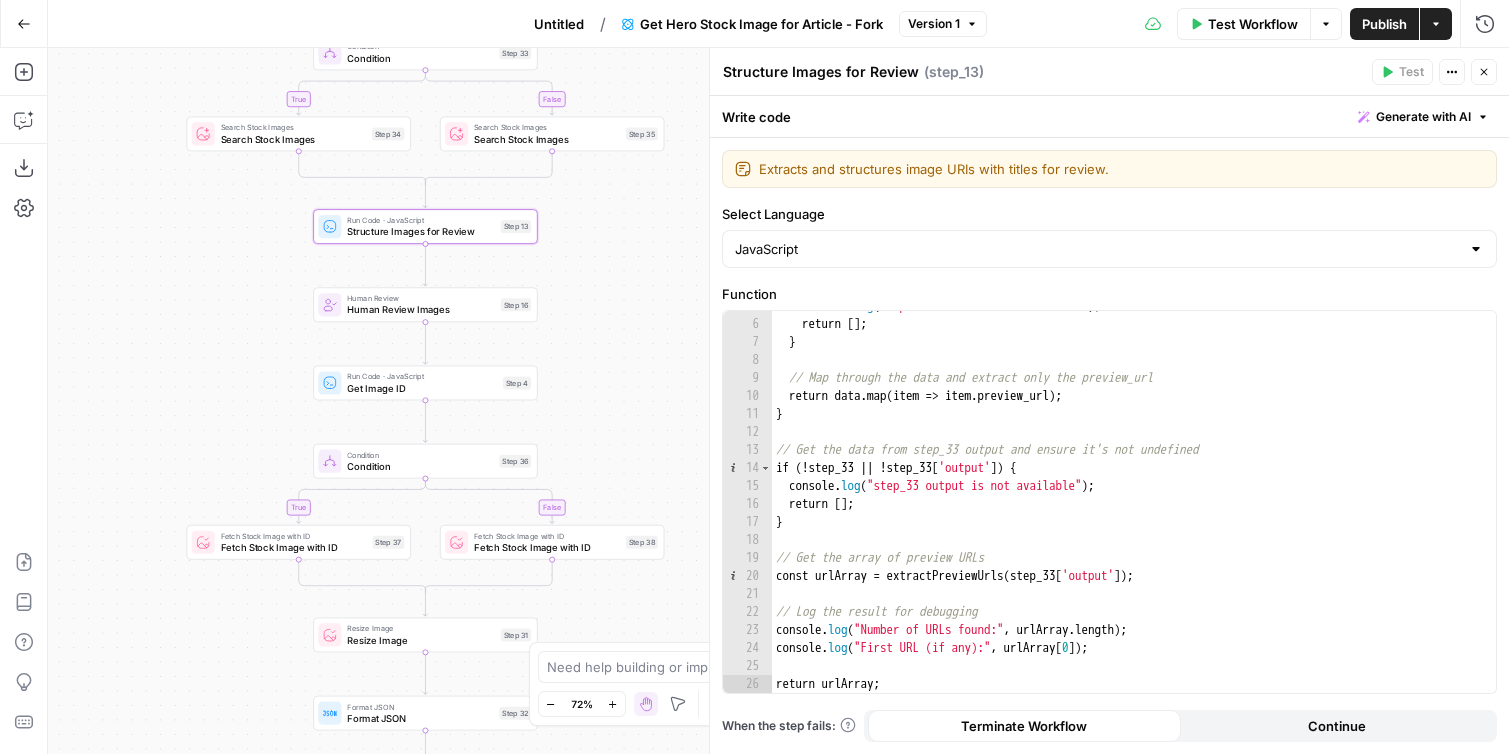 click on "Human Review Images" at bounding box center (421, 310) 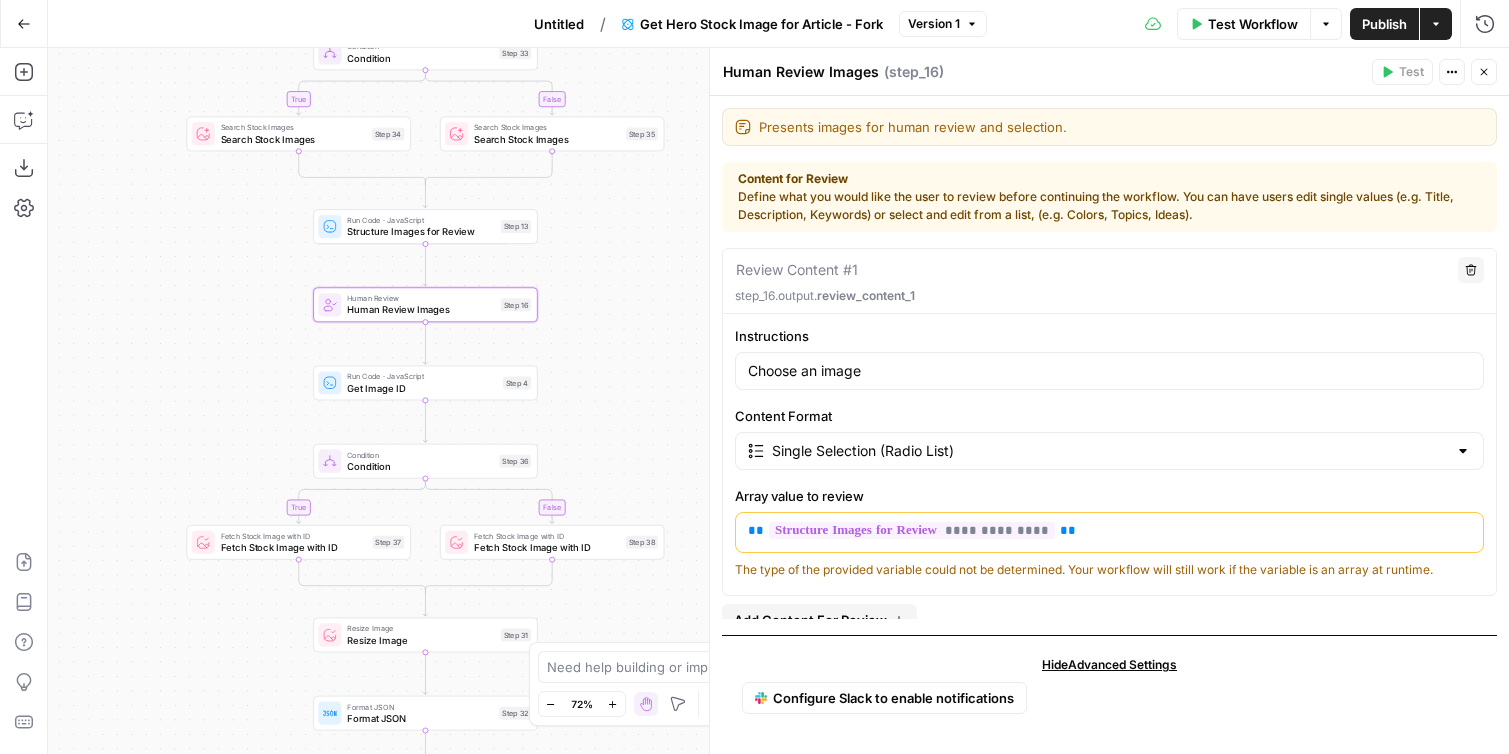 scroll, scrollTop: 17, scrollLeft: 0, axis: vertical 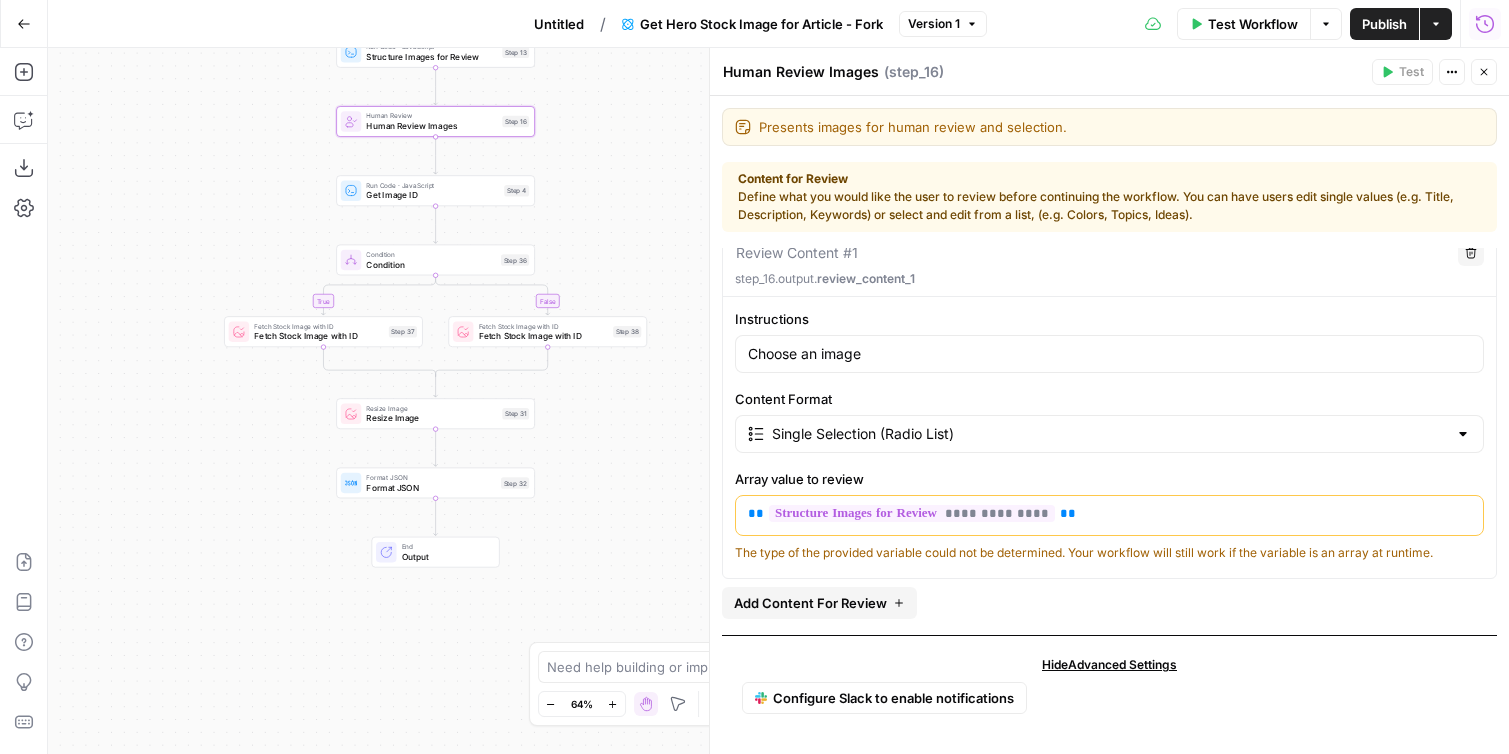 click on "Run History" at bounding box center [1485, 24] 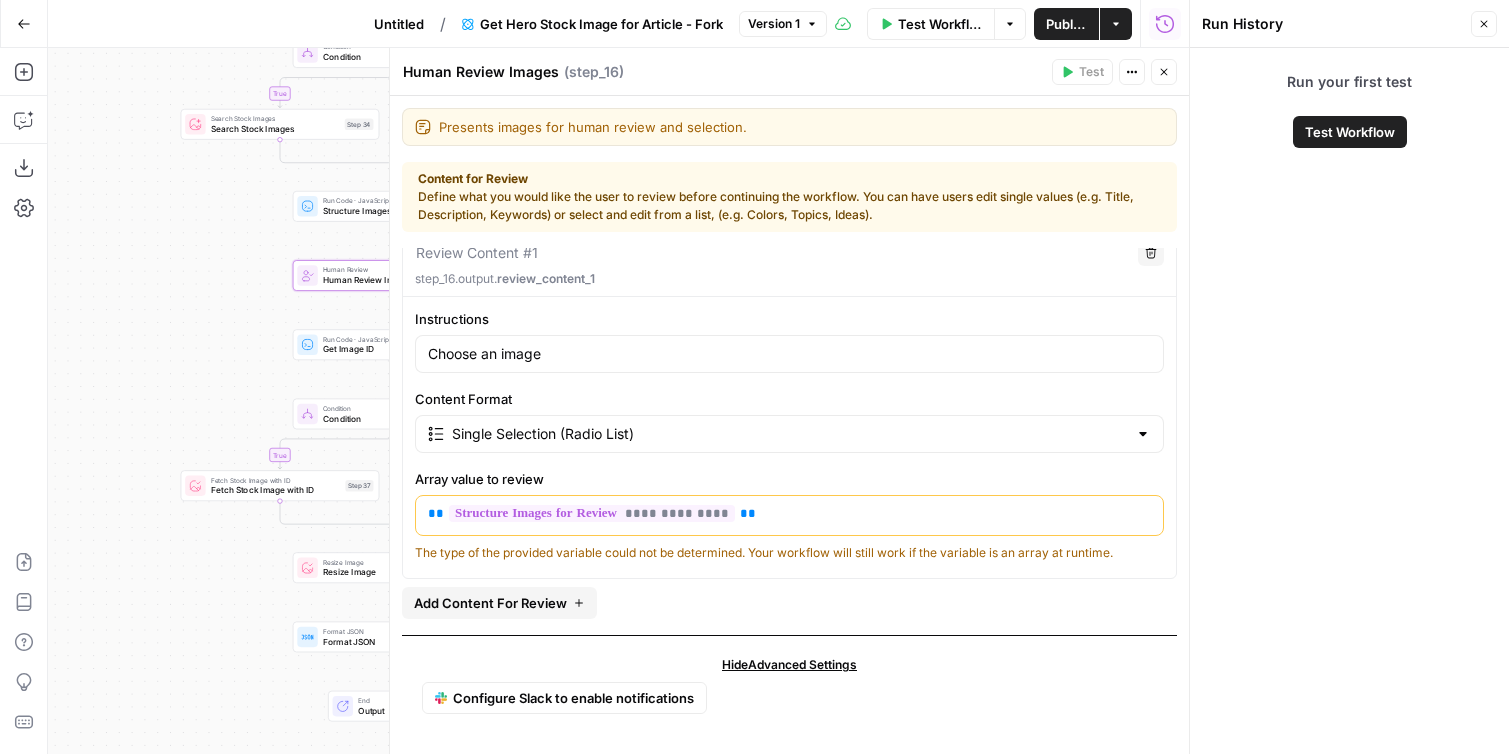 click on "Test Workflow" at bounding box center [1350, 132] 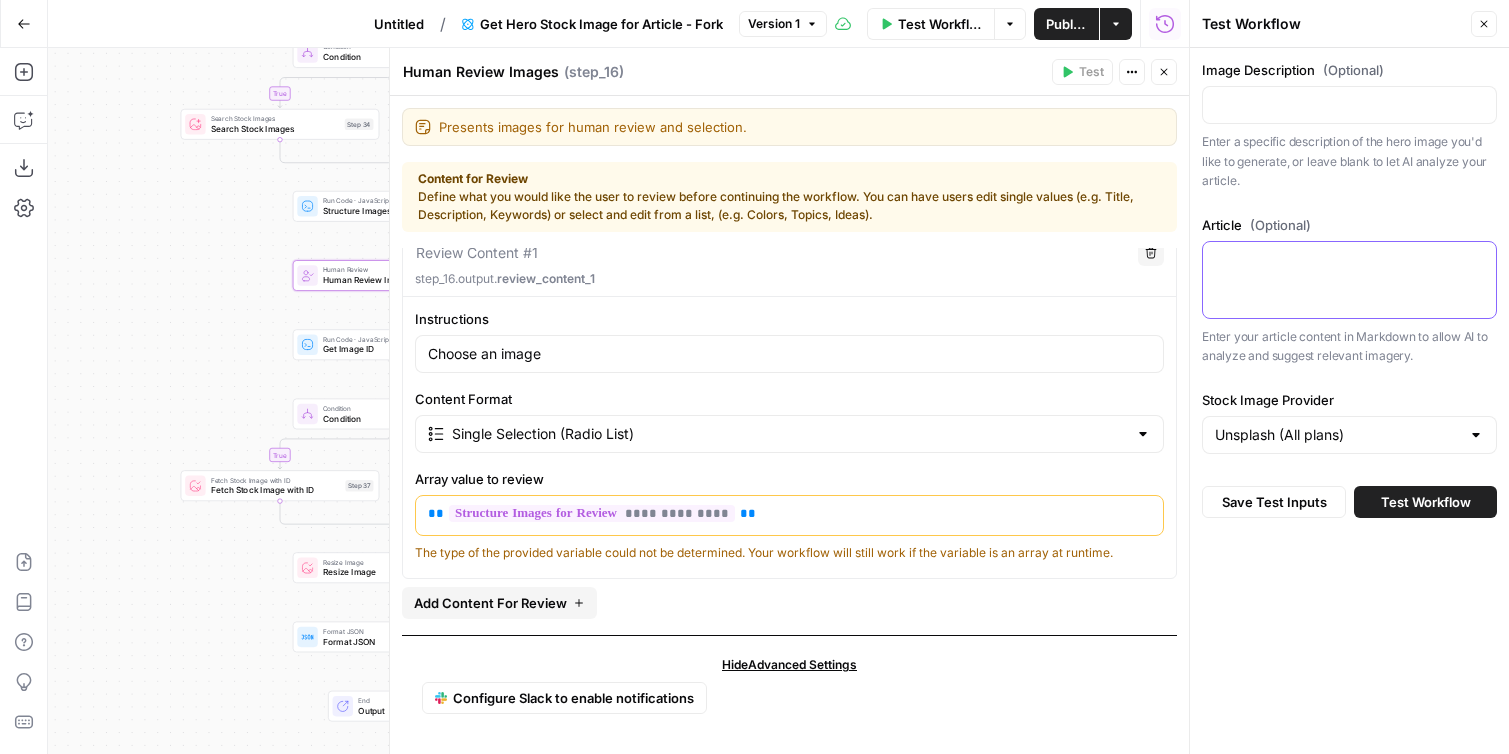 click on "Article   (Optional)" at bounding box center [1349, 260] 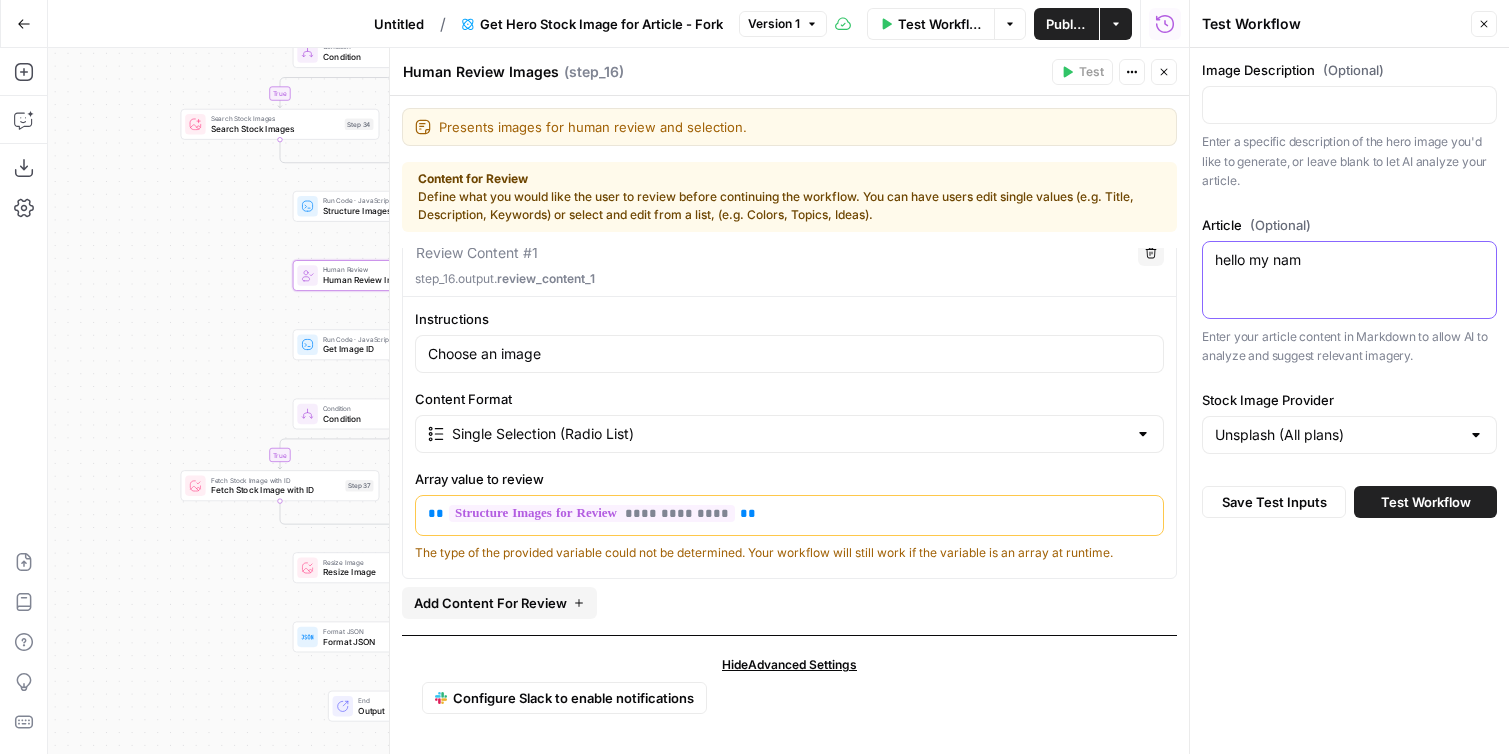 type on "hello my nam" 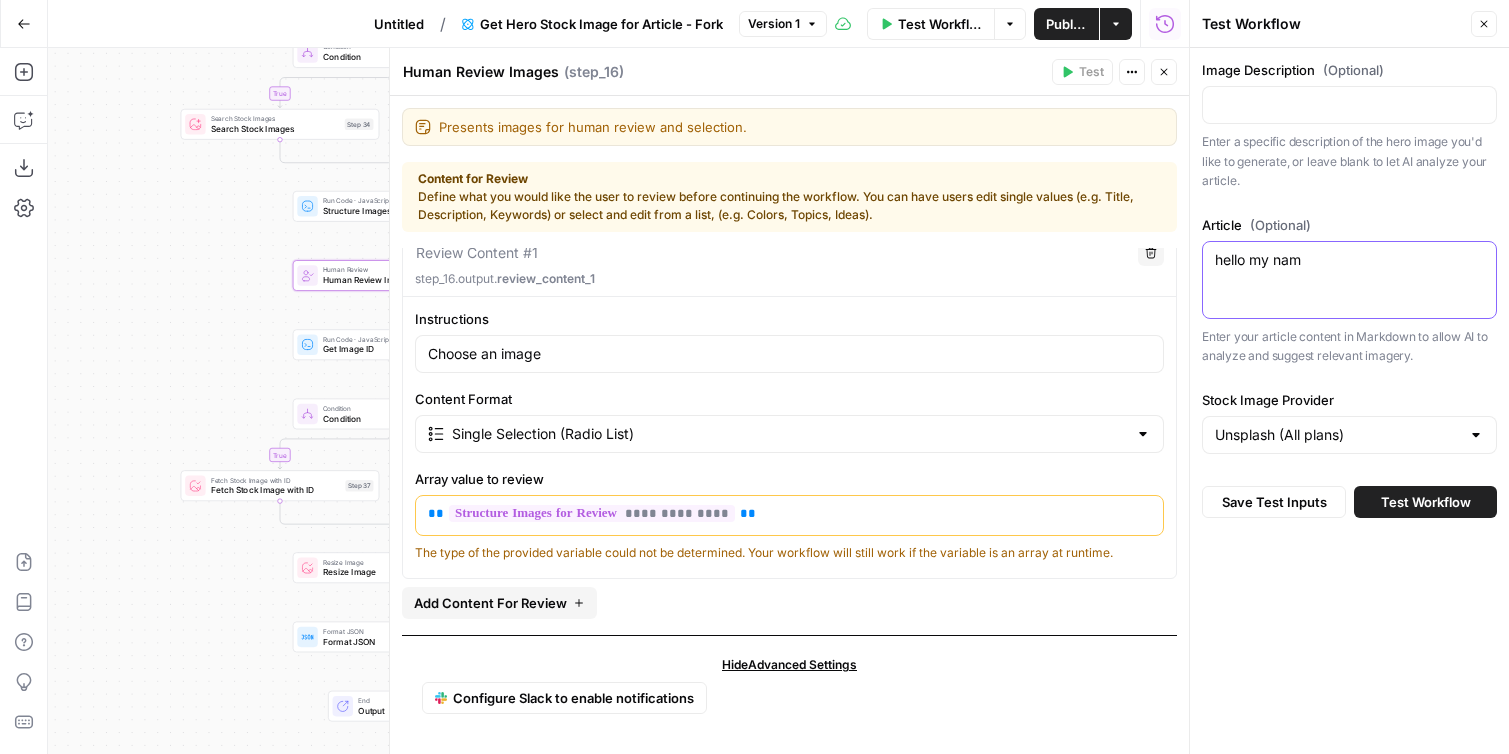 drag, startPoint x: 1299, startPoint y: 261, endPoint x: 1159, endPoint y: 241, distance: 141.42136 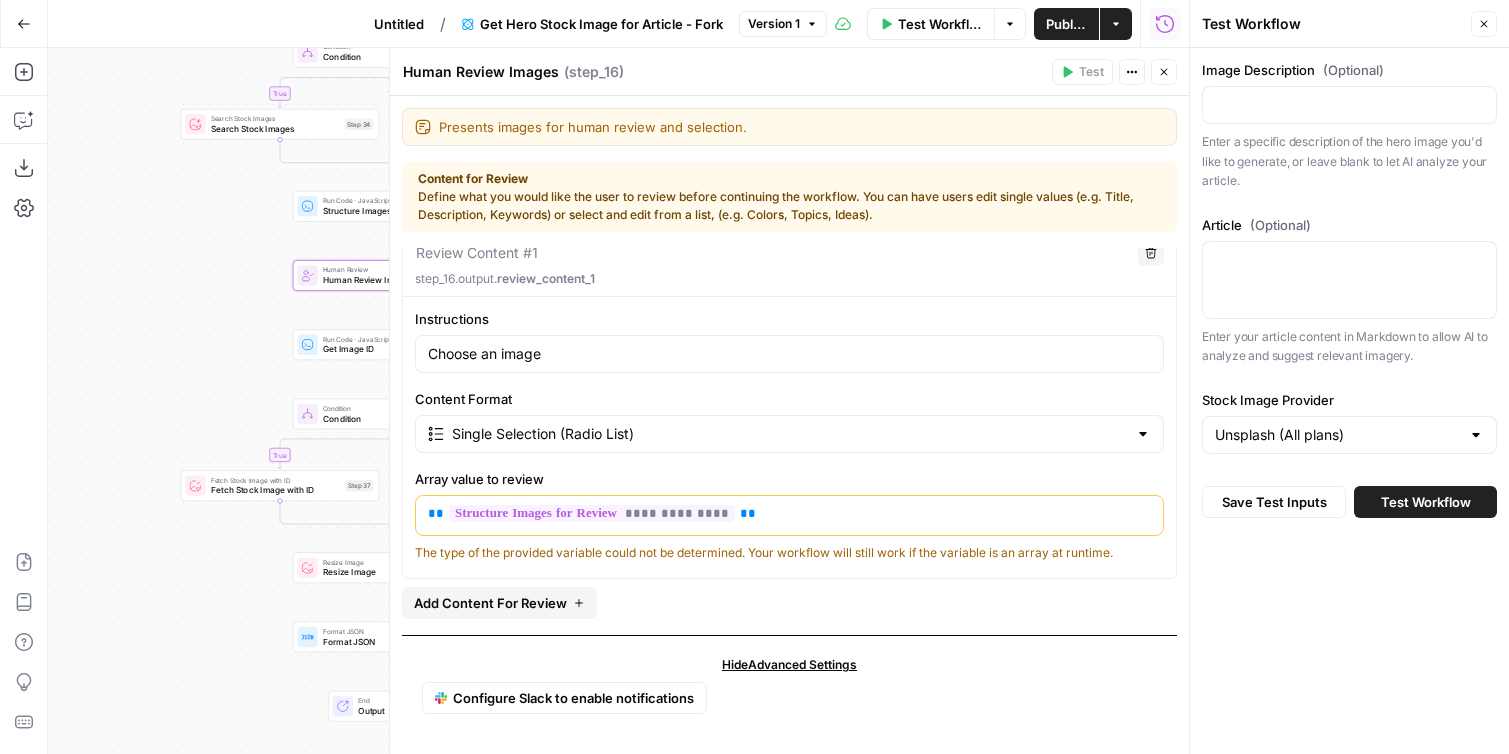 click at bounding box center [1349, 105] 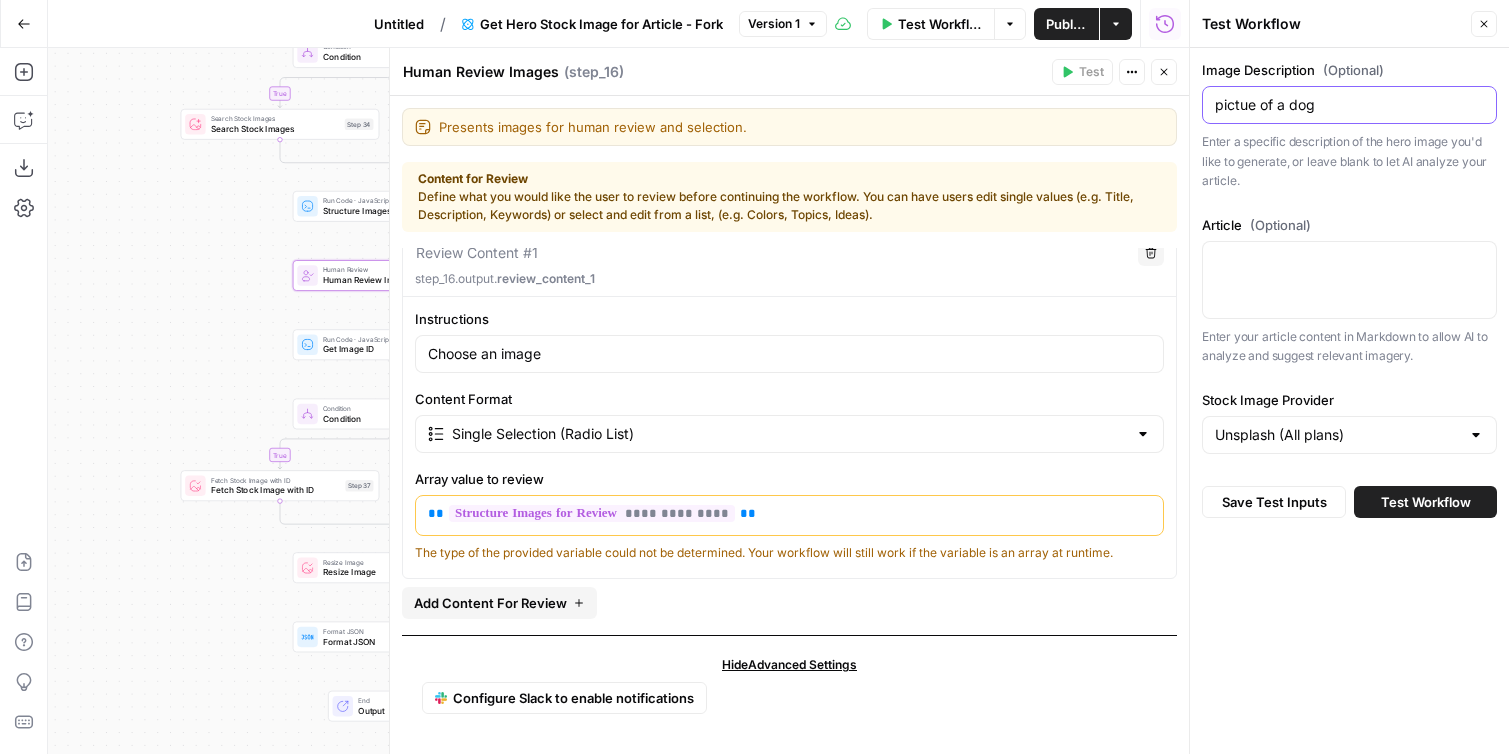 type on "pictue of a dog" 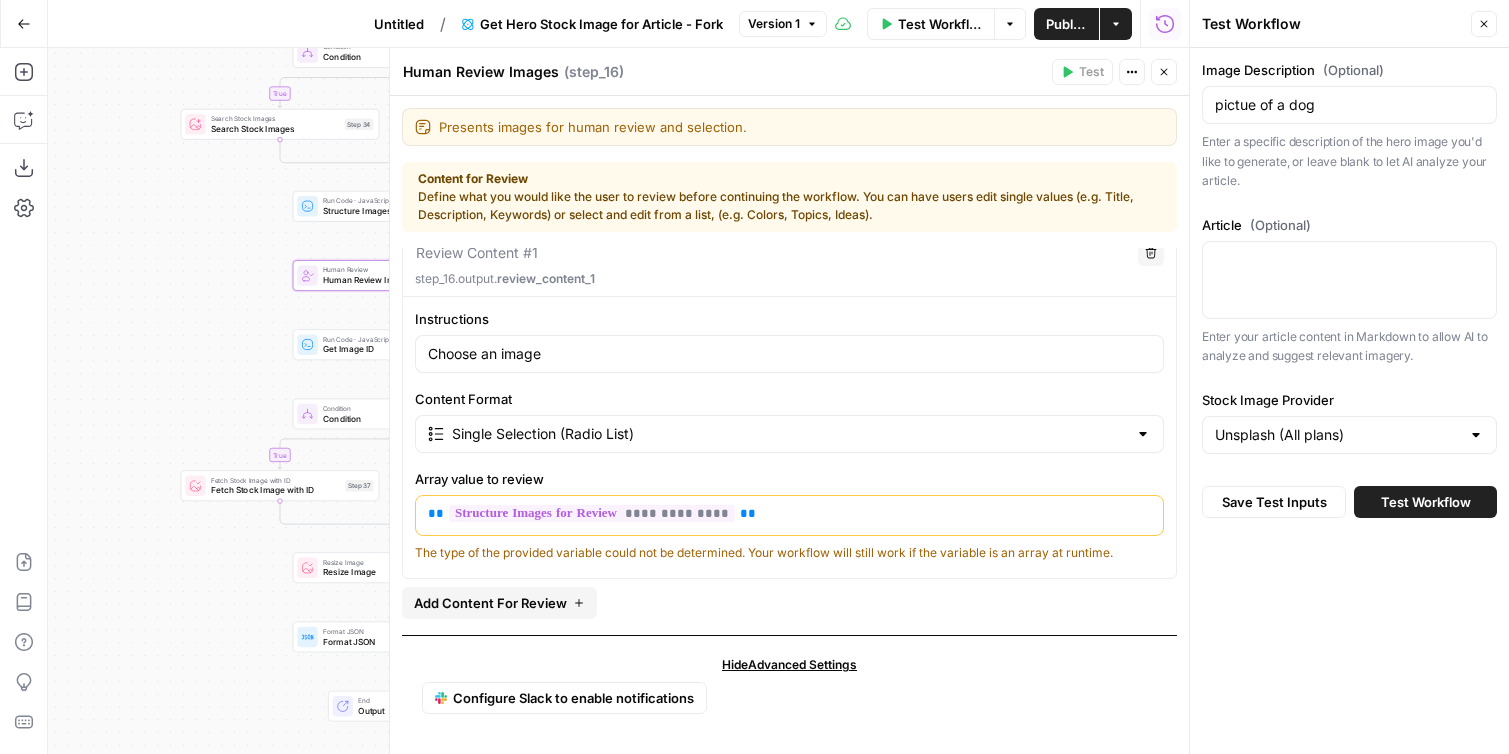 click on "Test Workflow" at bounding box center [1425, 502] 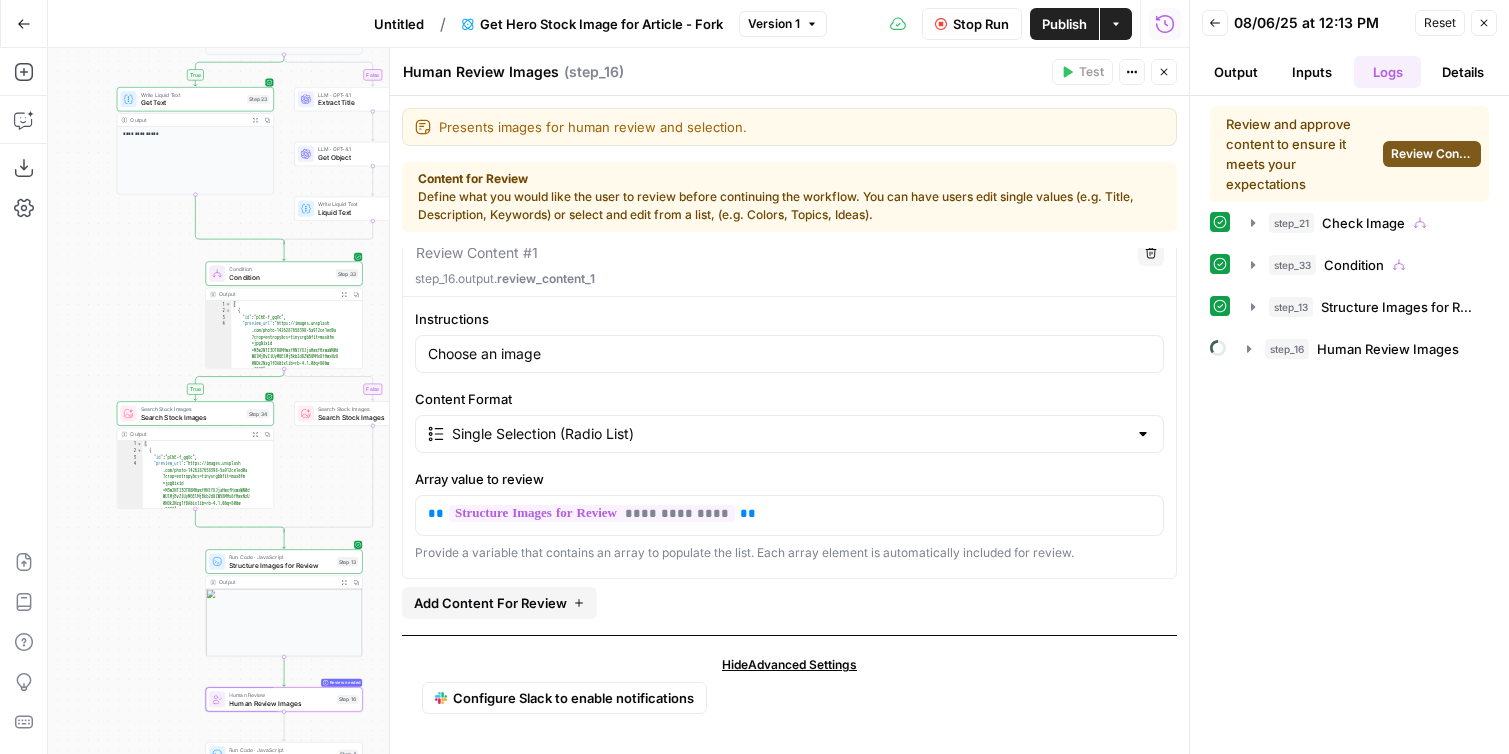 click on "Review Content" at bounding box center (1432, 154) 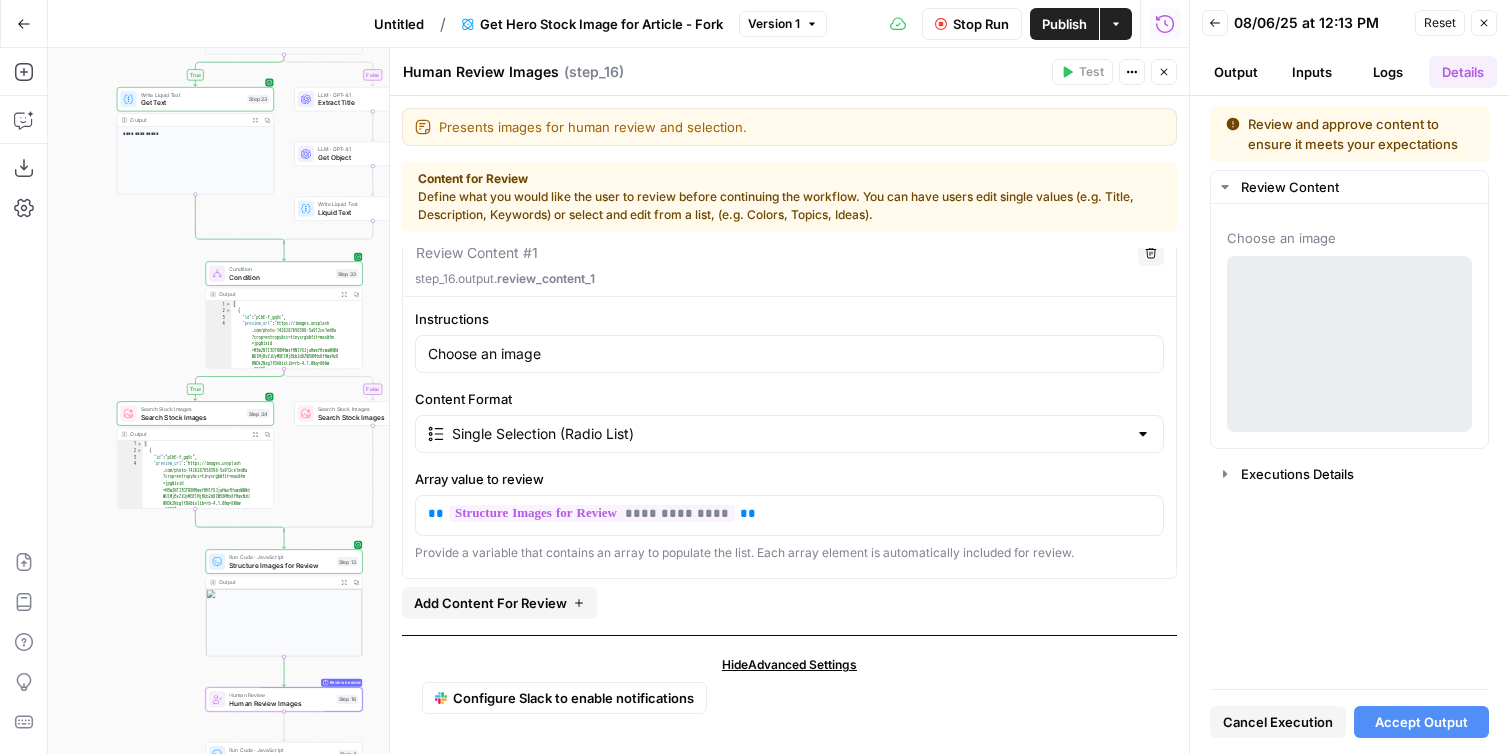 click on "Accept Output" at bounding box center [1421, 722] 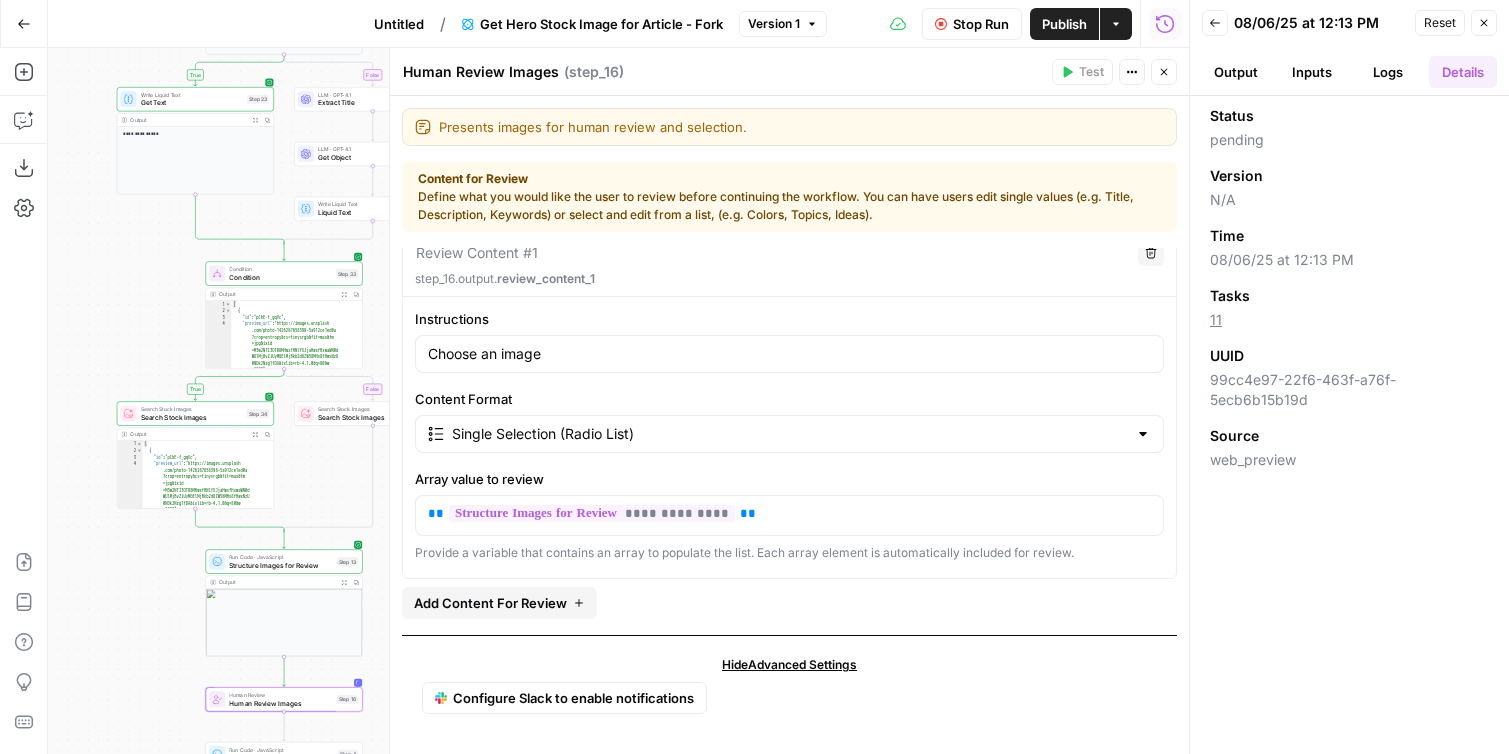 click on "Logs" at bounding box center (1388, 72) 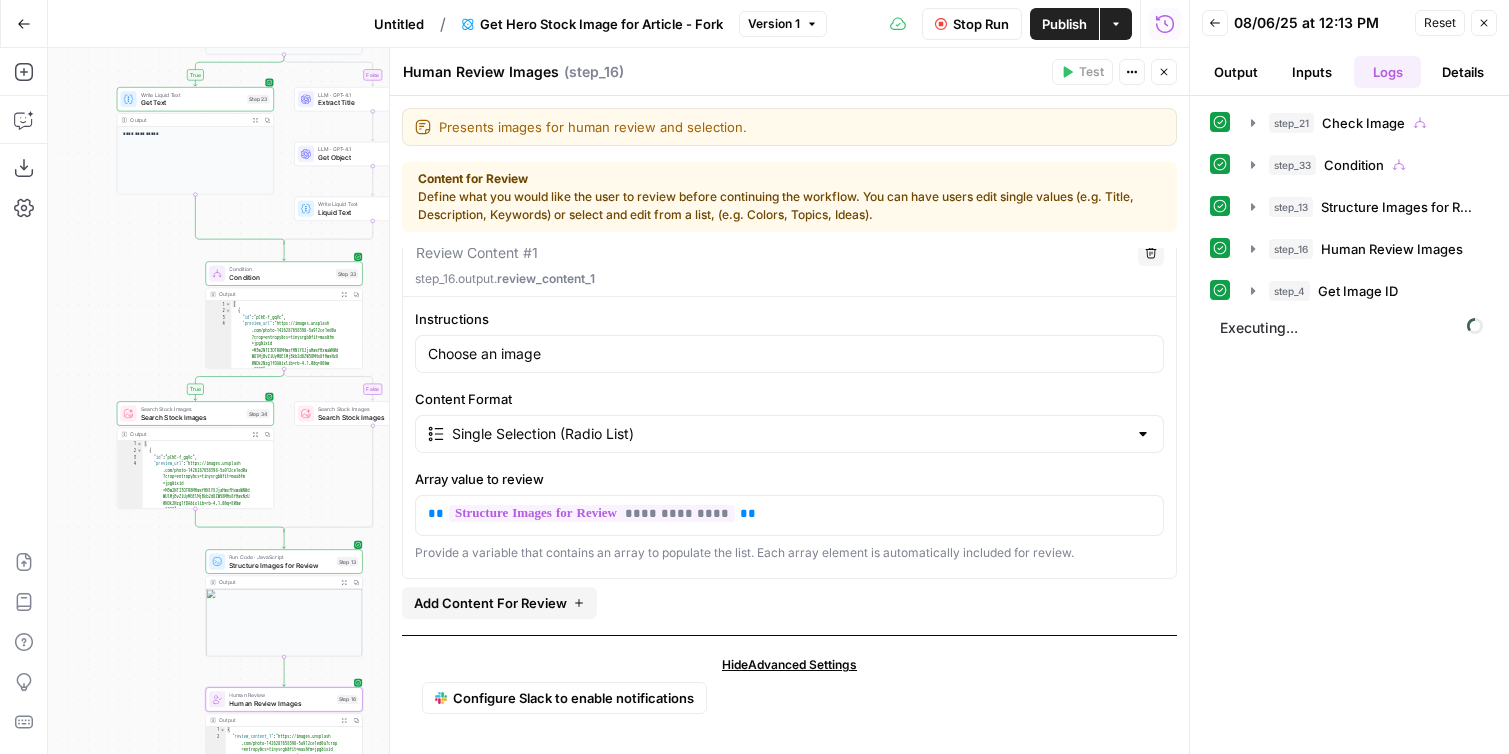 scroll, scrollTop: 39, scrollLeft: 0, axis: vertical 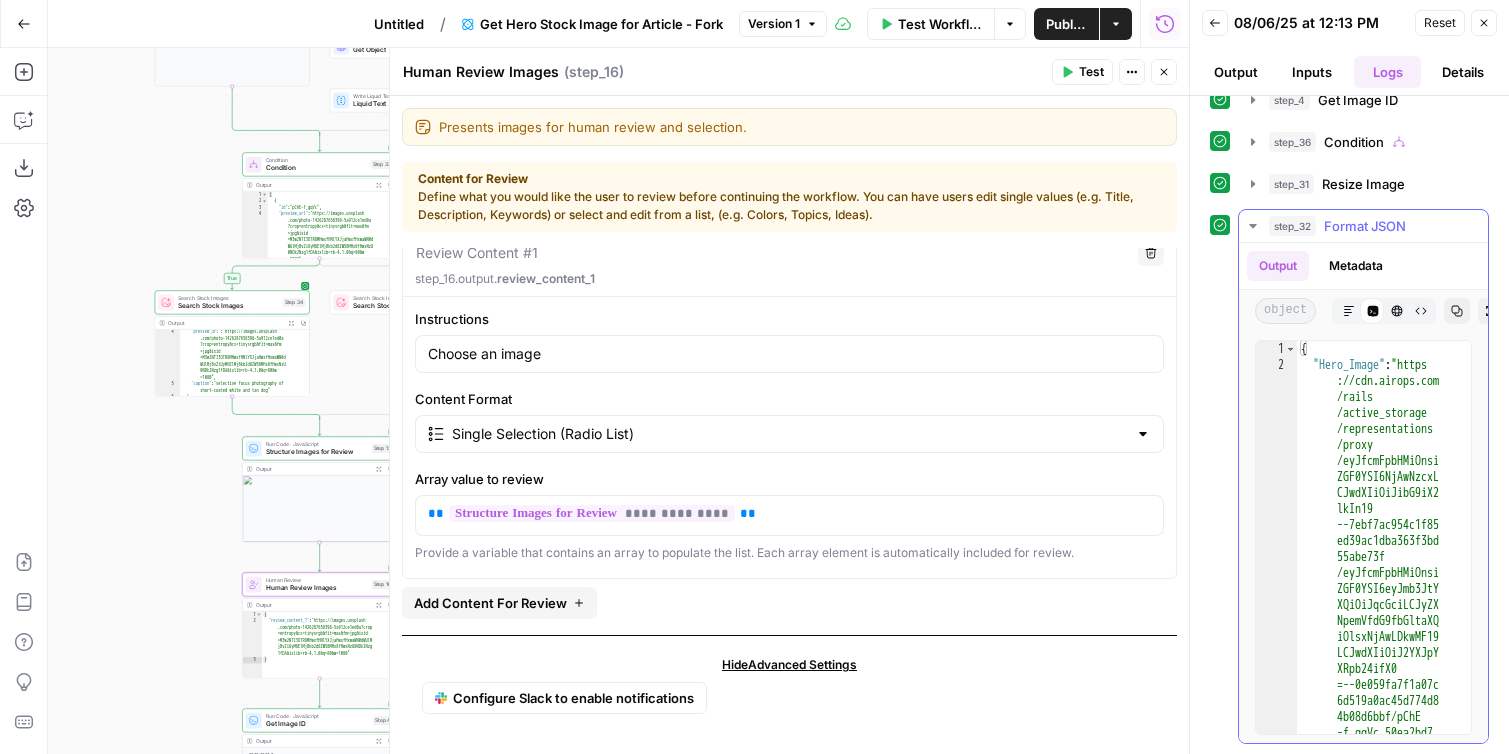 click 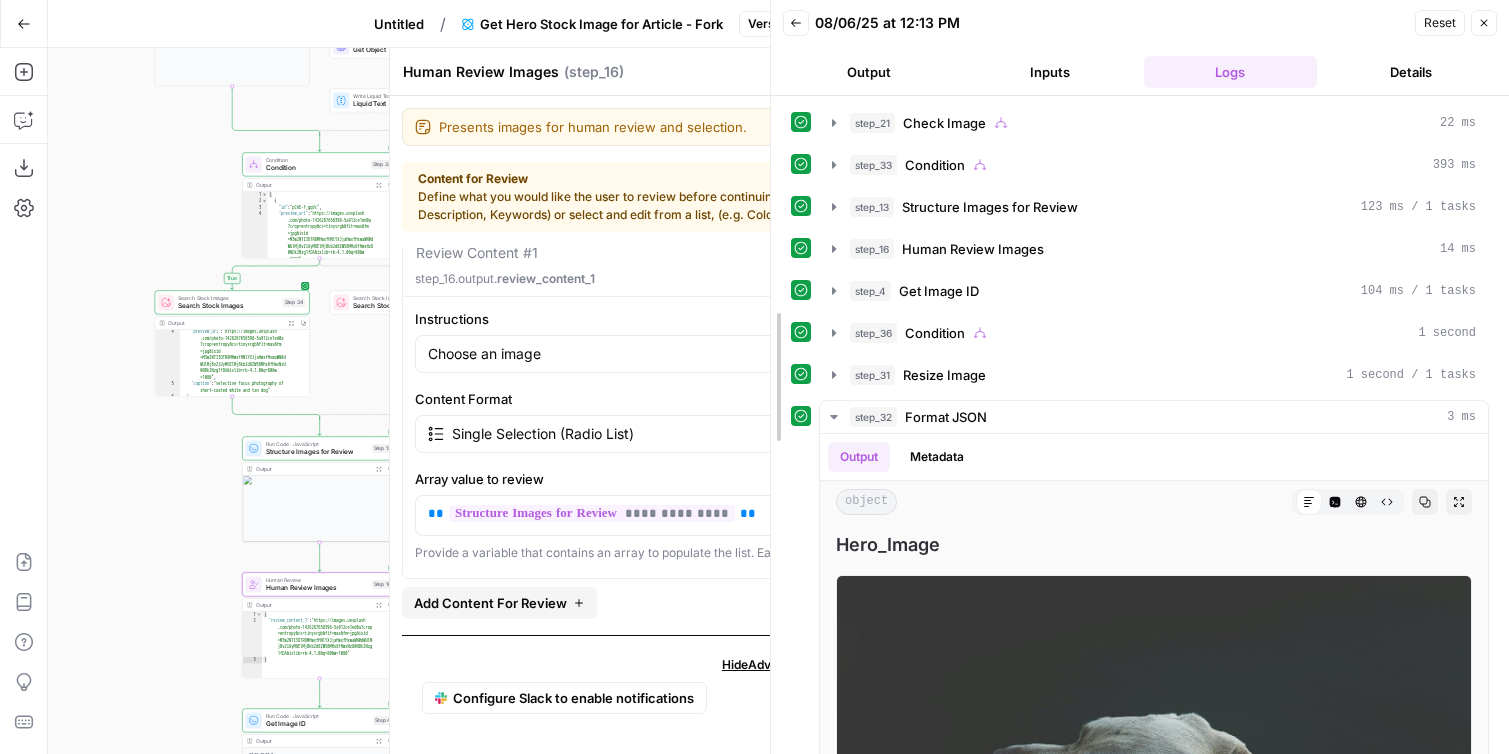 drag, startPoint x: 1195, startPoint y: 236, endPoint x: 736, endPoint y: 236, distance: 459 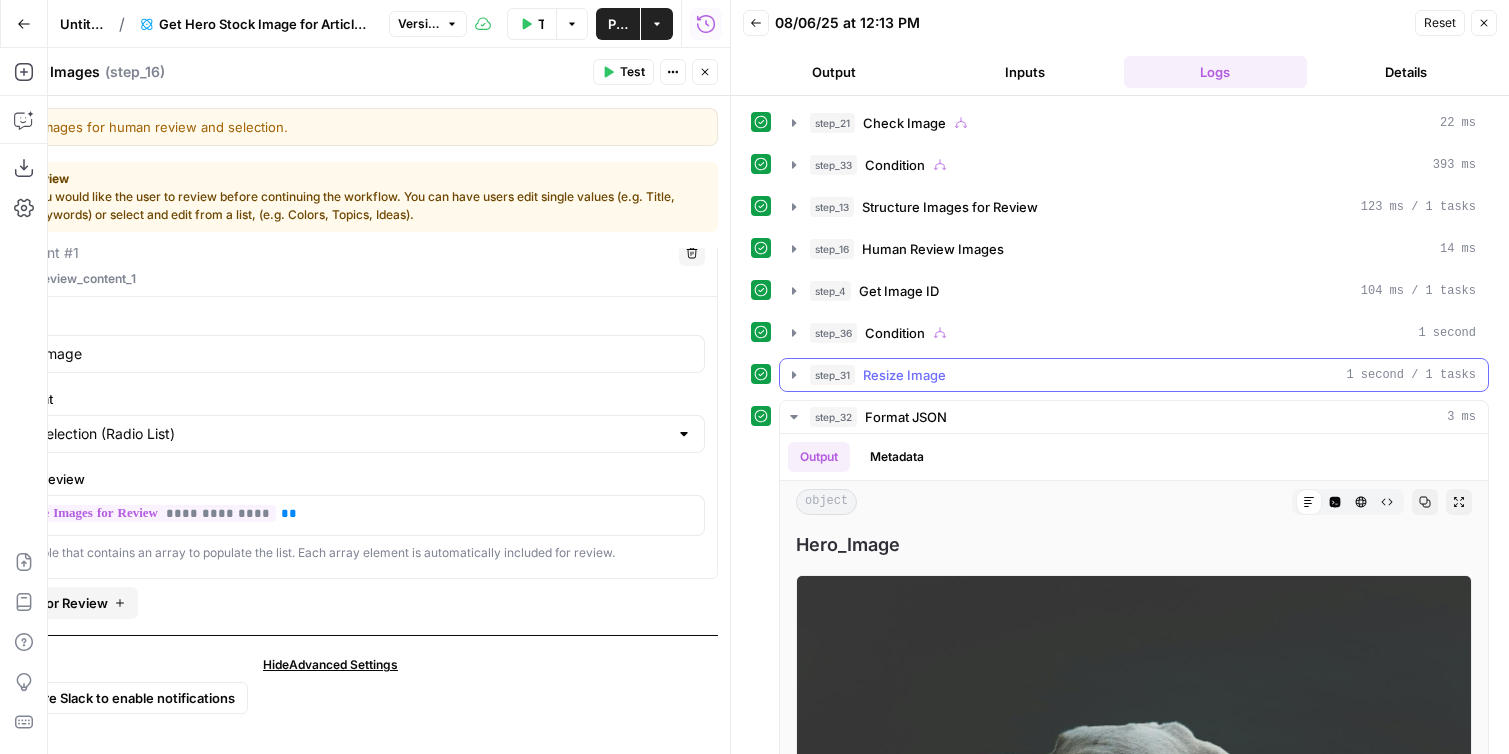 scroll, scrollTop: 1, scrollLeft: 0, axis: vertical 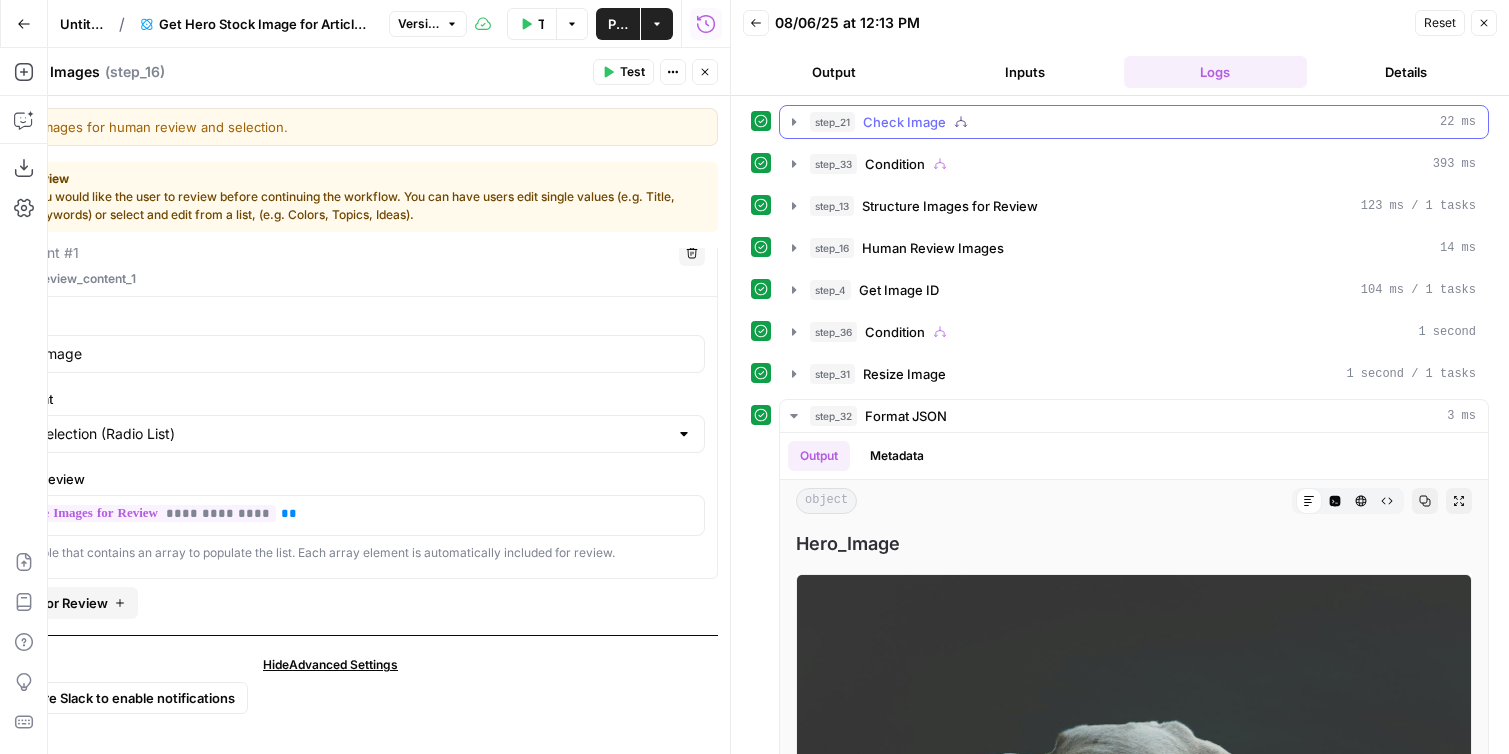 click on "Details" at bounding box center [1406, 72] 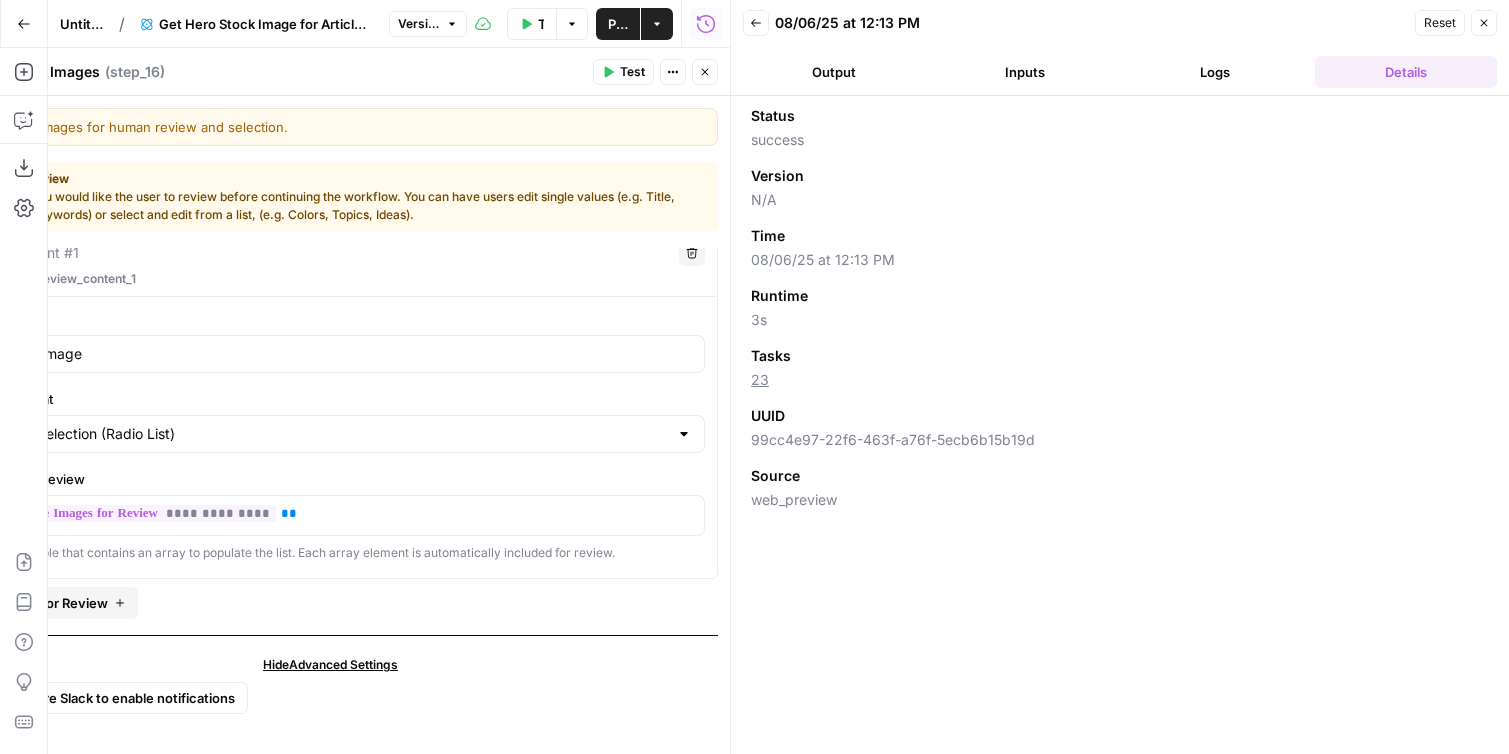 scroll, scrollTop: 0, scrollLeft: 0, axis: both 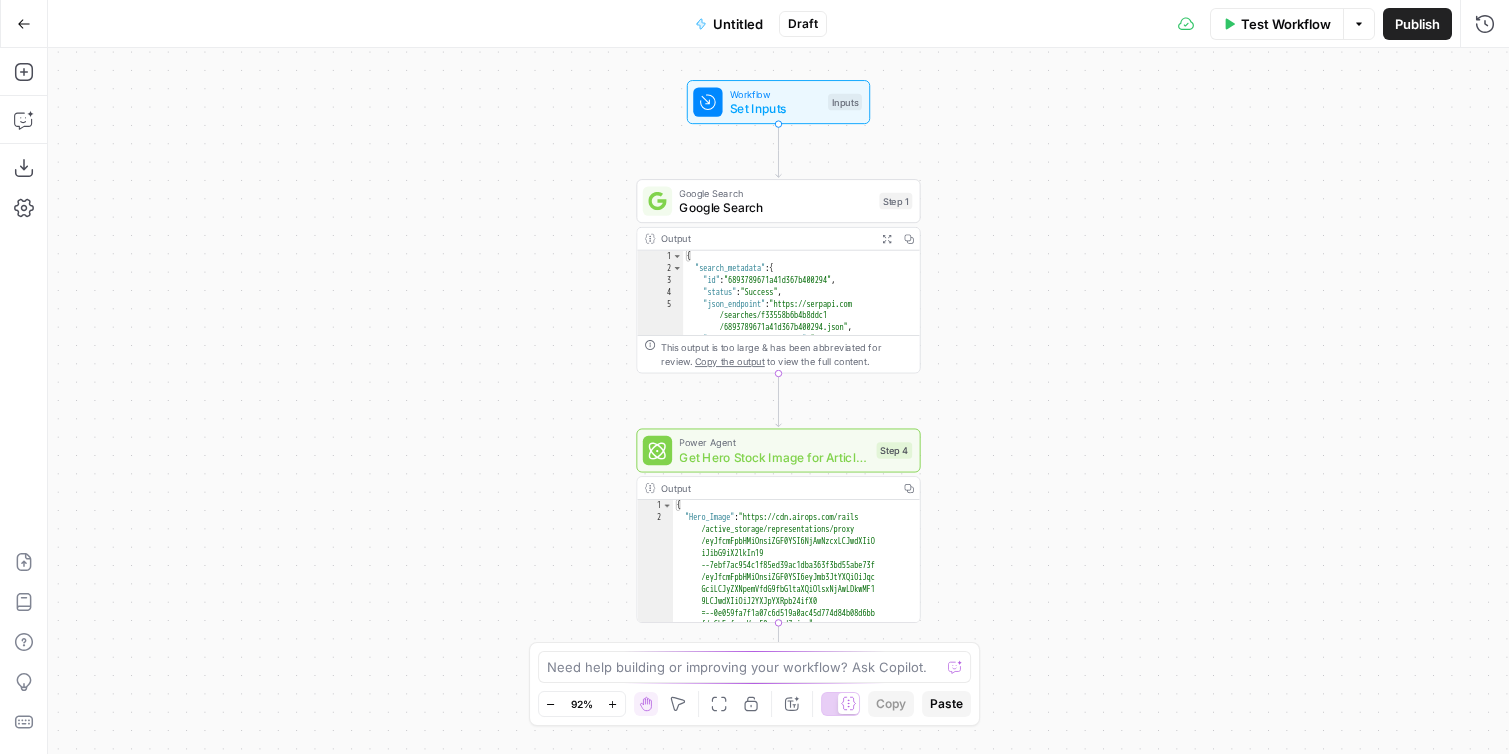click 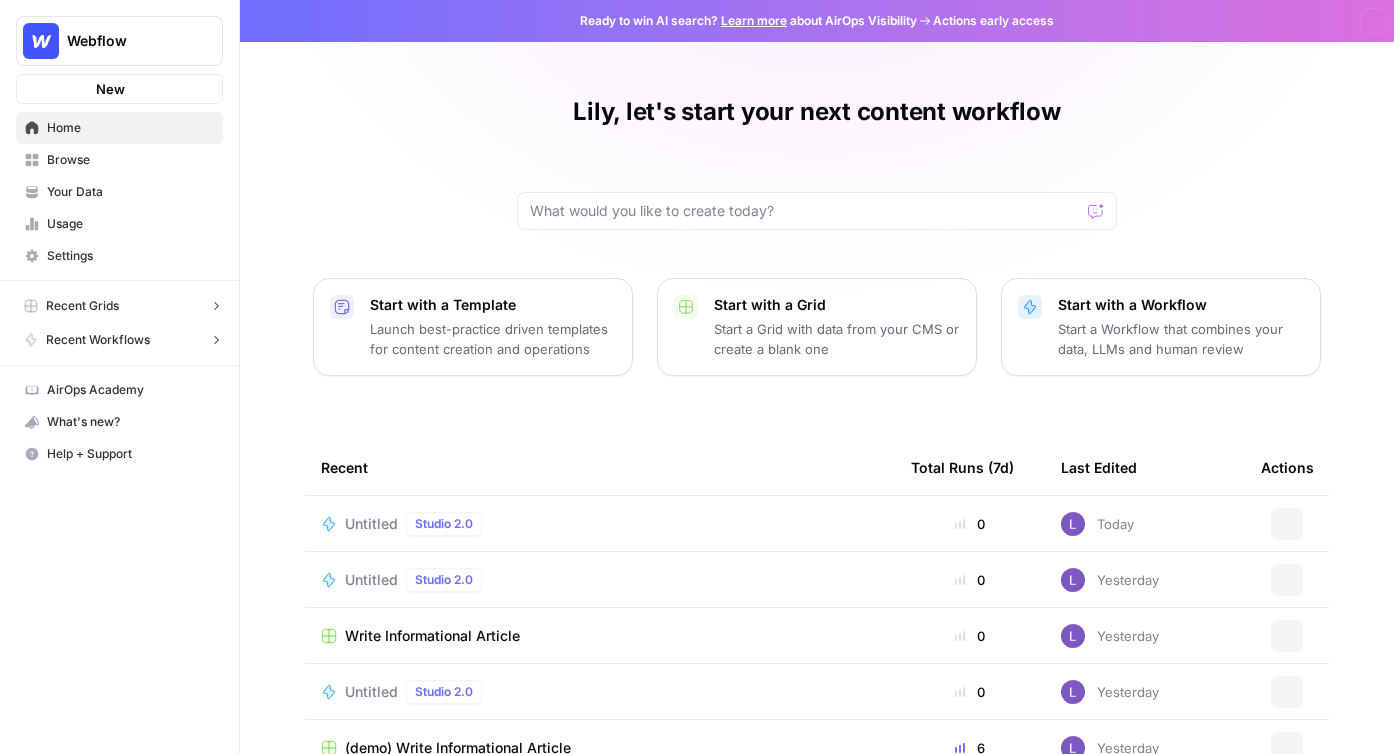 scroll, scrollTop: 0, scrollLeft: 0, axis: both 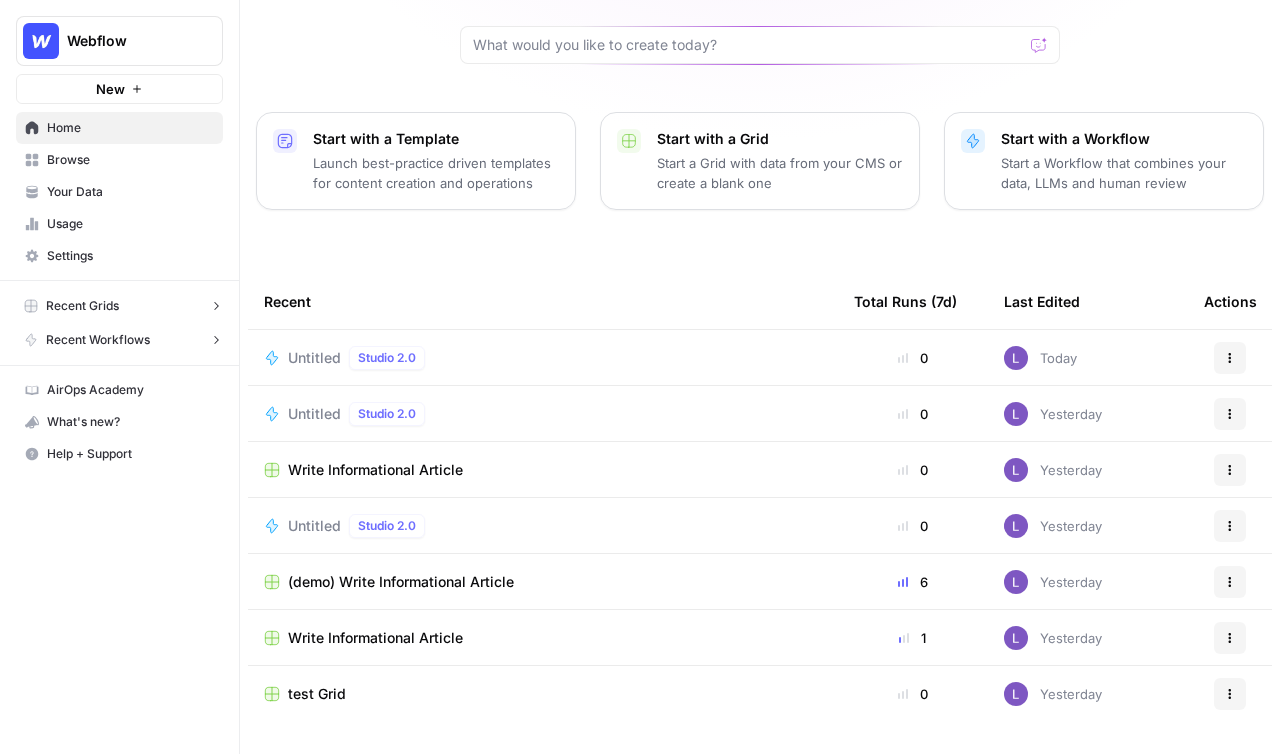 click on "Write Informational Article" at bounding box center [375, 470] 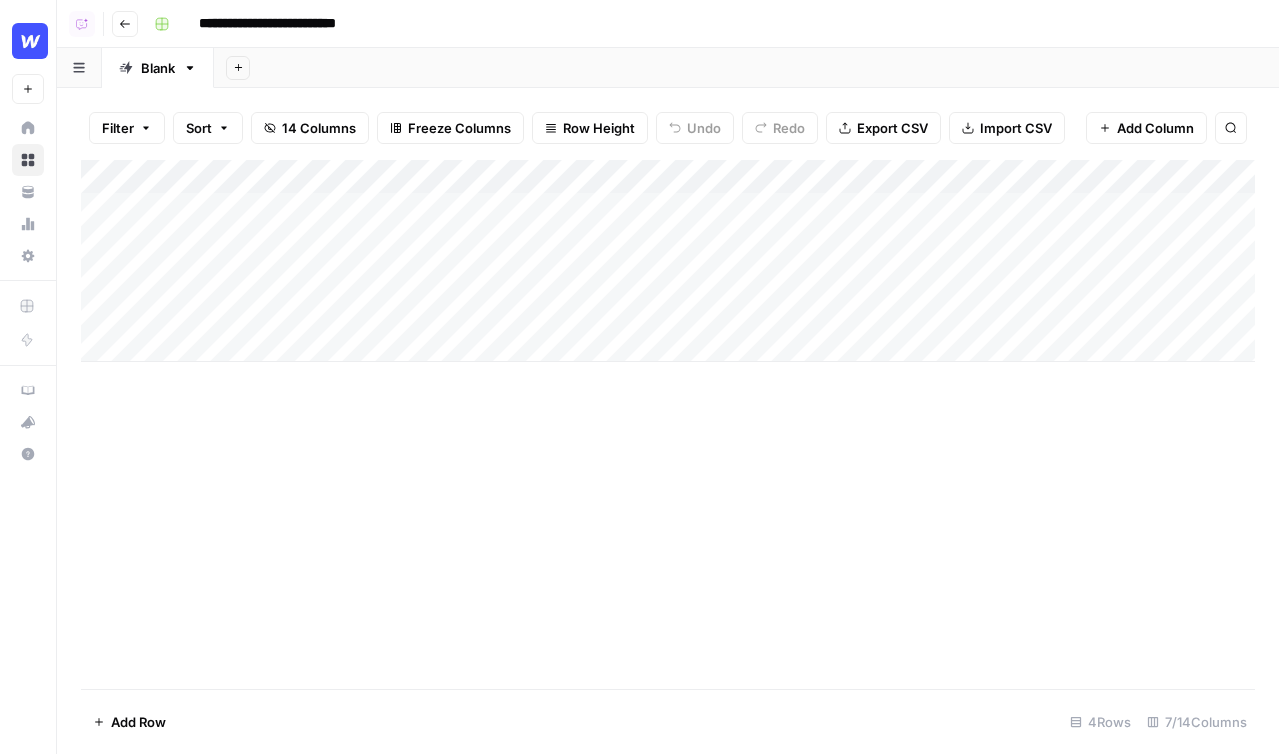 click 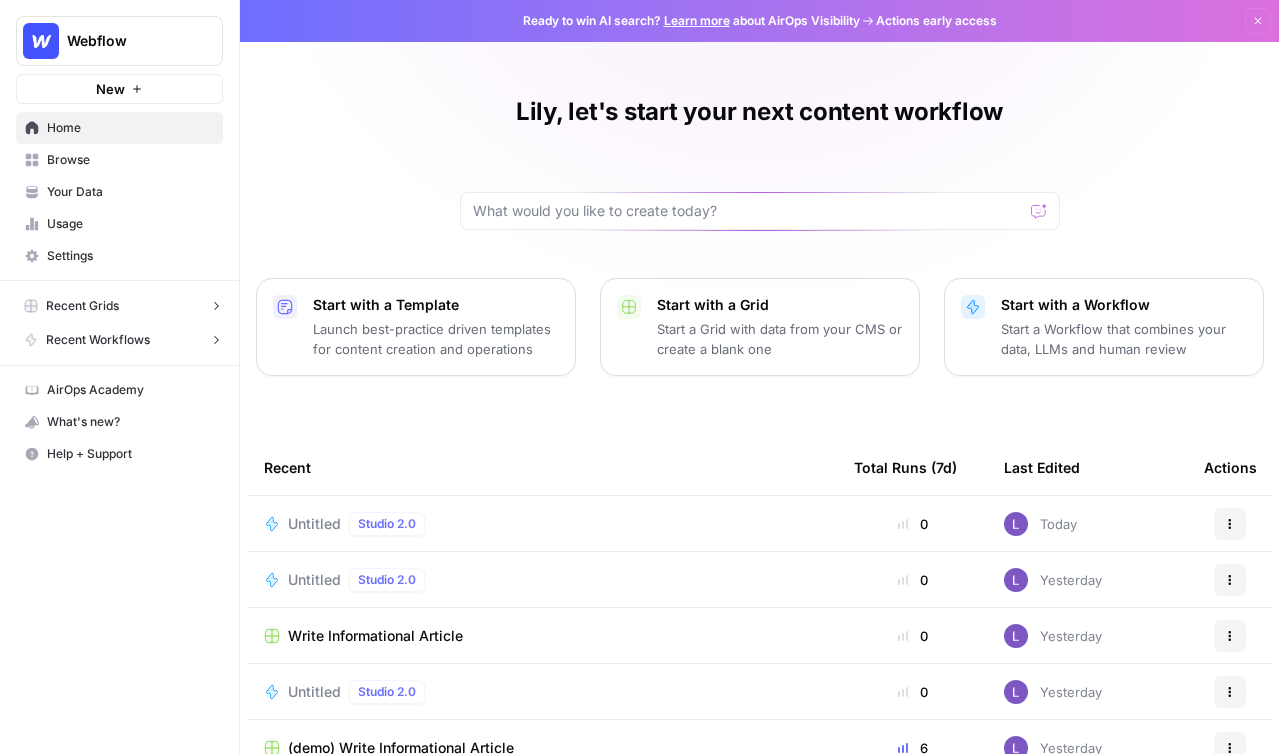 click on "Actions" at bounding box center [1230, 524] 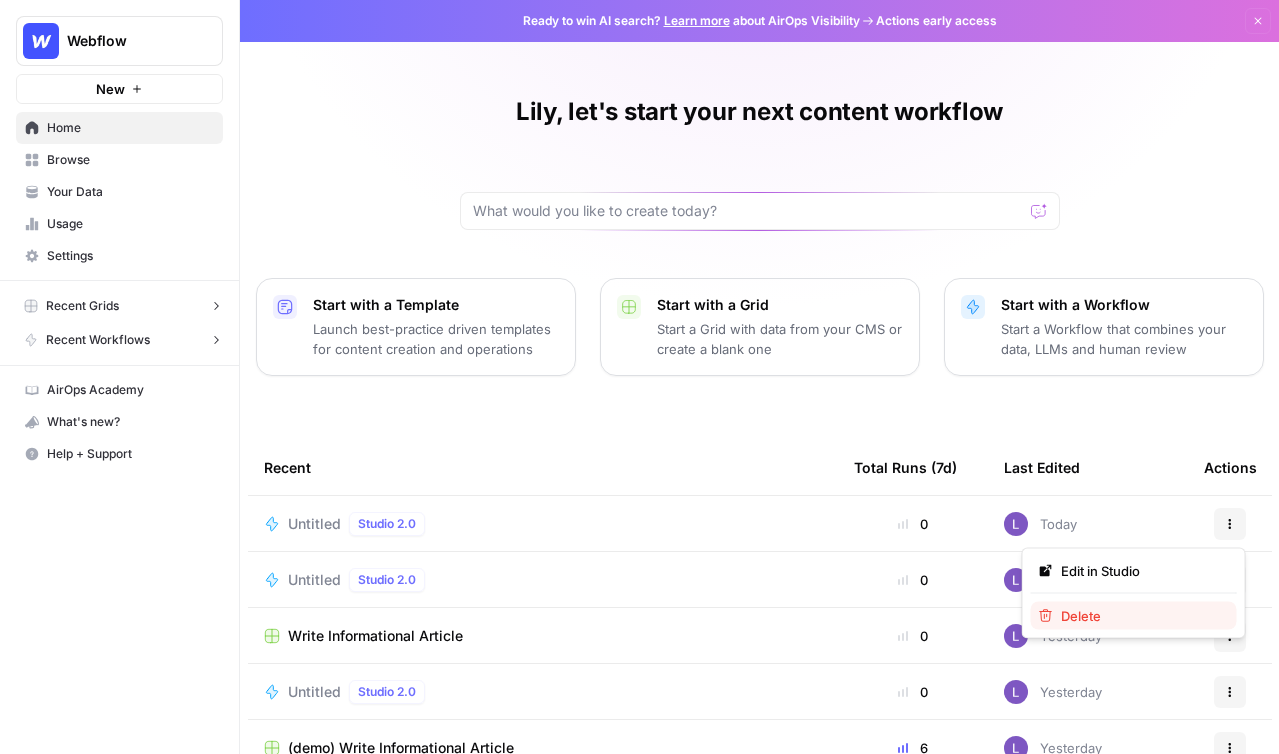 click on "Delete" at bounding box center [1141, 616] 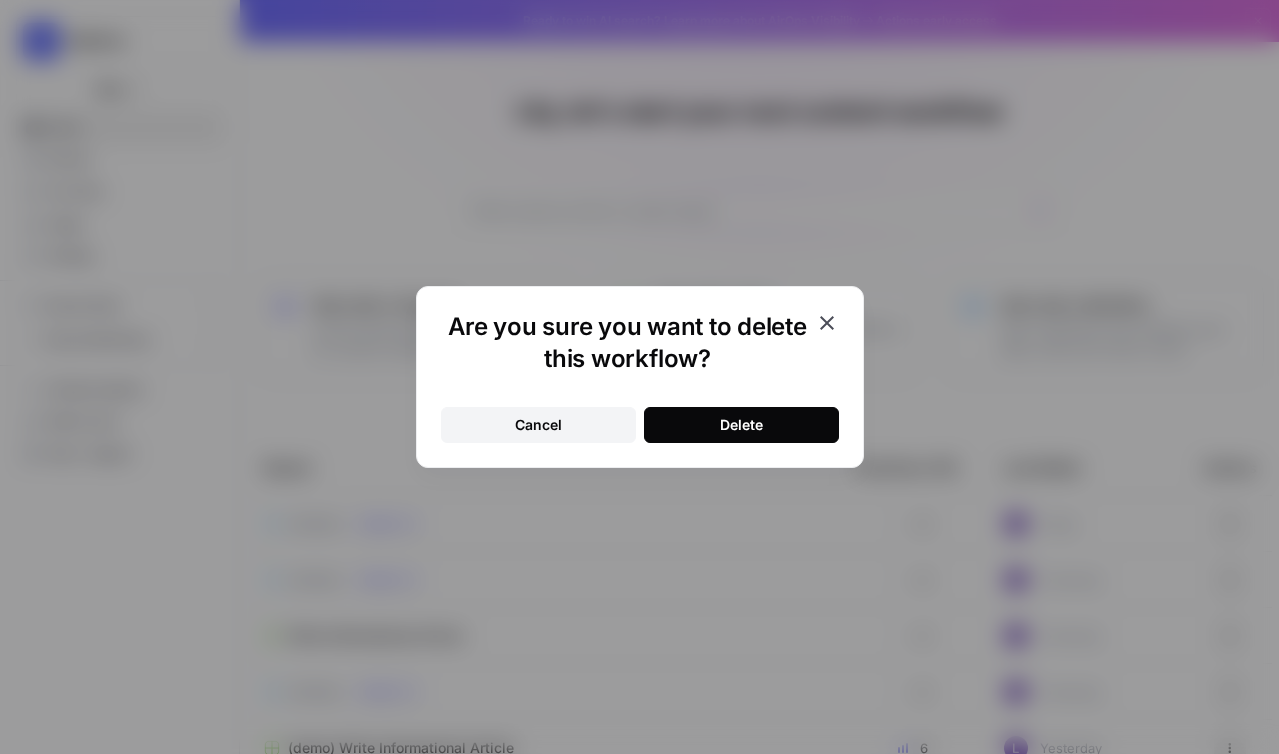 click on "Delete" at bounding box center (741, 425) 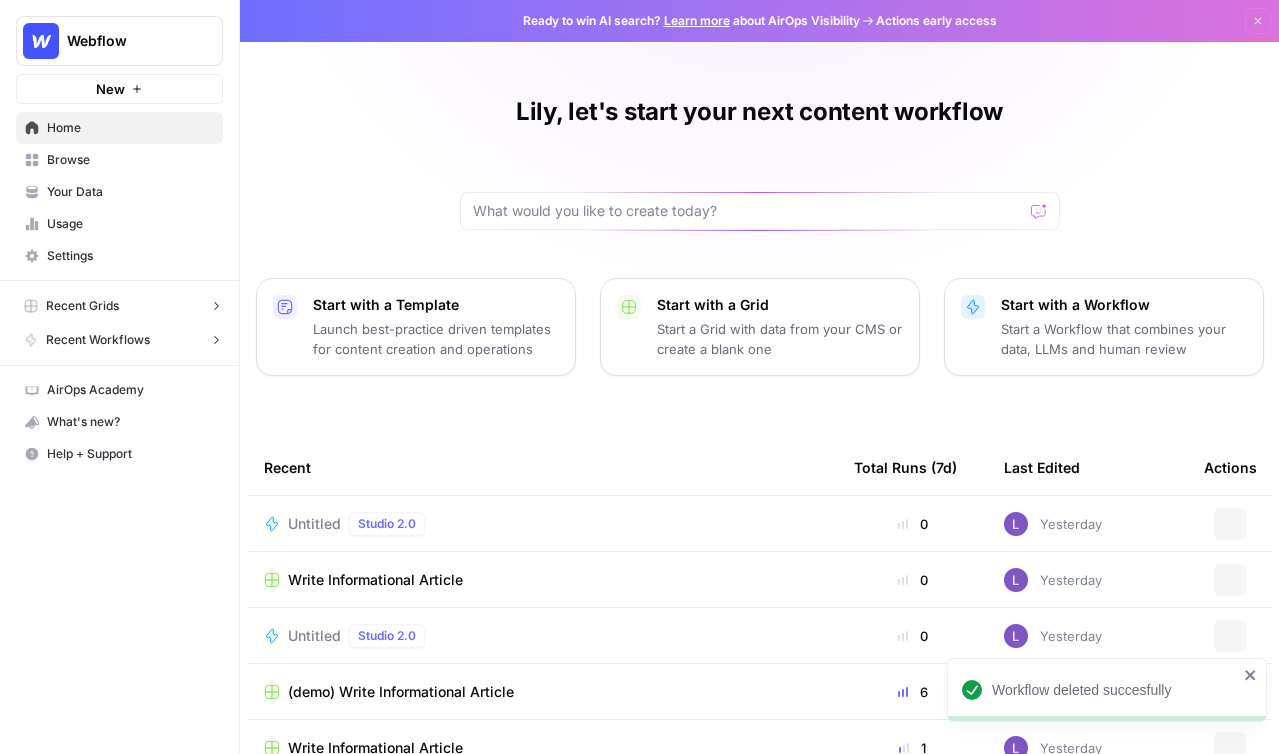 click 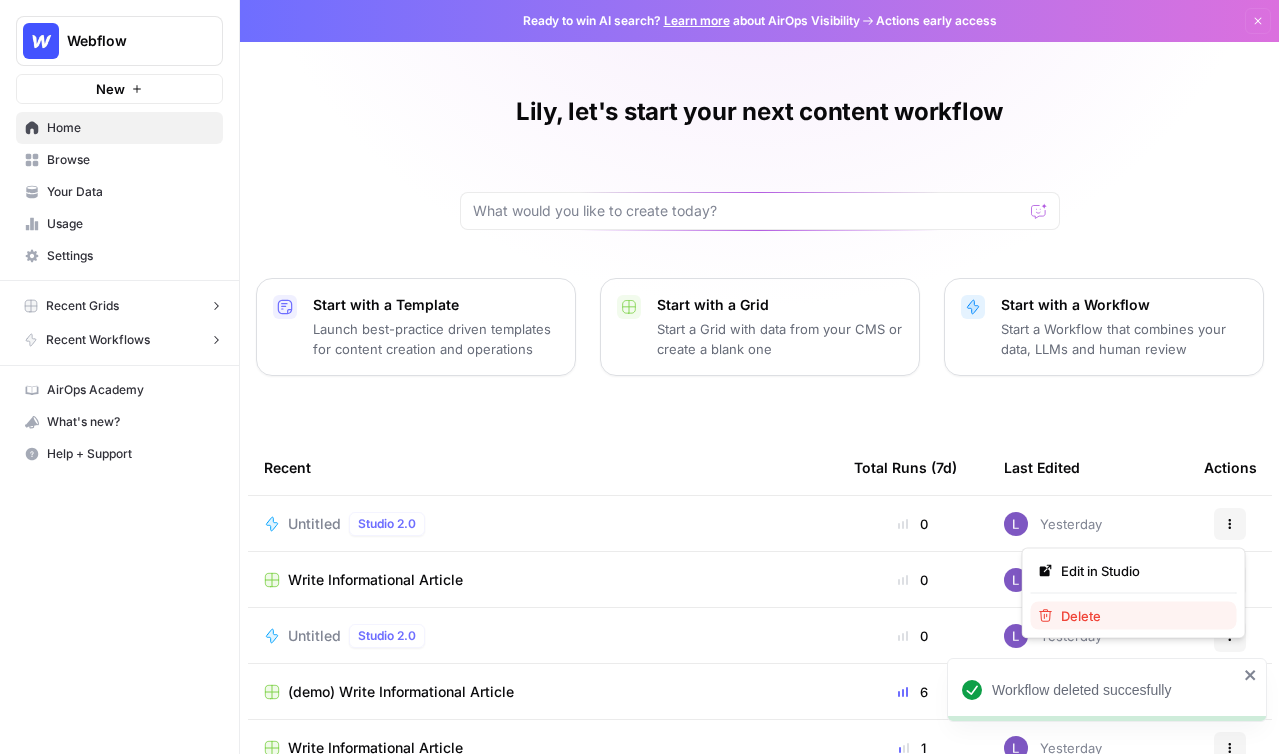 click on "Delete" at bounding box center [1141, 616] 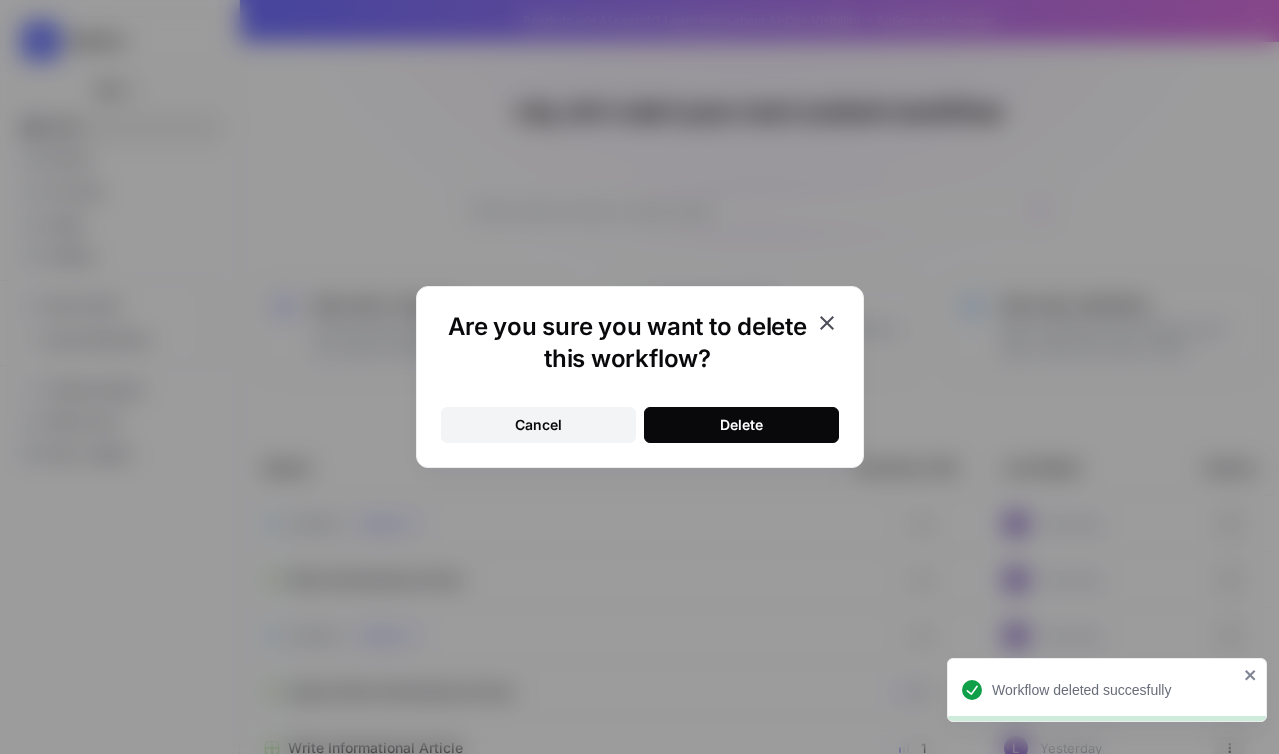 click on "Delete" at bounding box center [741, 425] 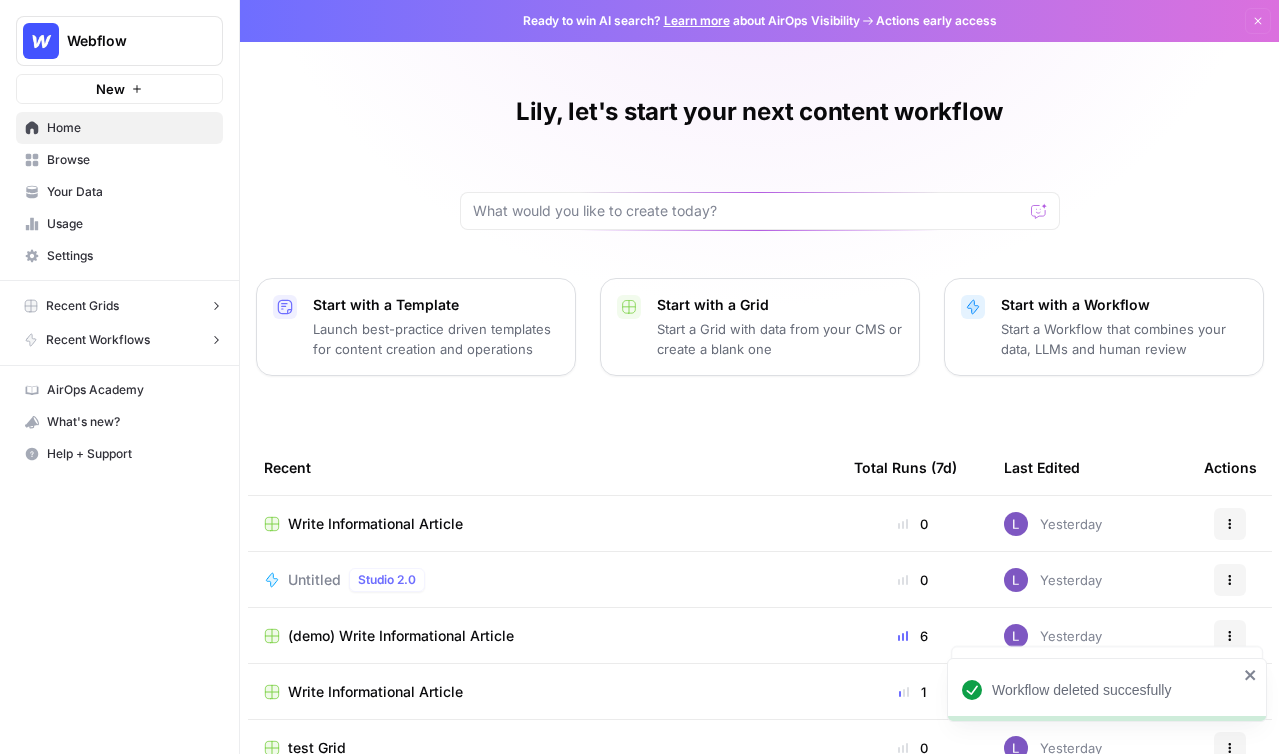 click 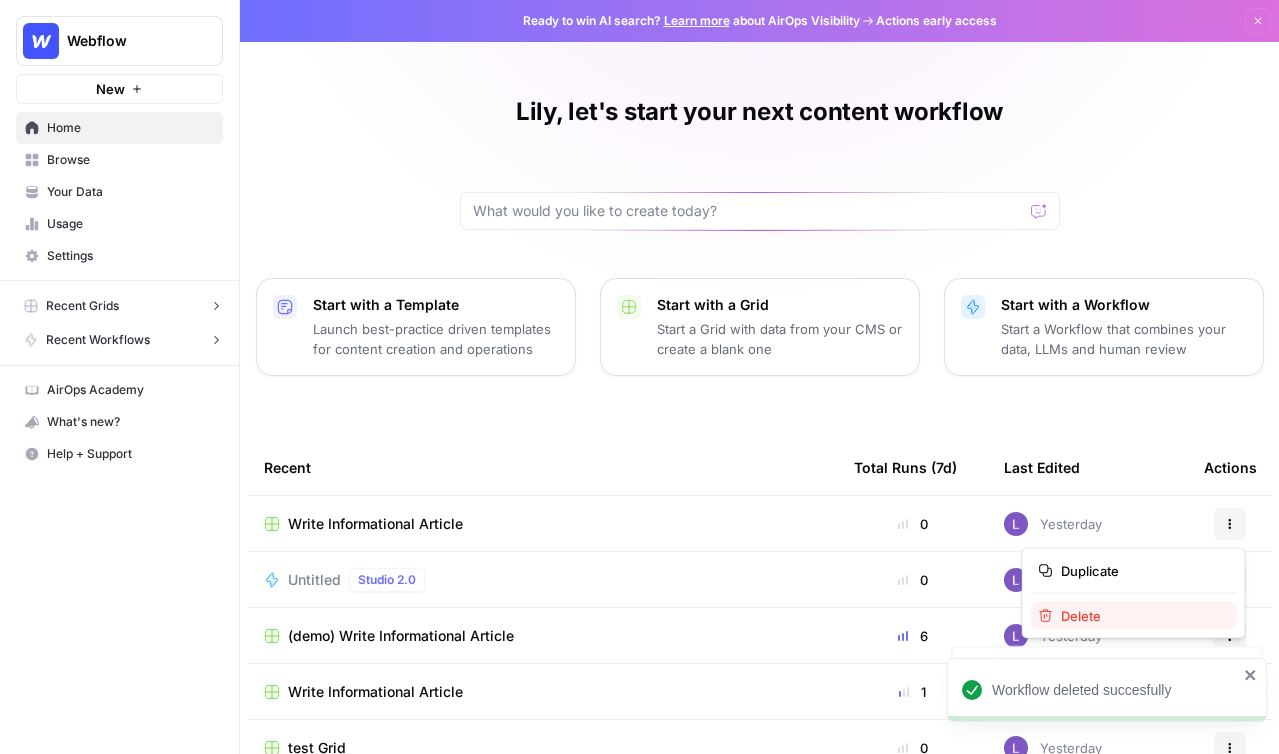 click on "Delete" at bounding box center (1141, 616) 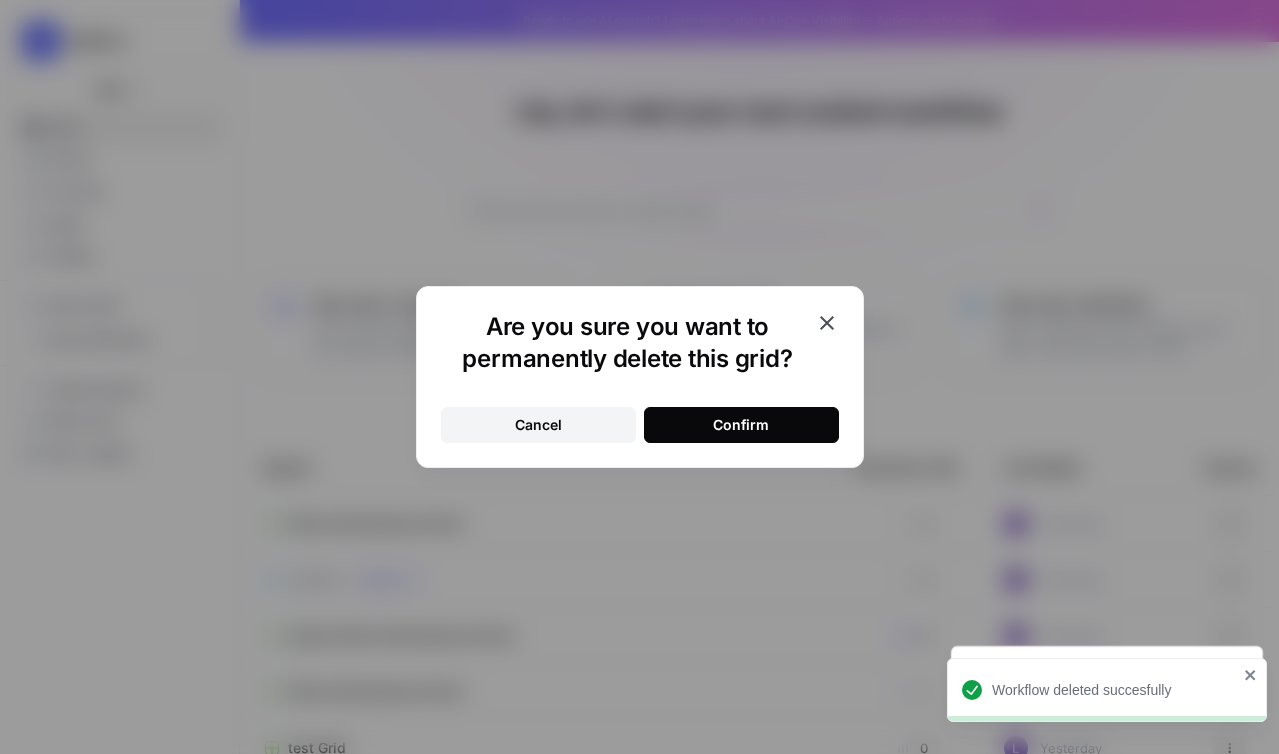 click on "Confirm" at bounding box center (741, 425) 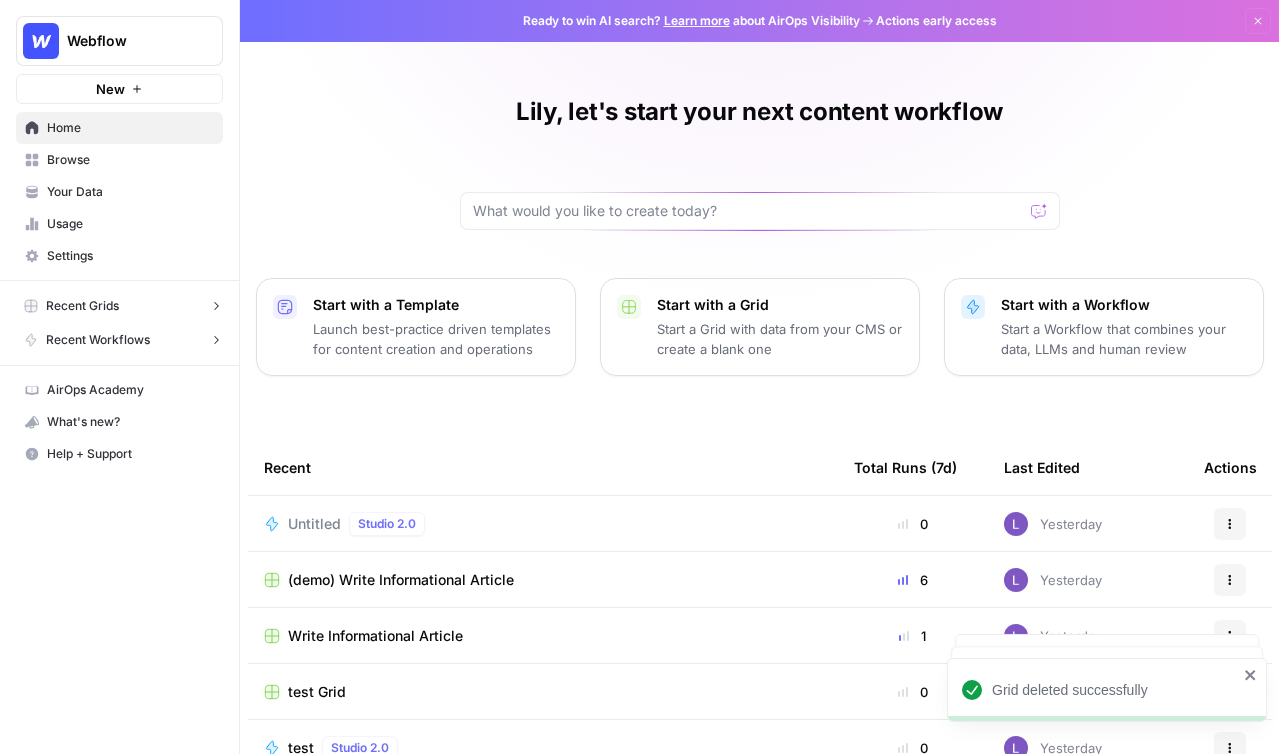 click 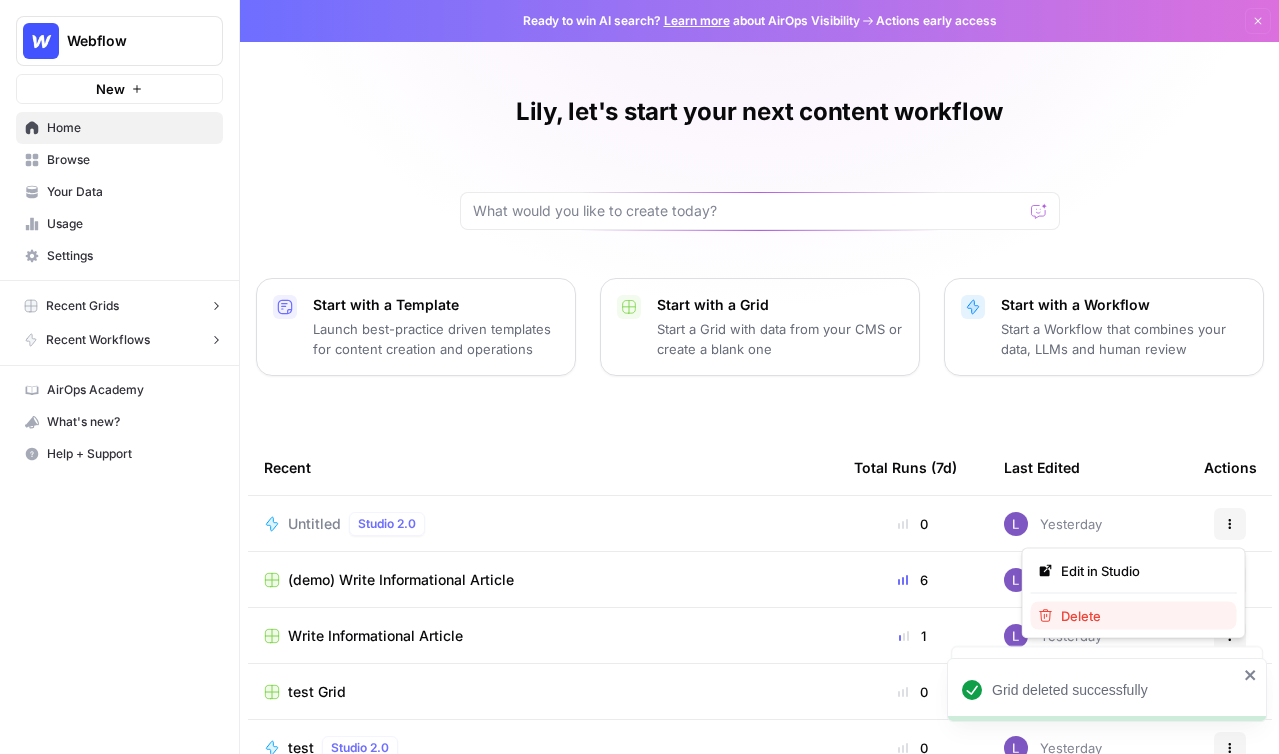 click 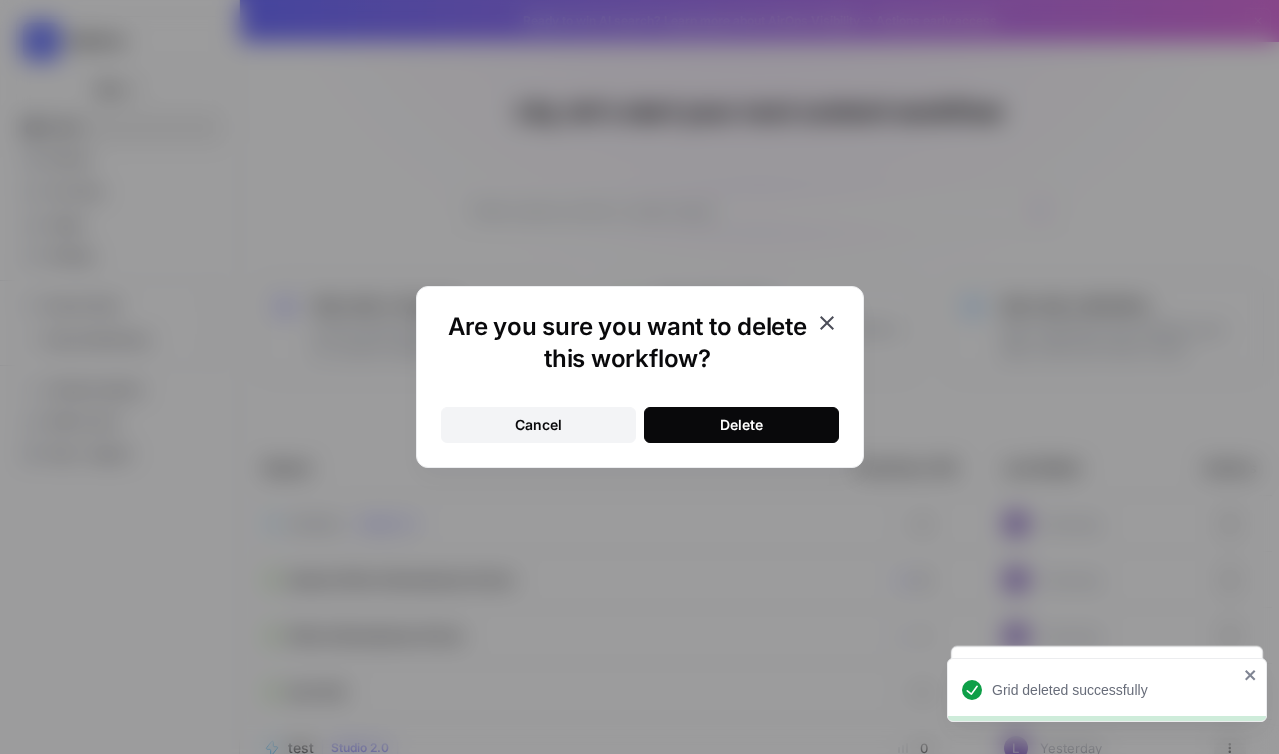 click on "Delete" at bounding box center [741, 425] 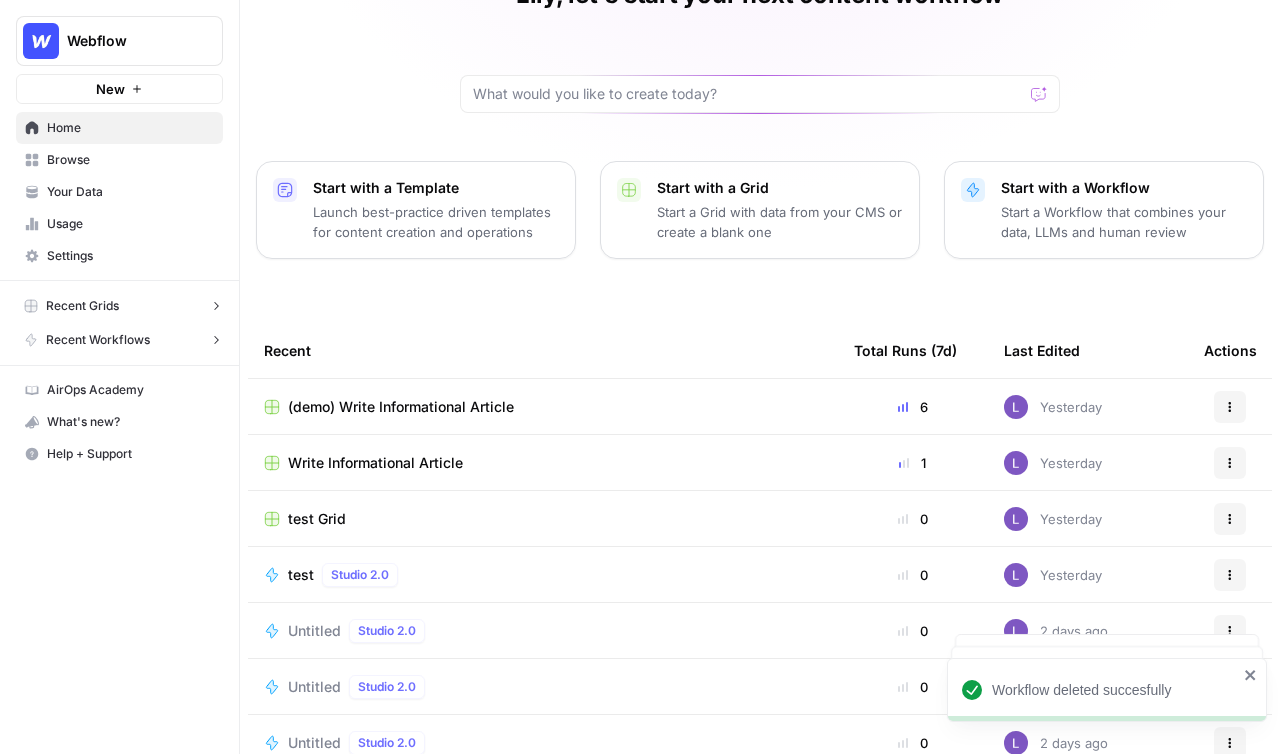 scroll, scrollTop: 166, scrollLeft: 0, axis: vertical 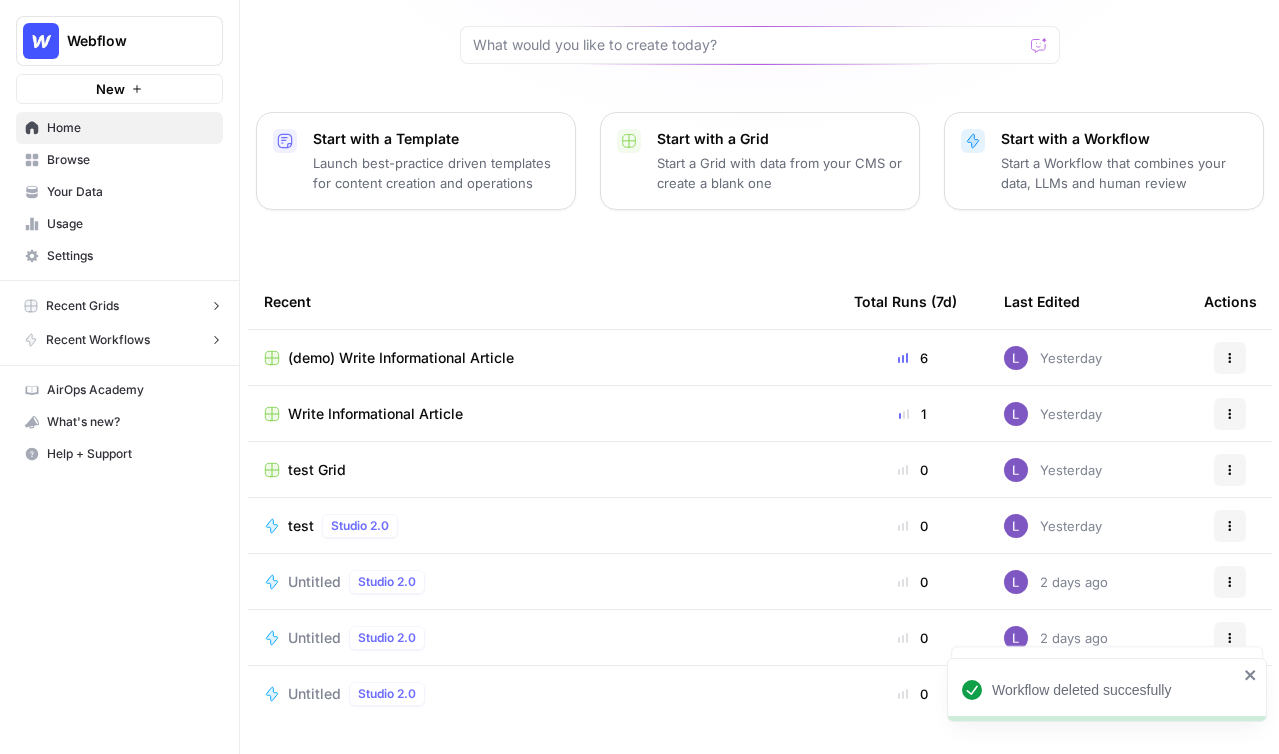 drag, startPoint x: 1216, startPoint y: 467, endPoint x: 1209, endPoint y: 482, distance: 16.552946 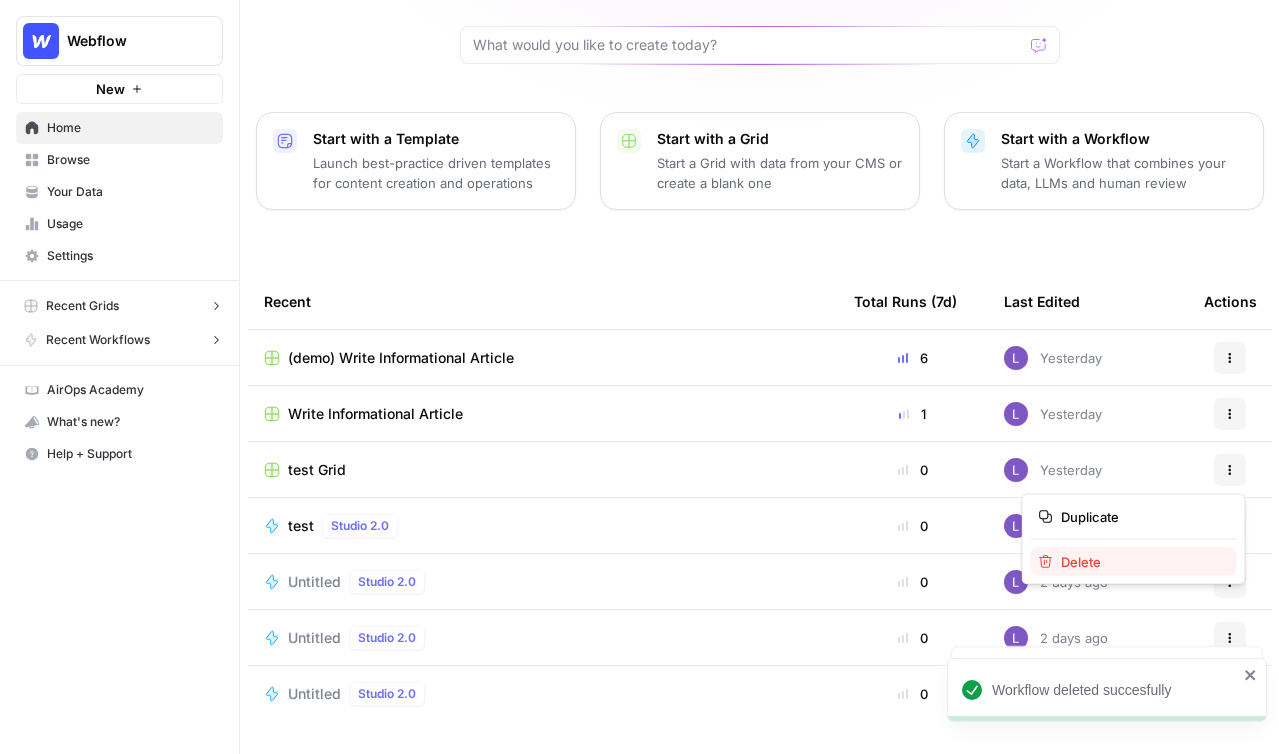 click on "Delete" at bounding box center (1141, 562) 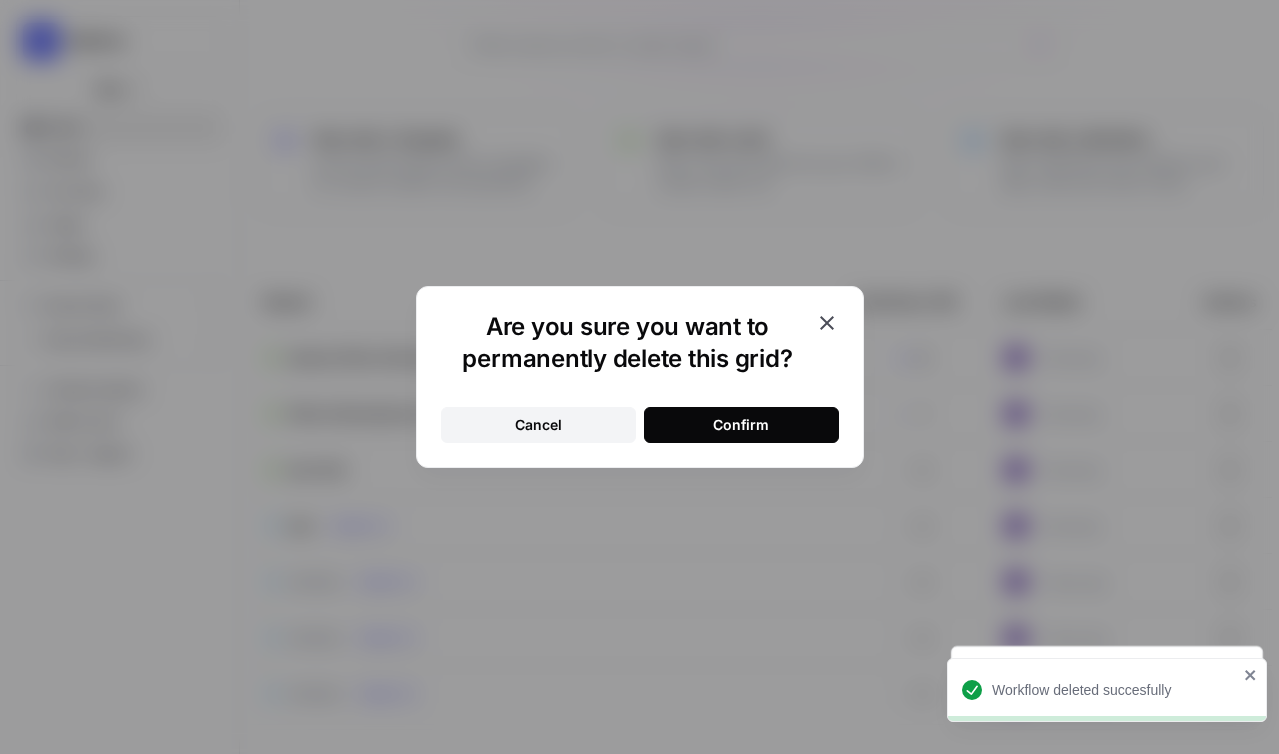 click on "Confirm" at bounding box center (741, 425) 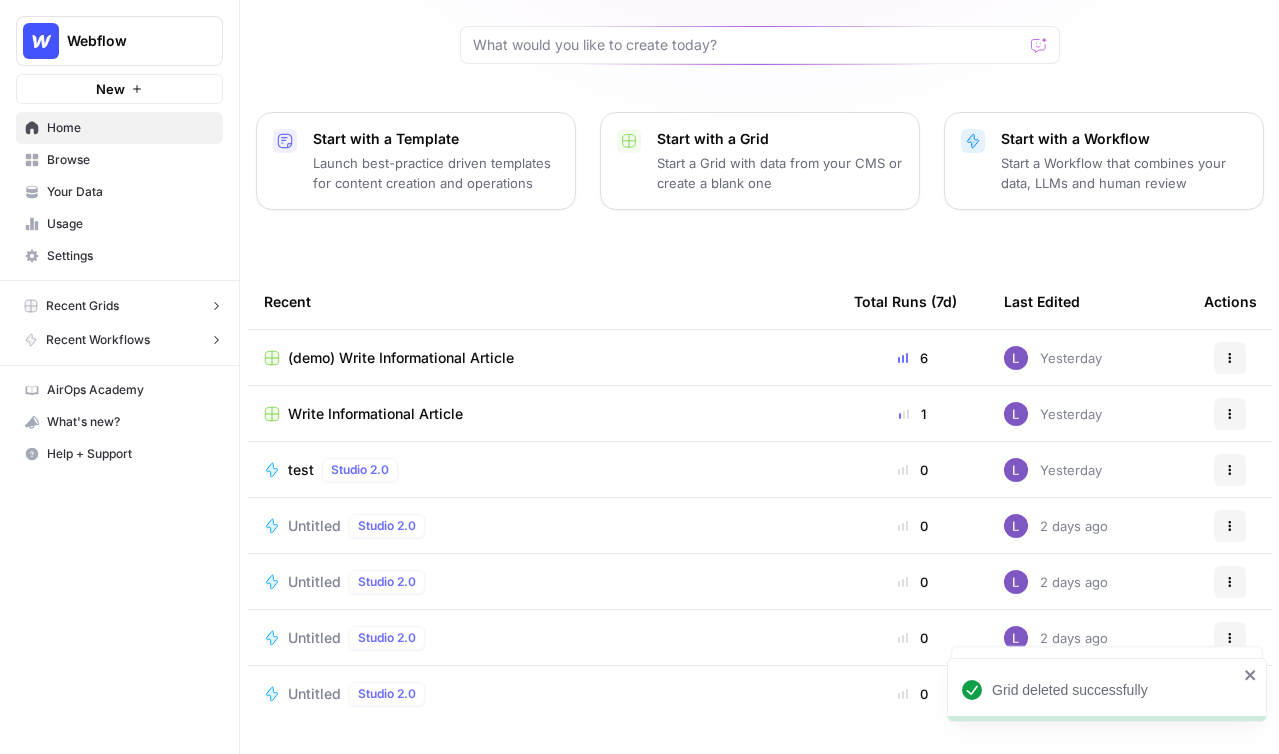 click on "Actions" at bounding box center [1230, 470] 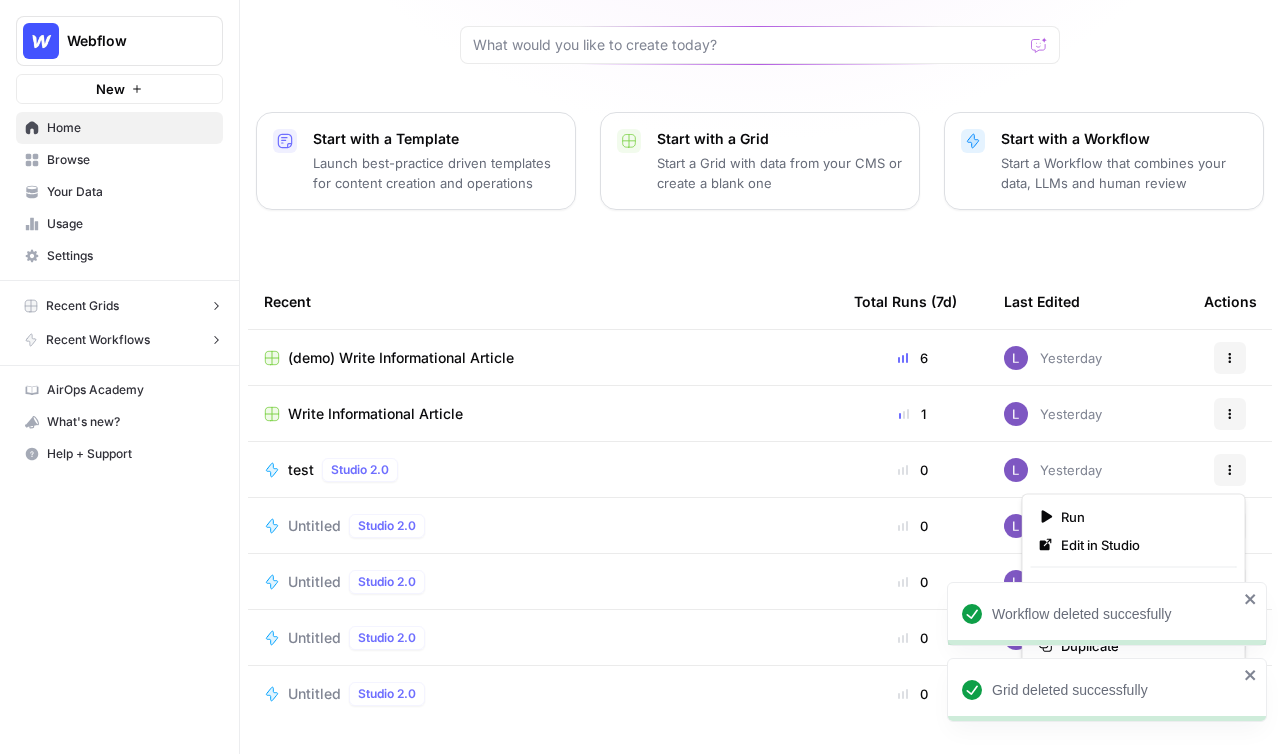 click on "Grid deleted successfully" at bounding box center [1107, 690] 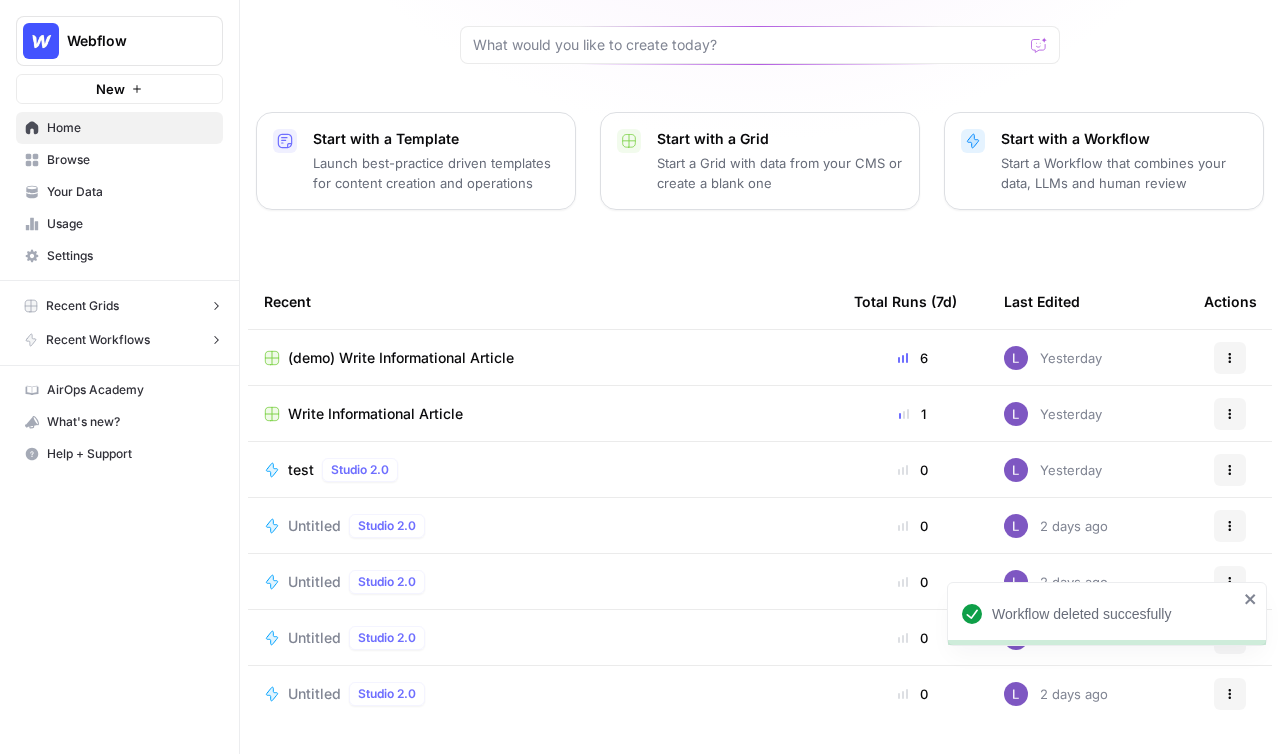 click on "Workflow deleted succesfully" at bounding box center [1107, 614] 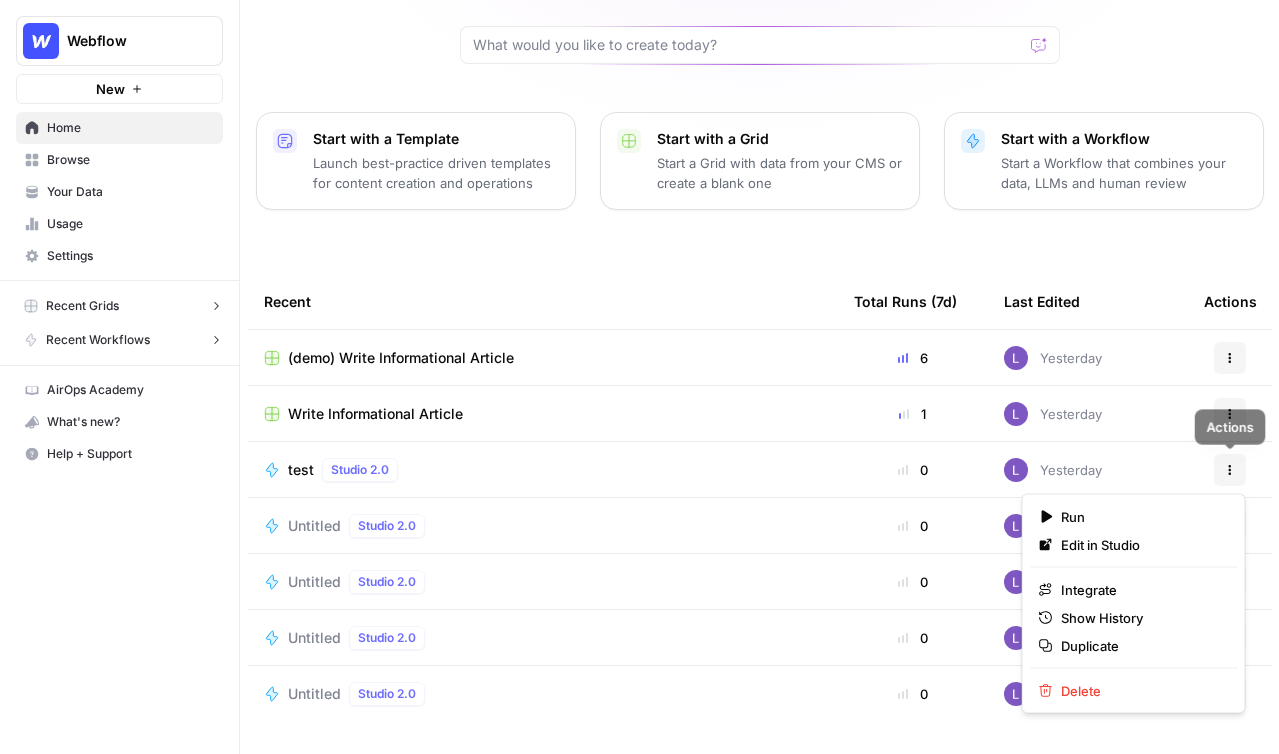 click 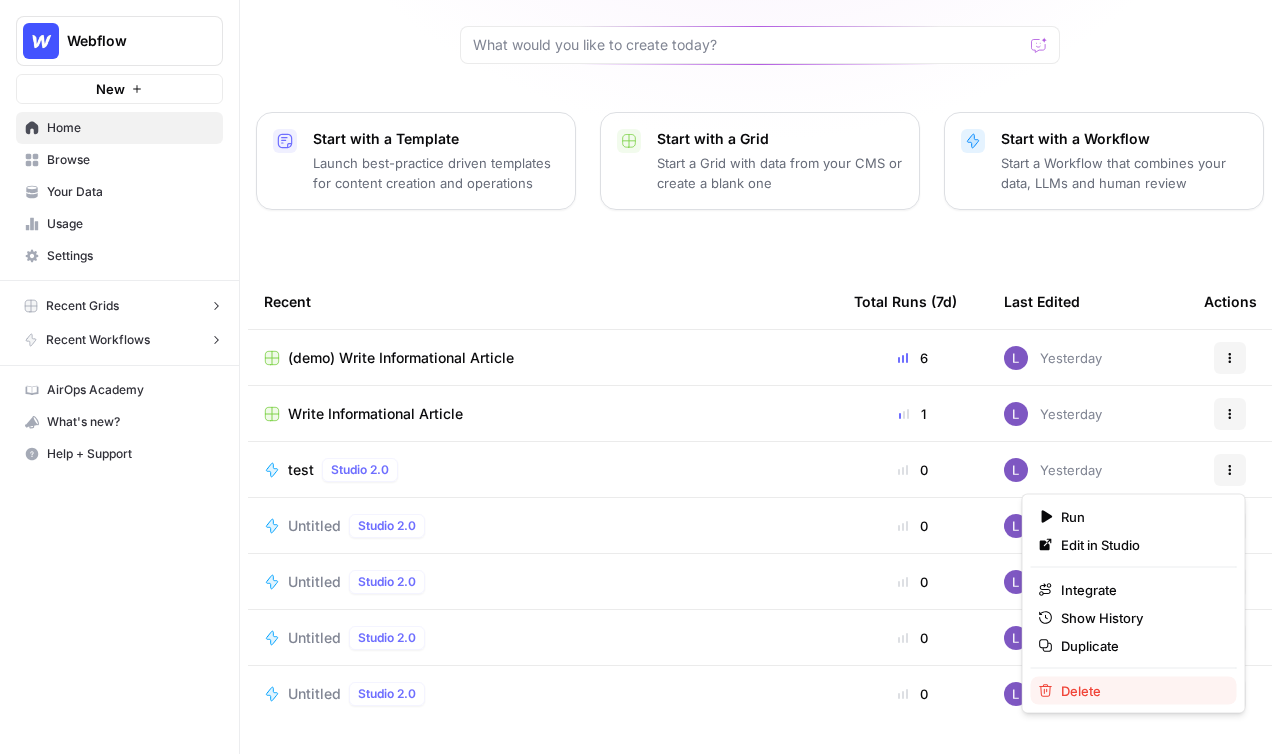 click on "Delete" at bounding box center (1134, 691) 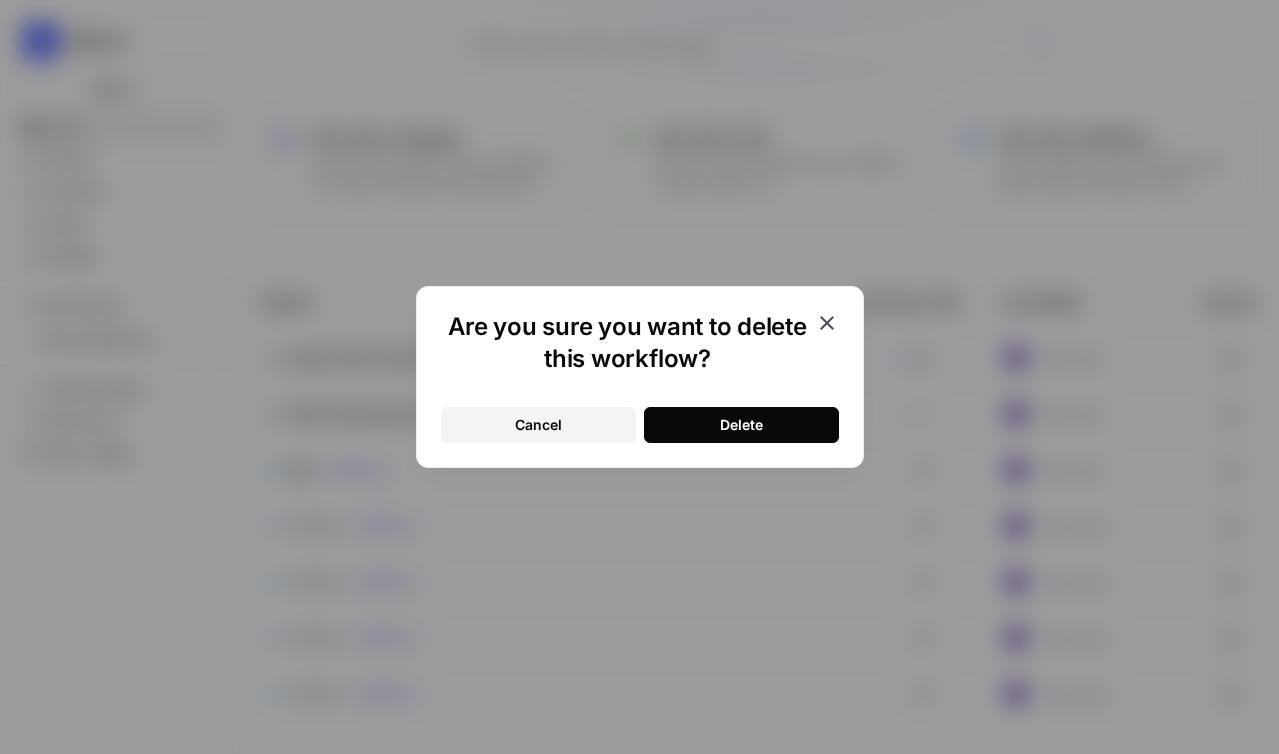 click on "Delete" at bounding box center (741, 425) 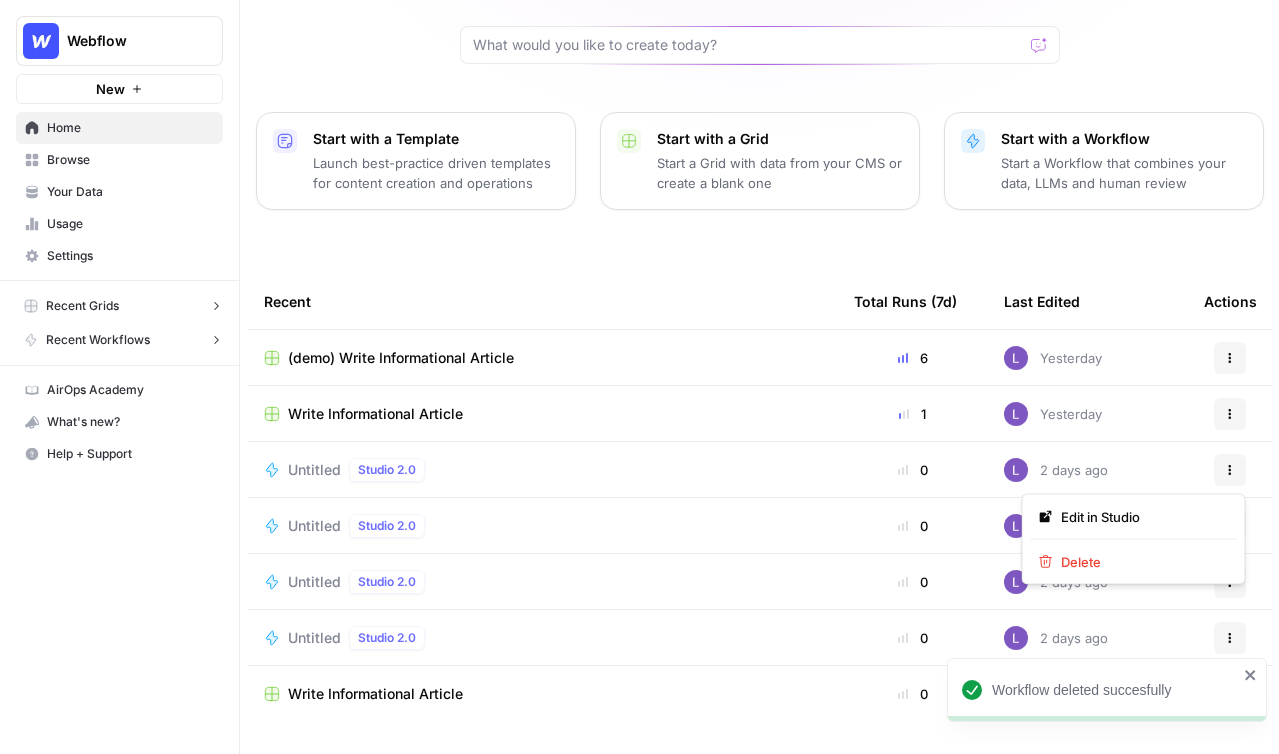 click on "Actions" at bounding box center (1230, 470) 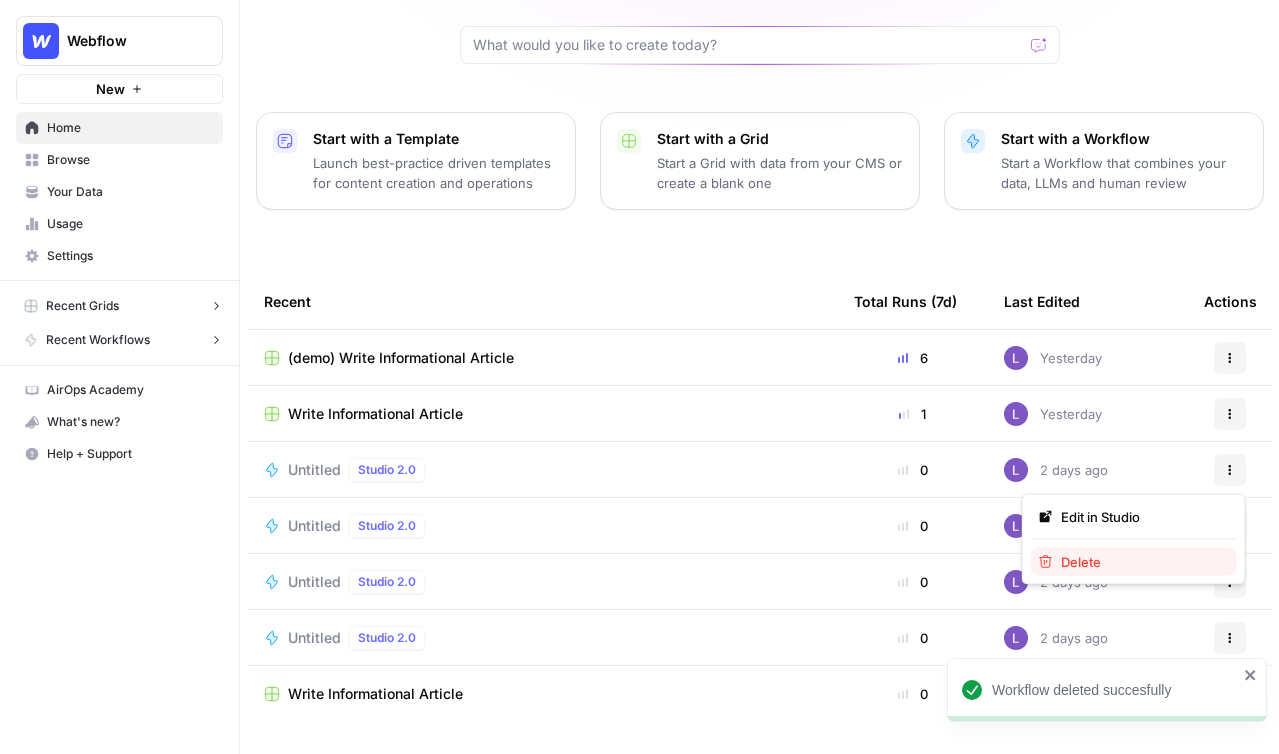 click on "Delete" at bounding box center [1141, 562] 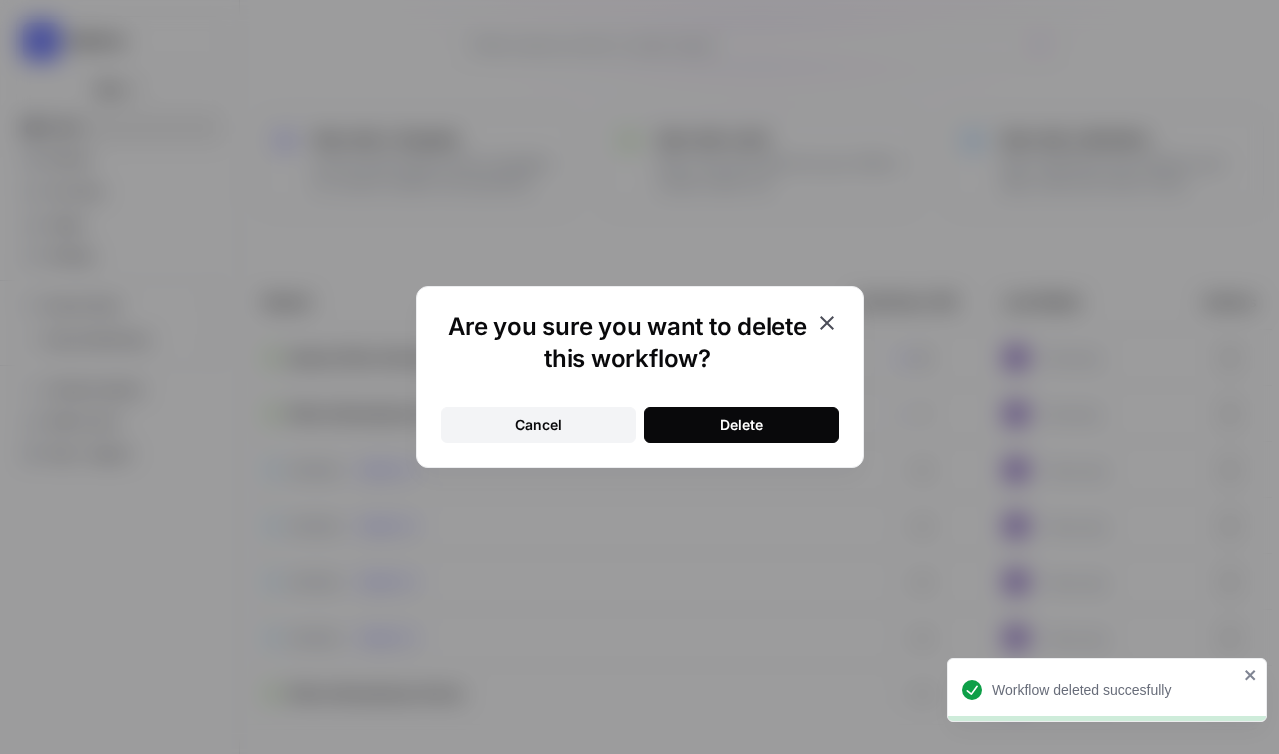 click on "Delete" at bounding box center [741, 425] 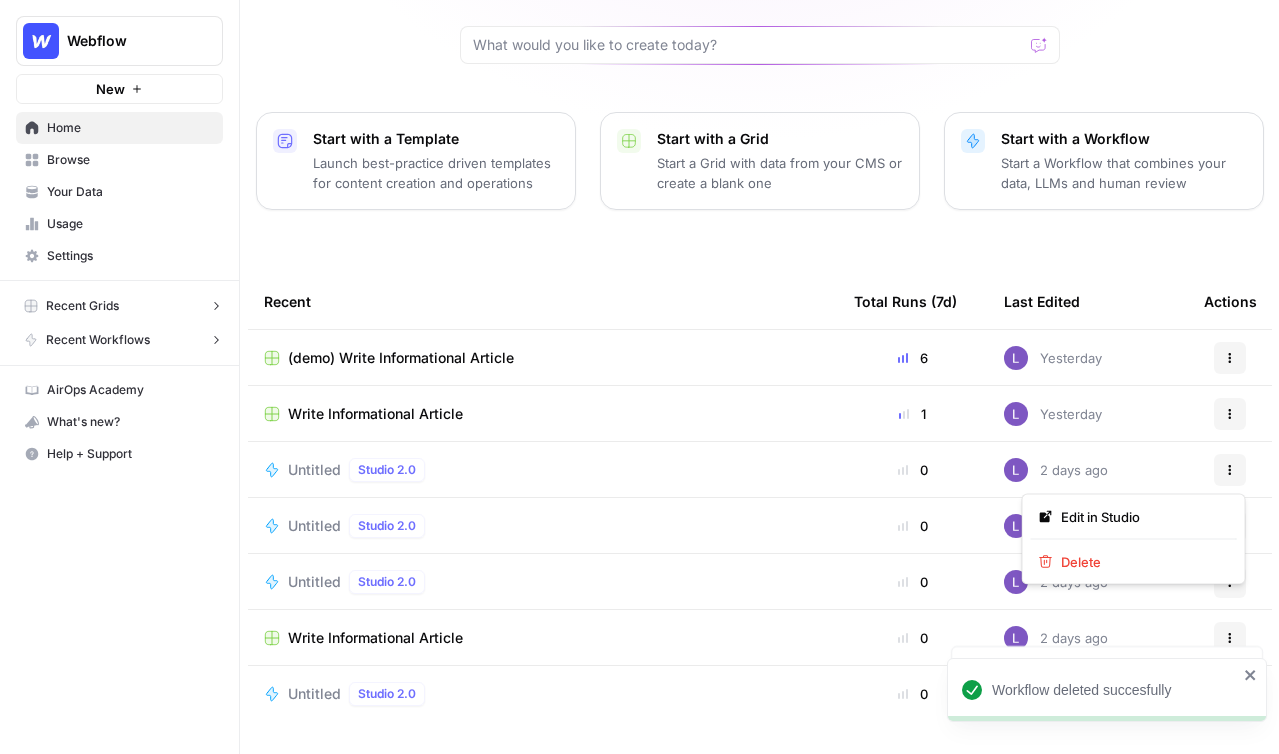 click on "Actions" at bounding box center [1230, 470] 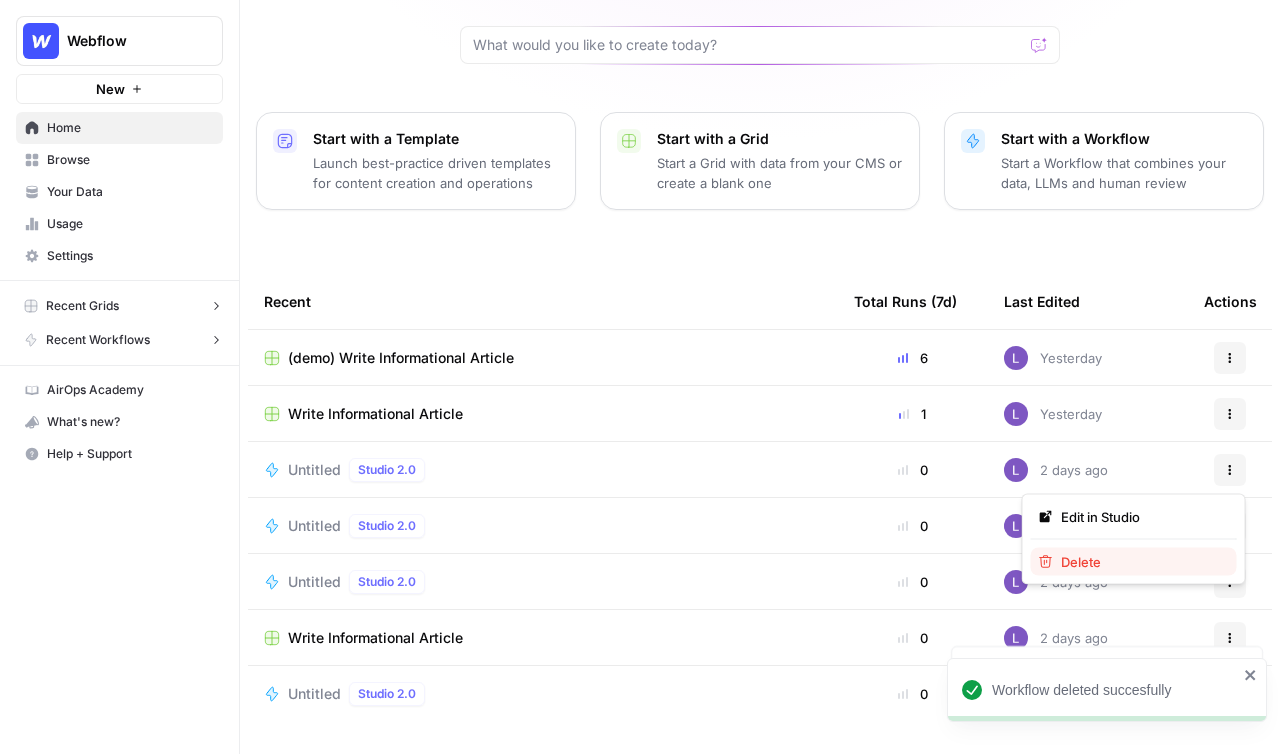 click on "Delete" at bounding box center [1141, 562] 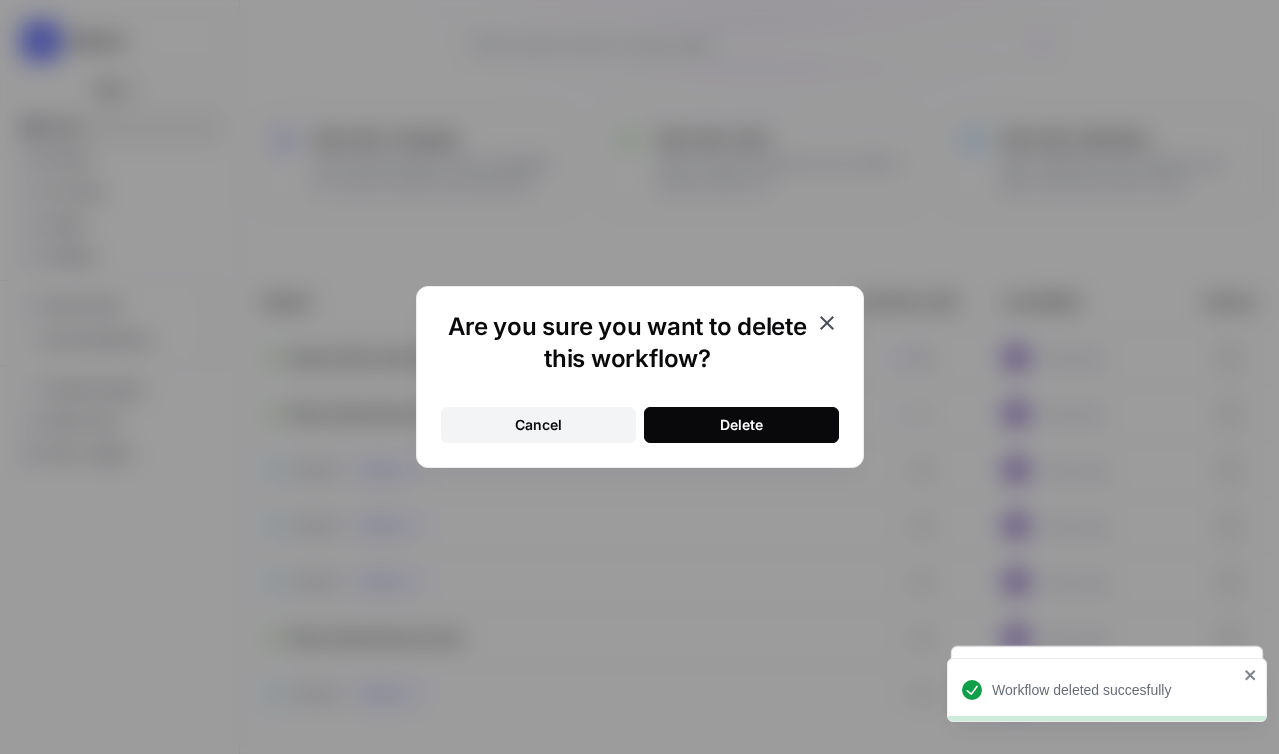 click on "Delete" at bounding box center (741, 425) 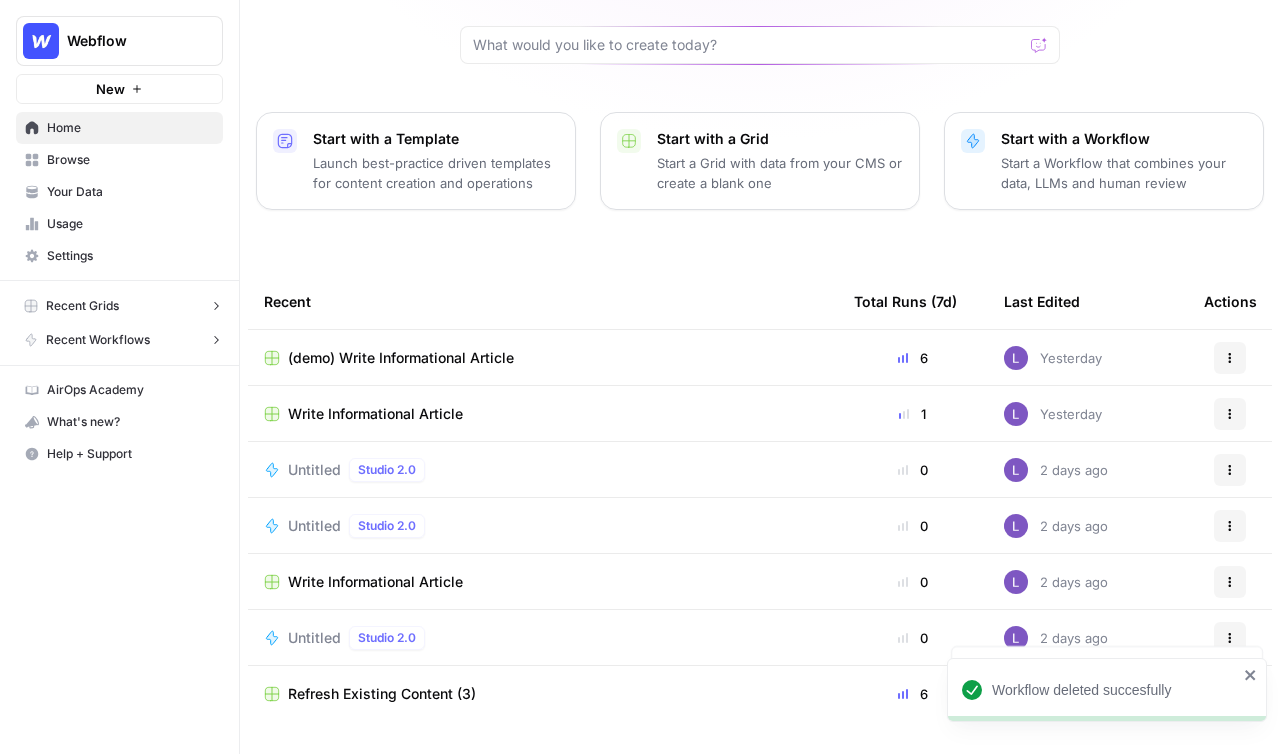 click 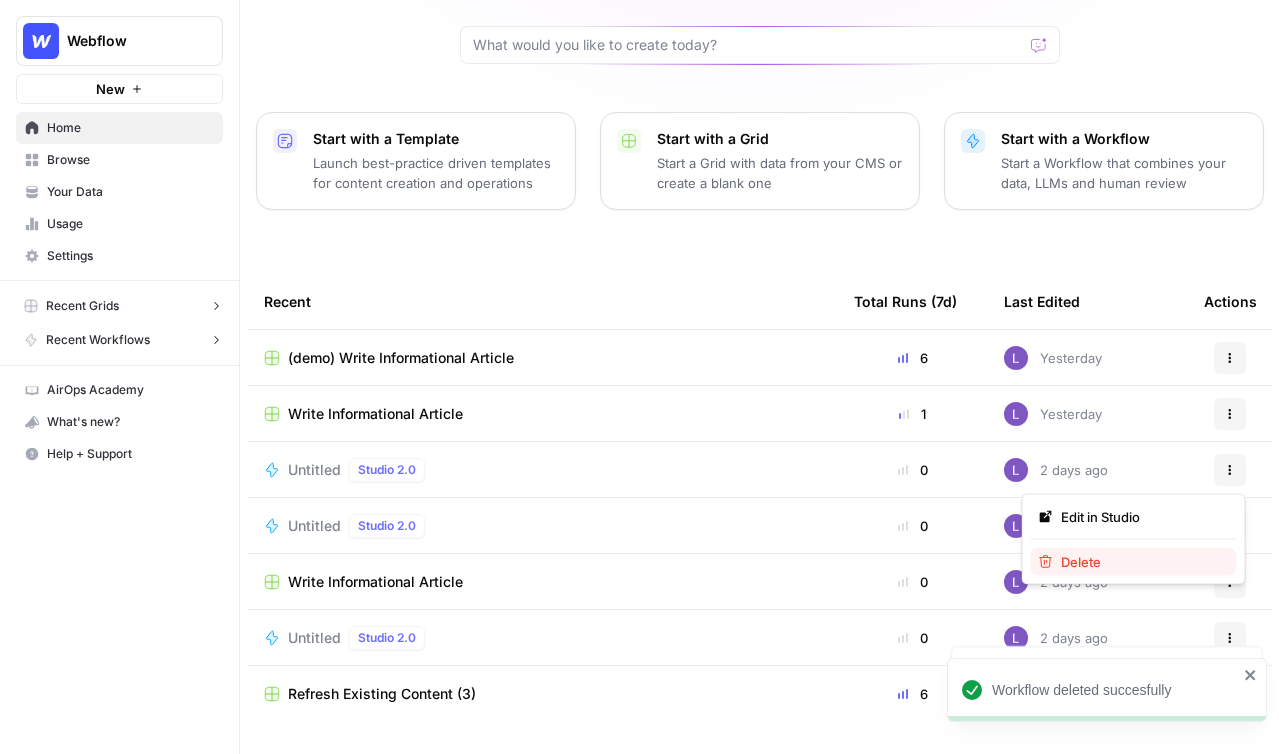 click on "Delete" at bounding box center [1141, 562] 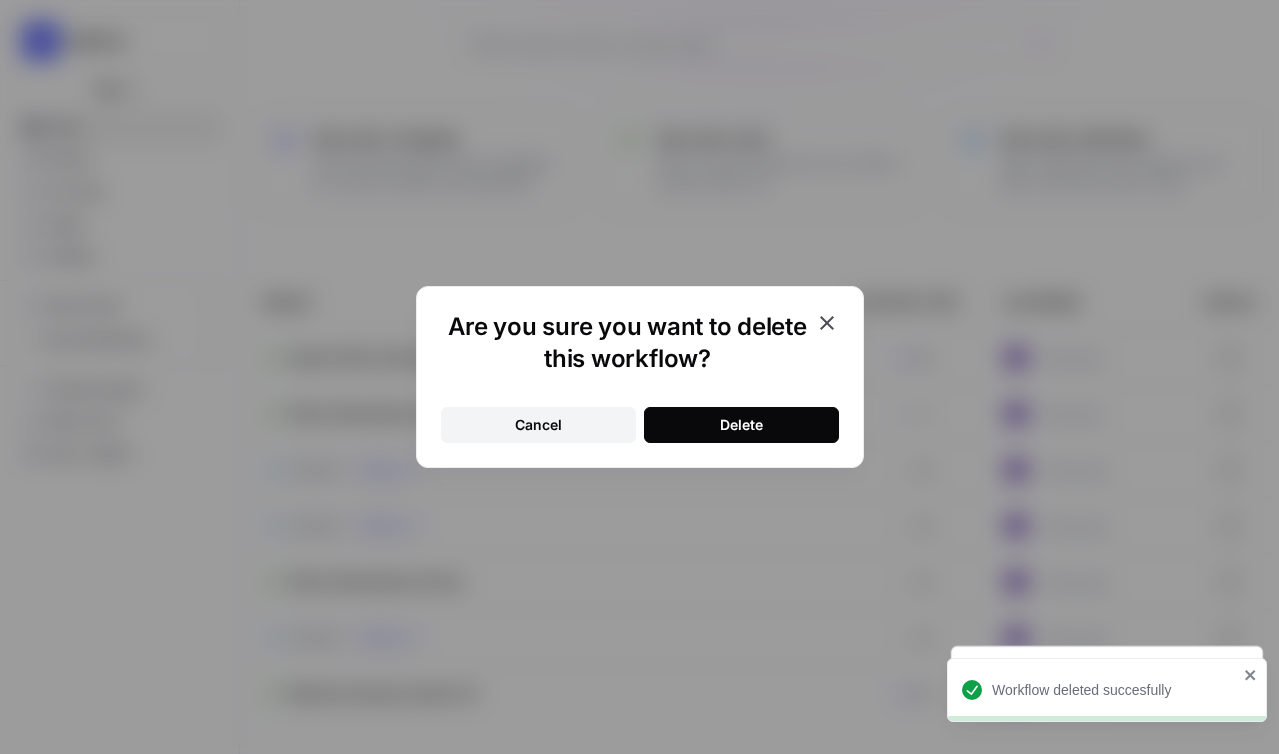 click on "Delete" at bounding box center (741, 425) 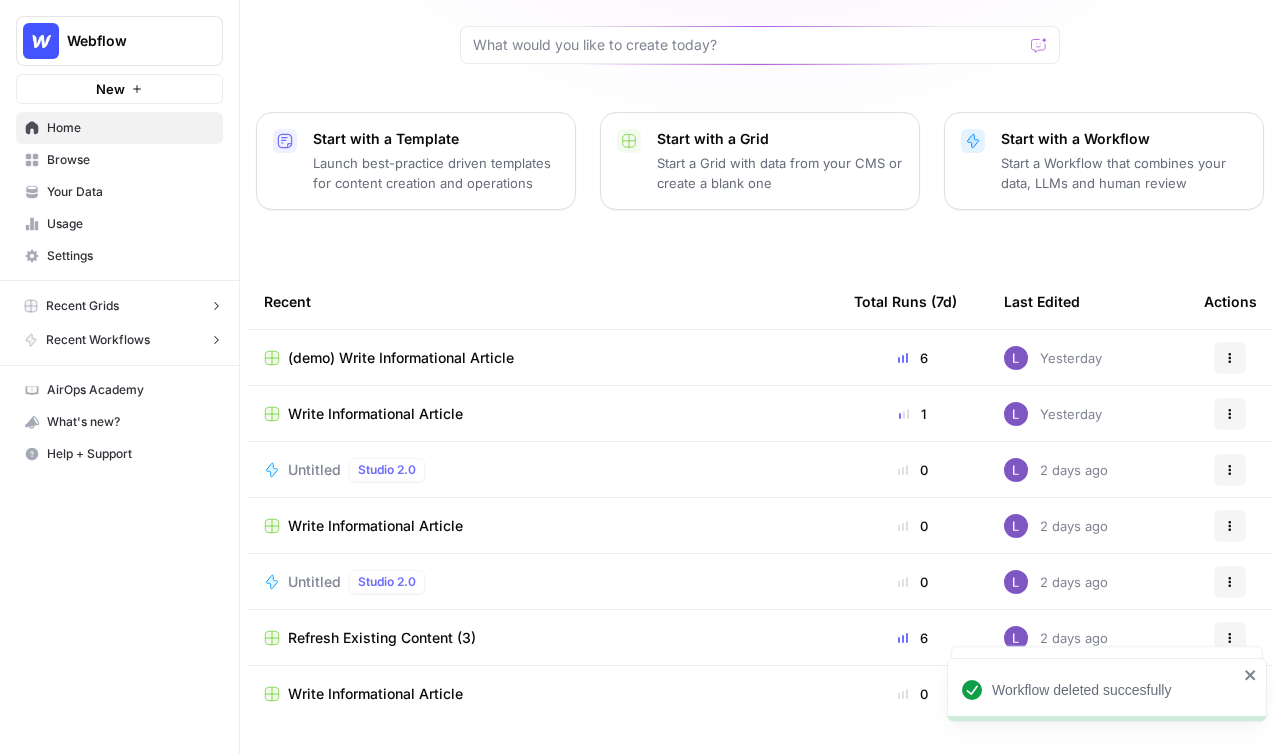 click on "Actions" at bounding box center (1230, 470) 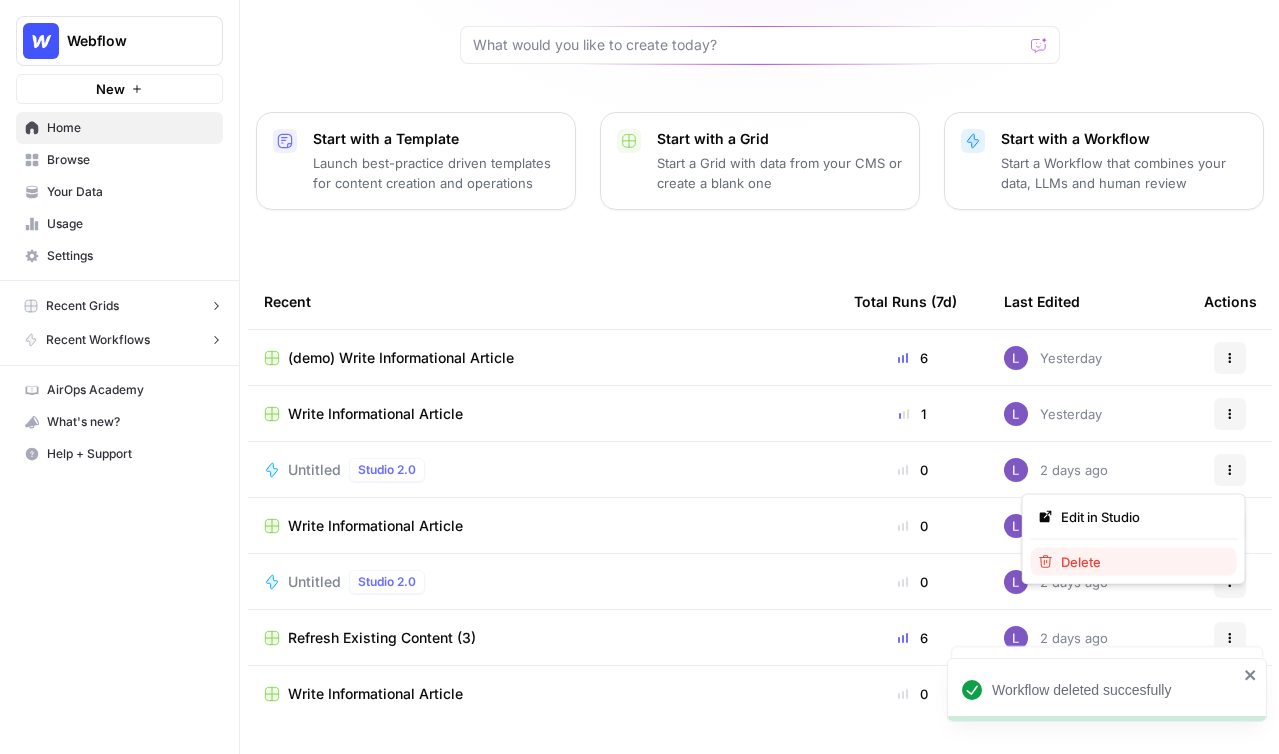 click on "Delete" at bounding box center (1141, 562) 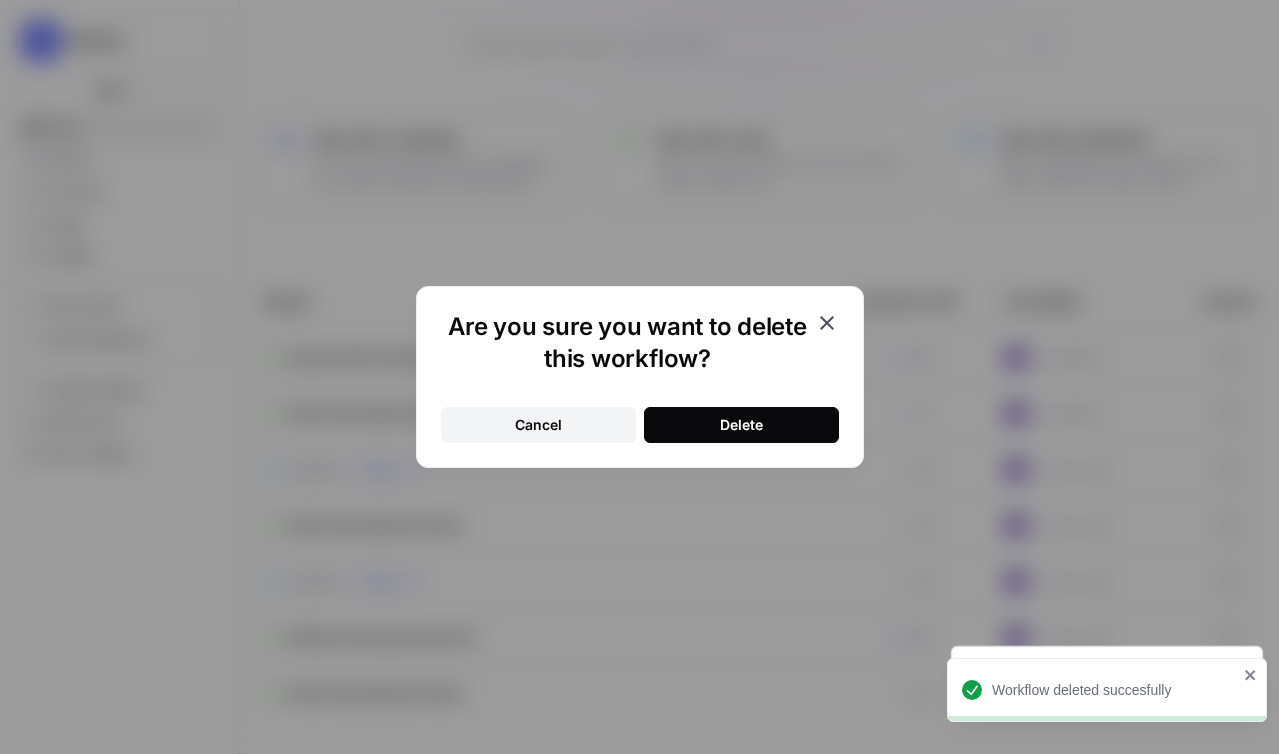 click on "Delete" at bounding box center [741, 425] 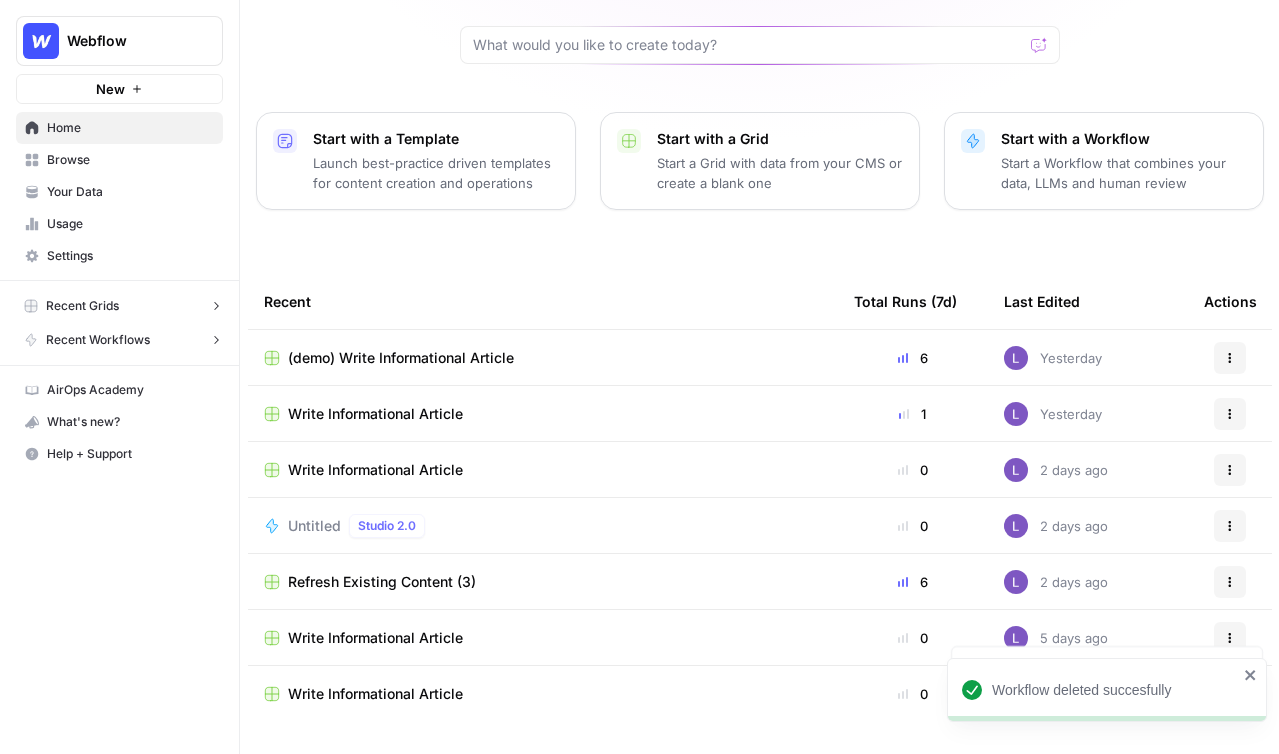 click on "Actions" at bounding box center [1230, 482] 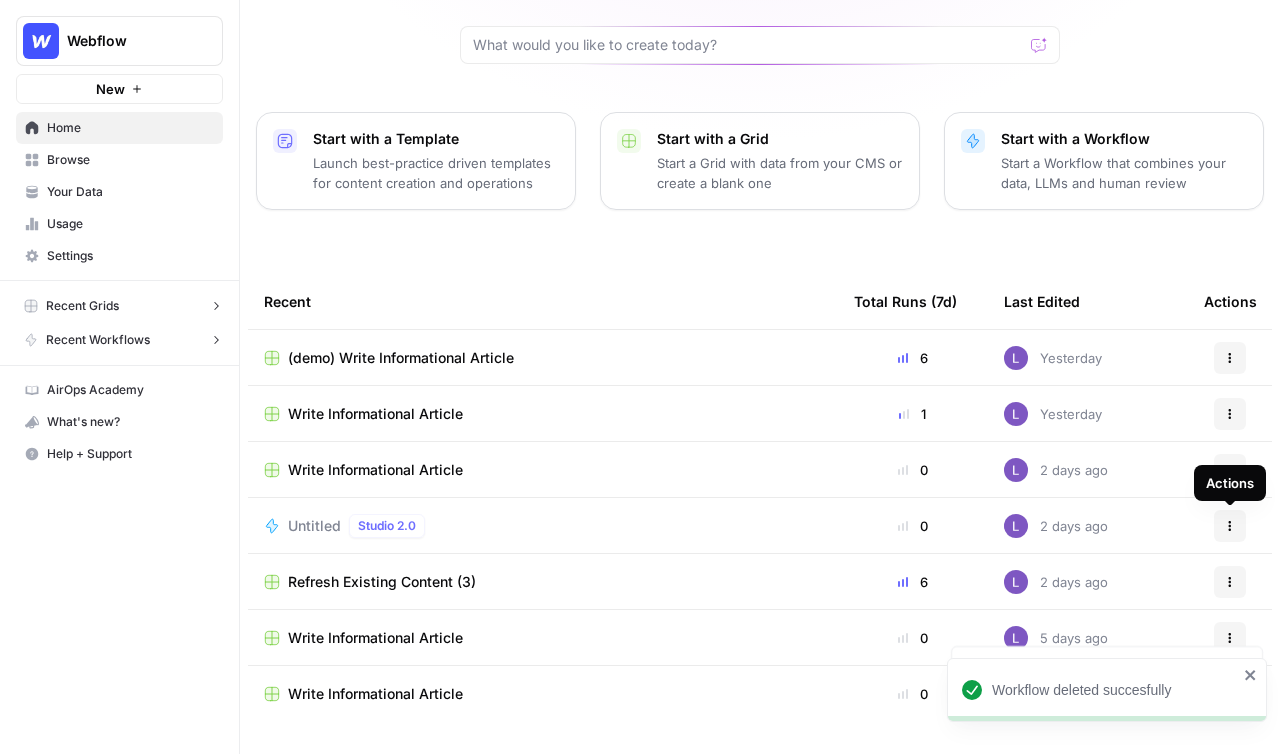 click on "Actions" at bounding box center [1230, 483] 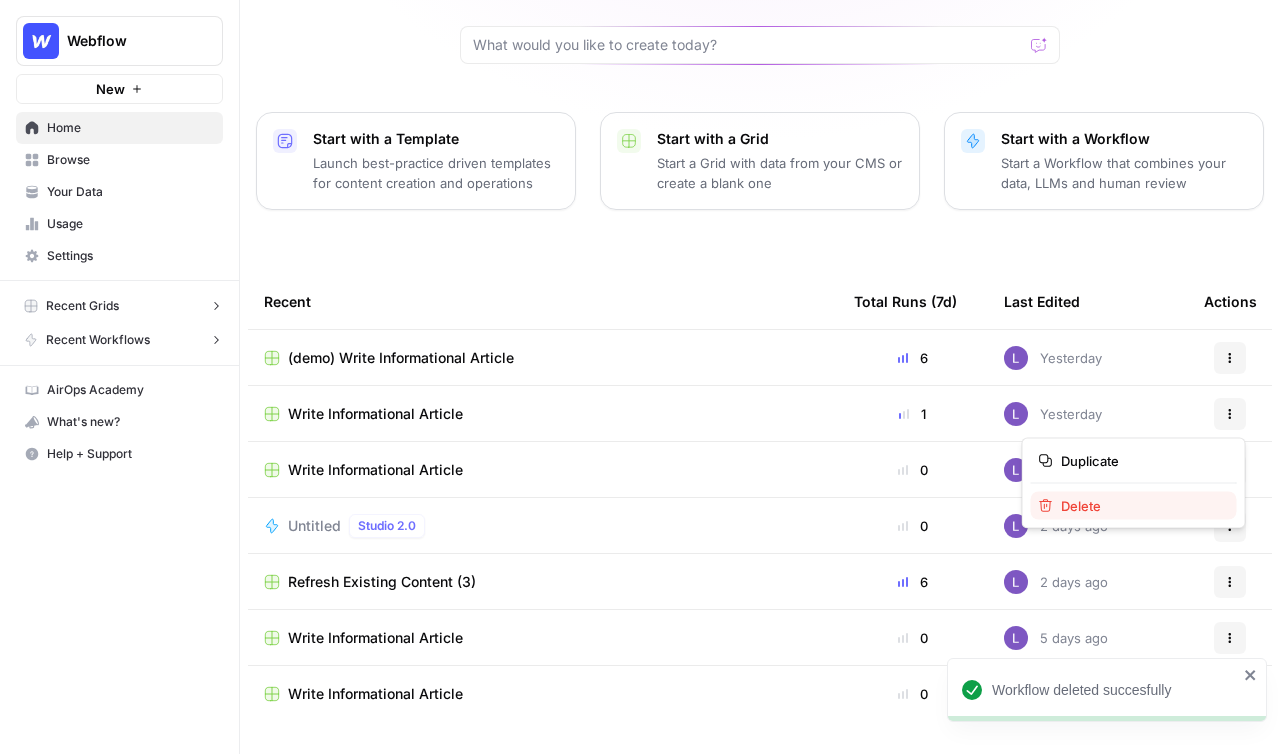 click on "Delete" at bounding box center (1141, 506) 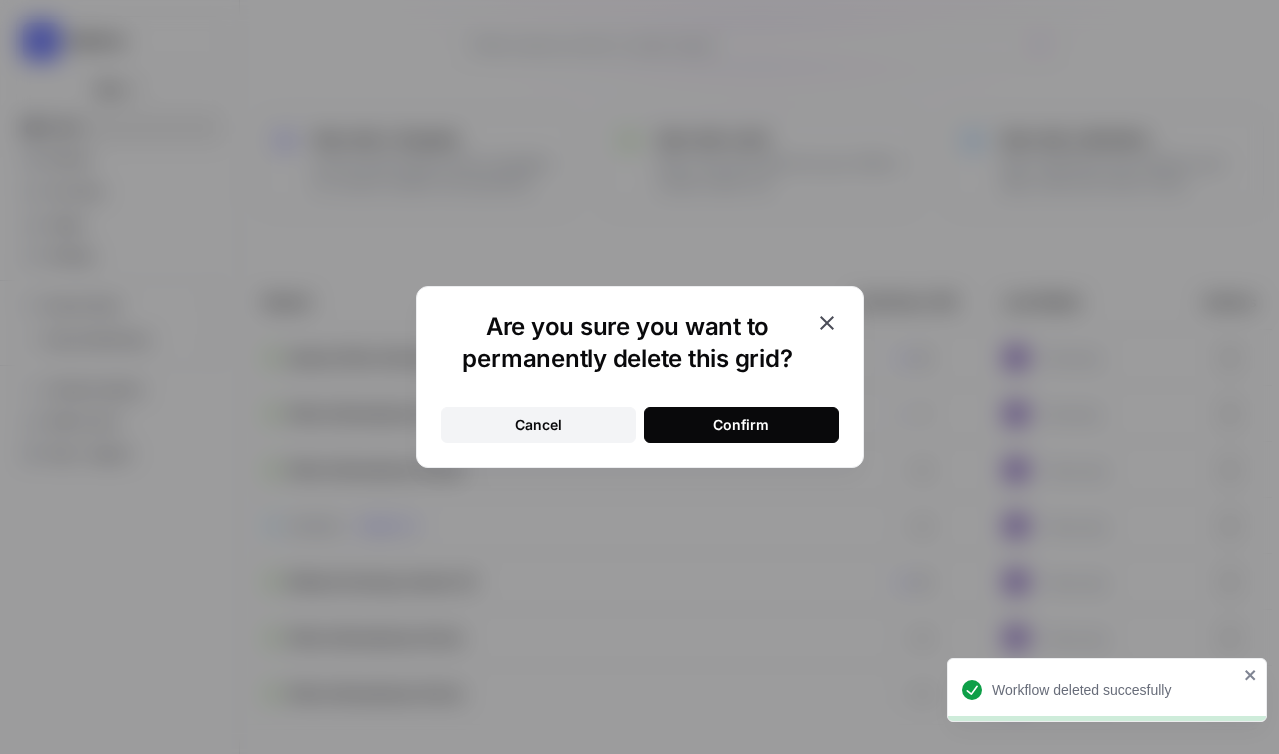 click on "Confirm" at bounding box center (741, 425) 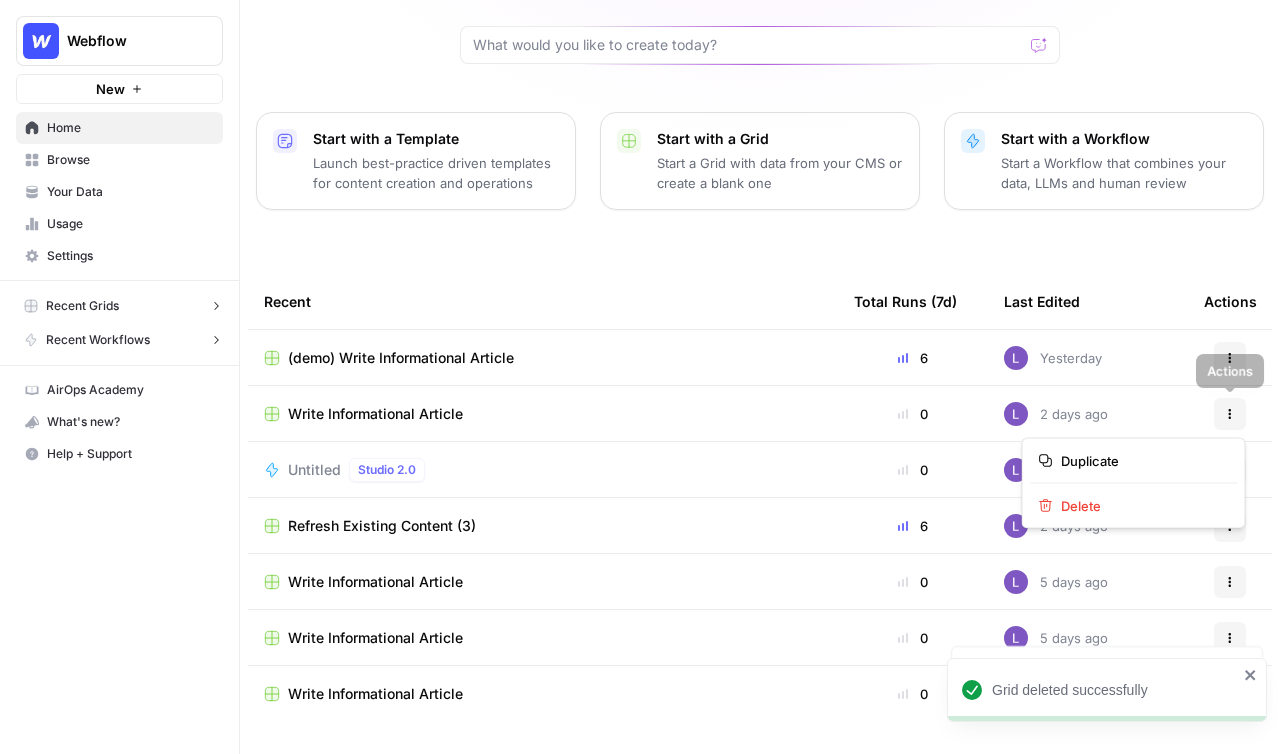 click on "Actions" at bounding box center (1230, 414) 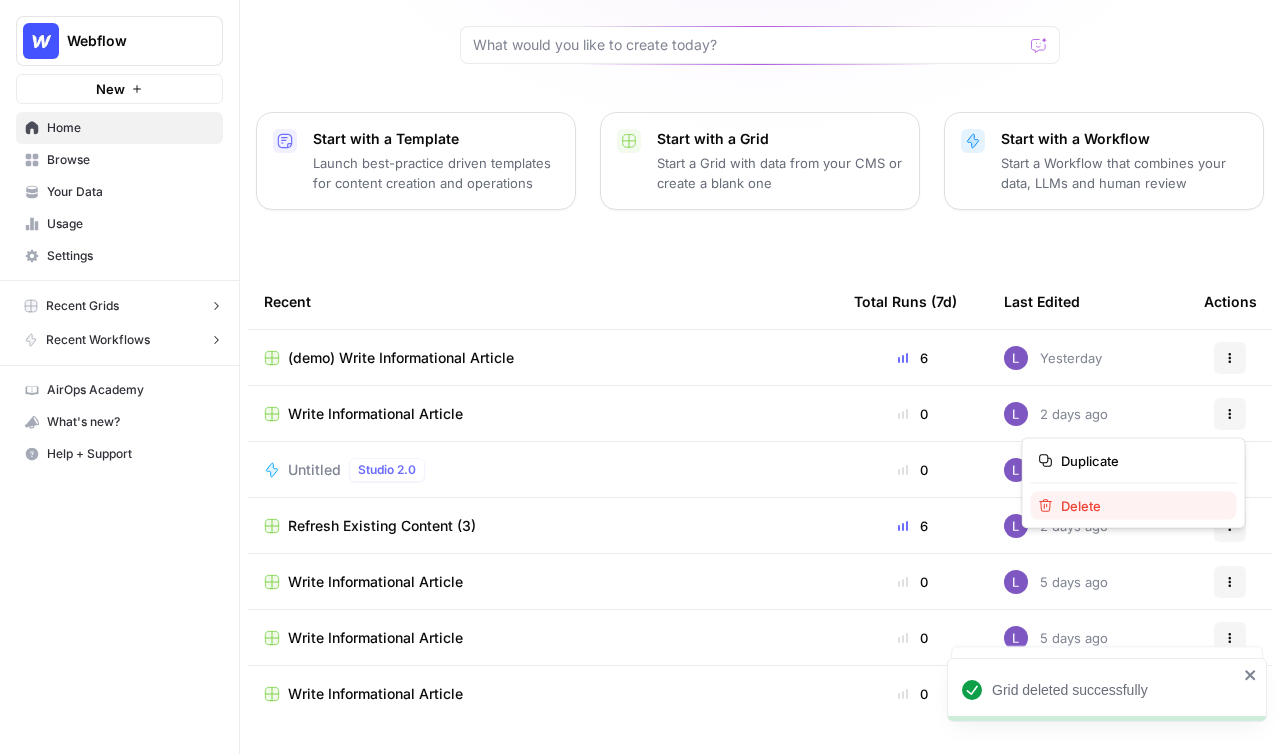click on "Delete" at bounding box center [1134, 506] 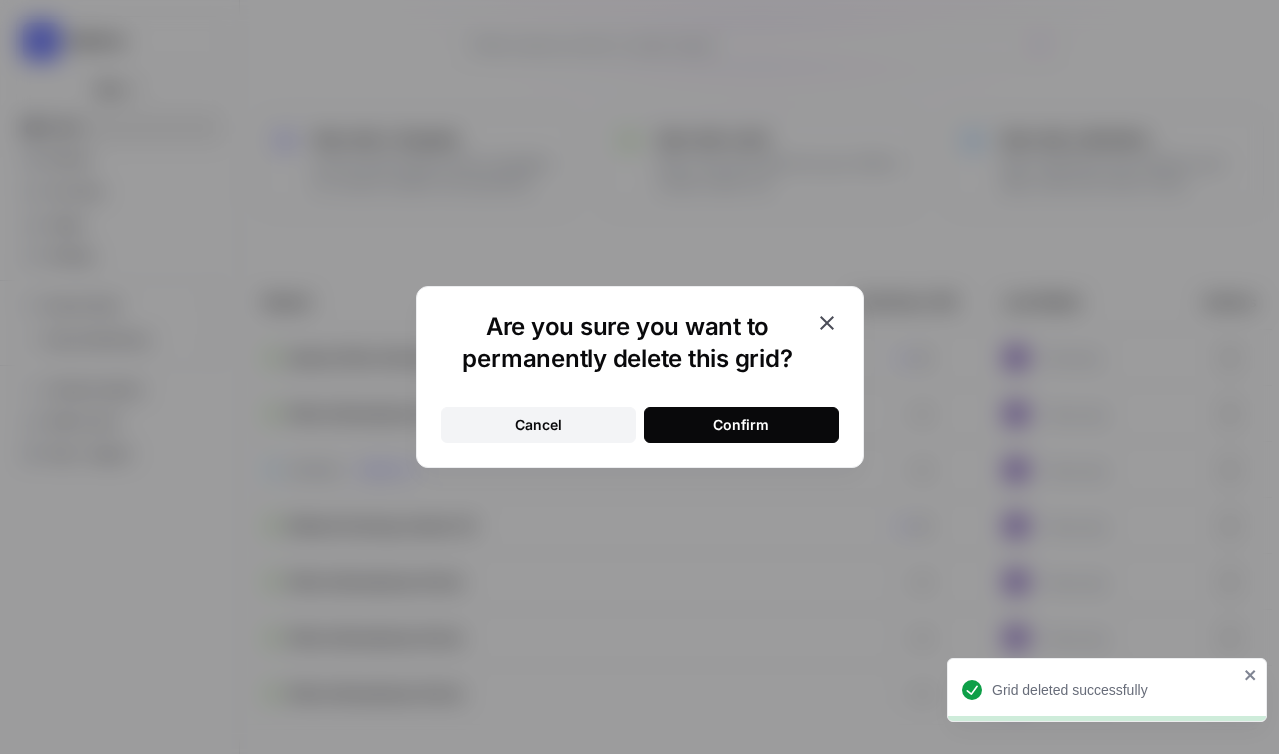 click on "Confirm" at bounding box center [741, 425] 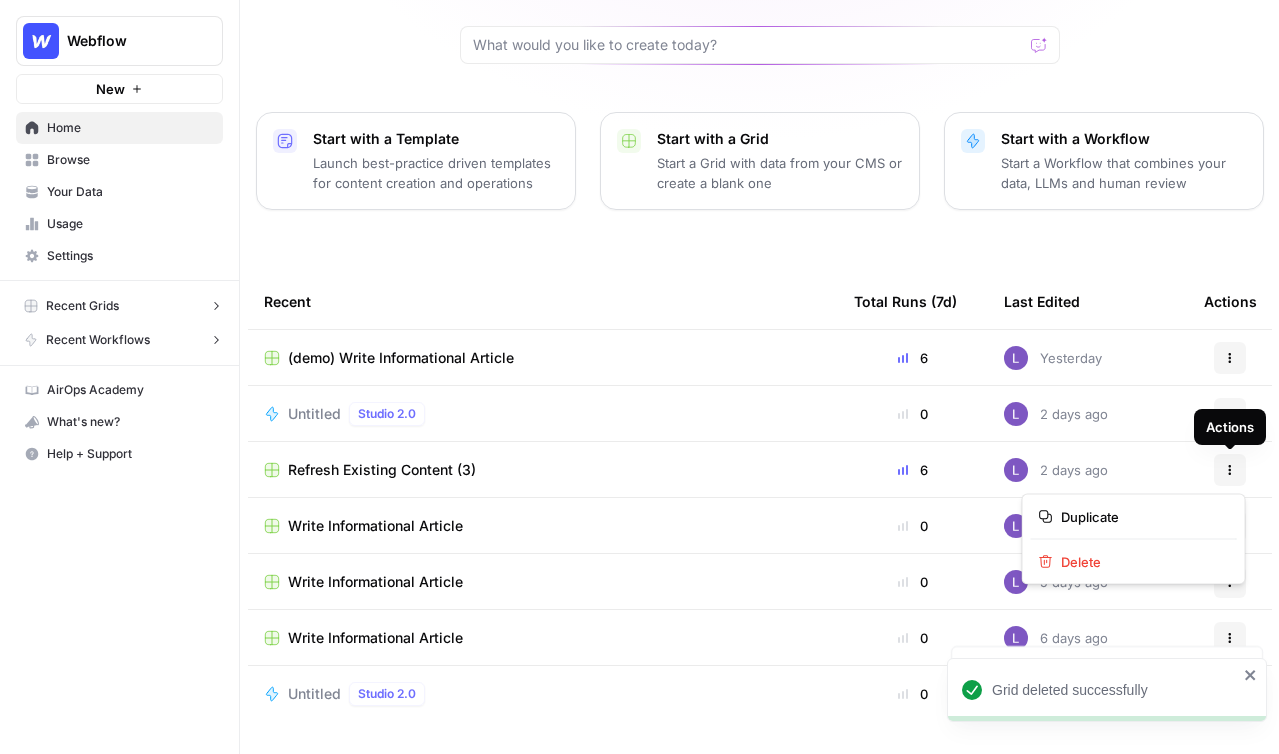 click 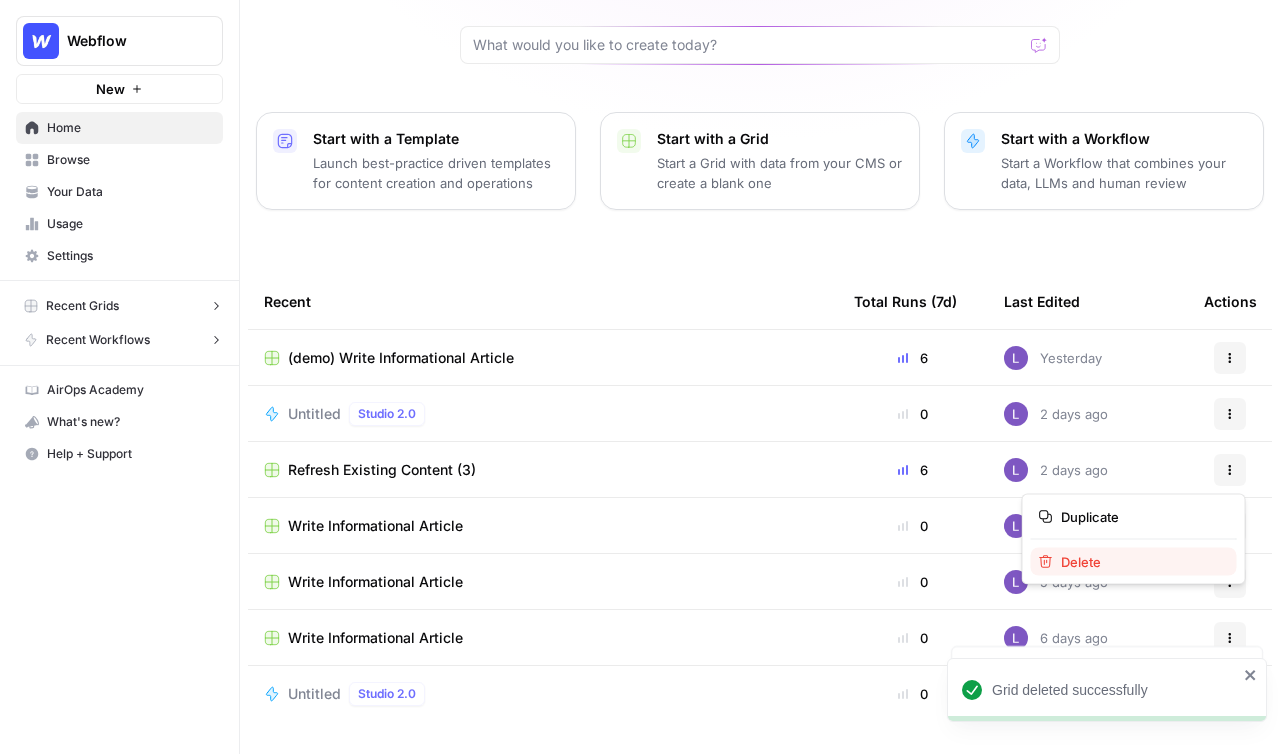 click on "Delete" at bounding box center (1141, 562) 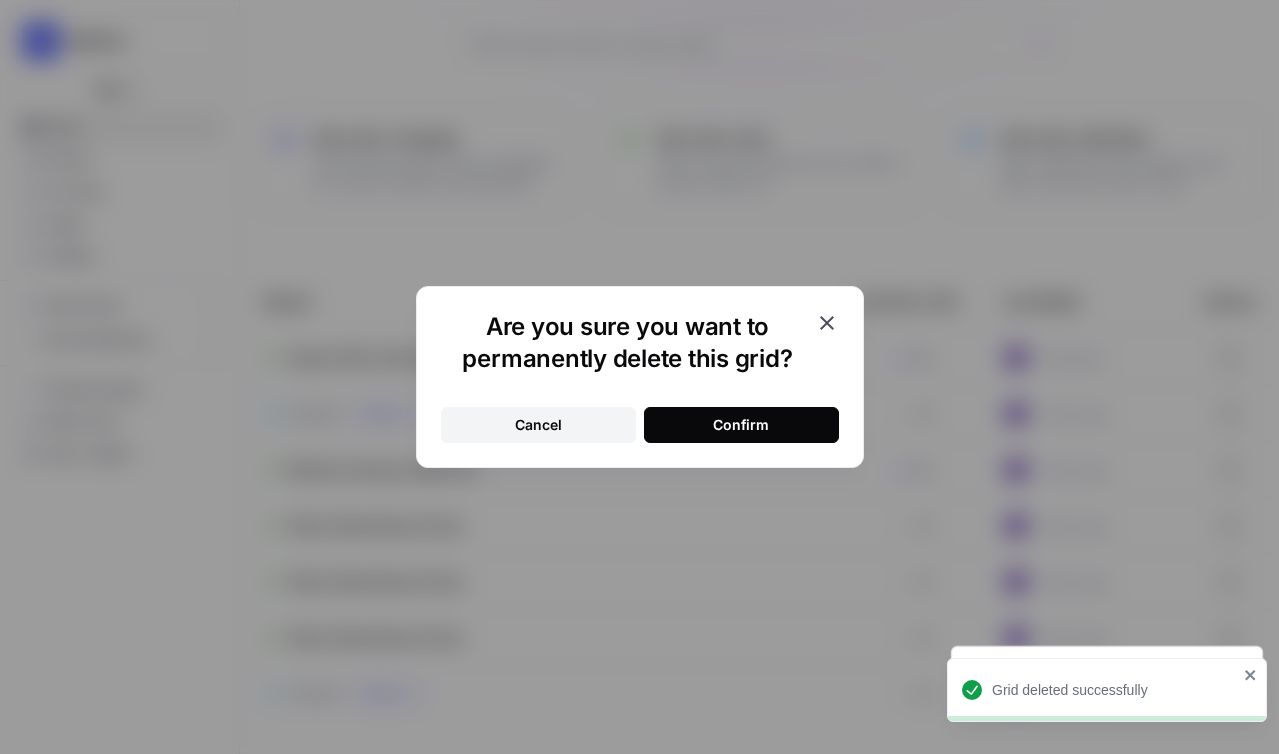 click on "Confirm" at bounding box center (741, 425) 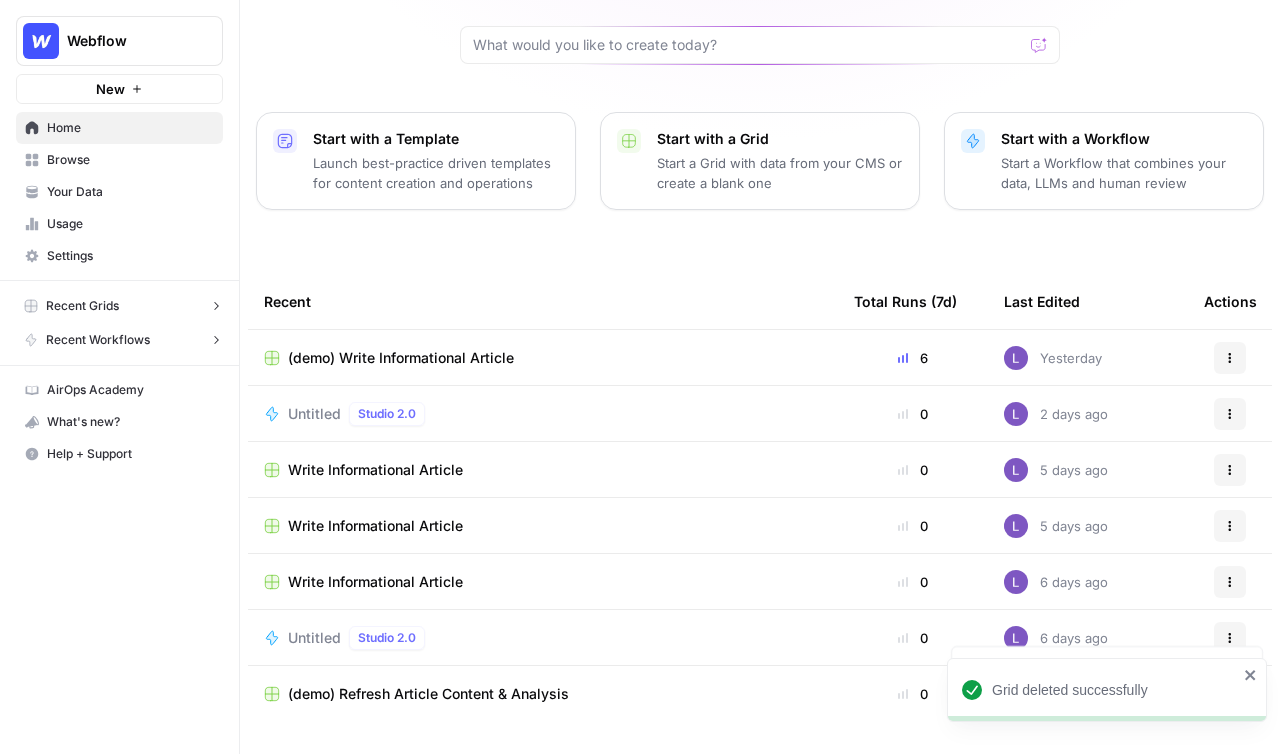 click on "Actions" at bounding box center [1230, 470] 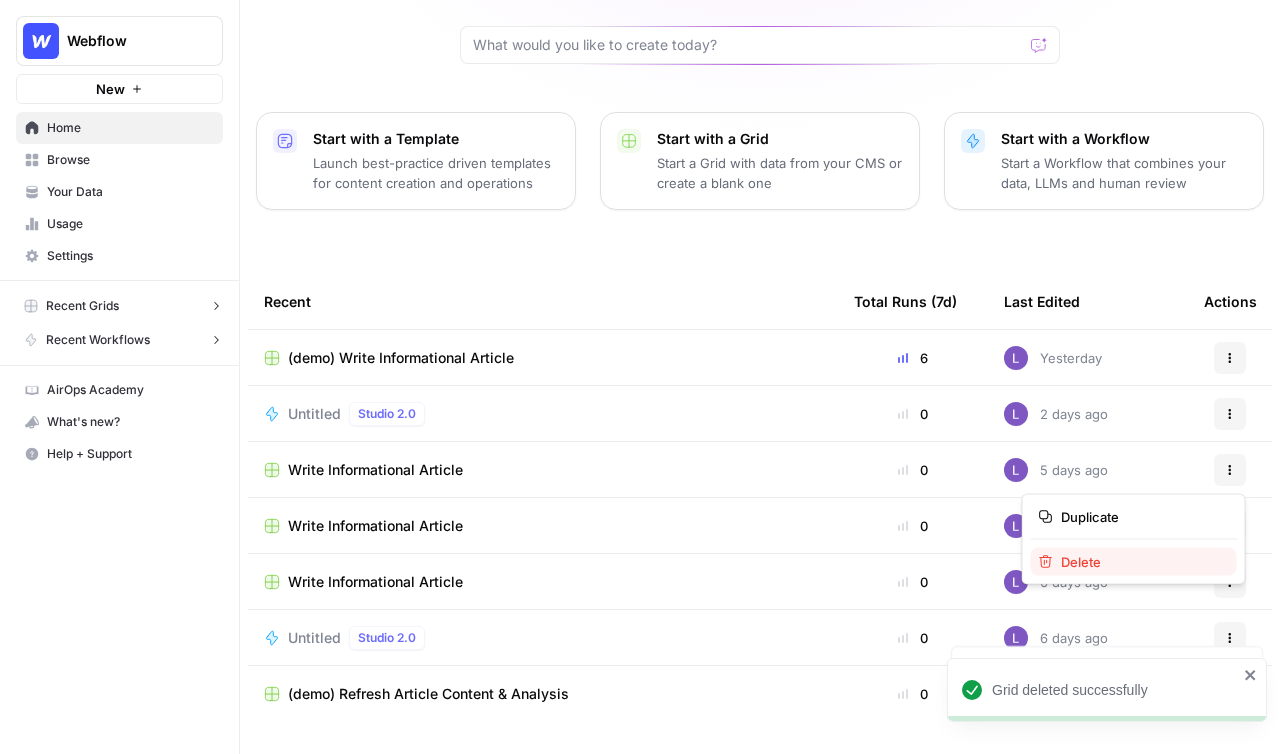 click on "Delete" at bounding box center (1141, 562) 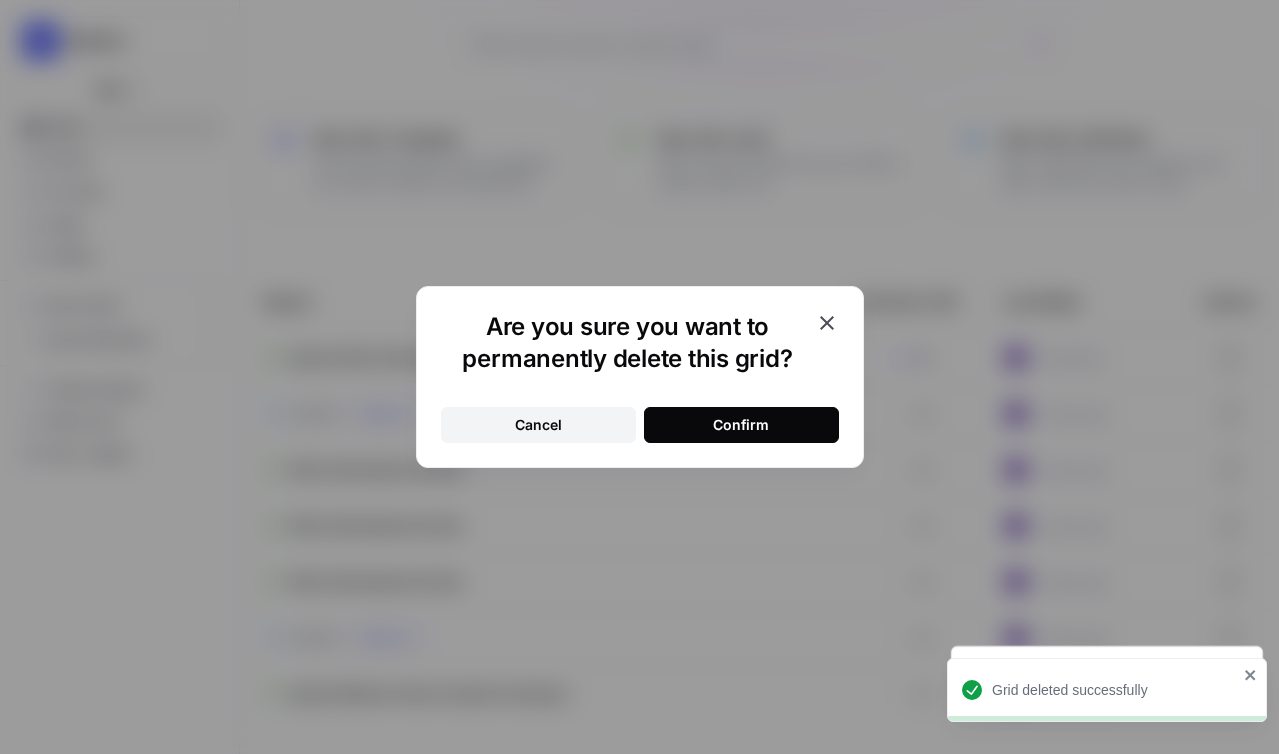 click on "Confirm" at bounding box center [741, 425] 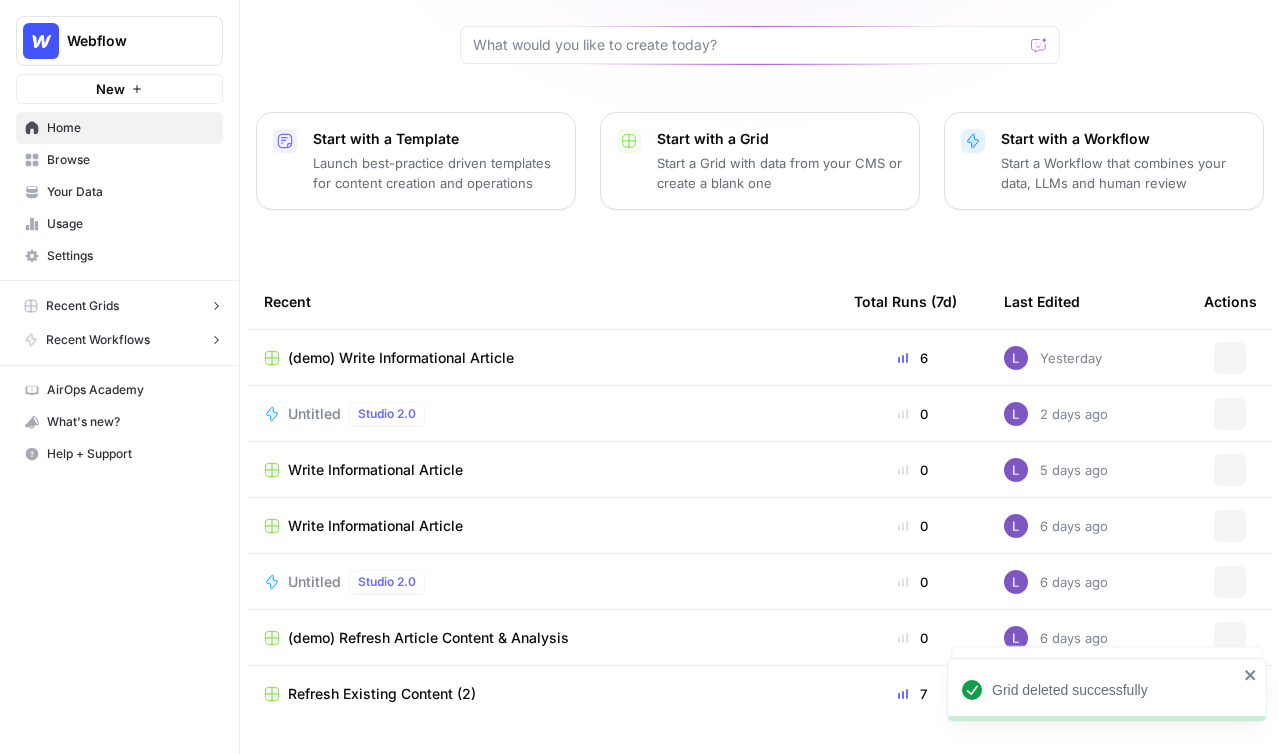 click on "Actions" at bounding box center (1230, 470) 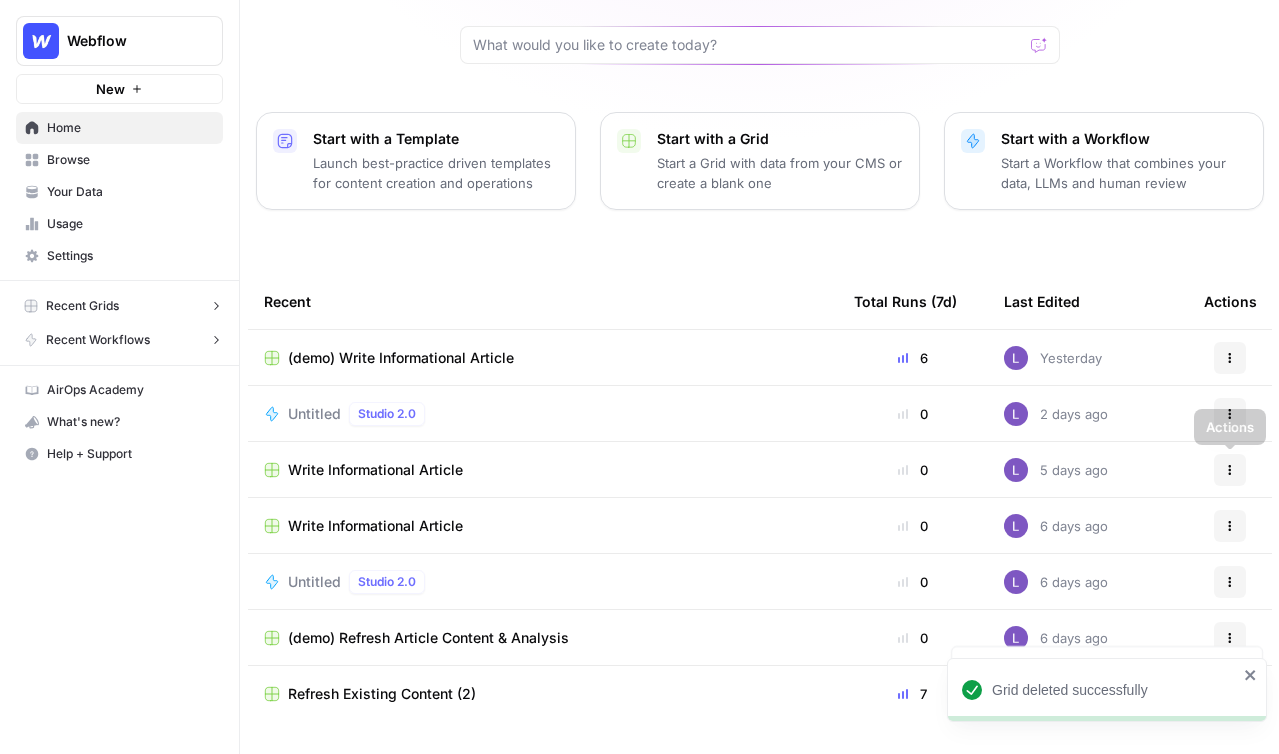 click on "Actions" at bounding box center (1230, 470) 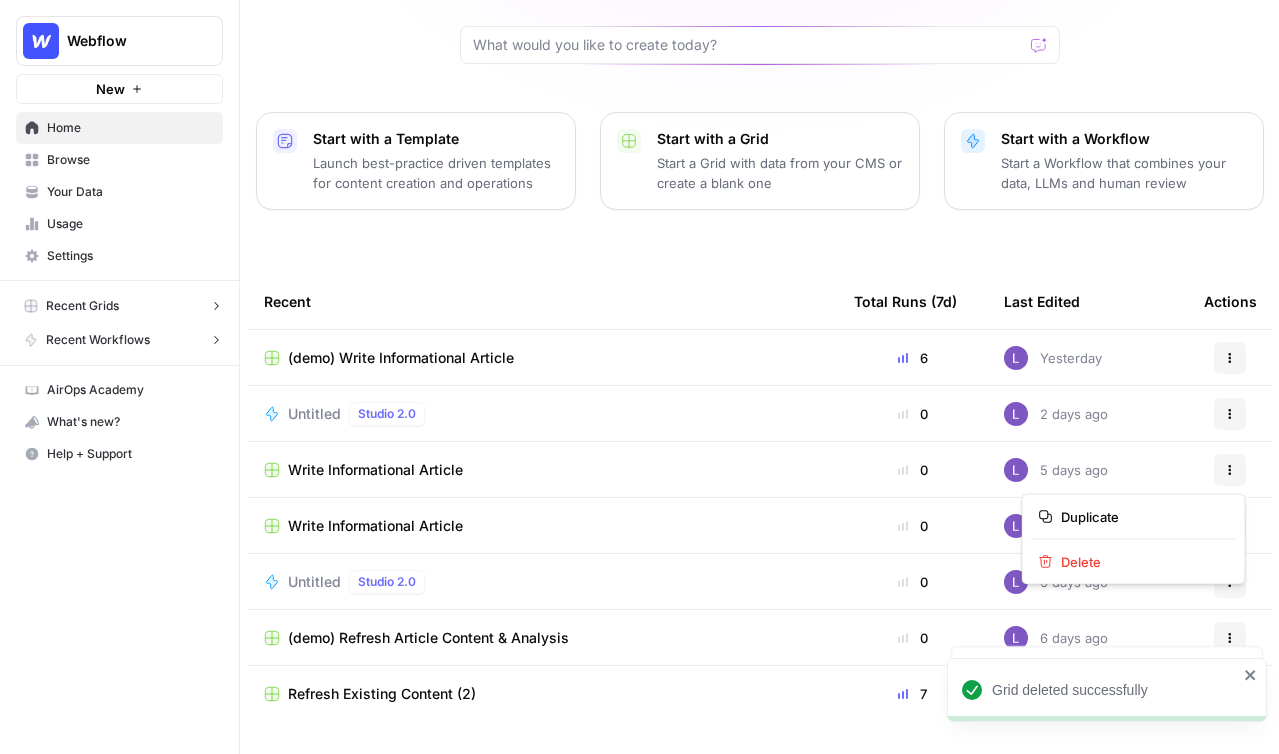 click on "Duplicate Delete" at bounding box center [1134, 539] 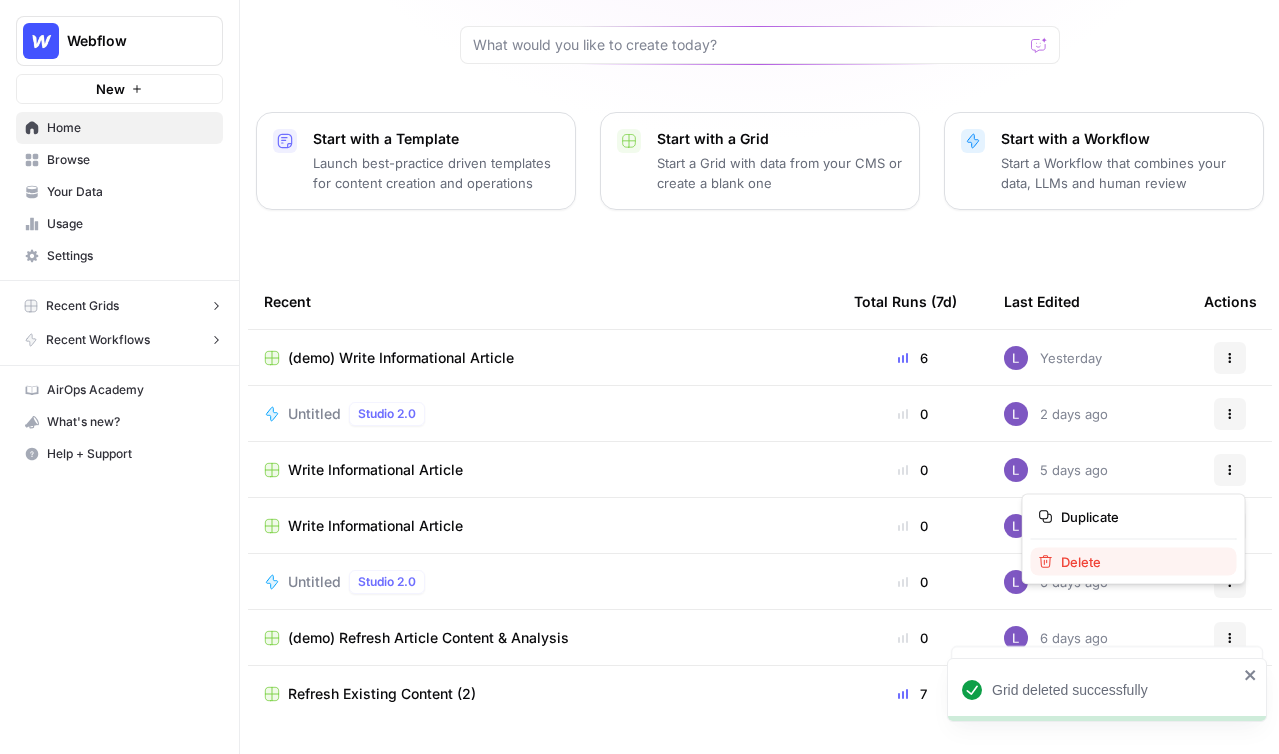 click on "Delete" at bounding box center (1141, 562) 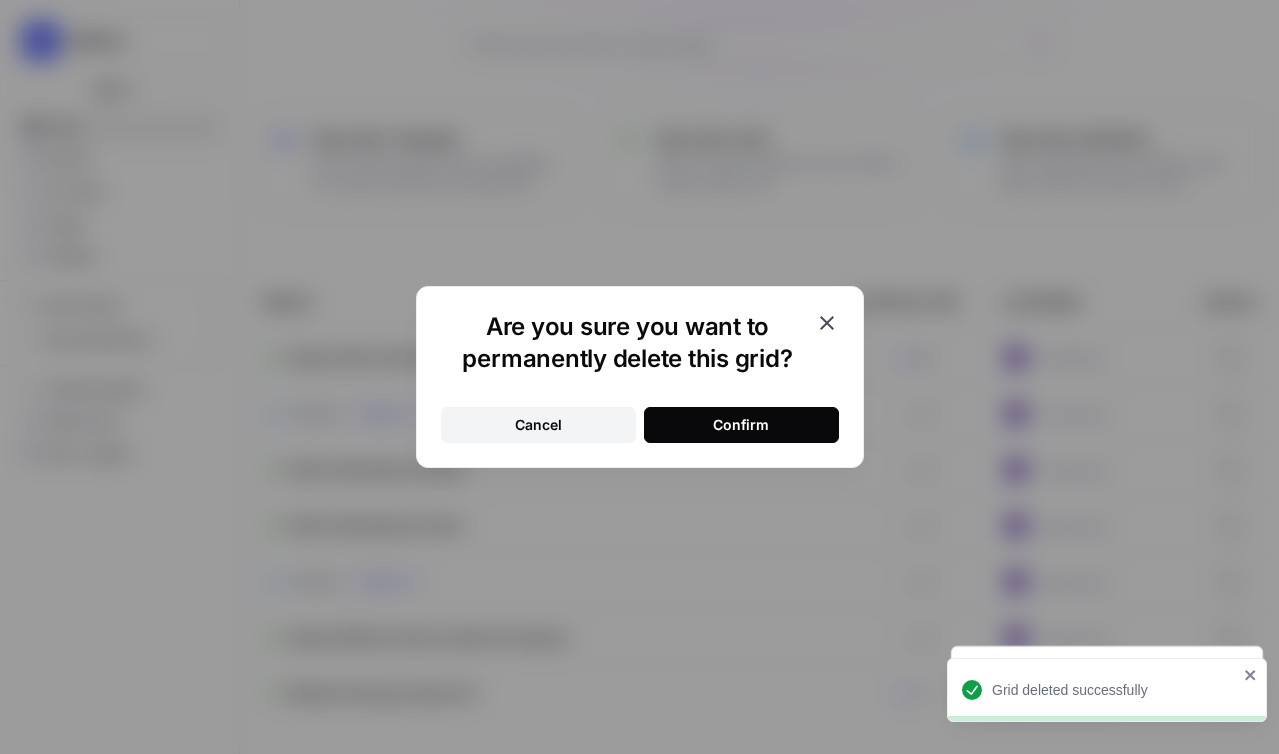 click on "Confirm" at bounding box center [741, 425] 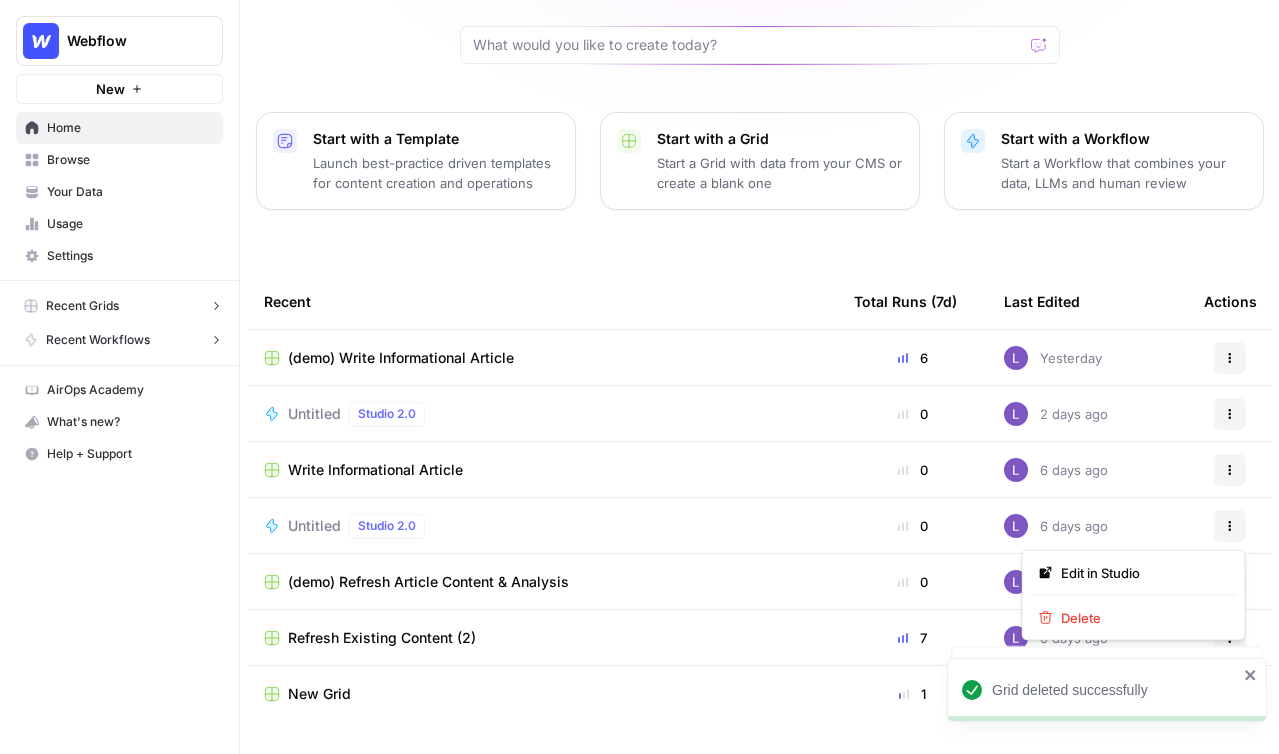 click 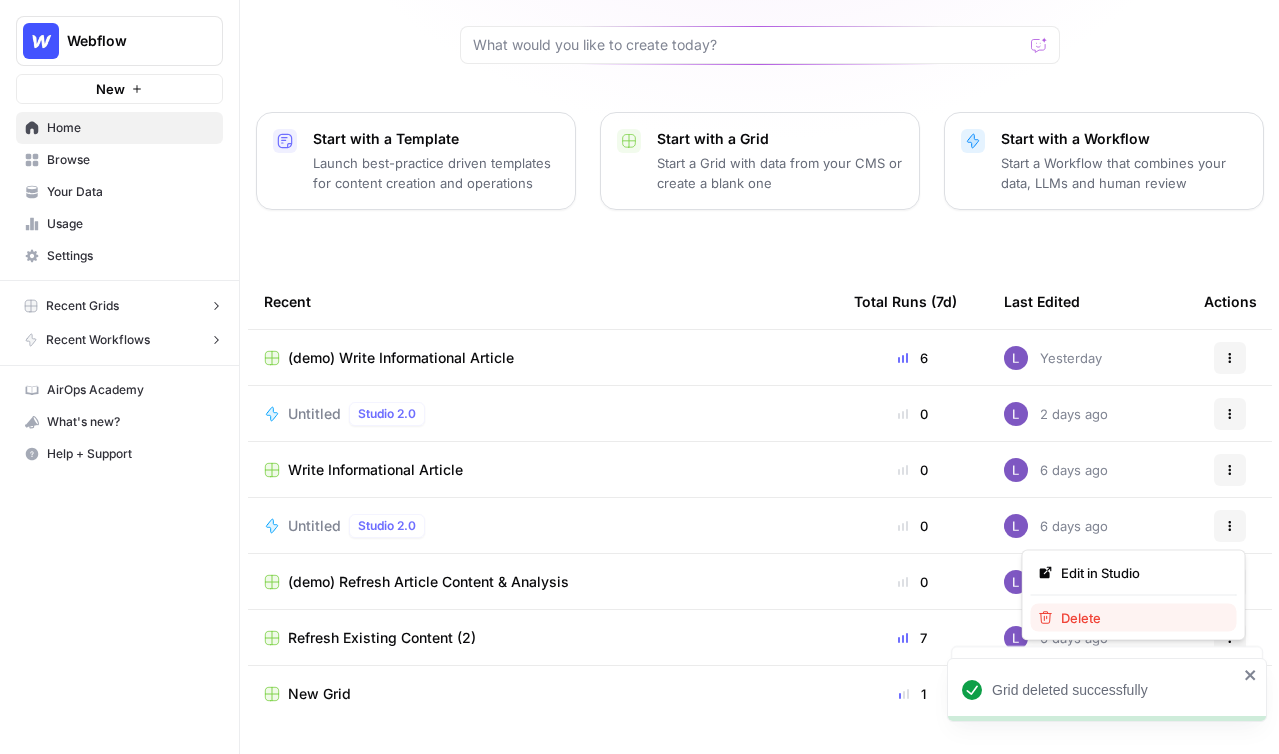 click on "Delete" at bounding box center (1141, 618) 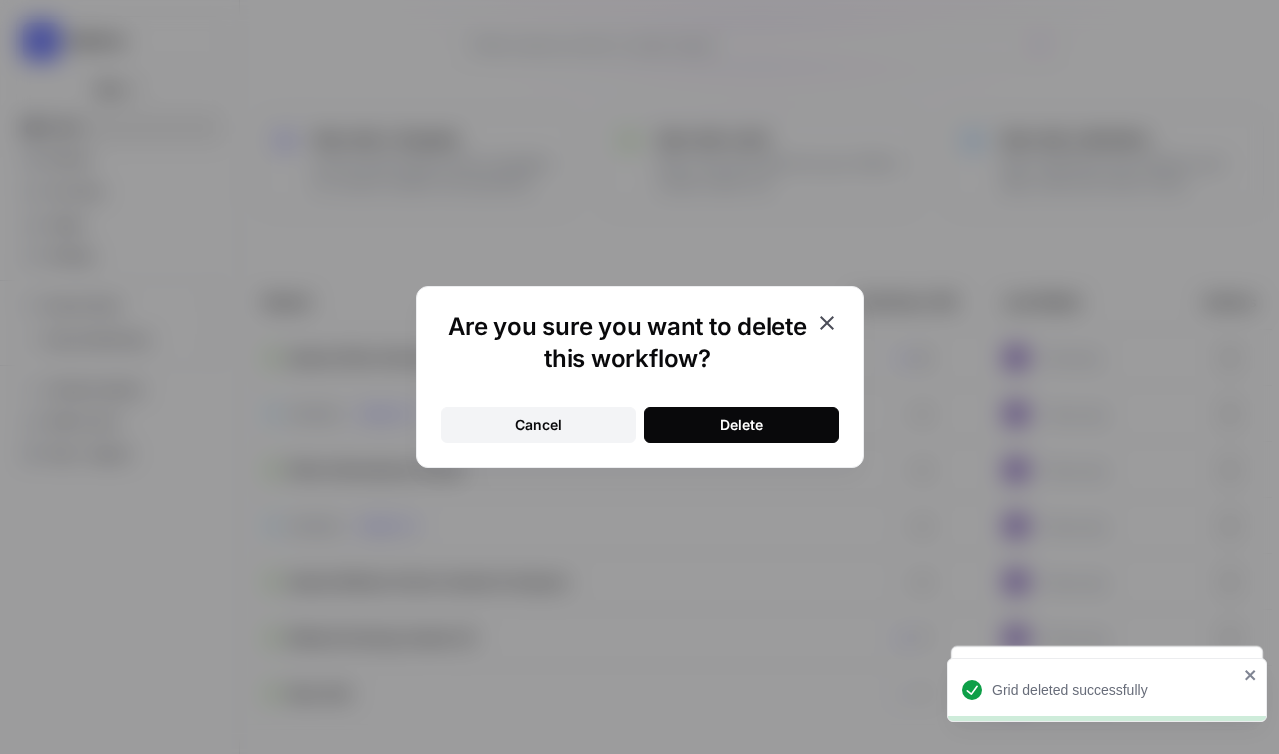 click on "Cancel Delete" at bounding box center (640, 413) 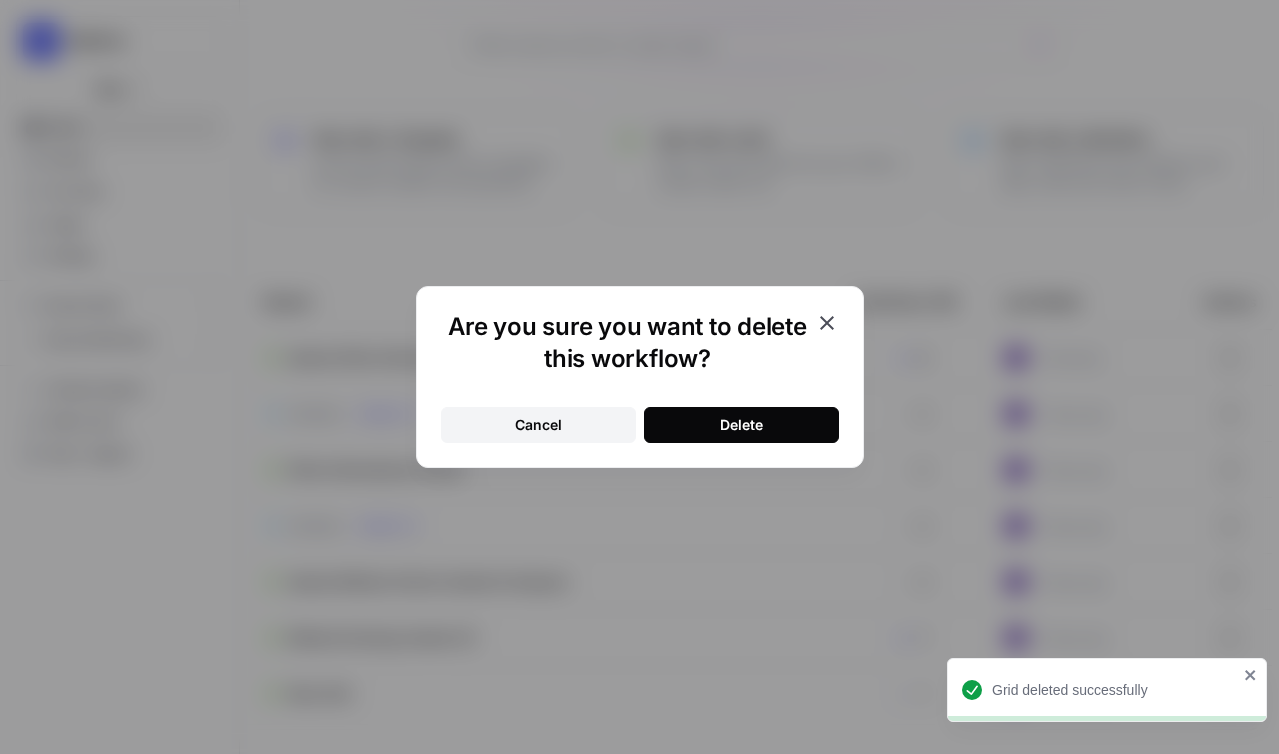 click on "Delete" at bounding box center [741, 425] 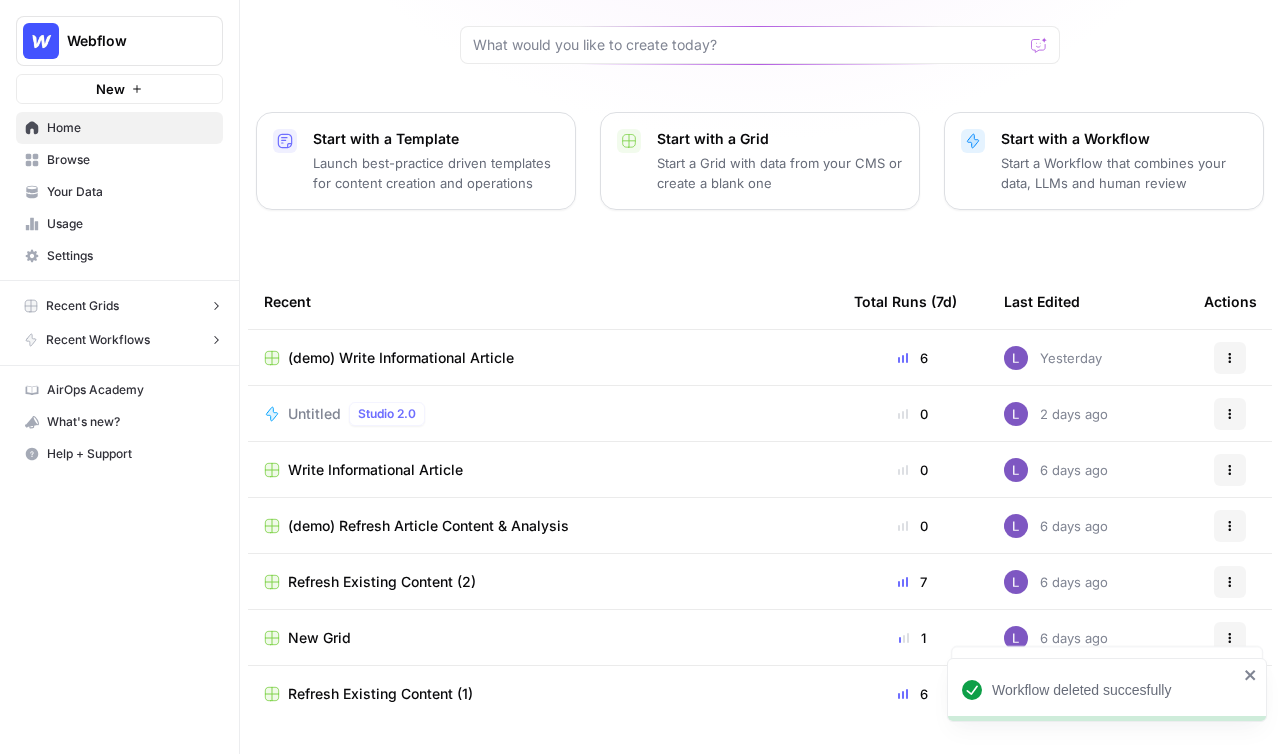 click 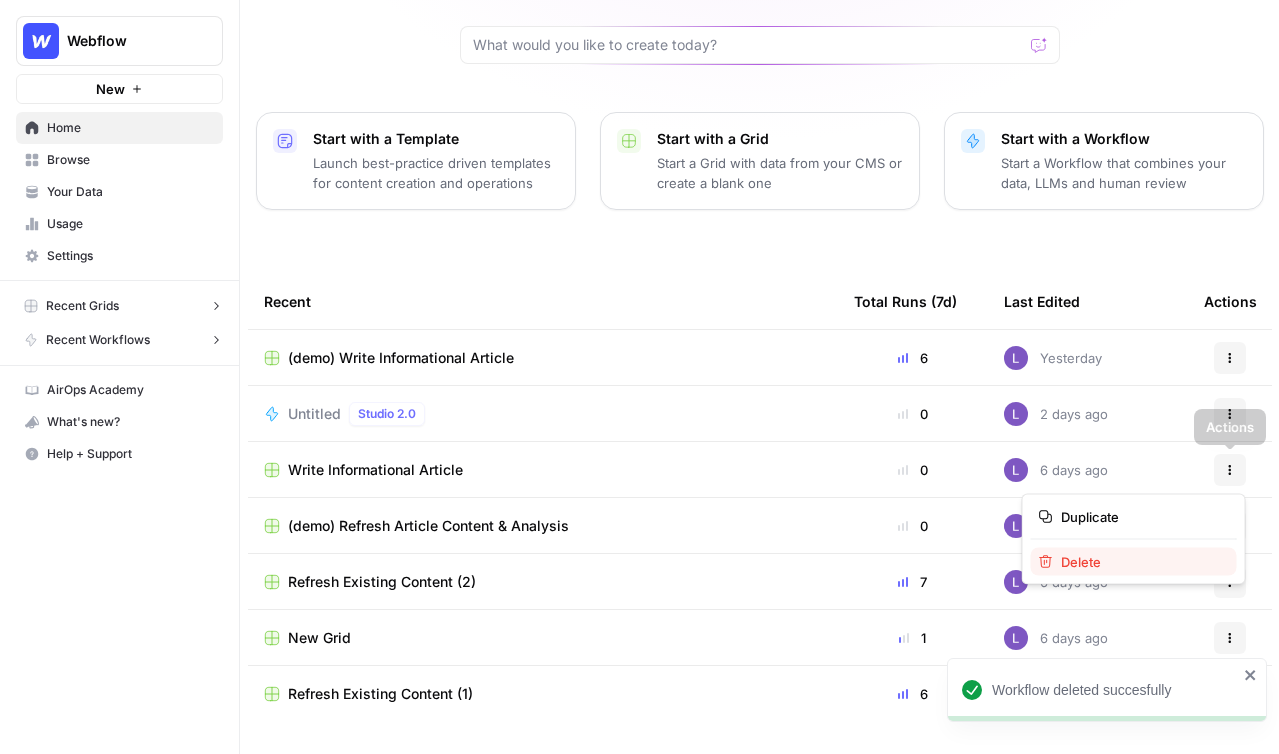 click on "Delete" at bounding box center (1141, 562) 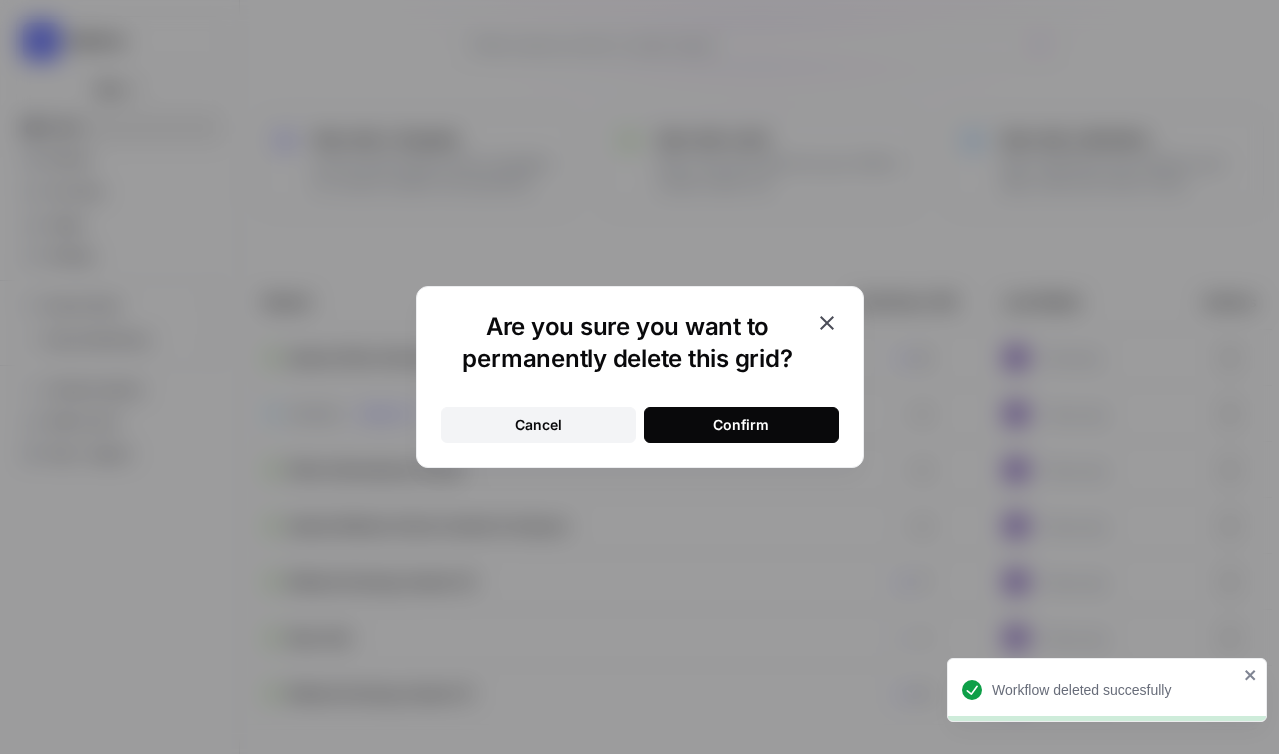 click on "Confirm" at bounding box center (741, 425) 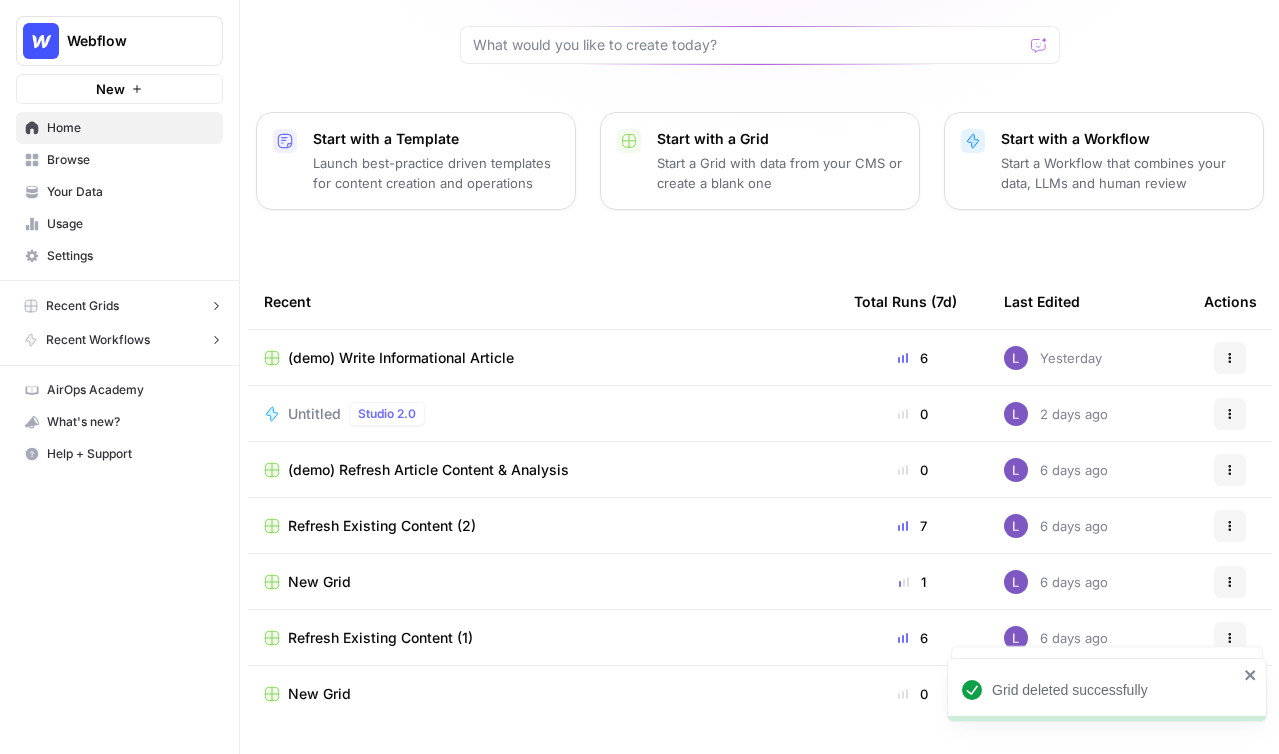 click 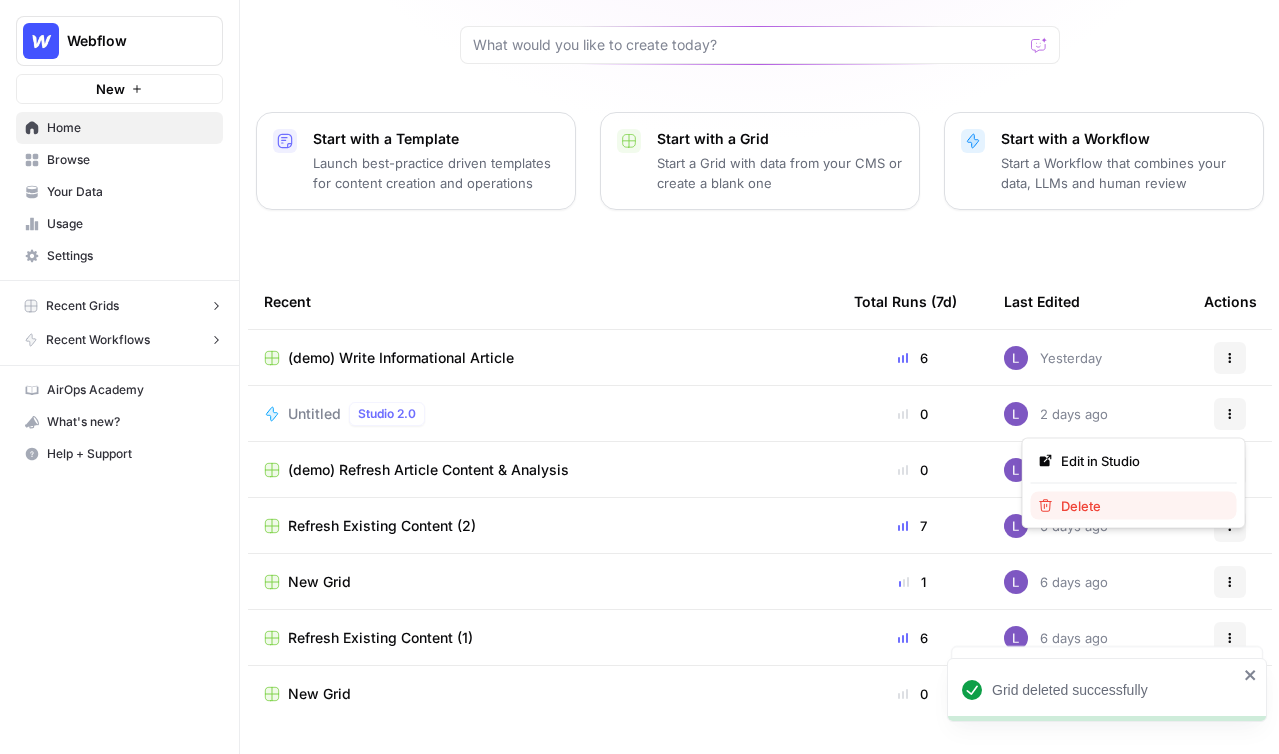 click on "Delete" at bounding box center [1141, 506] 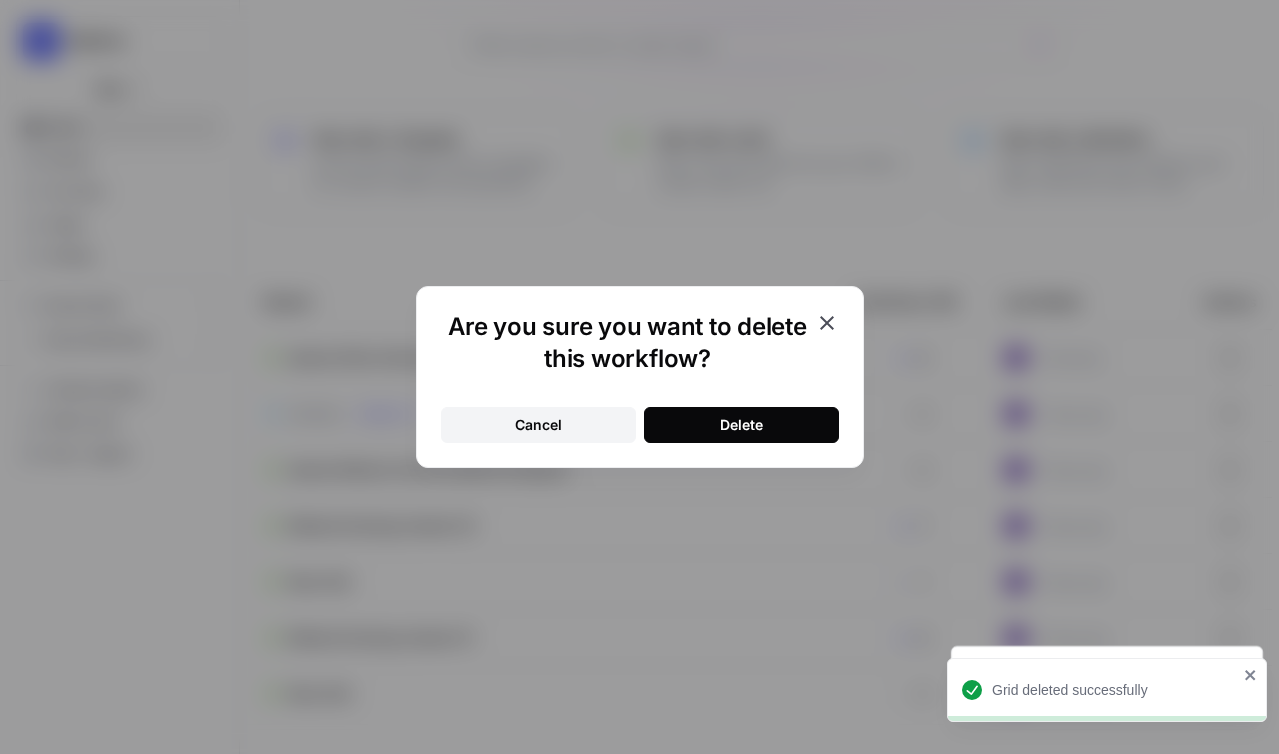 click on "Delete" at bounding box center [741, 425] 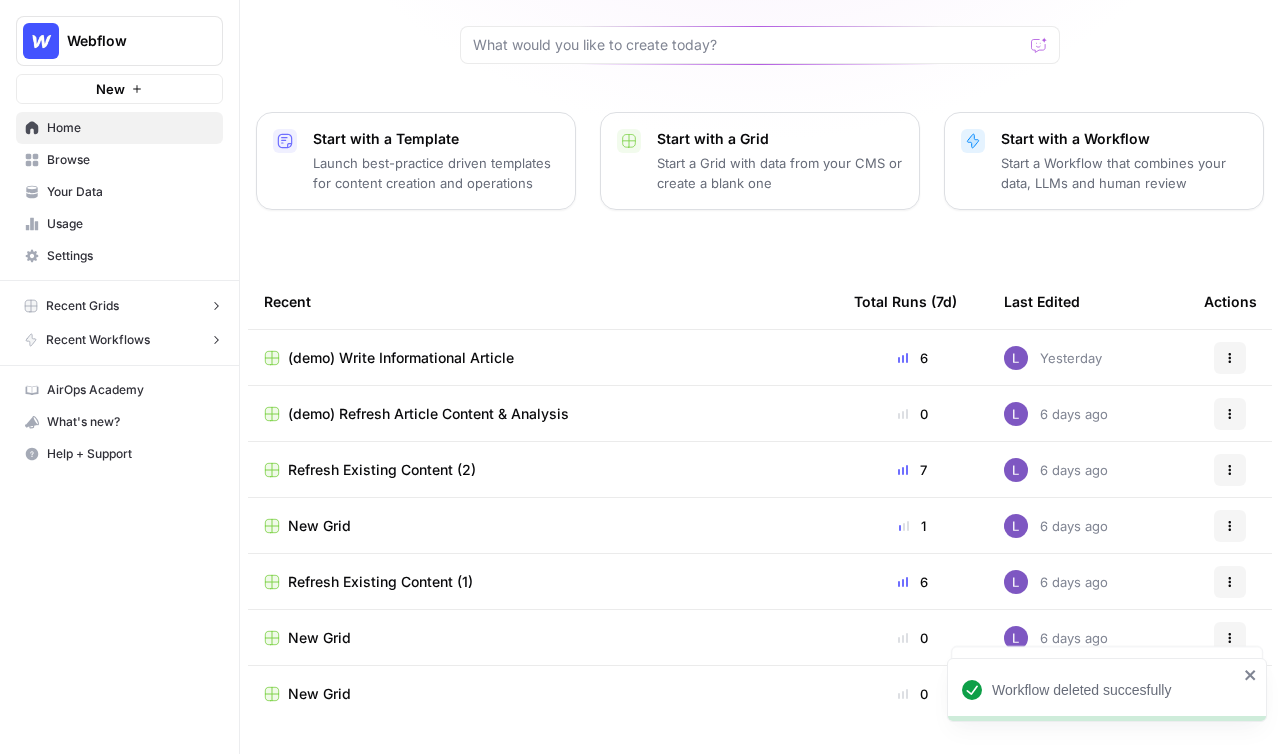 click 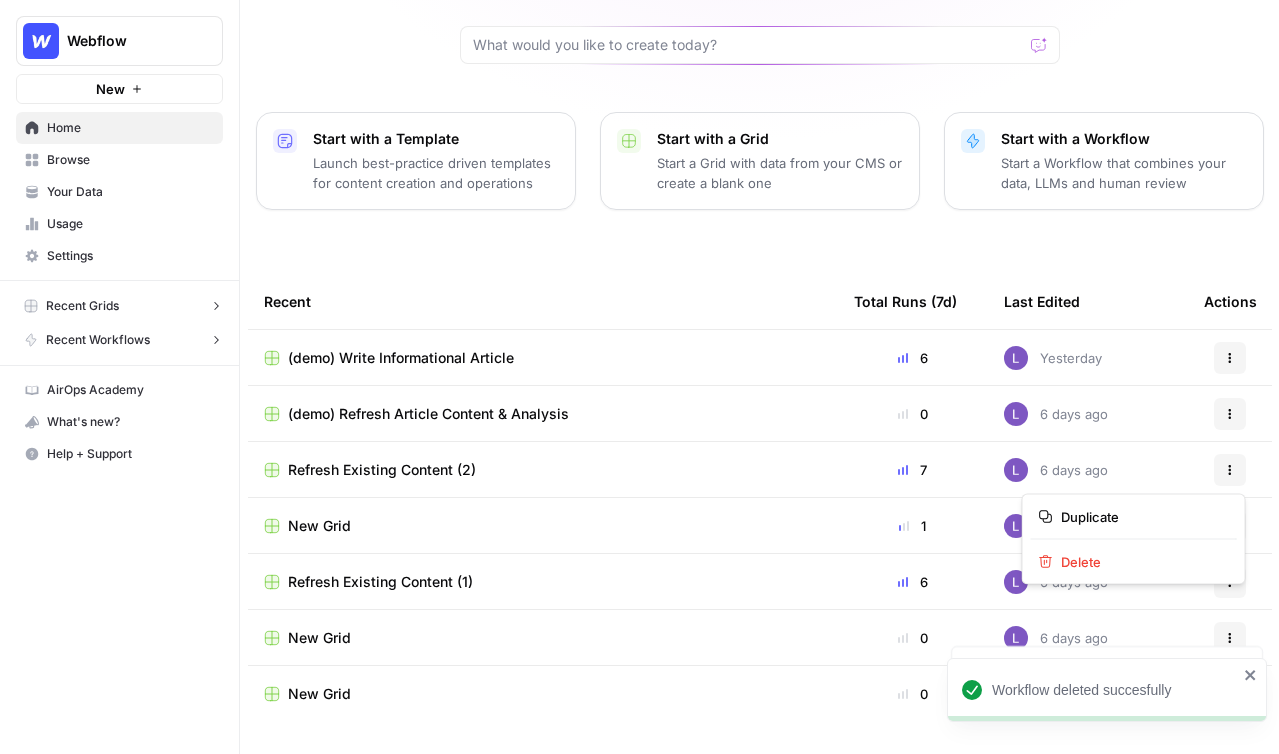 click on "Delete" at bounding box center [1141, 562] 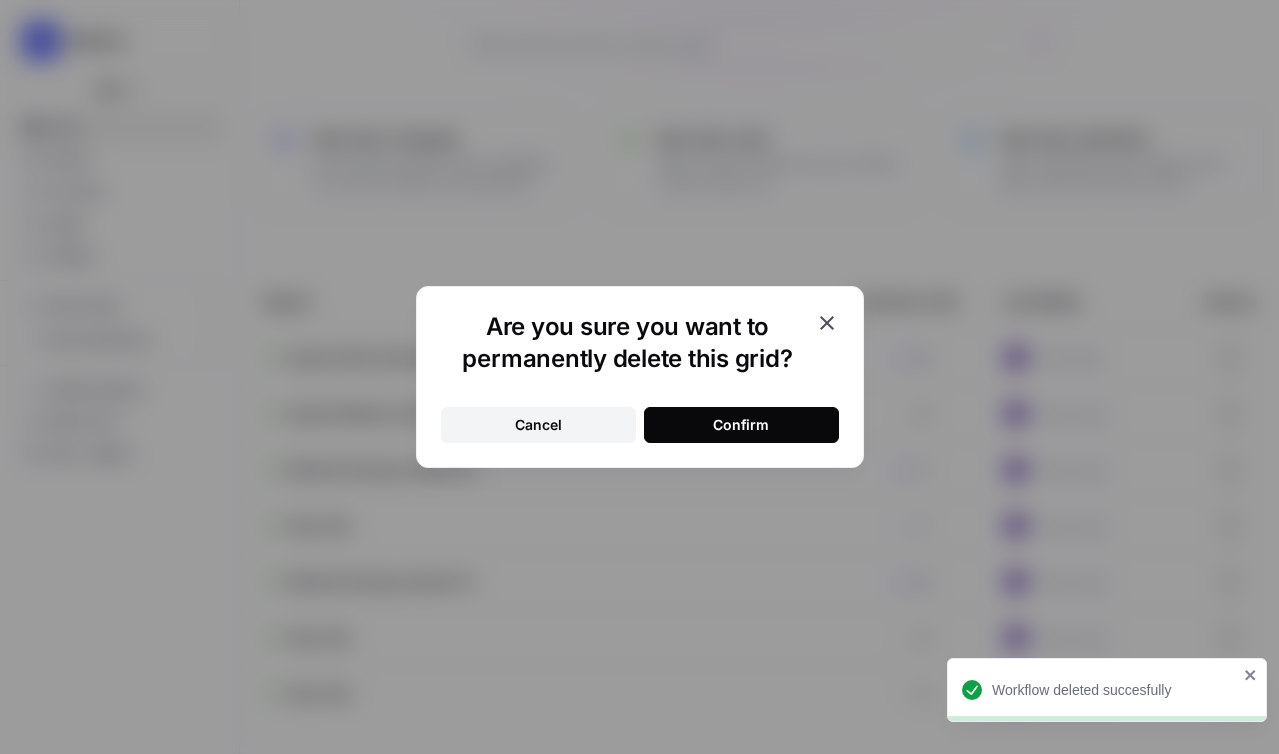 click on "Confirm" at bounding box center (741, 425) 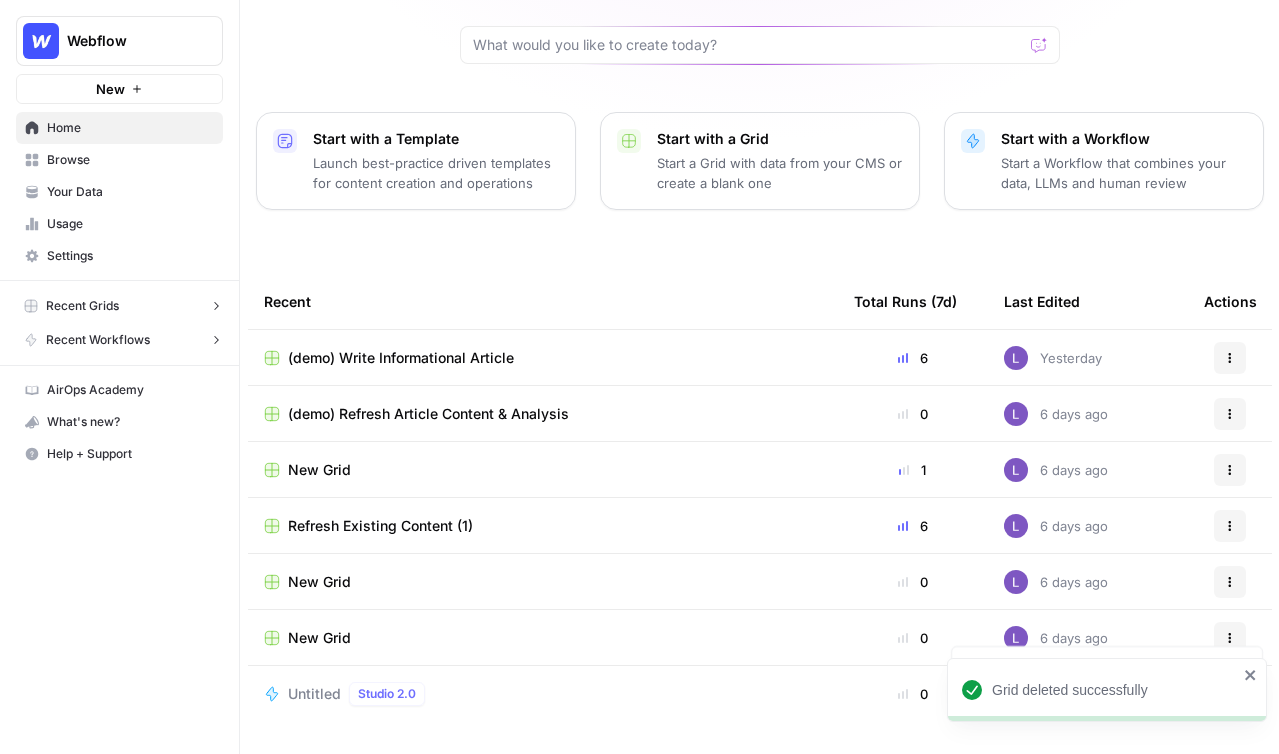 click 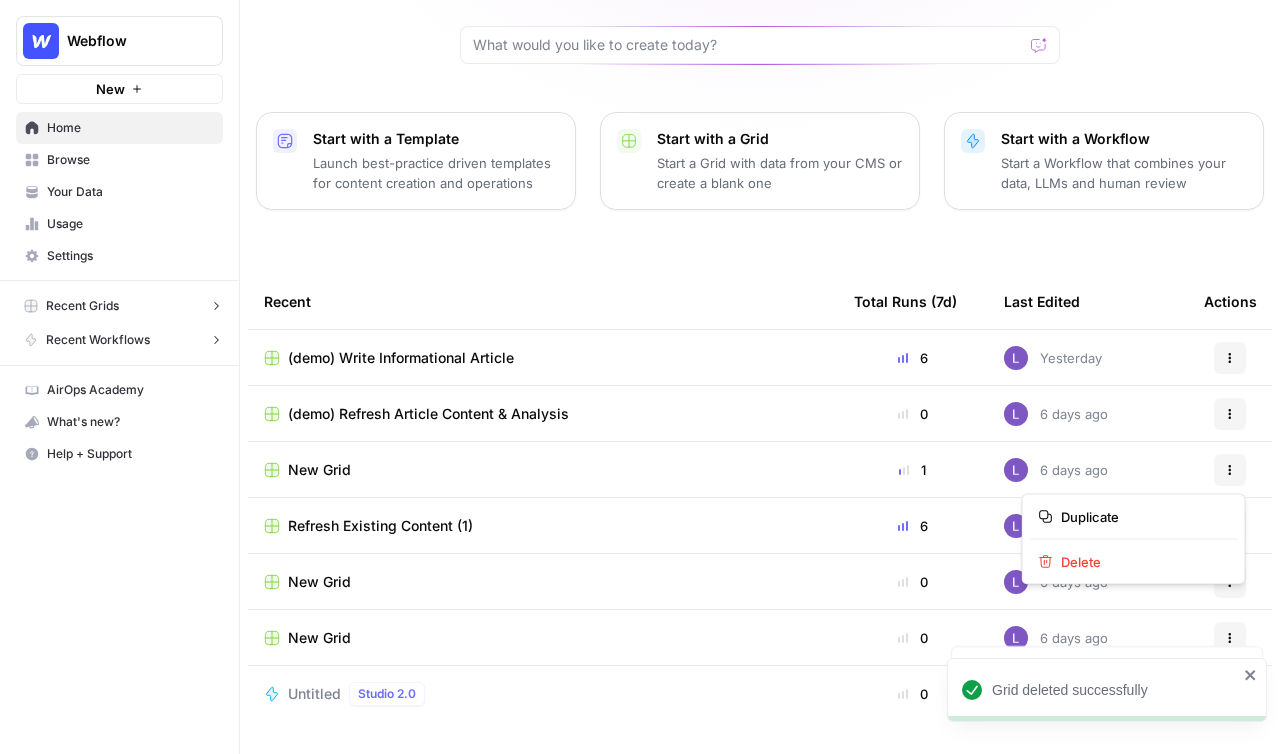 click on "Duplicate Delete" at bounding box center [1134, 539] 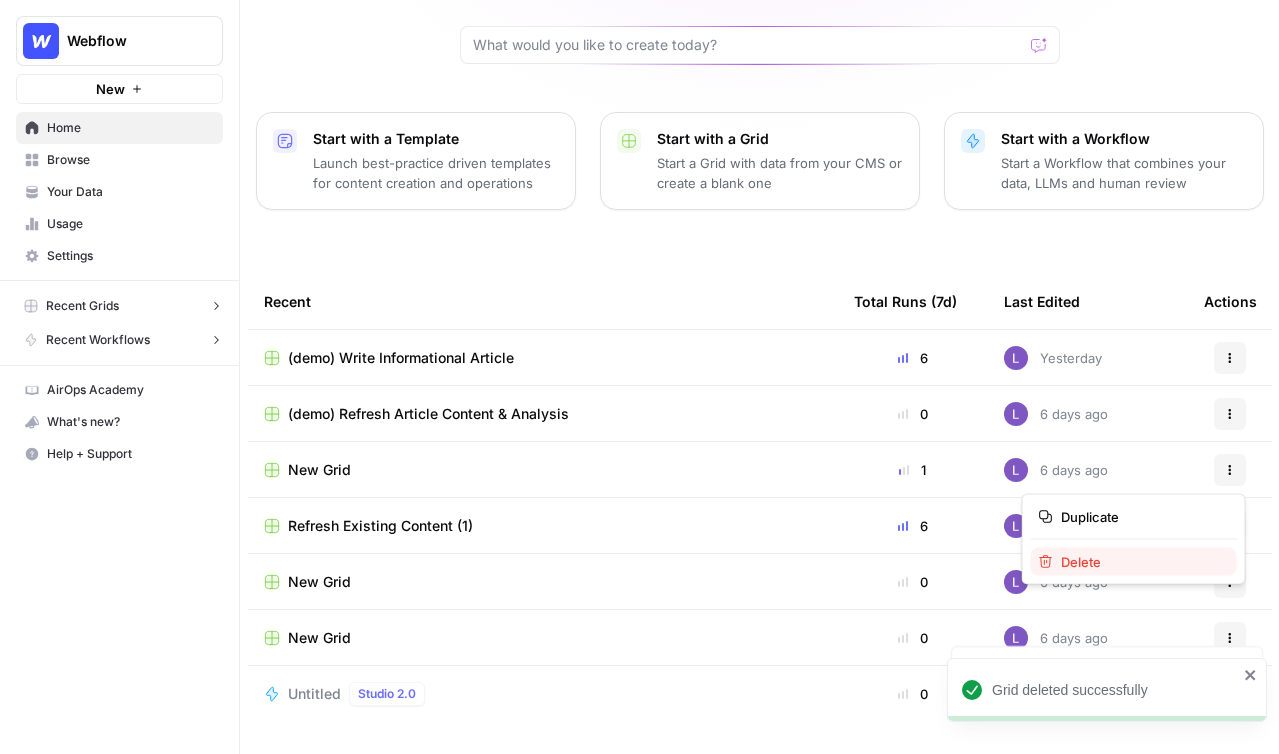 click on "Delete" at bounding box center (1141, 562) 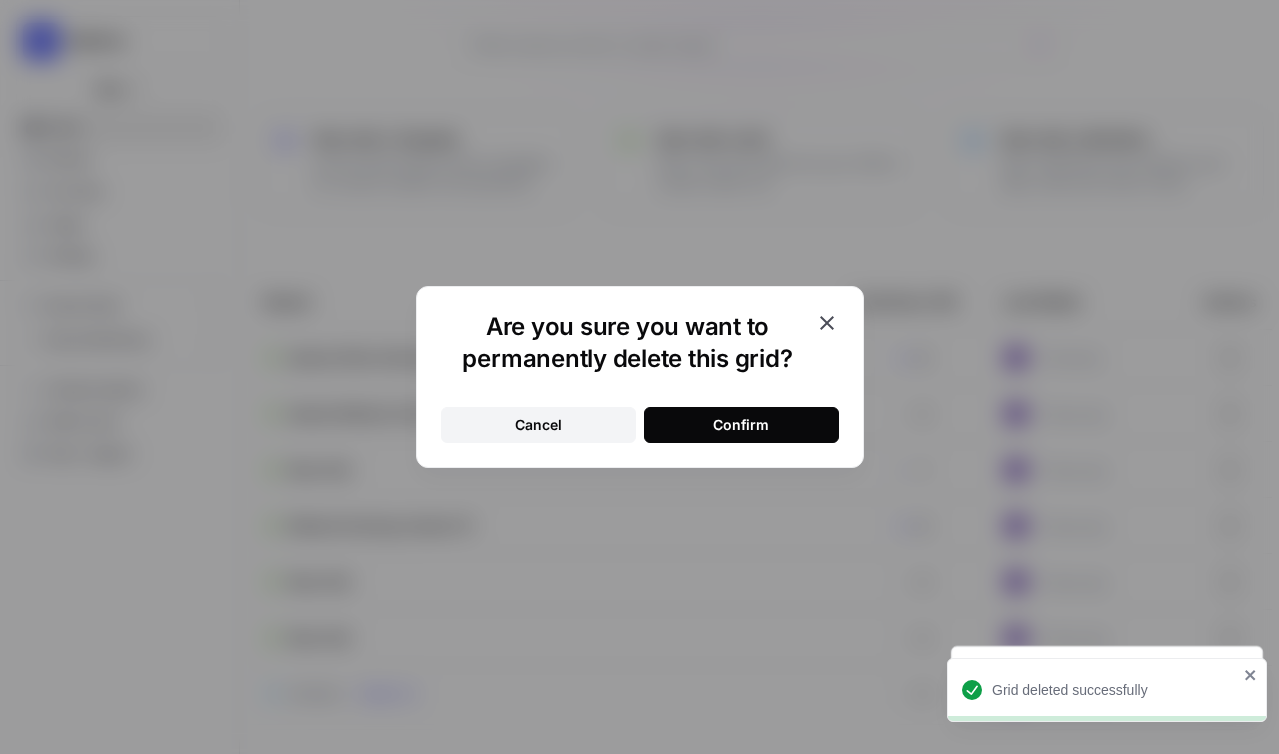 click on "Confirm" at bounding box center (741, 425) 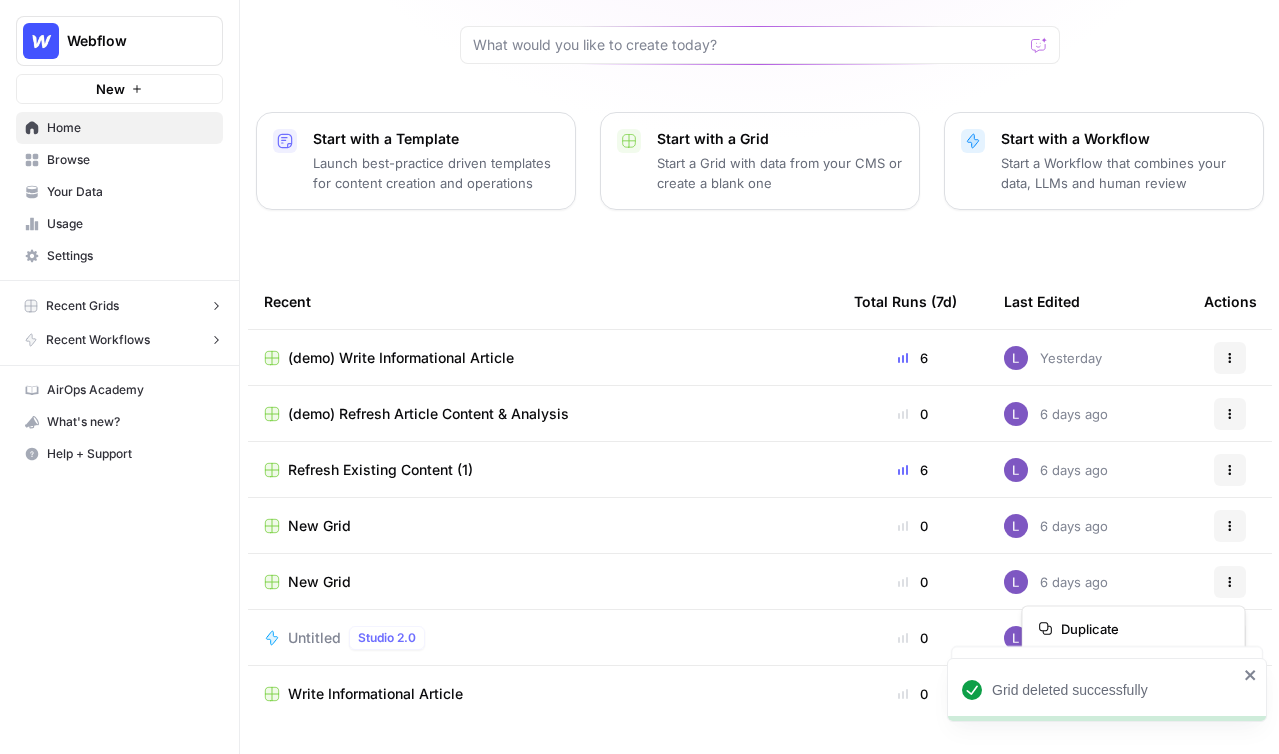 click on "Actions" at bounding box center [1230, 582] 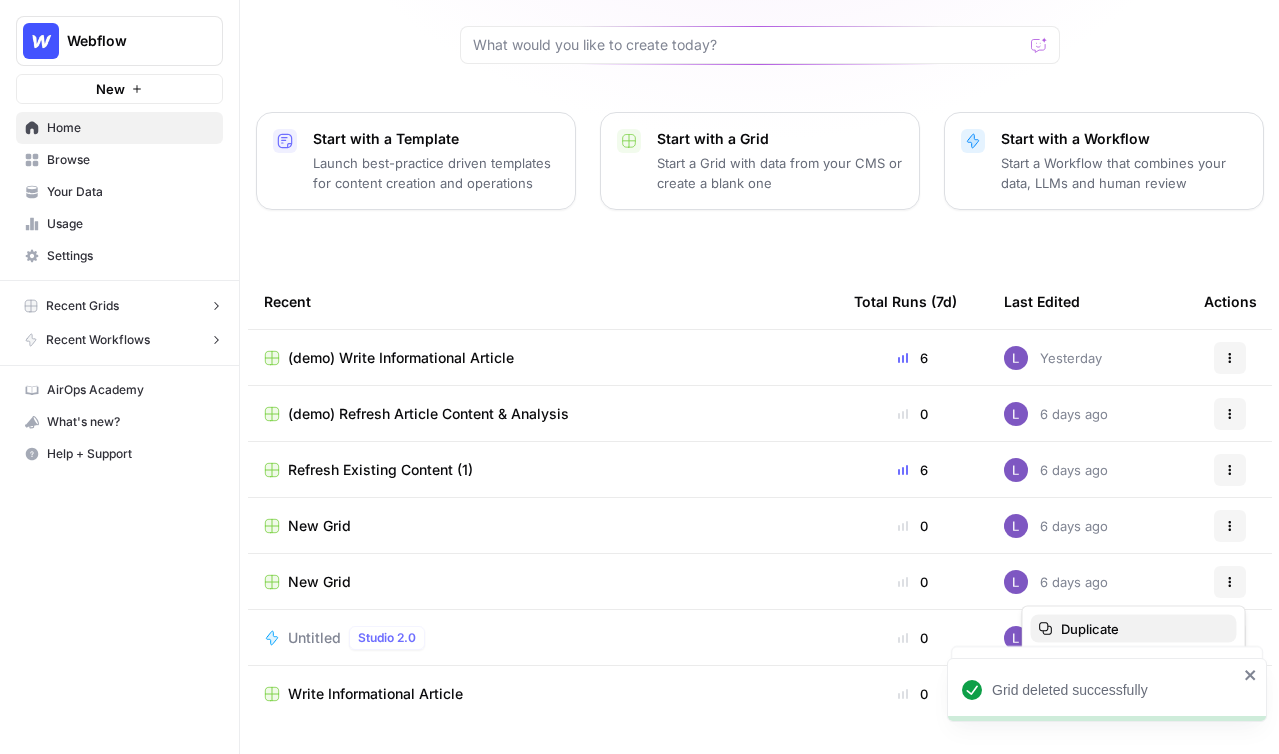 click on "Duplicate" at bounding box center (1141, 629) 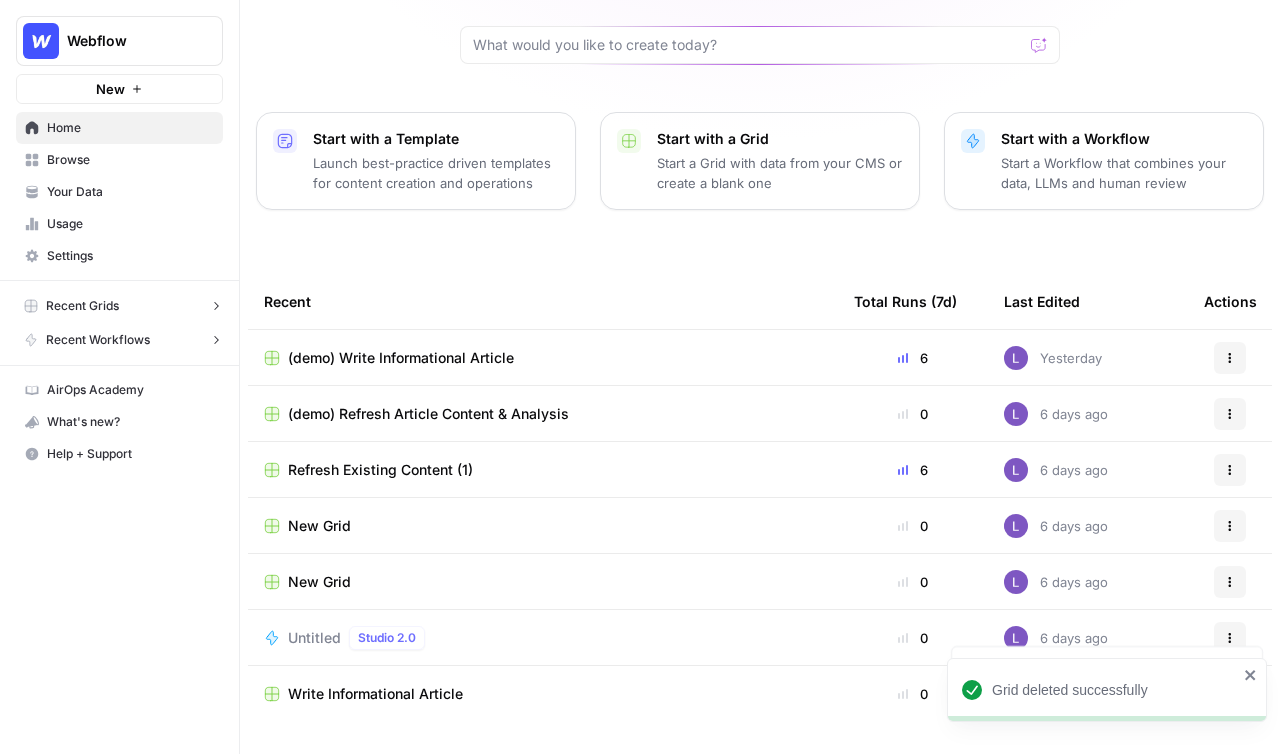 scroll, scrollTop: 0, scrollLeft: 0, axis: both 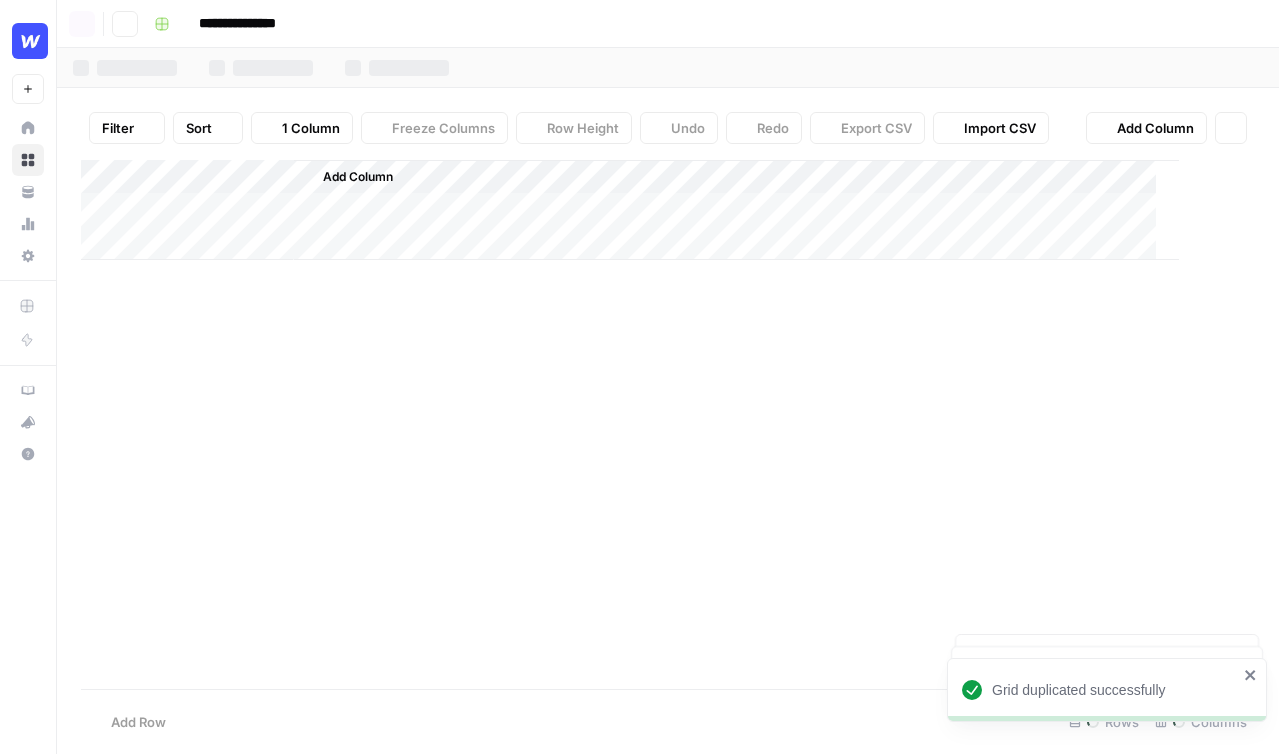 drag, startPoint x: 1141, startPoint y: 628, endPoint x: 1117, endPoint y: 504, distance: 126.30122 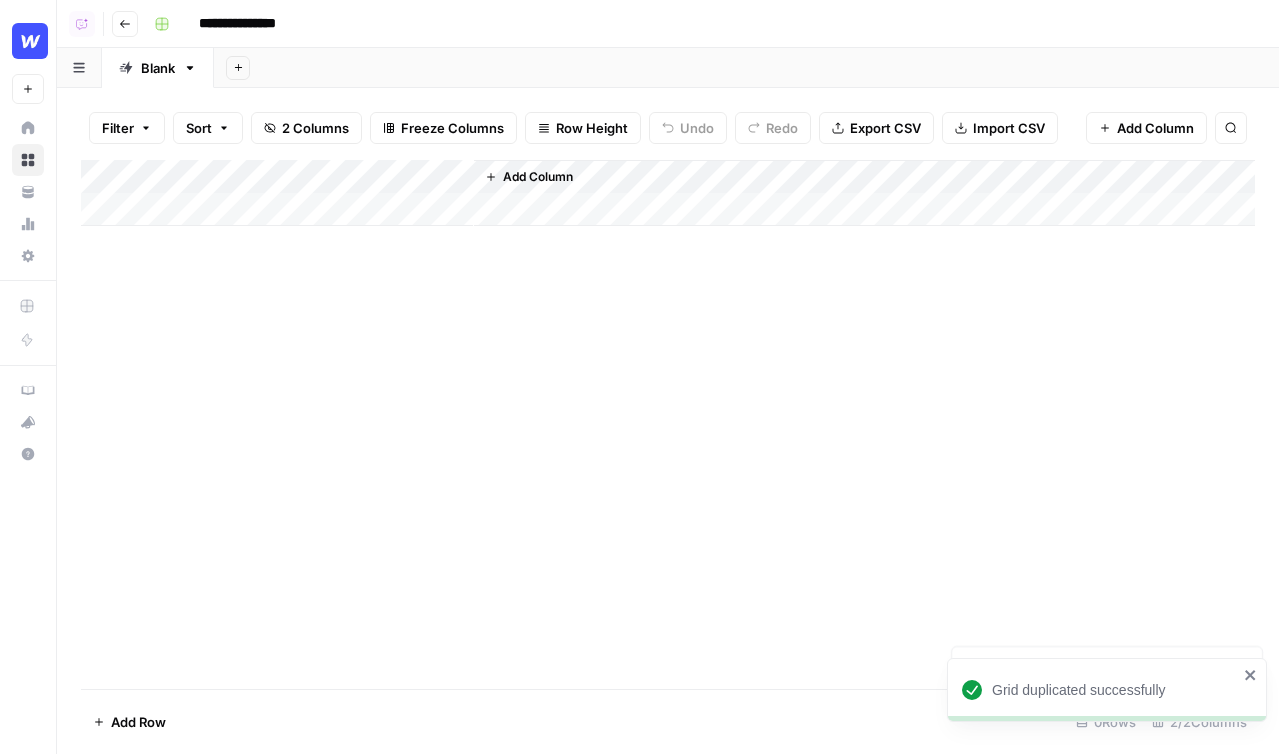 click on "Go back" at bounding box center (125, 24) 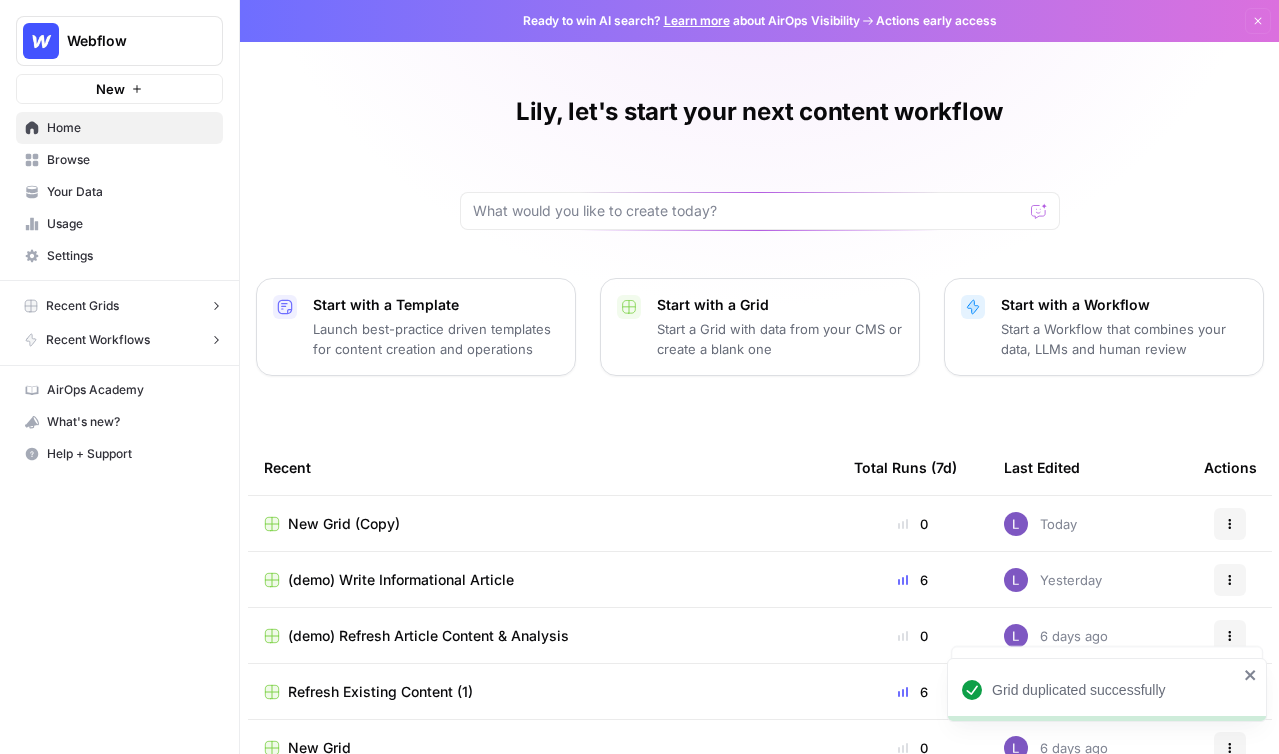 scroll, scrollTop: 166, scrollLeft: 0, axis: vertical 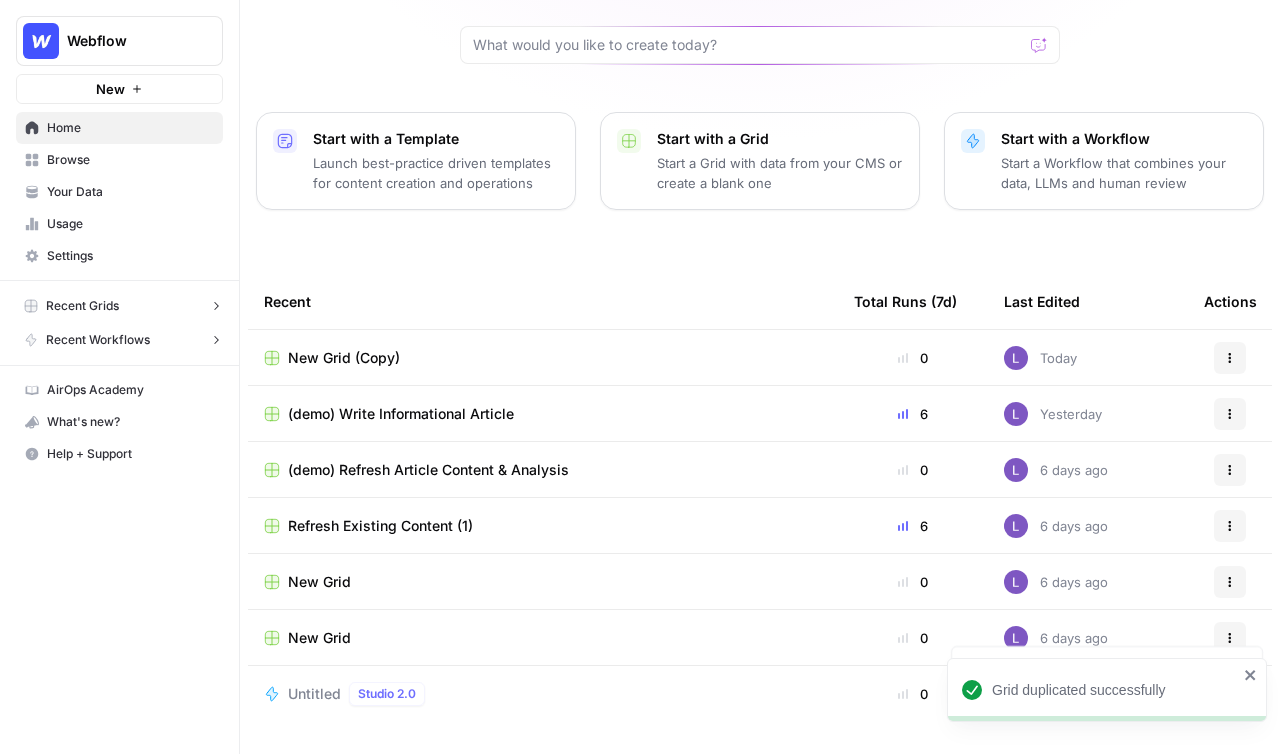 click on "Actions" at bounding box center [1230, 358] 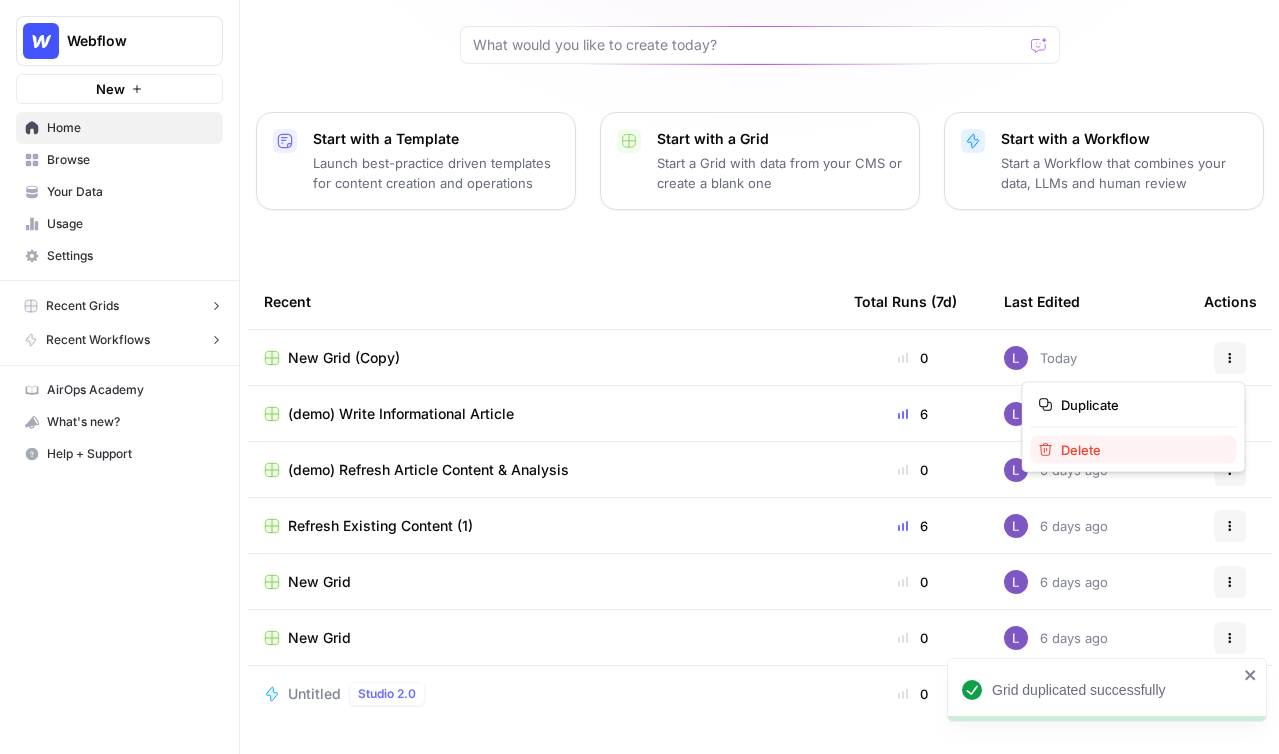 click on "Delete" at bounding box center (1134, 450) 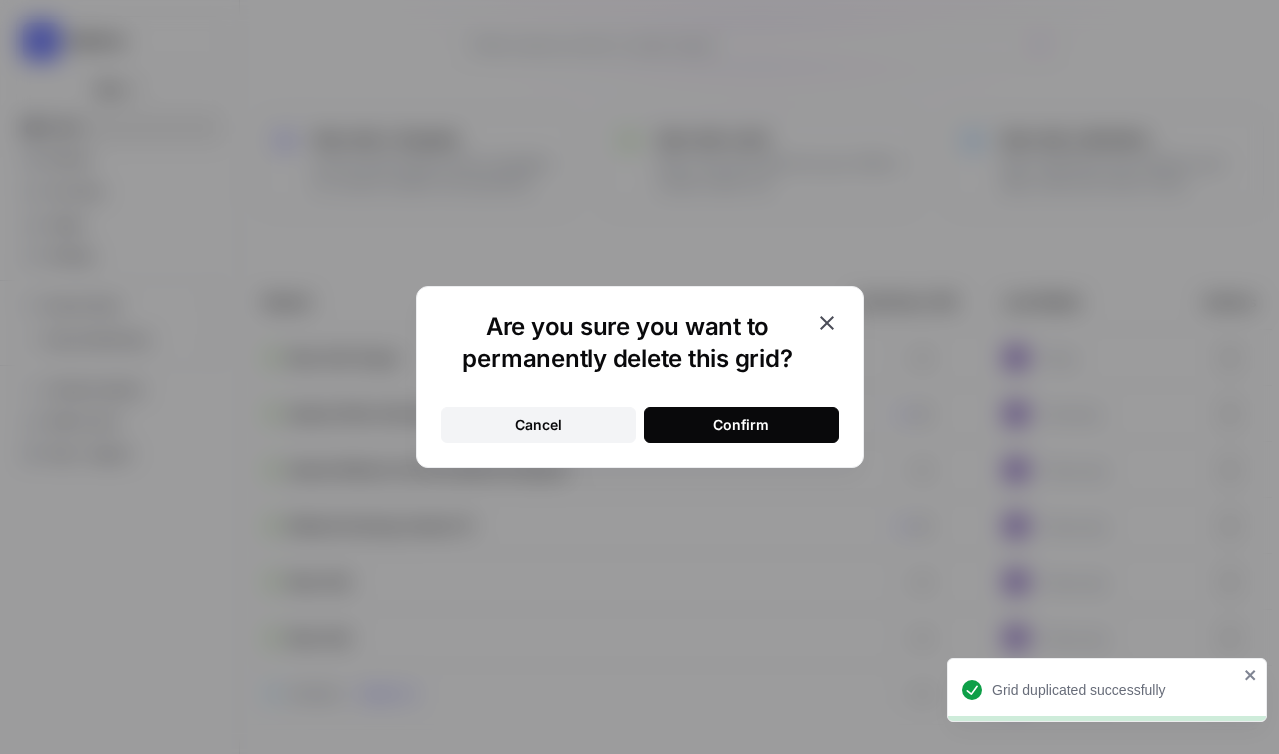 click on "Confirm" at bounding box center [741, 425] 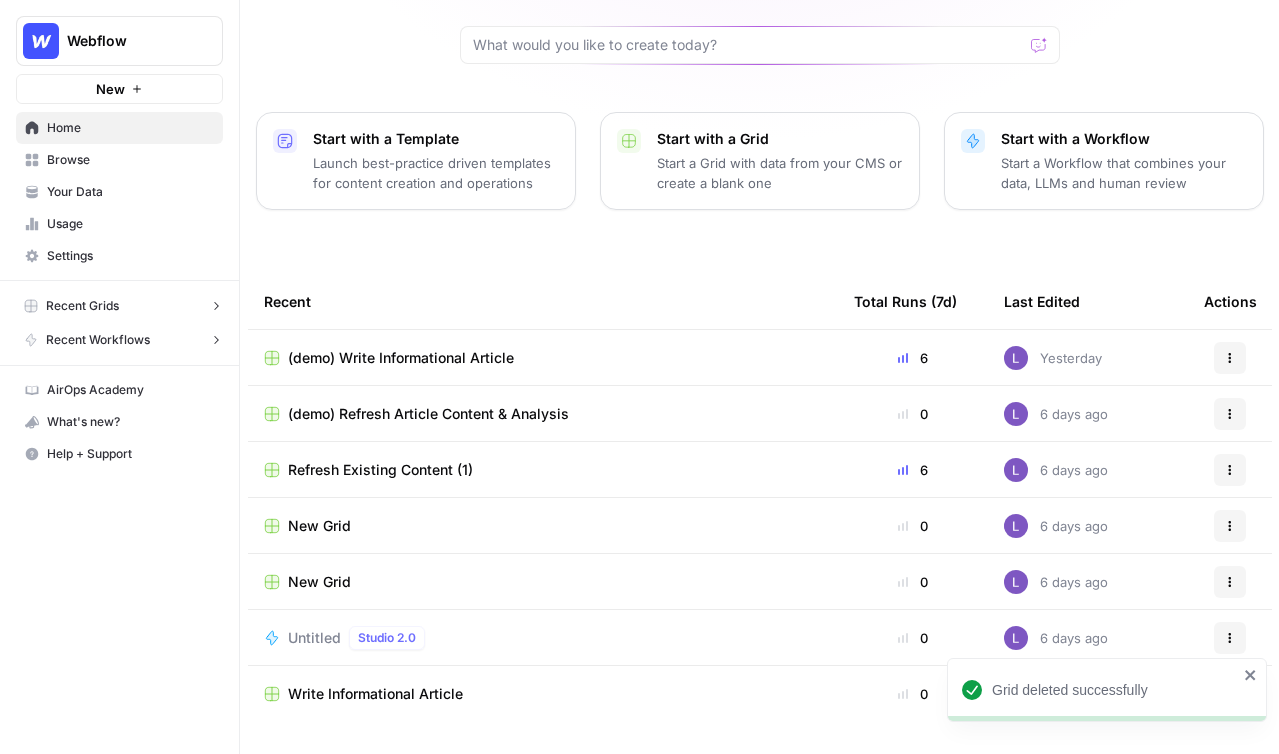 click 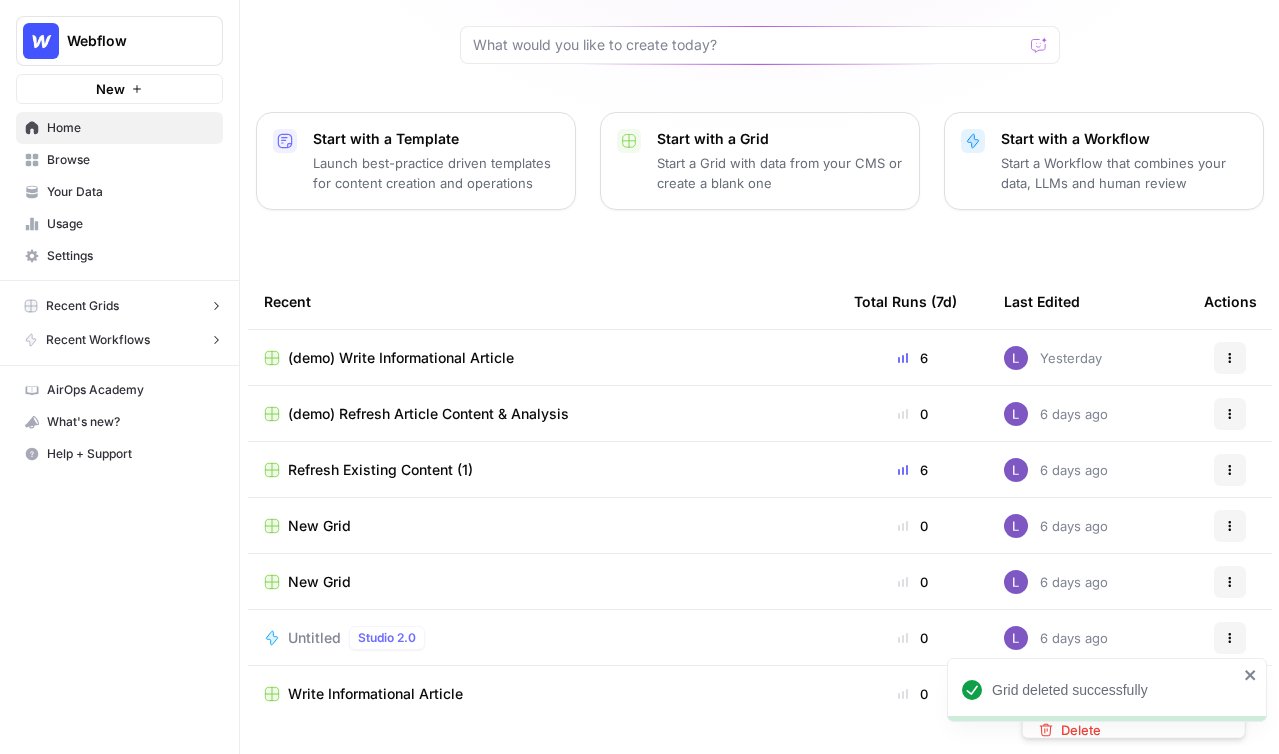 click on "Grid deleted successfully" at bounding box center (1103, 734) 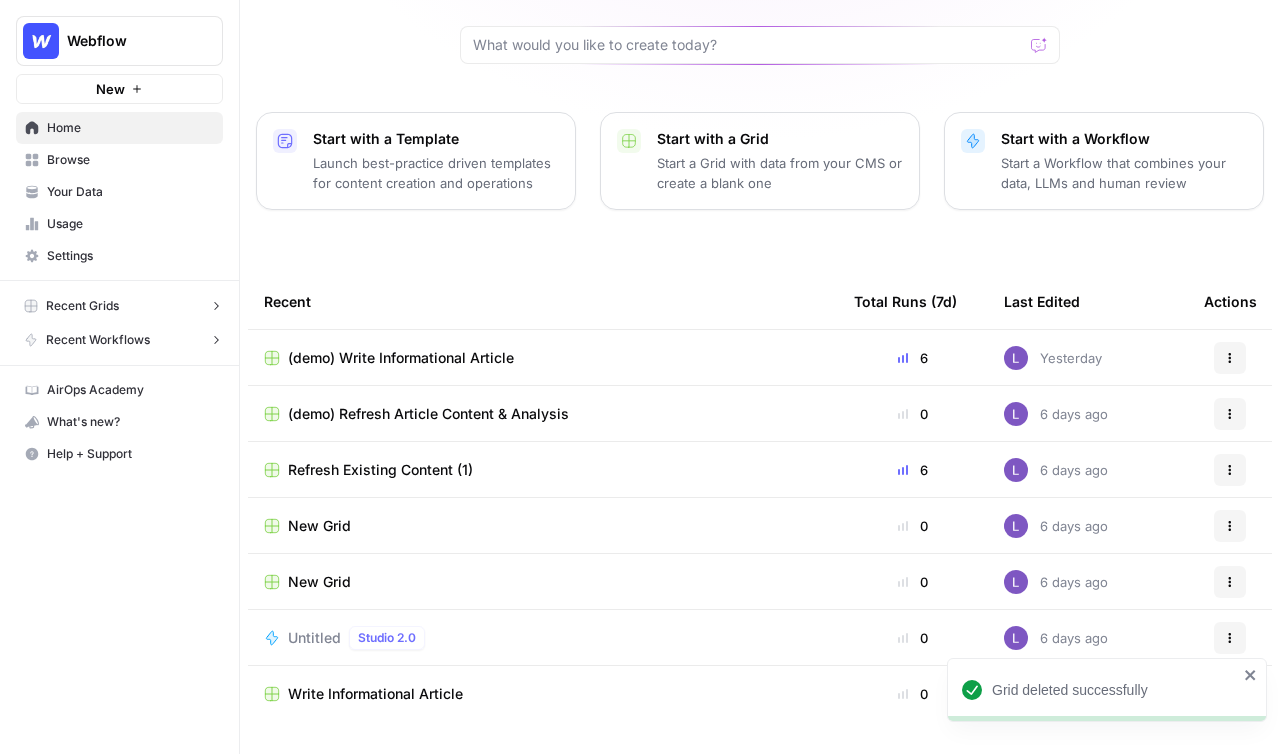 click on "Actions" at bounding box center [1230, 638] 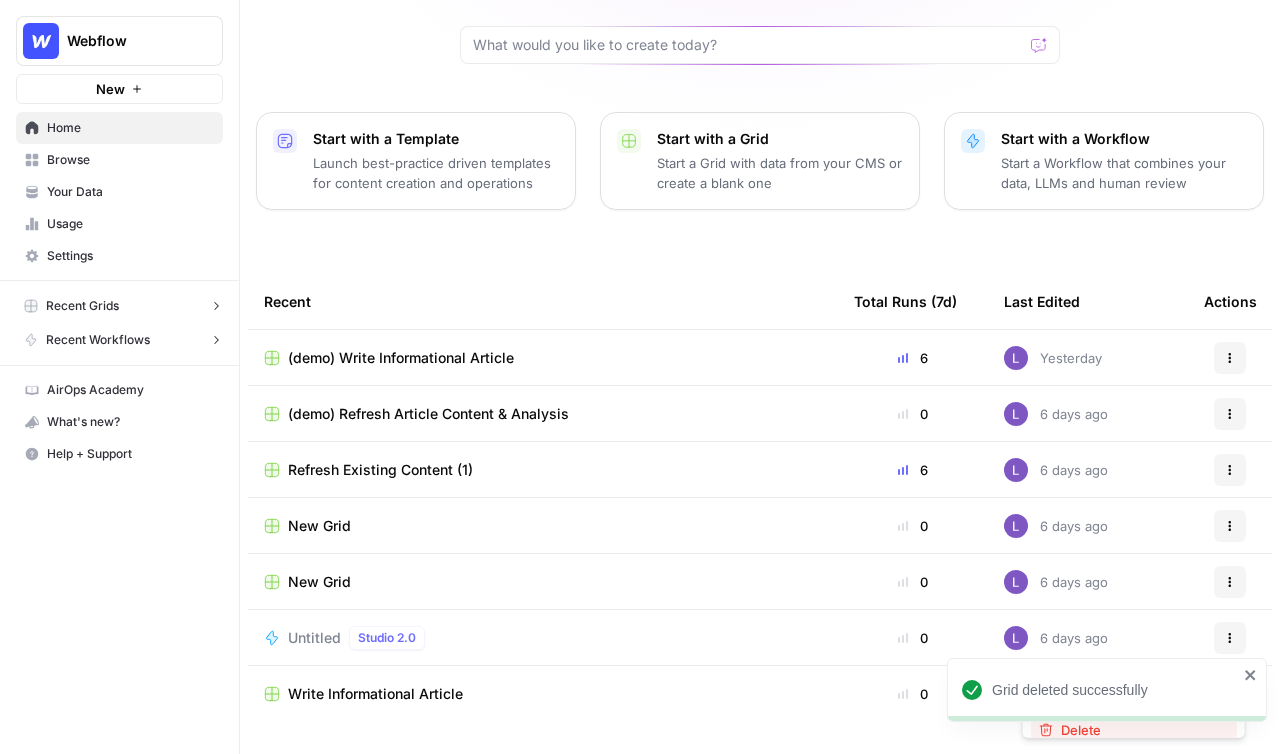 click on "Delete" at bounding box center [1141, 730] 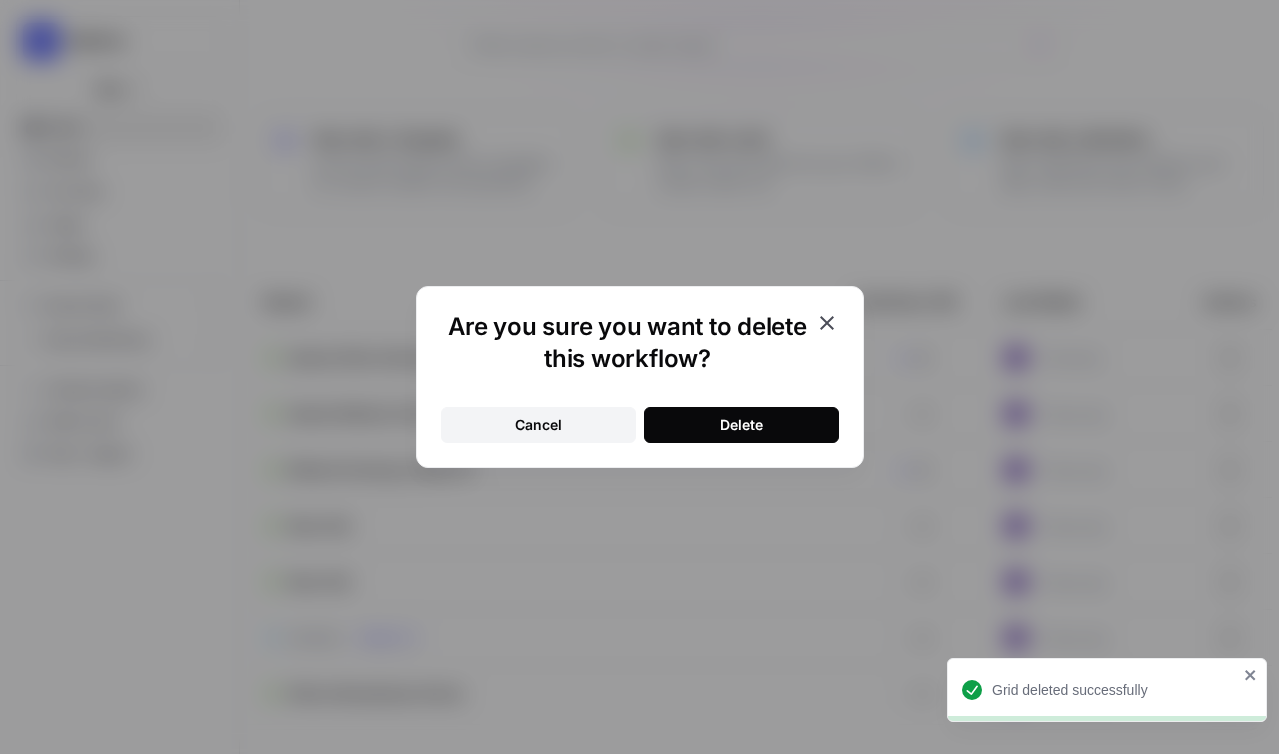 click on "Delete" at bounding box center (741, 425) 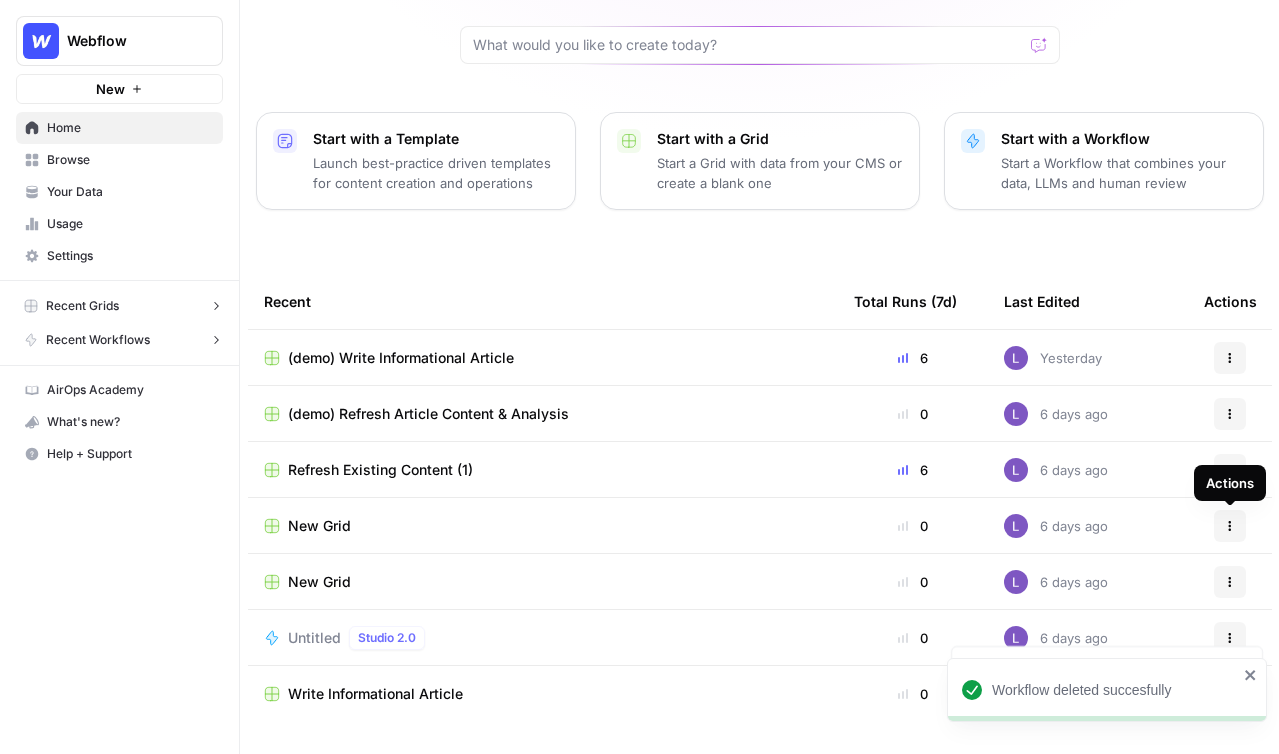 click on "Actions" at bounding box center (1230, 526) 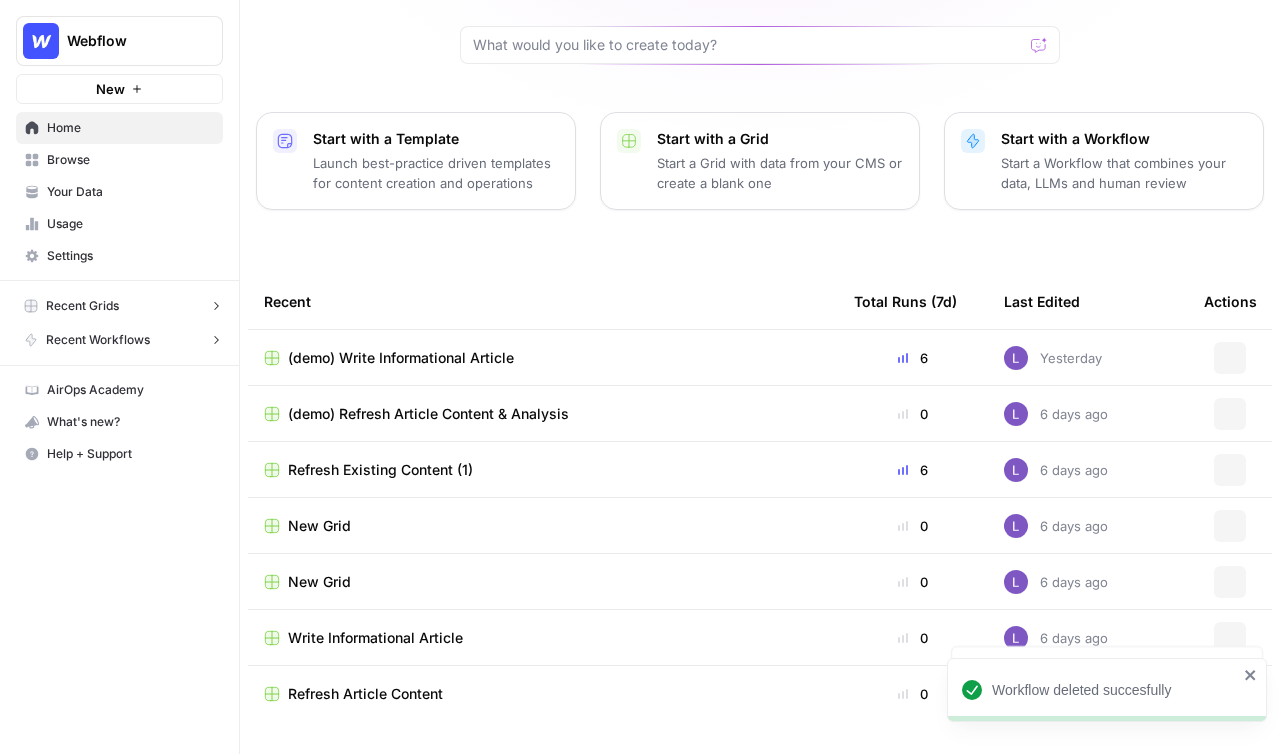 click on "6 days ago" at bounding box center [1088, 581] 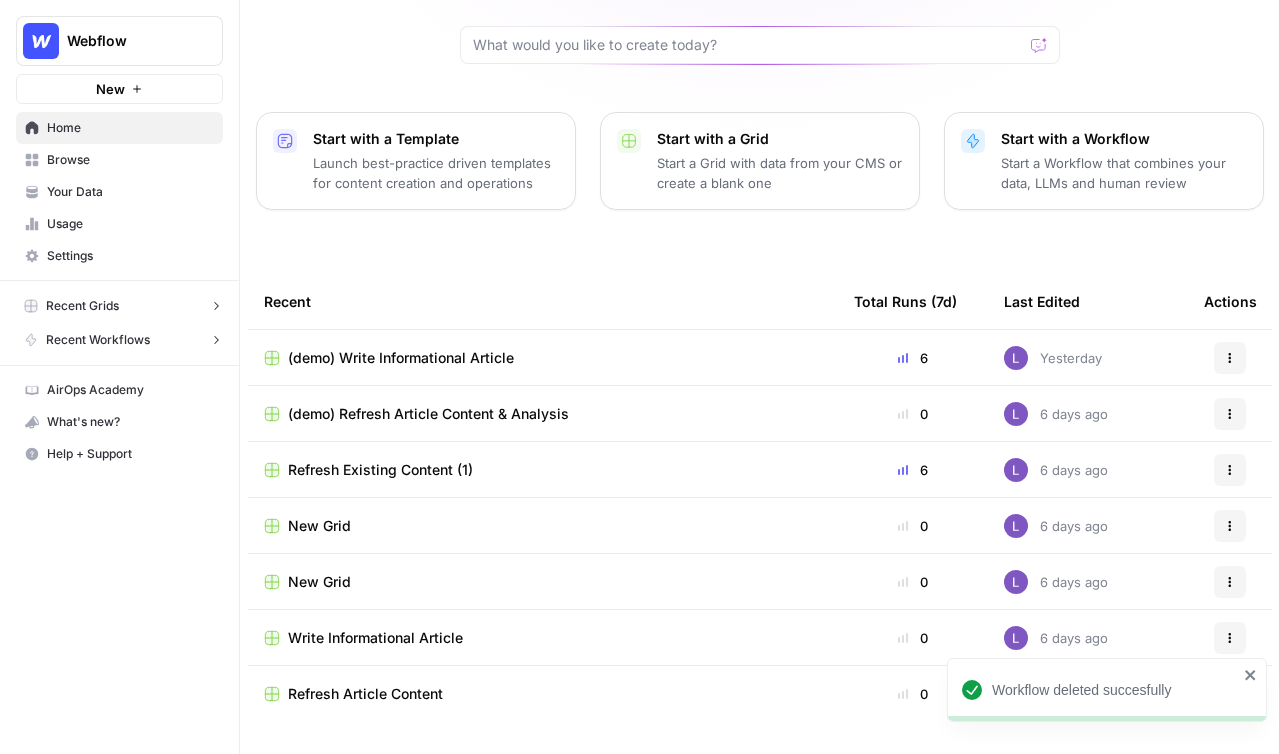 click on "Actions" at bounding box center (1230, 582) 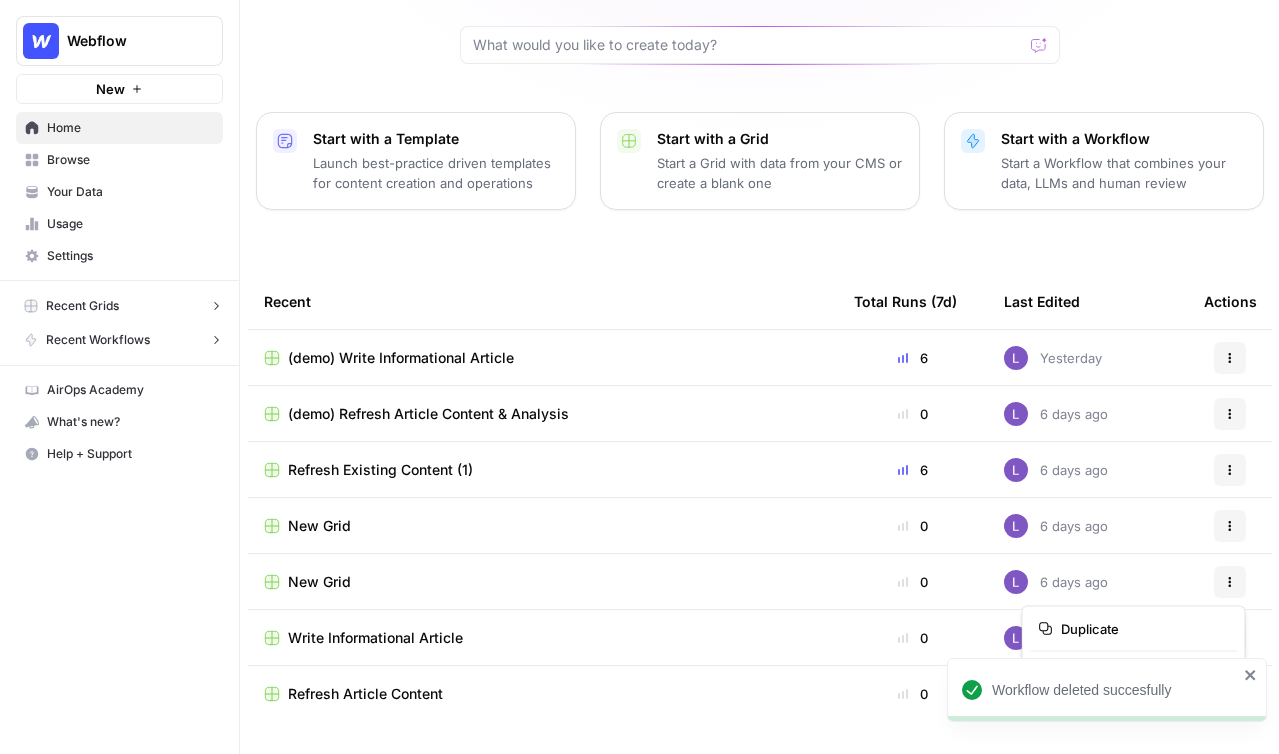 click on "Actions" at bounding box center [1230, 526] 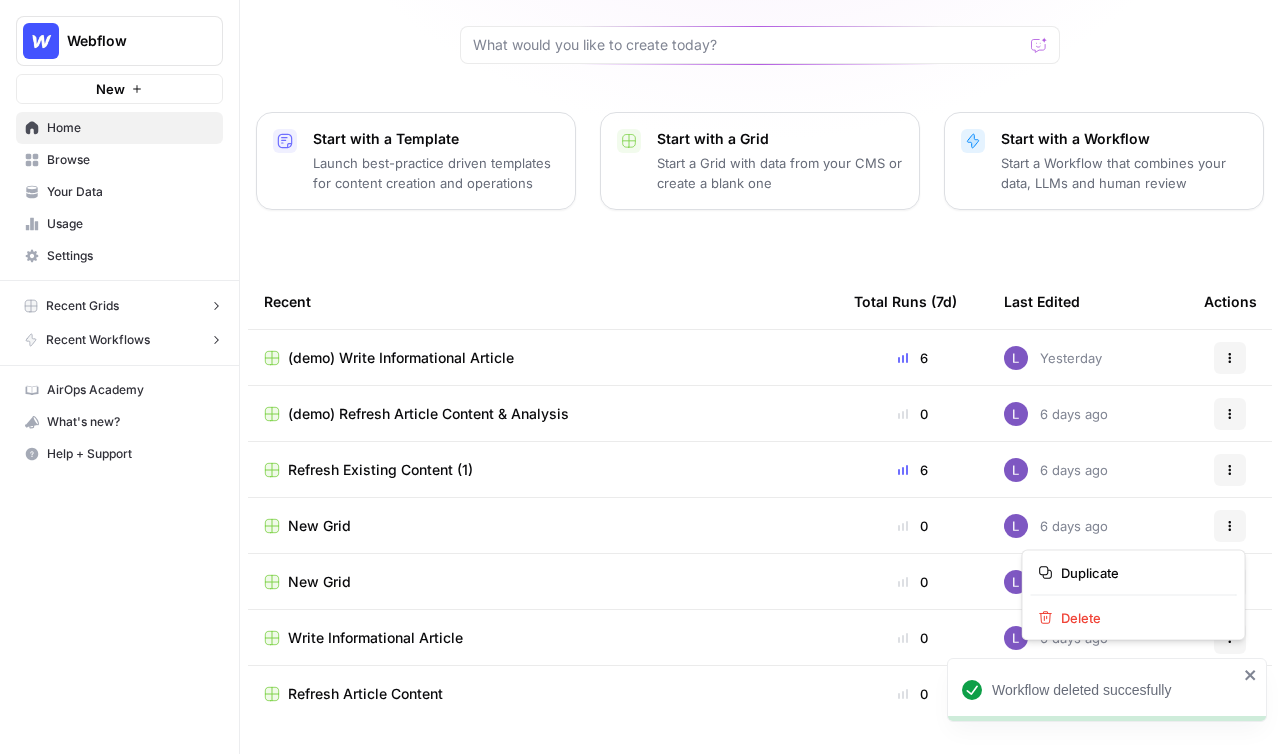 click 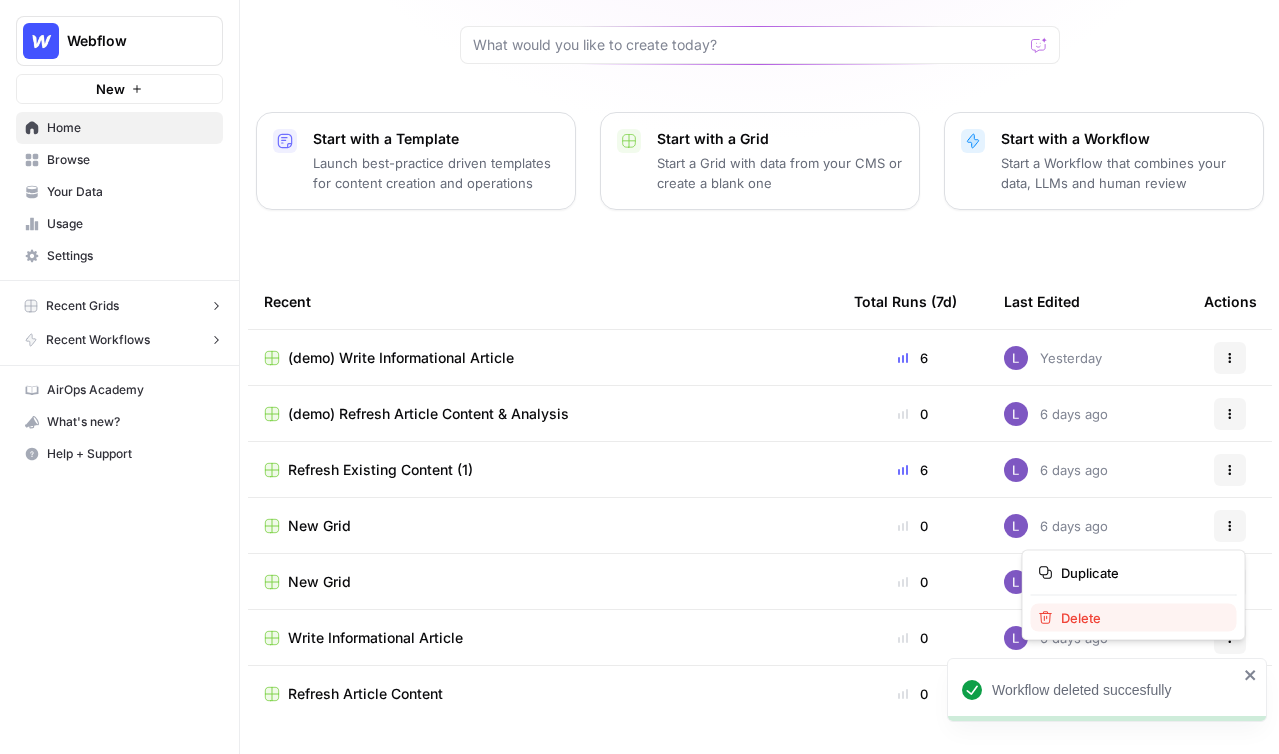click on "Delete" at bounding box center (1141, 618) 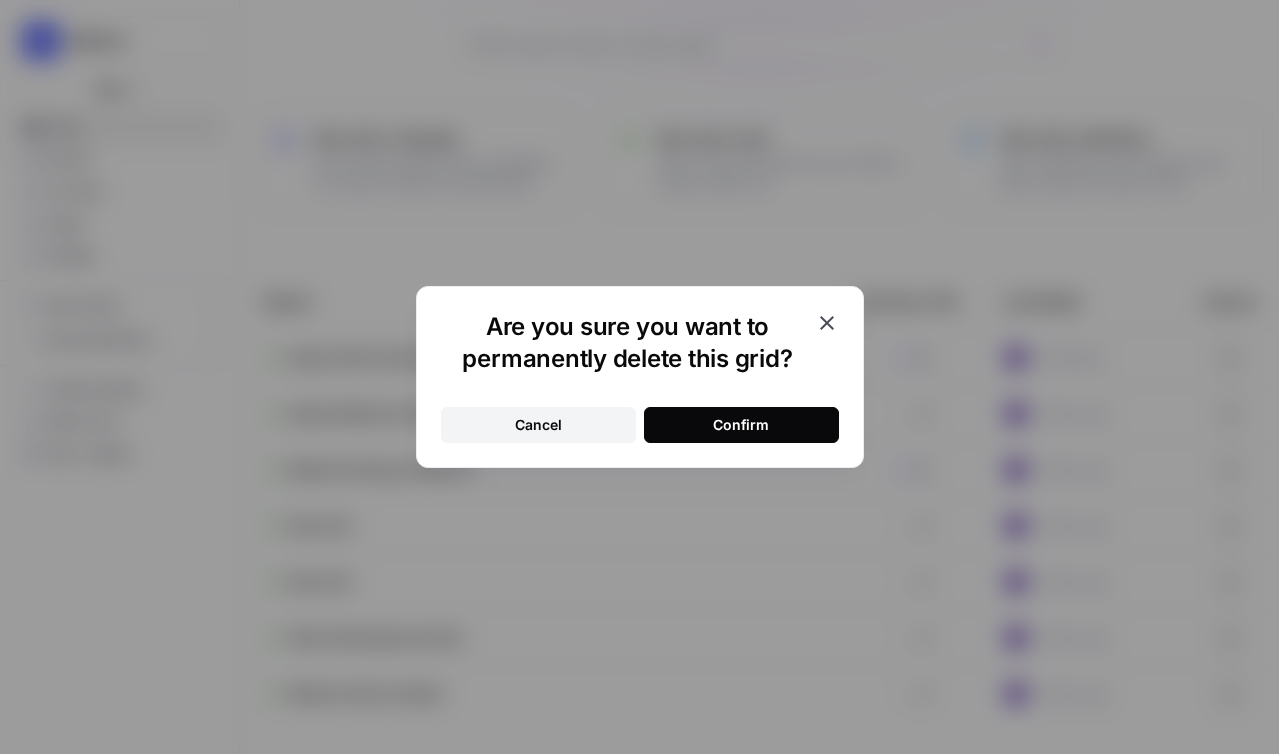 click on "Confirm" at bounding box center [741, 425] 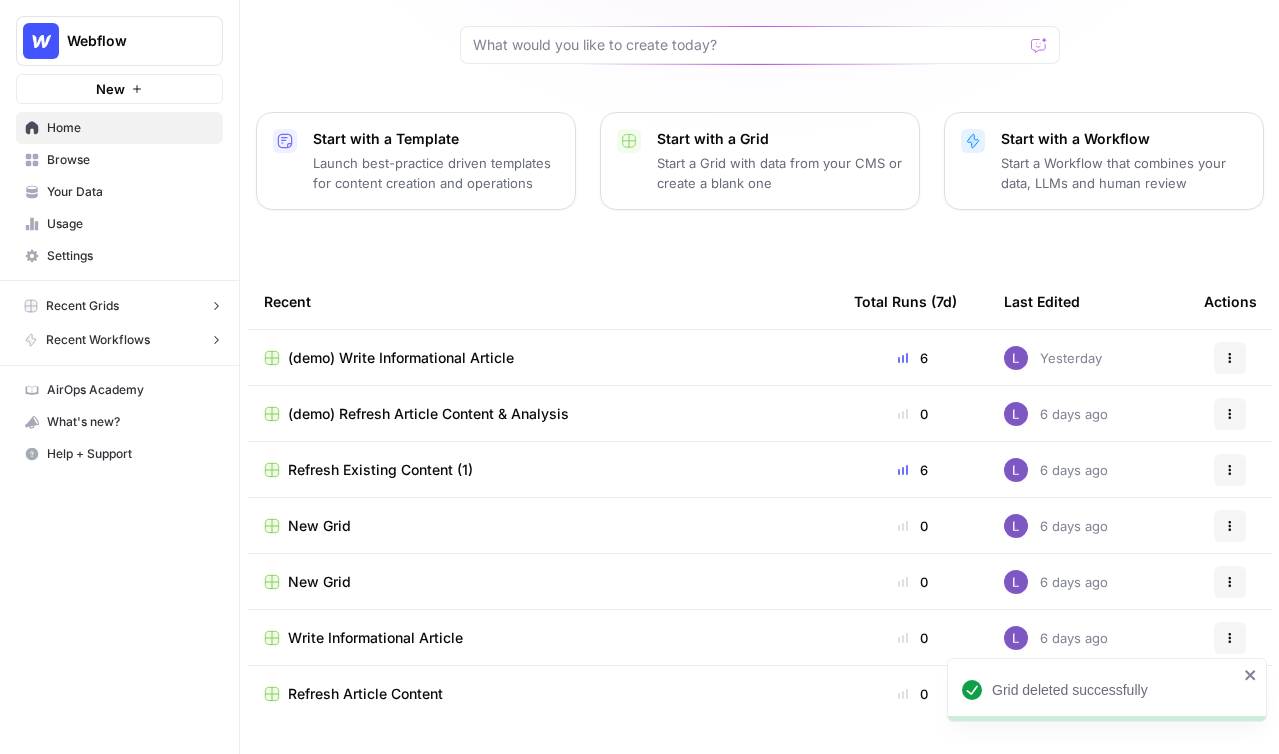 click 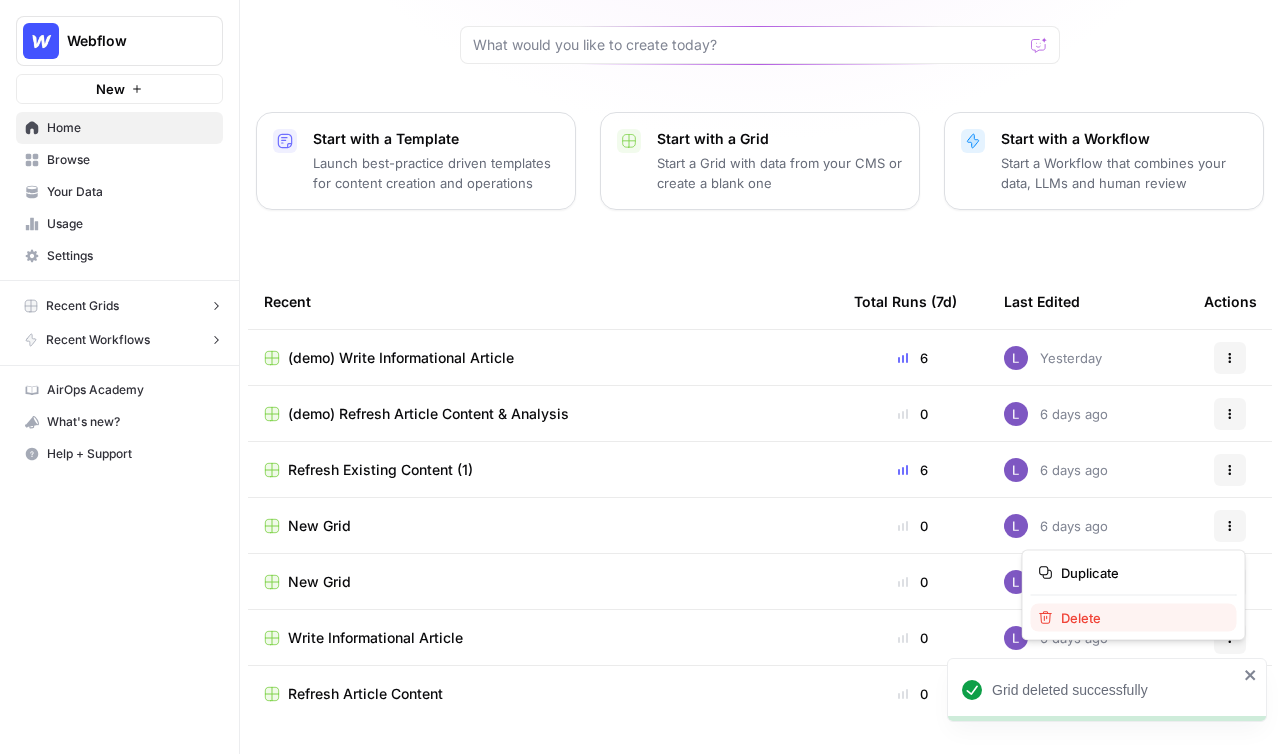 click on "Delete" at bounding box center [1141, 618] 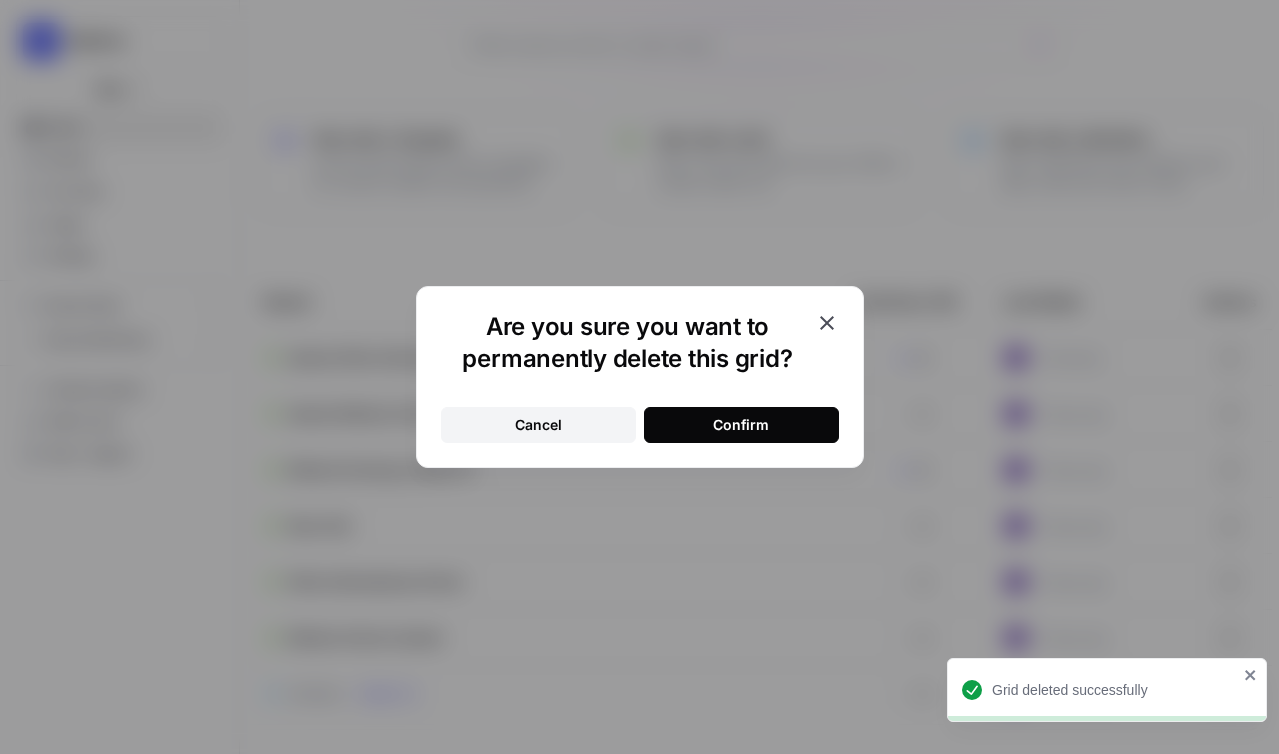 click on "Confirm" at bounding box center (741, 425) 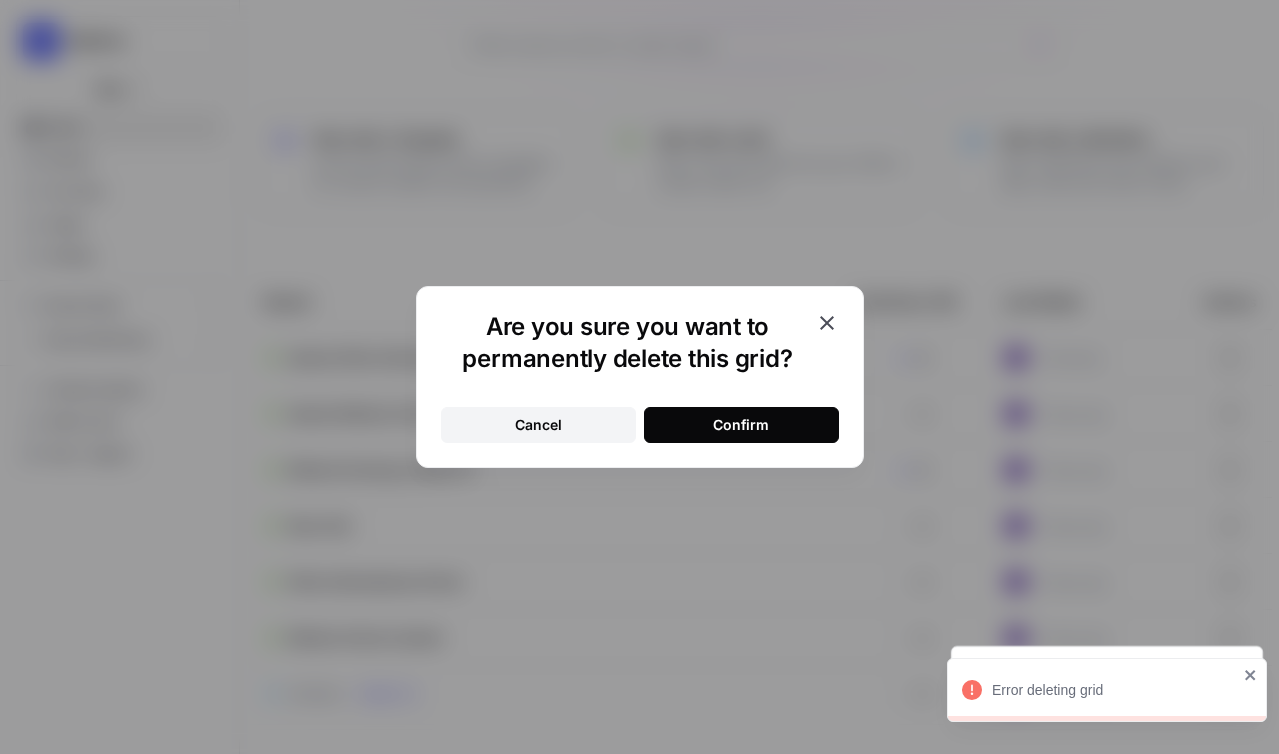 click 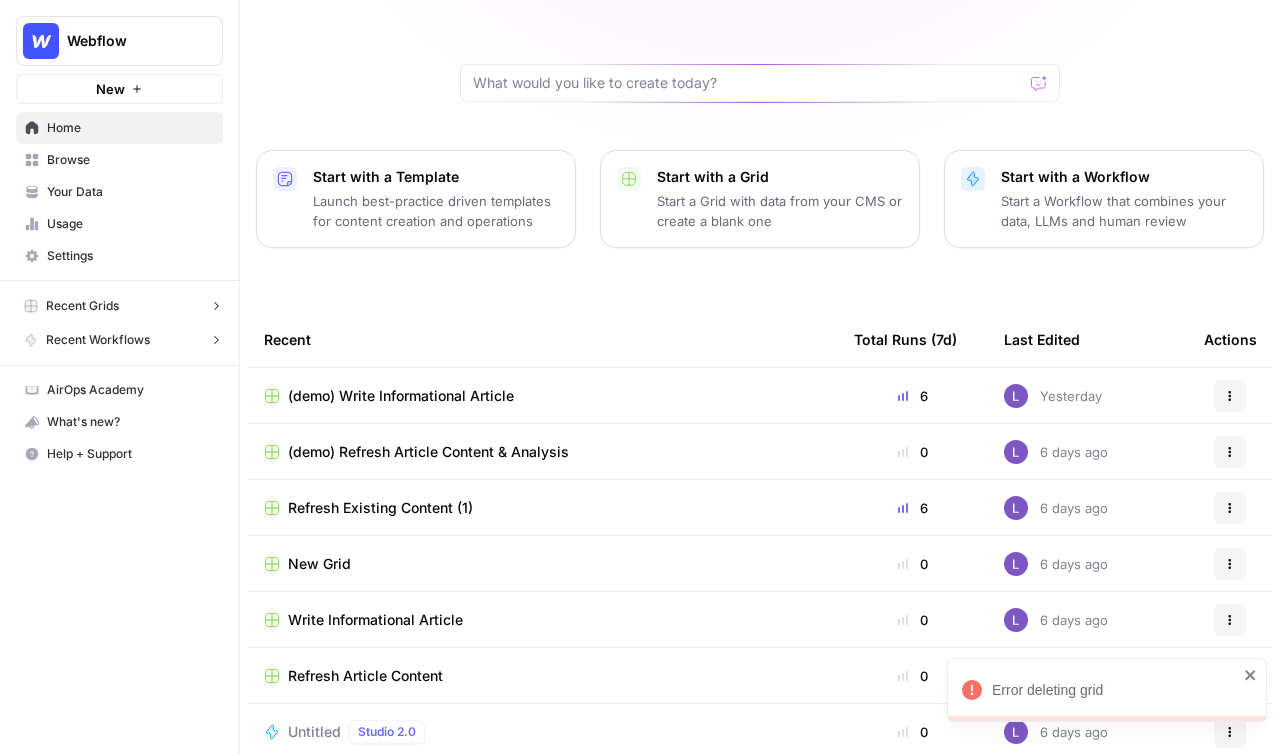 scroll, scrollTop: 166, scrollLeft: 0, axis: vertical 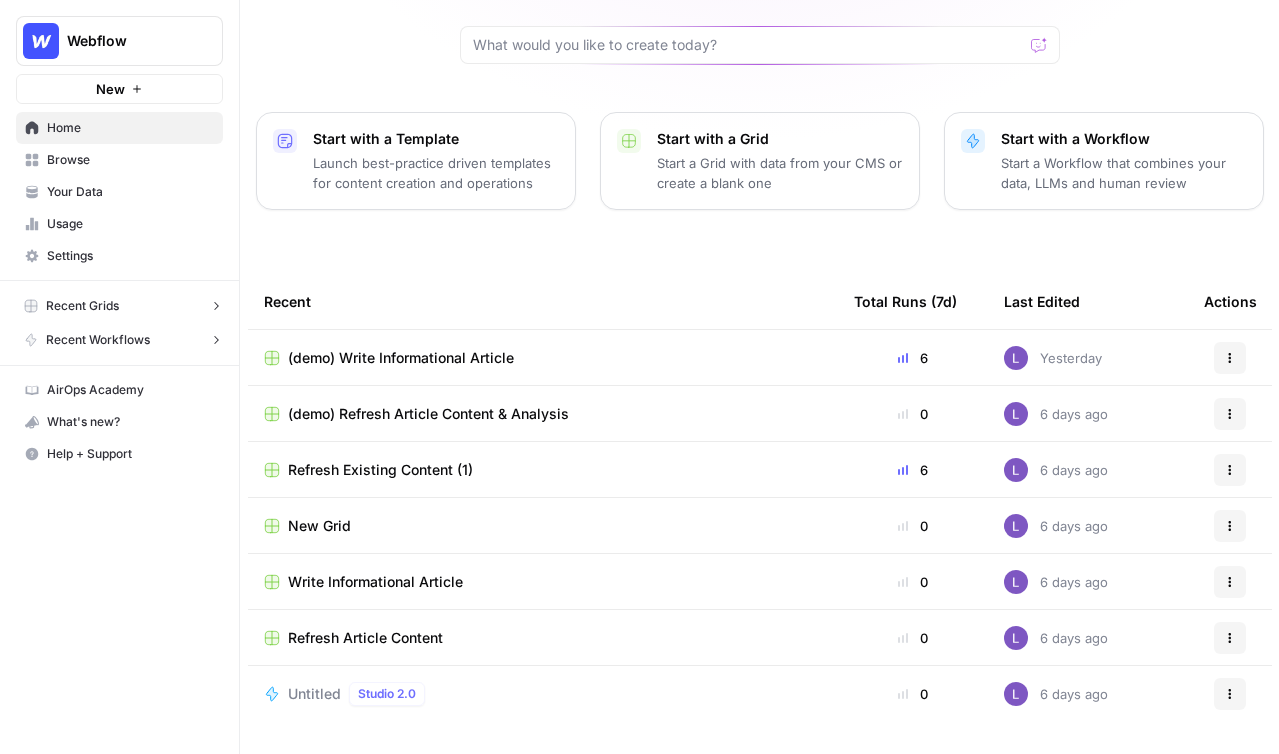 click on "Actions" at bounding box center [1230, 694] 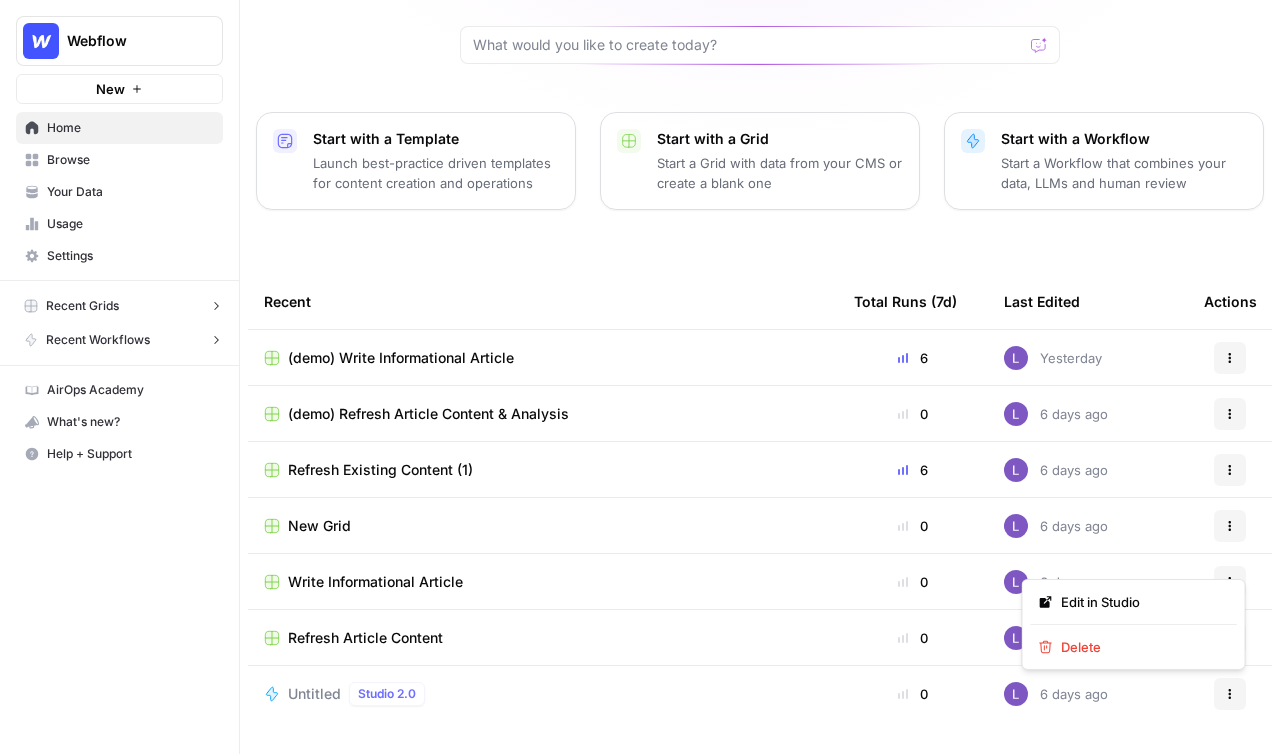 click on "Actions" at bounding box center (1230, 694) 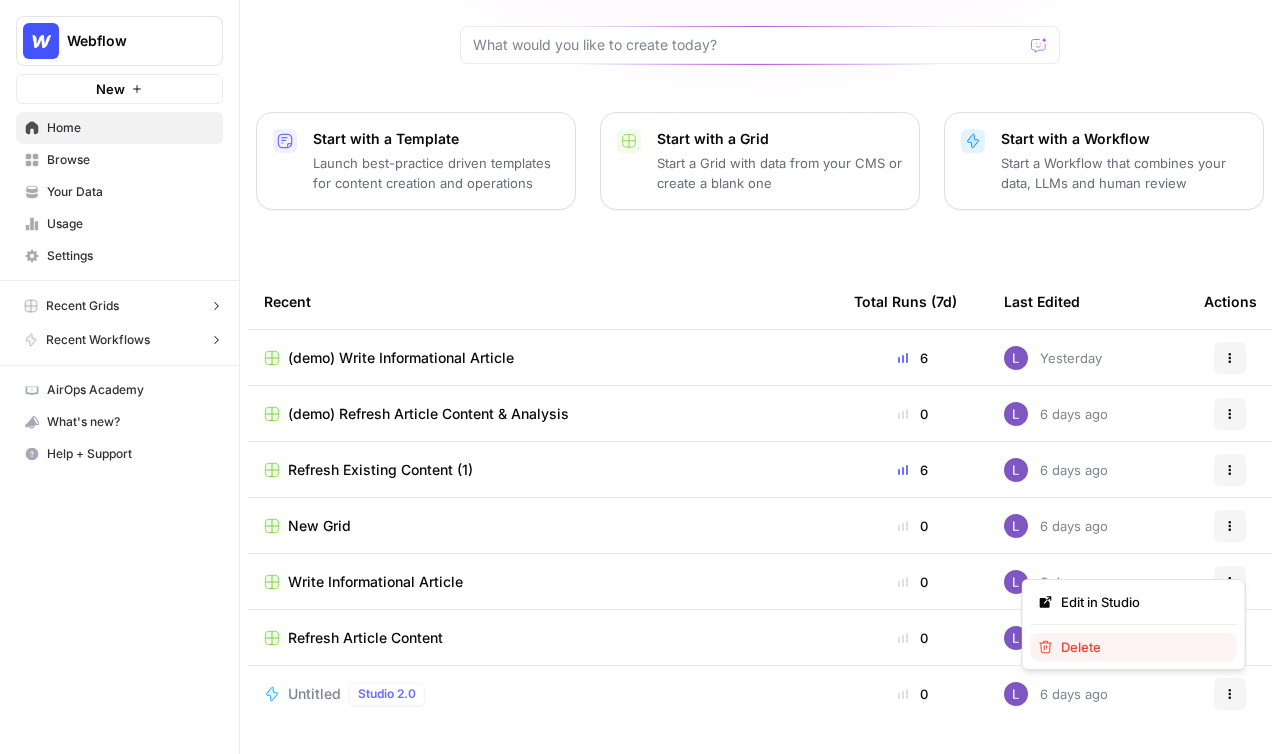 click on "Delete" at bounding box center (1141, 647) 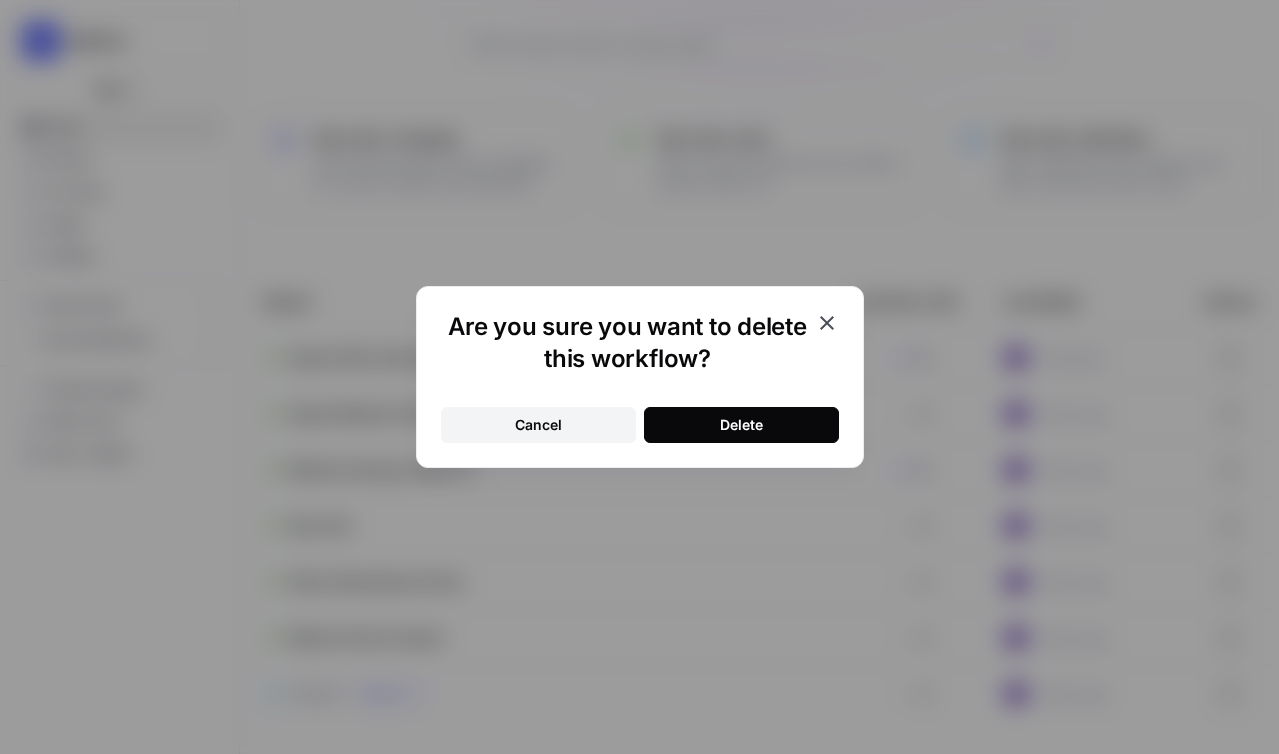 click on "Delete" at bounding box center [741, 425] 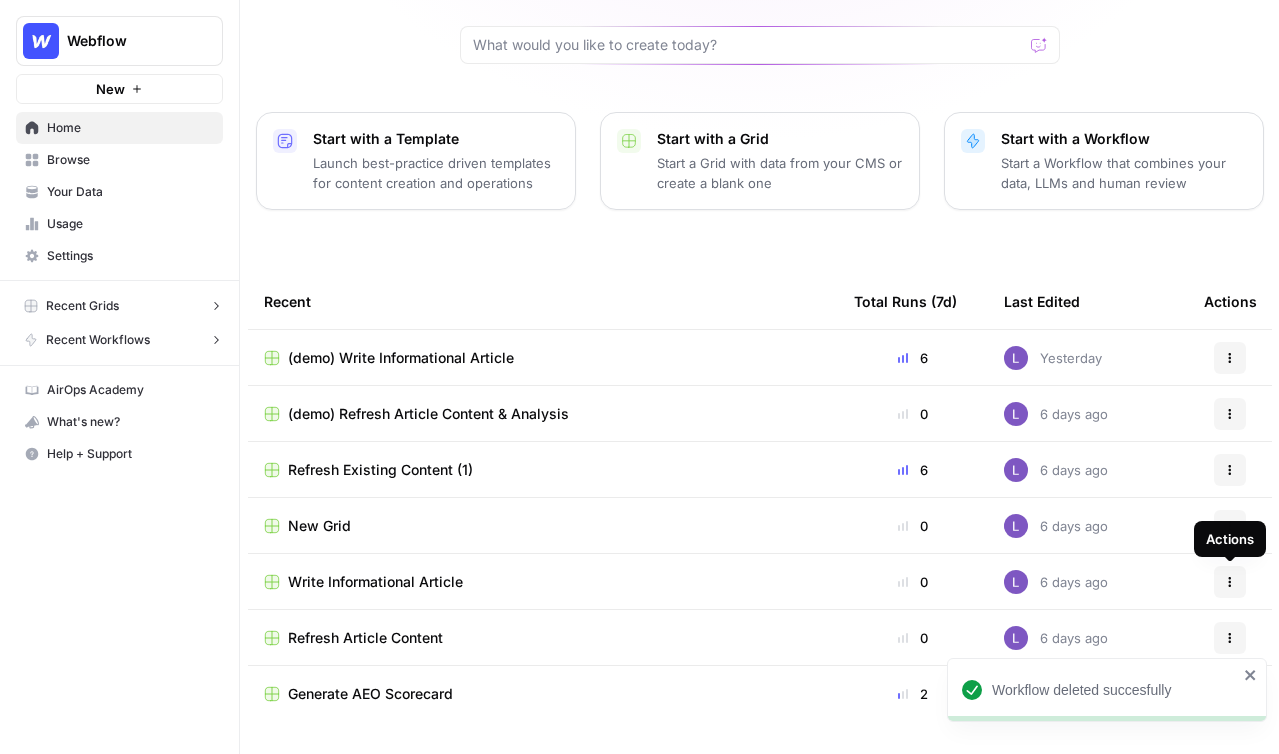 click on "Write Informational Article" at bounding box center [543, 581] 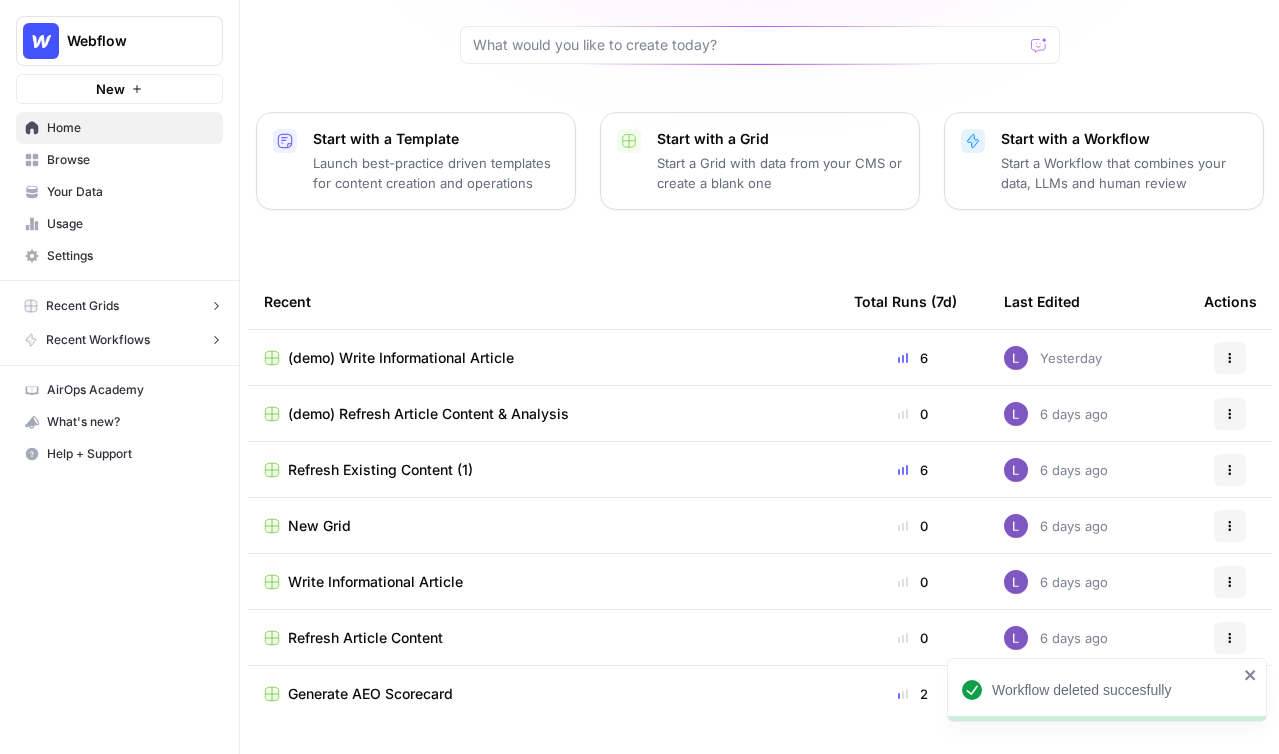 click on "Write Informational Article" at bounding box center [543, 581] 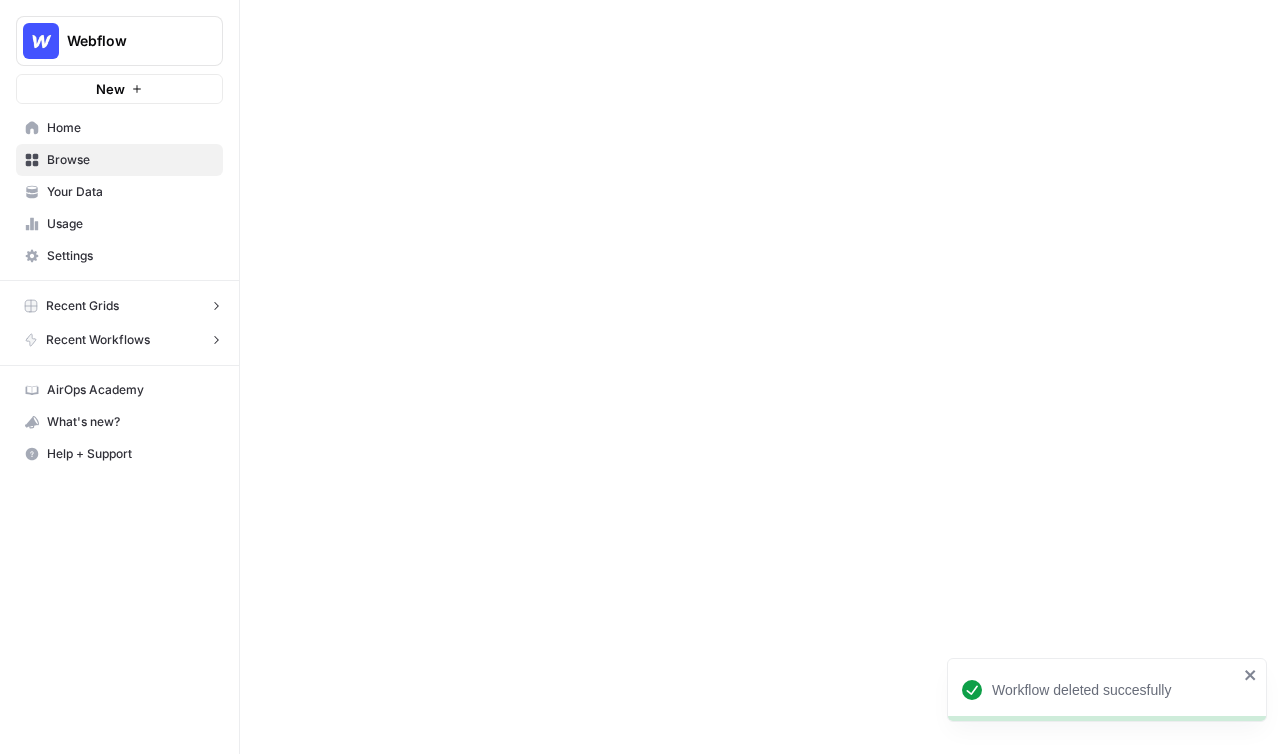 scroll, scrollTop: 0, scrollLeft: 0, axis: both 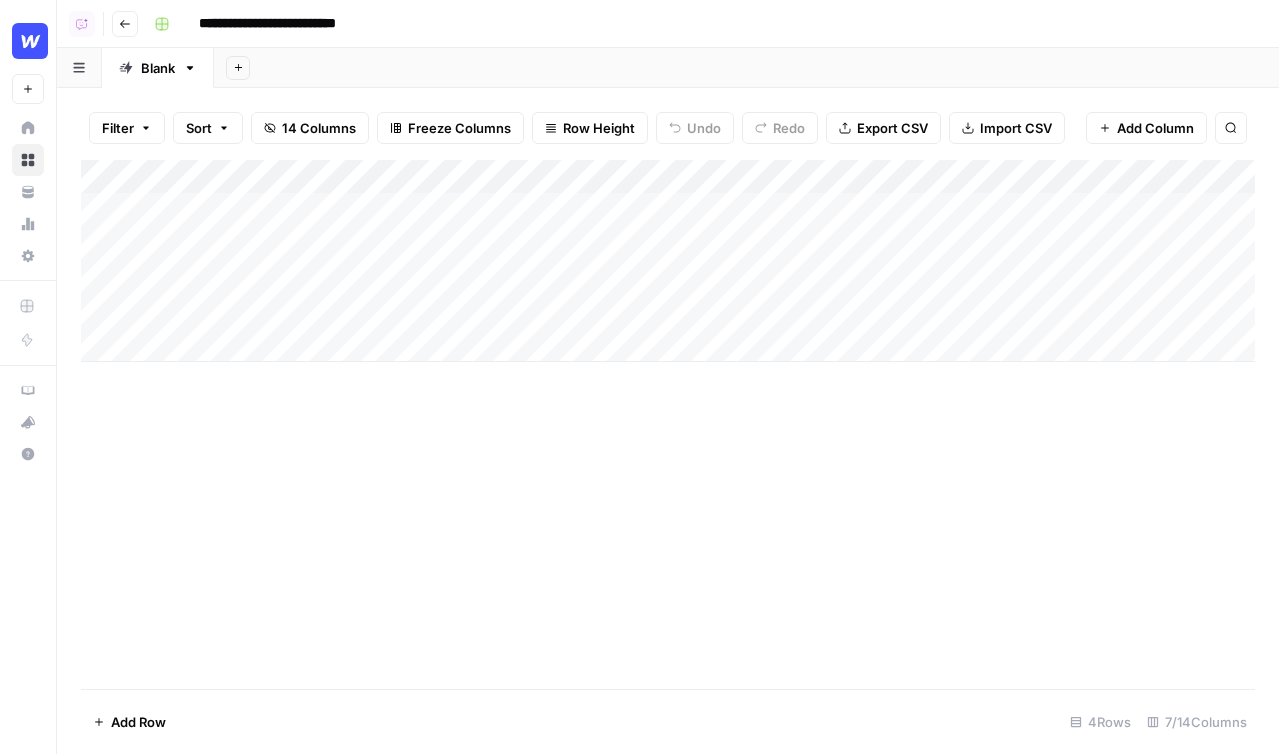 click on "Go back" at bounding box center [125, 24] 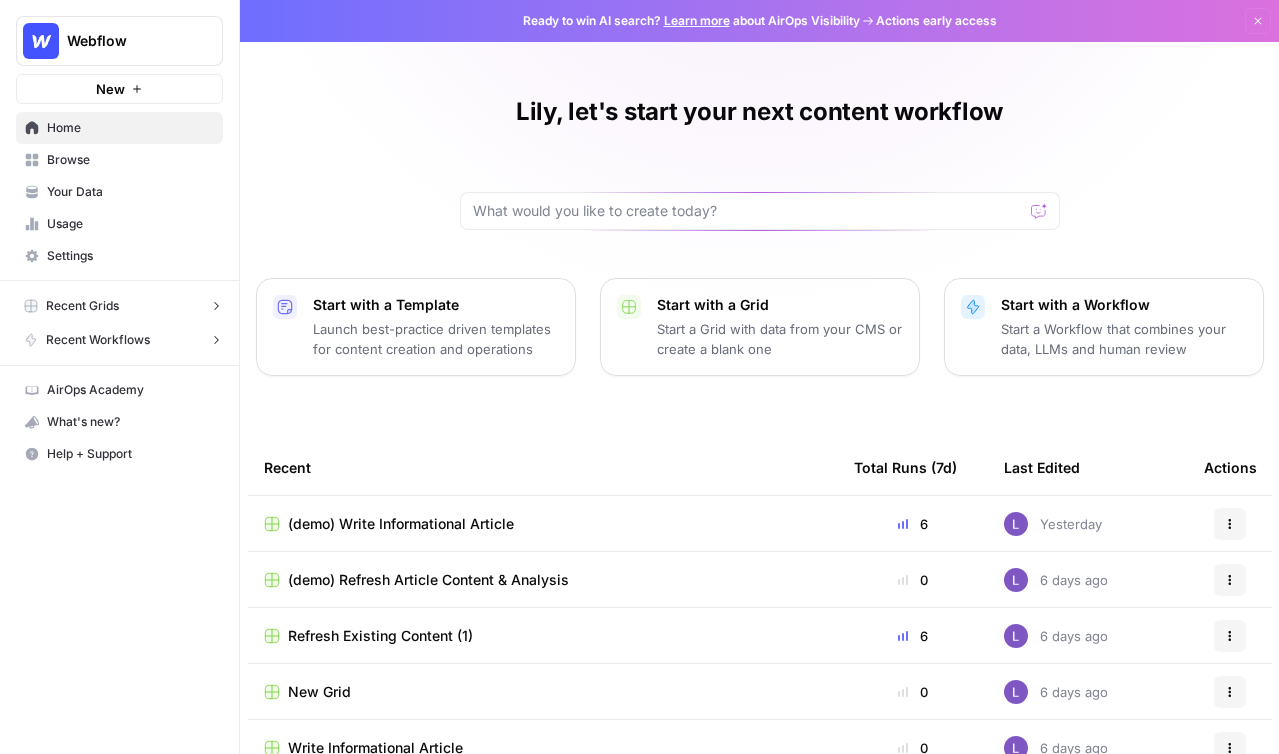 scroll, scrollTop: 166, scrollLeft: 0, axis: vertical 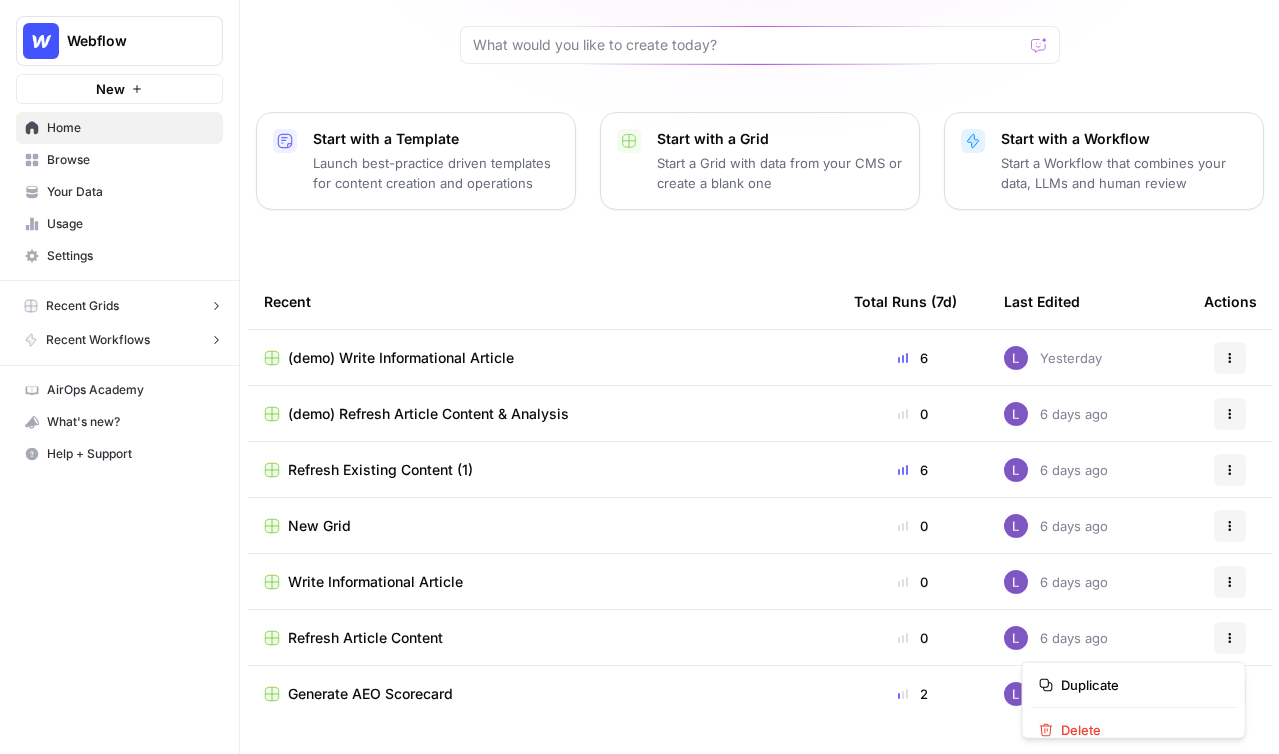 click 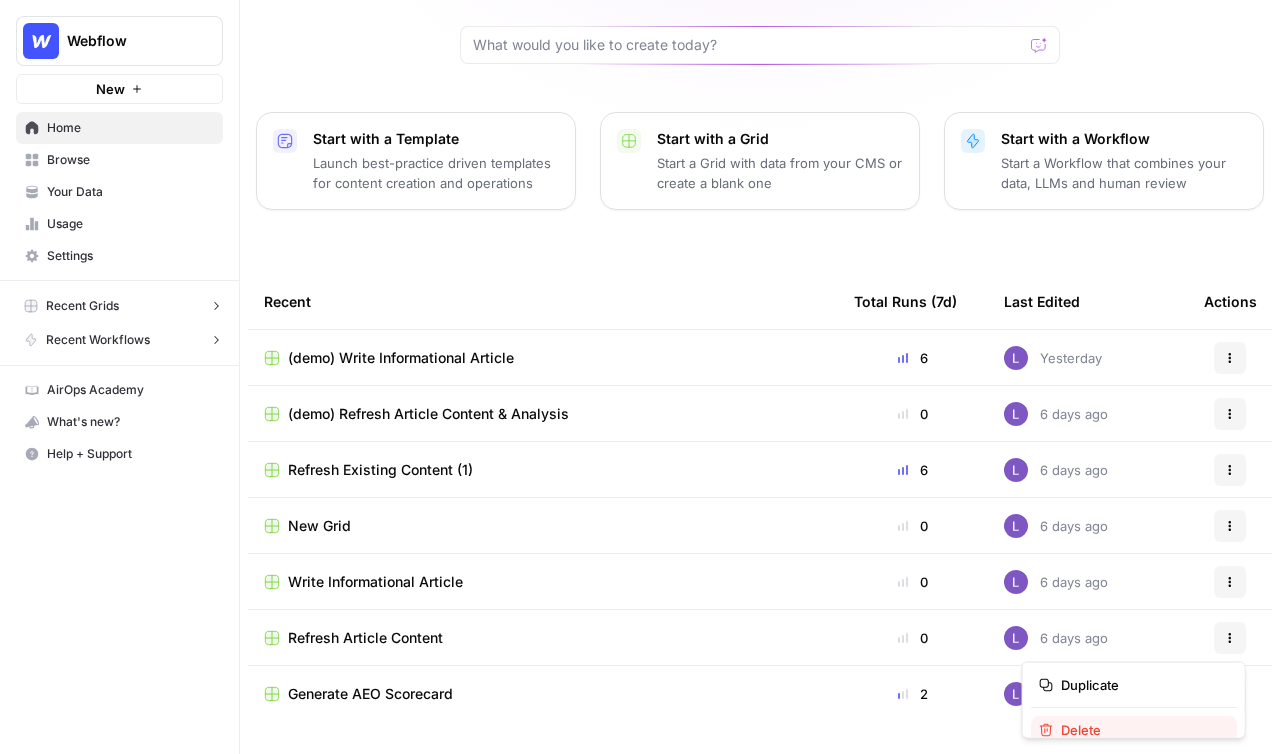 click 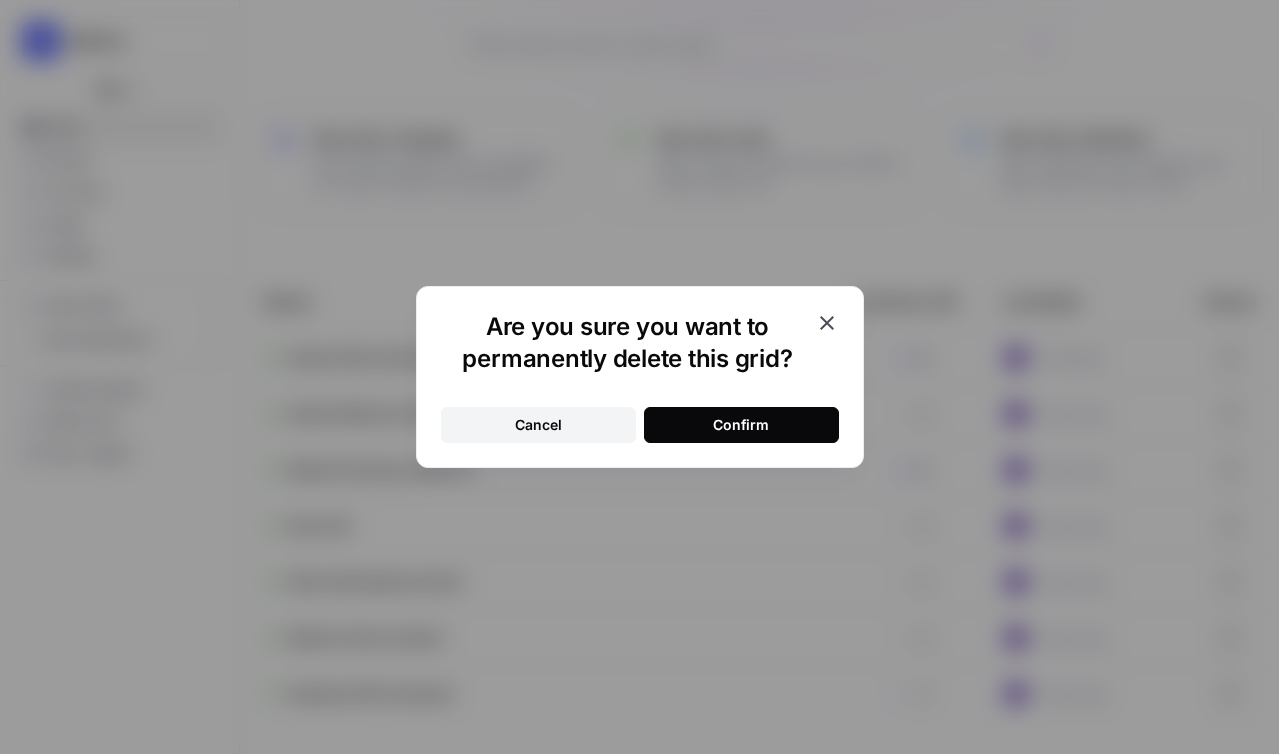 click on "Confirm" at bounding box center (741, 425) 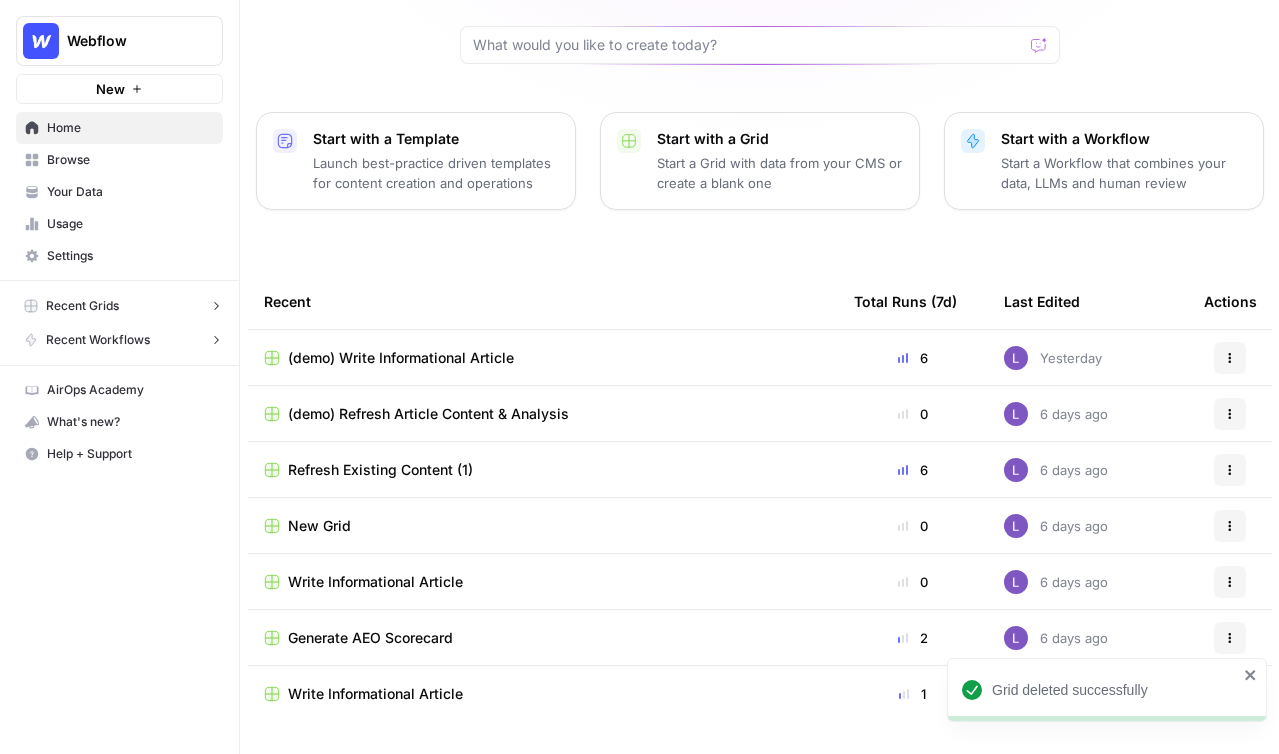 click 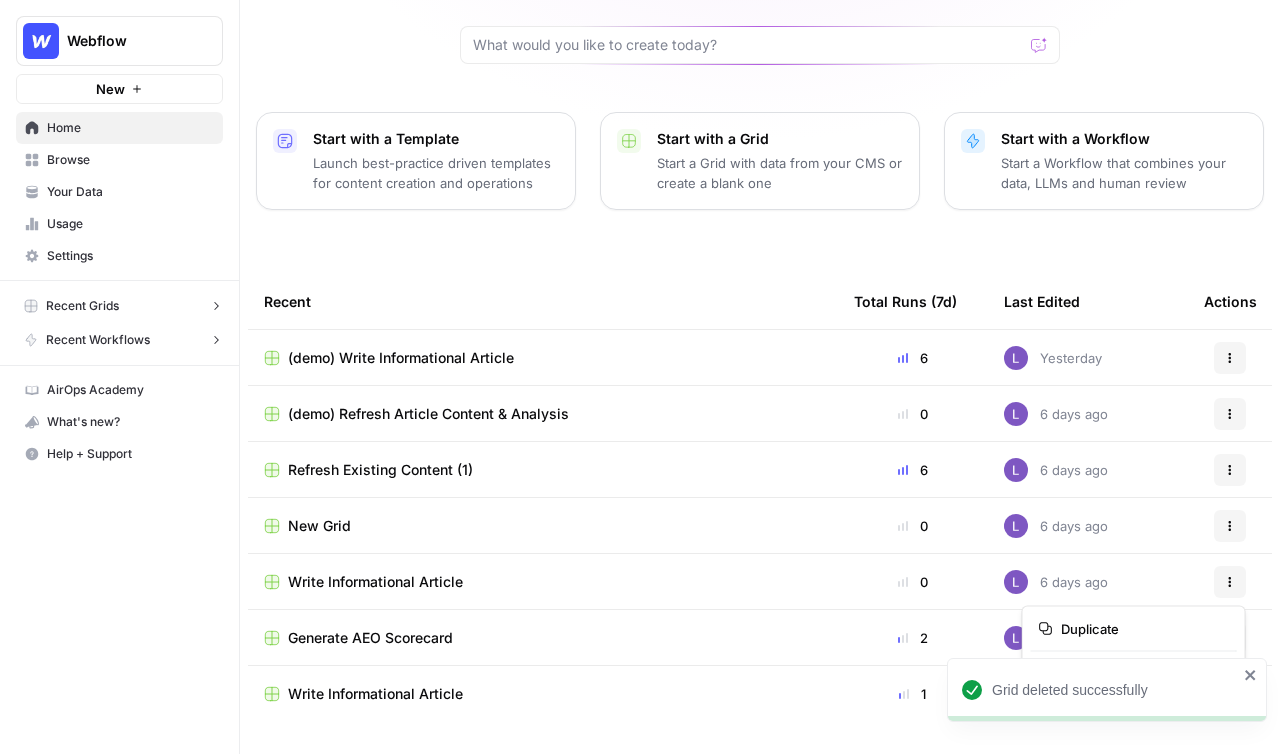 click on "Grid deleted successfully" at bounding box center (1107, 690) 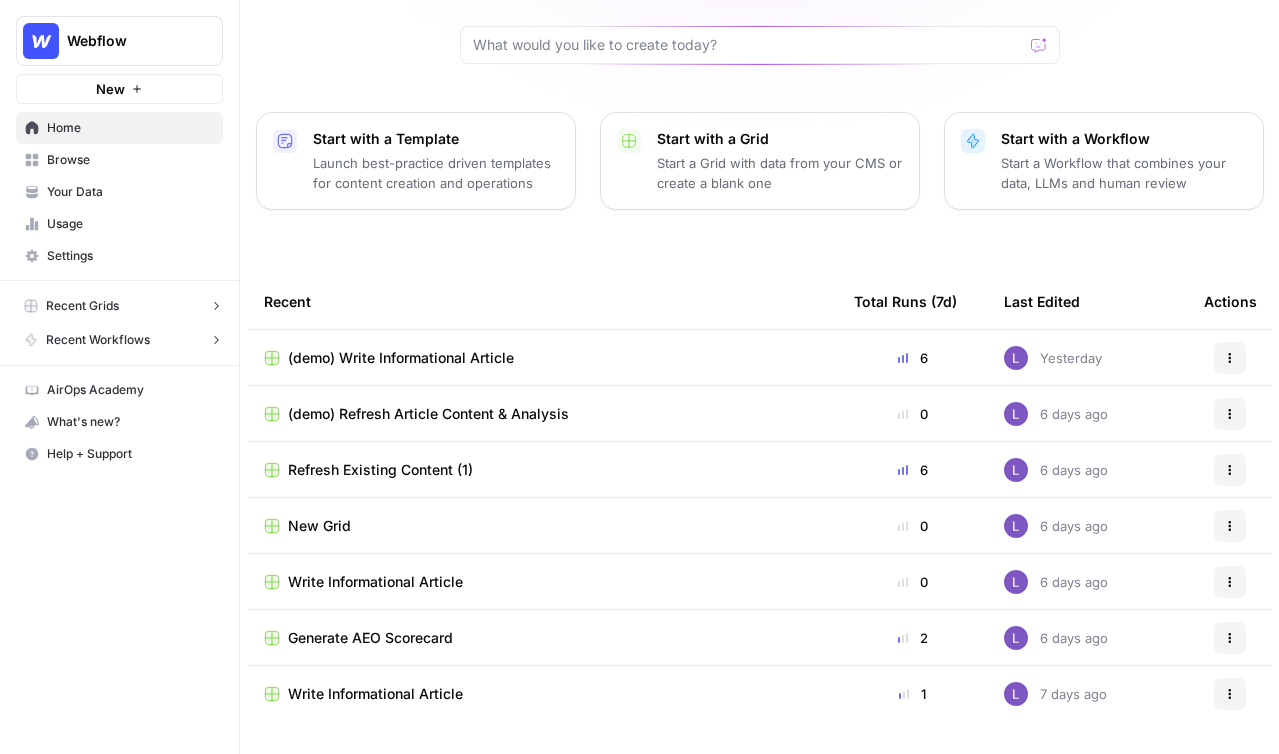 click 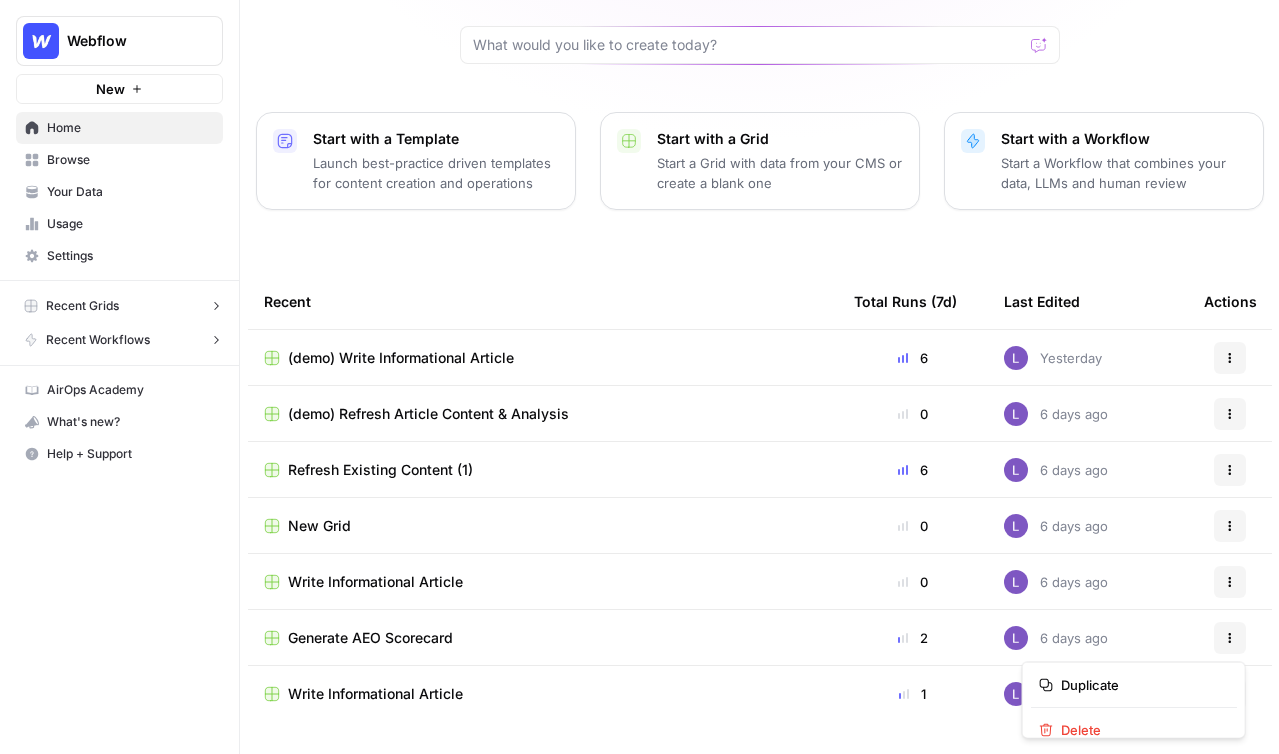 click on "Actions" at bounding box center [1230, 581] 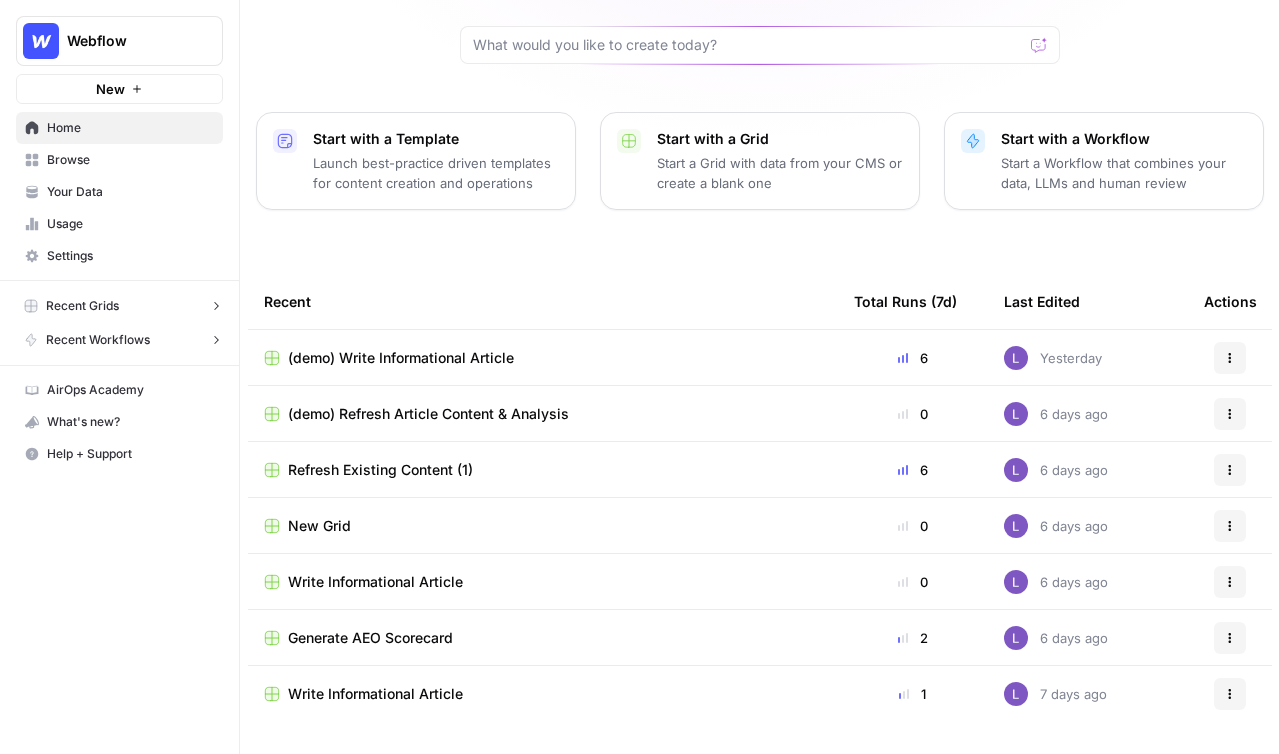 click on "Actions" at bounding box center [1230, 582] 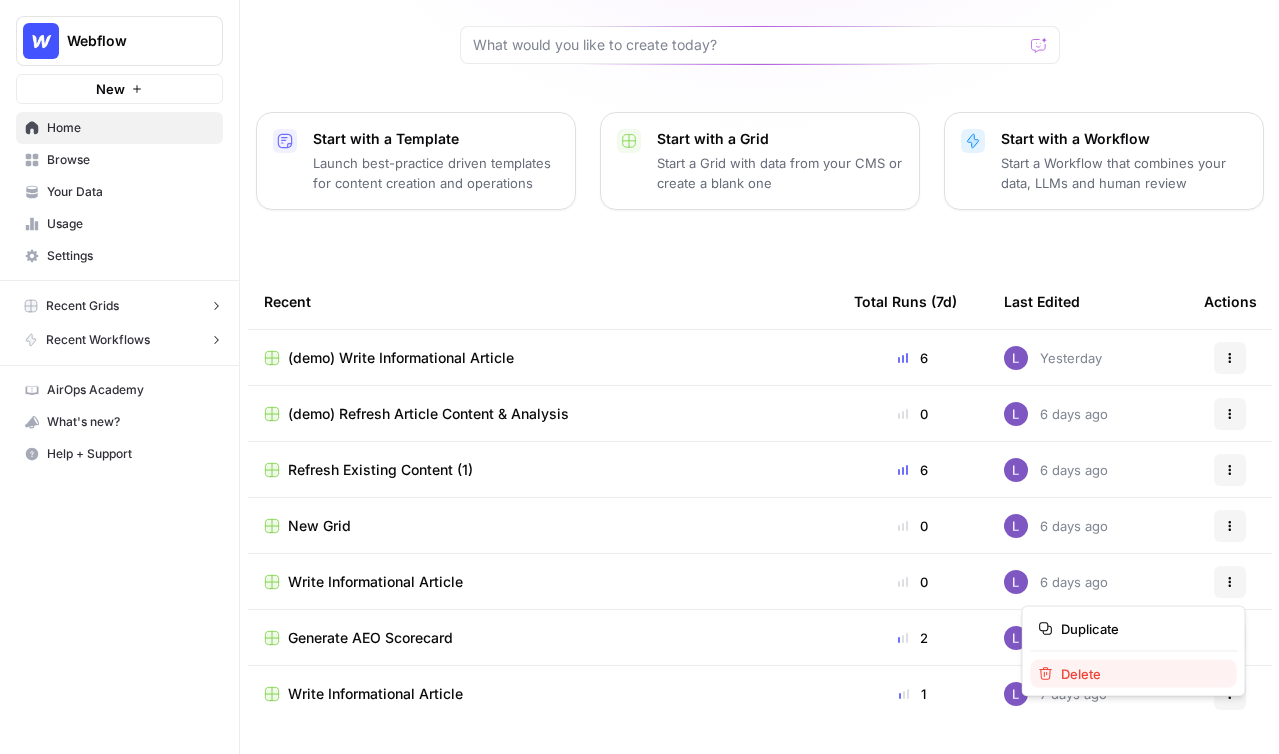 click on "Delete" at bounding box center (1141, 674) 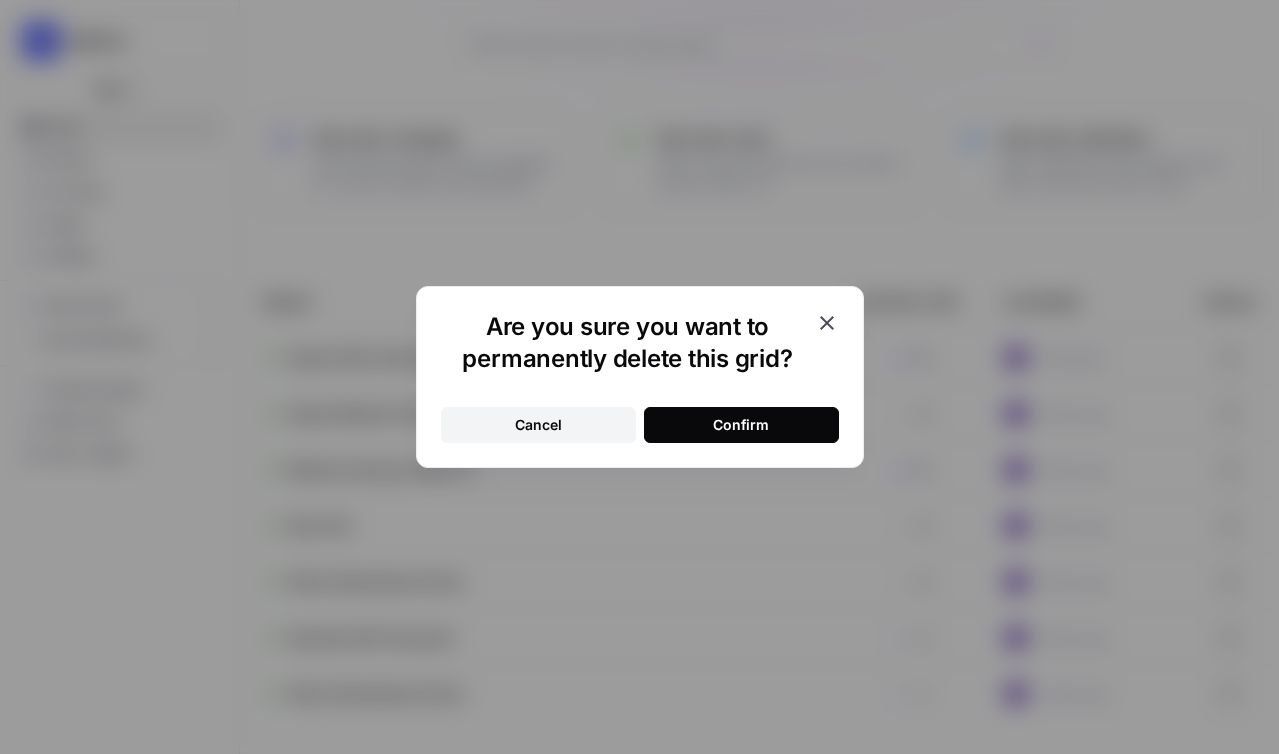 click on "Confirm" at bounding box center [741, 425] 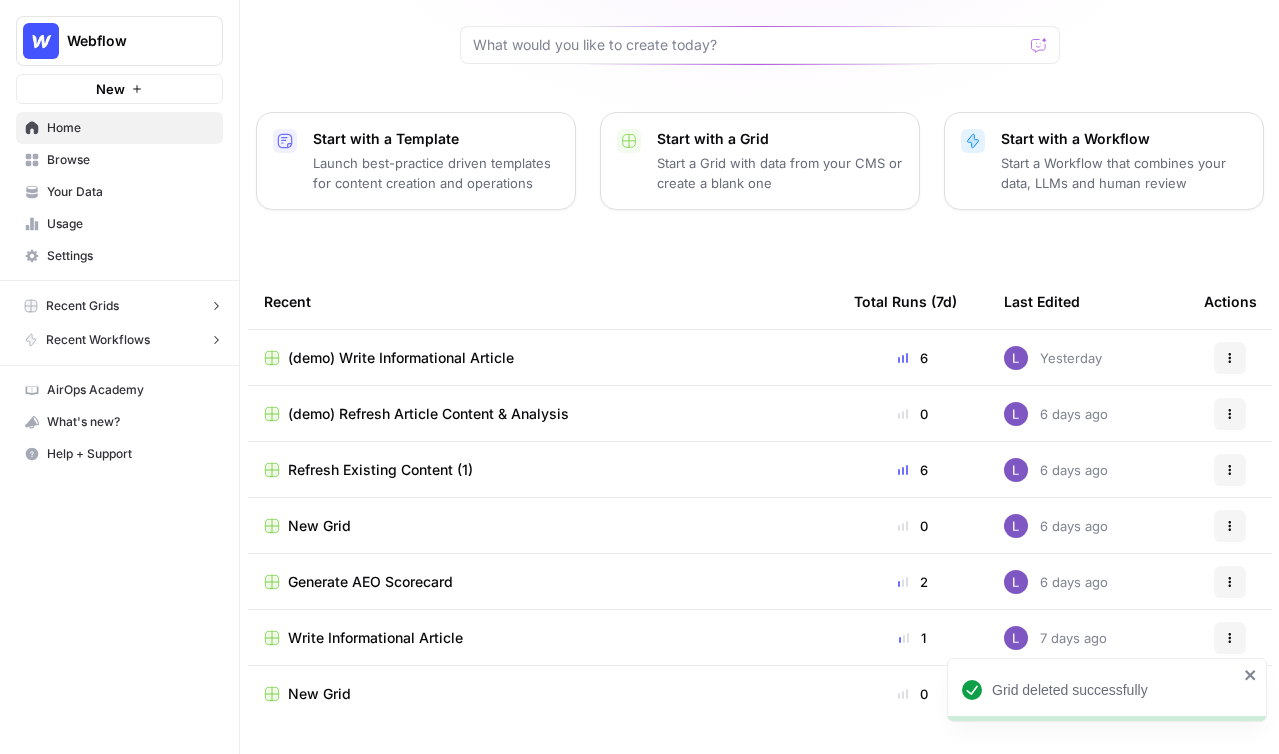 click on "Generate AEO Scorecard" at bounding box center [370, 582] 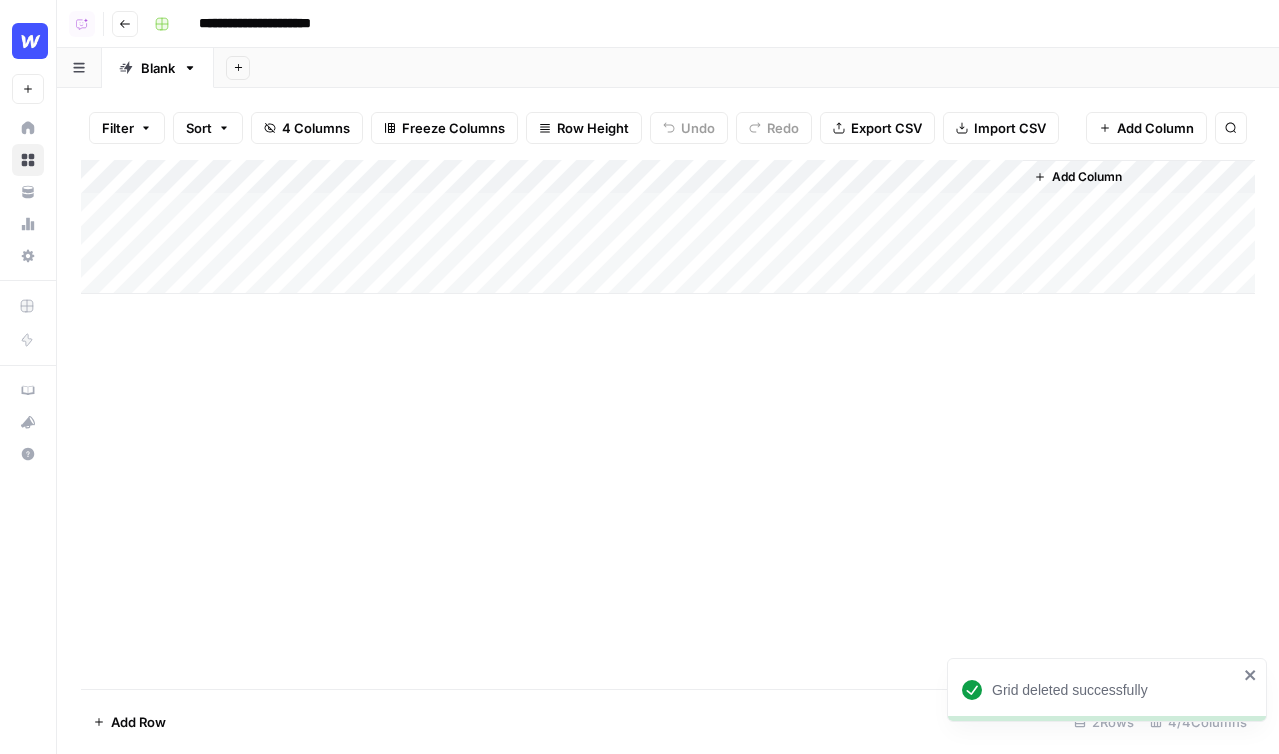 click on "**********" at bounding box center (283, 24) 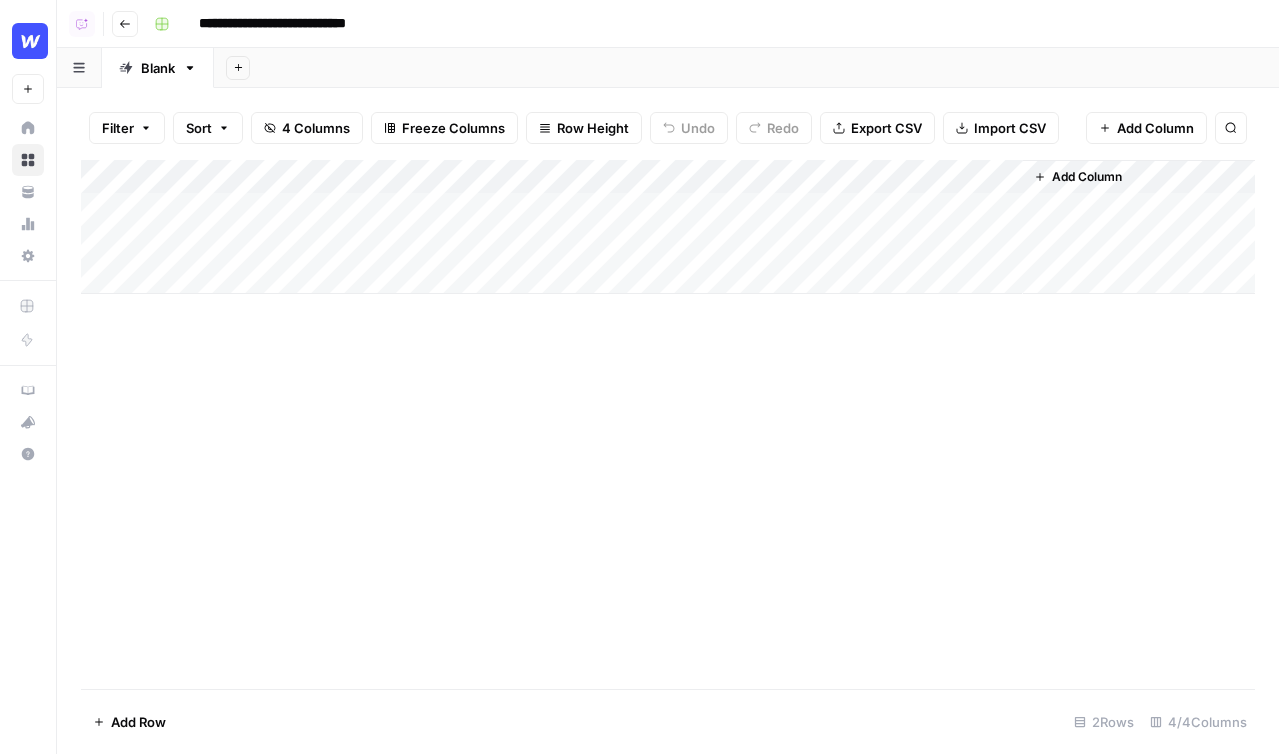 type on "**********" 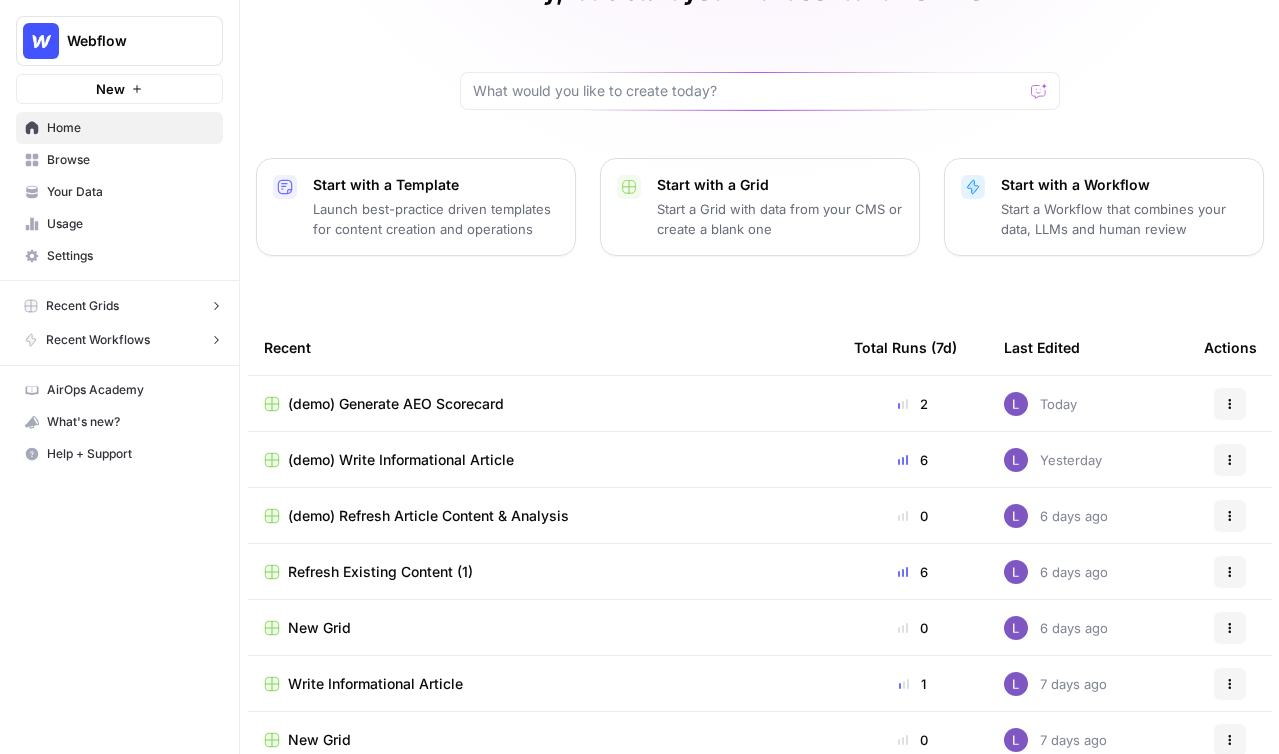 scroll, scrollTop: 124, scrollLeft: 0, axis: vertical 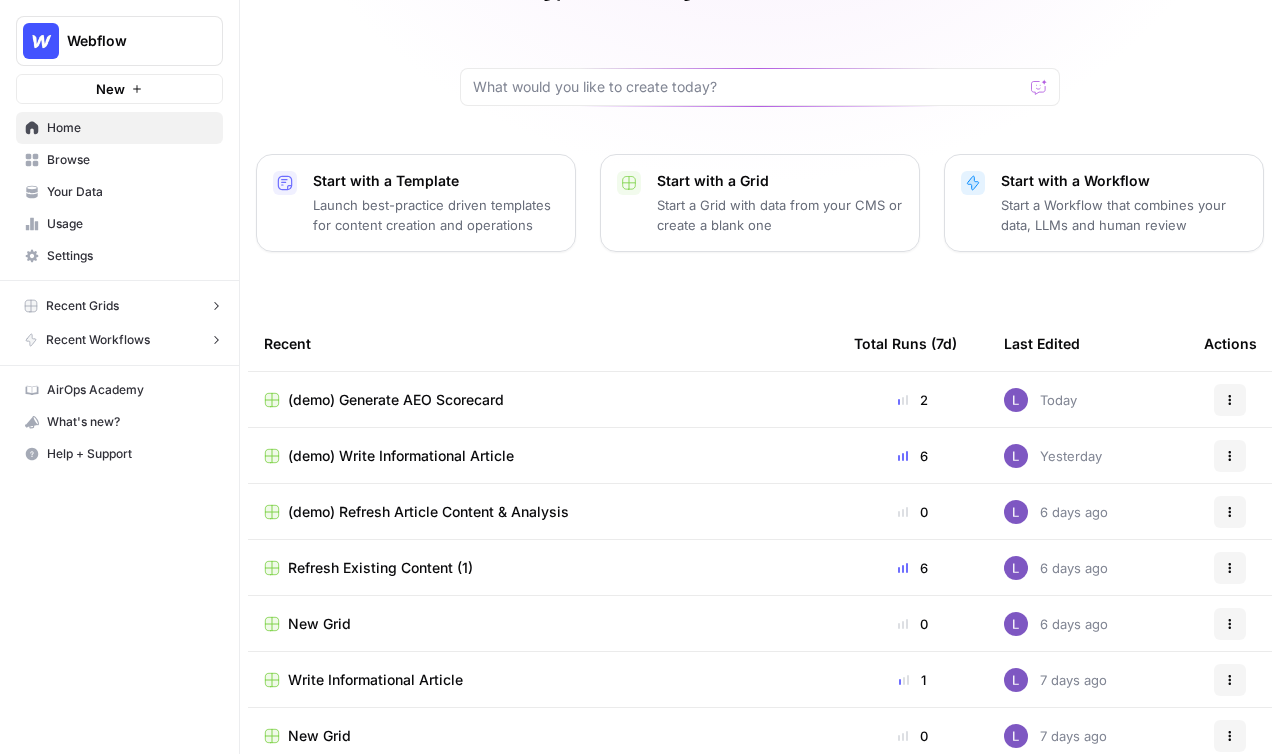click on "Actions" at bounding box center (1230, 568) 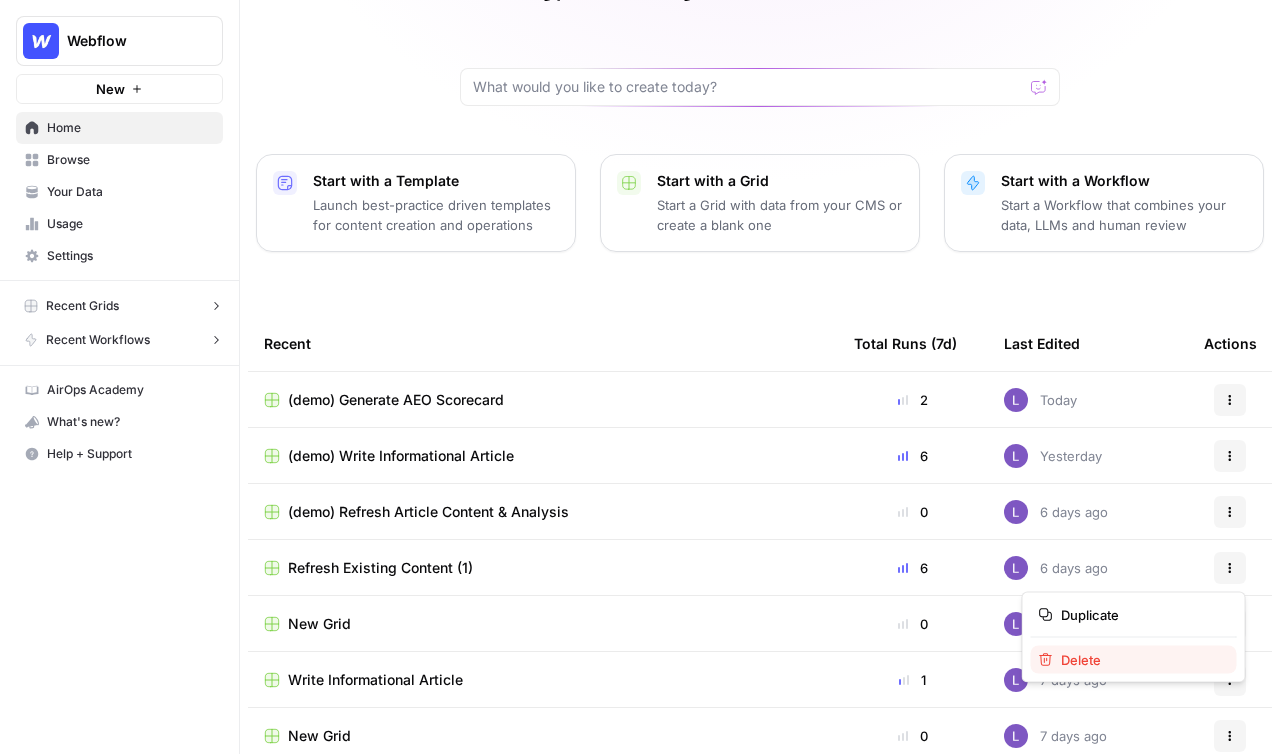 click on "Delete" at bounding box center (1141, 660) 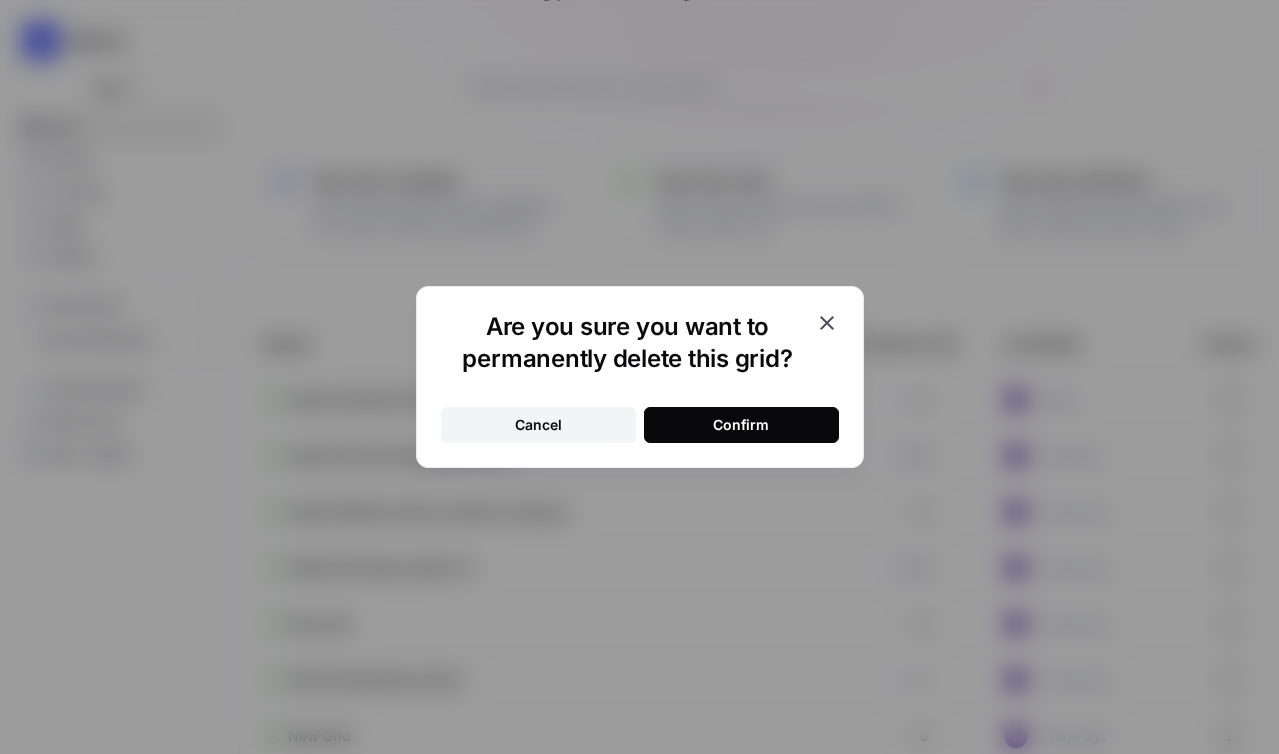 click on "Confirm" at bounding box center (741, 425) 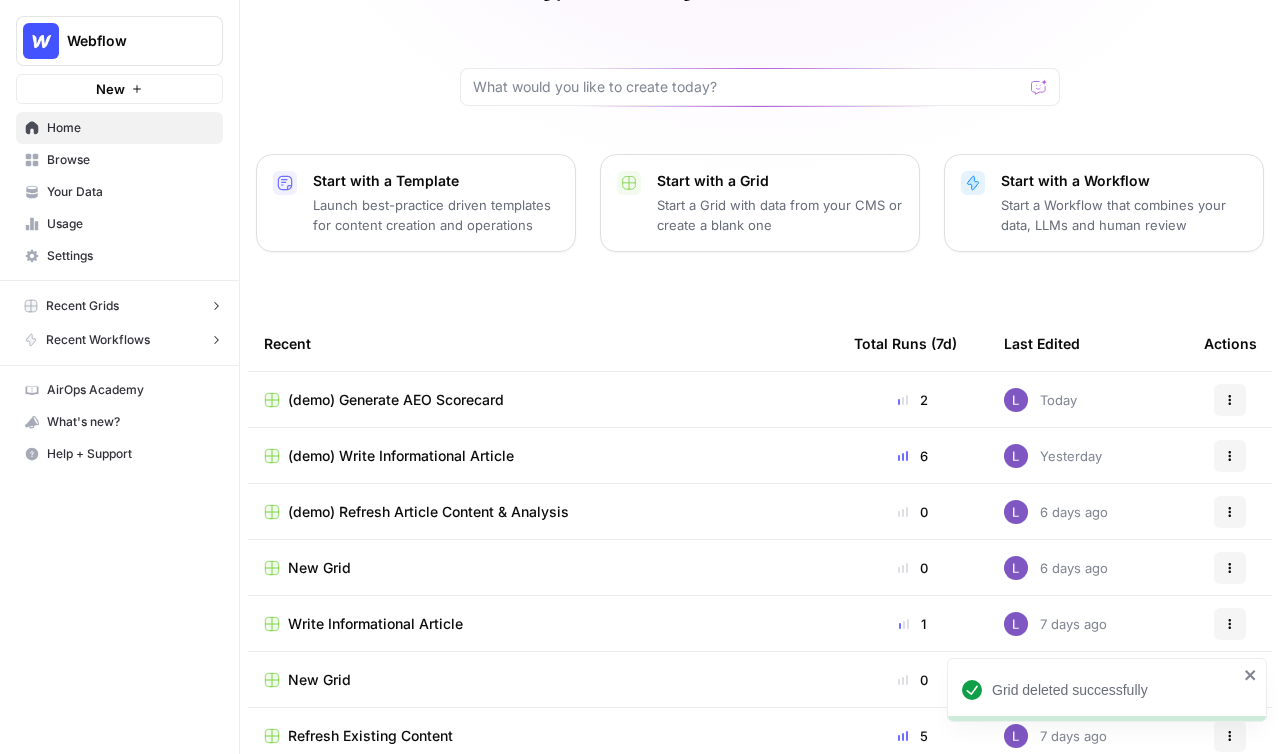 drag, startPoint x: 1237, startPoint y: 563, endPoint x: 1198, endPoint y: 582, distance: 43.382023 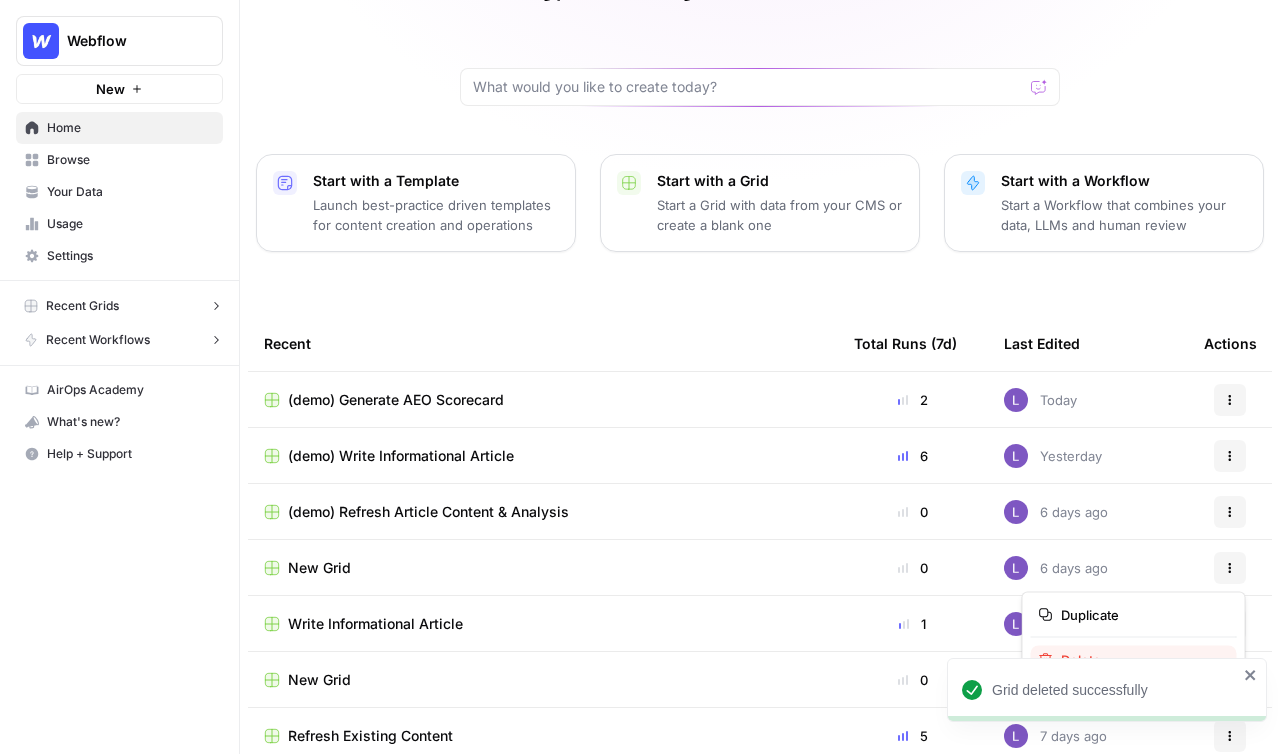 click on "Delete" at bounding box center (1141, 660) 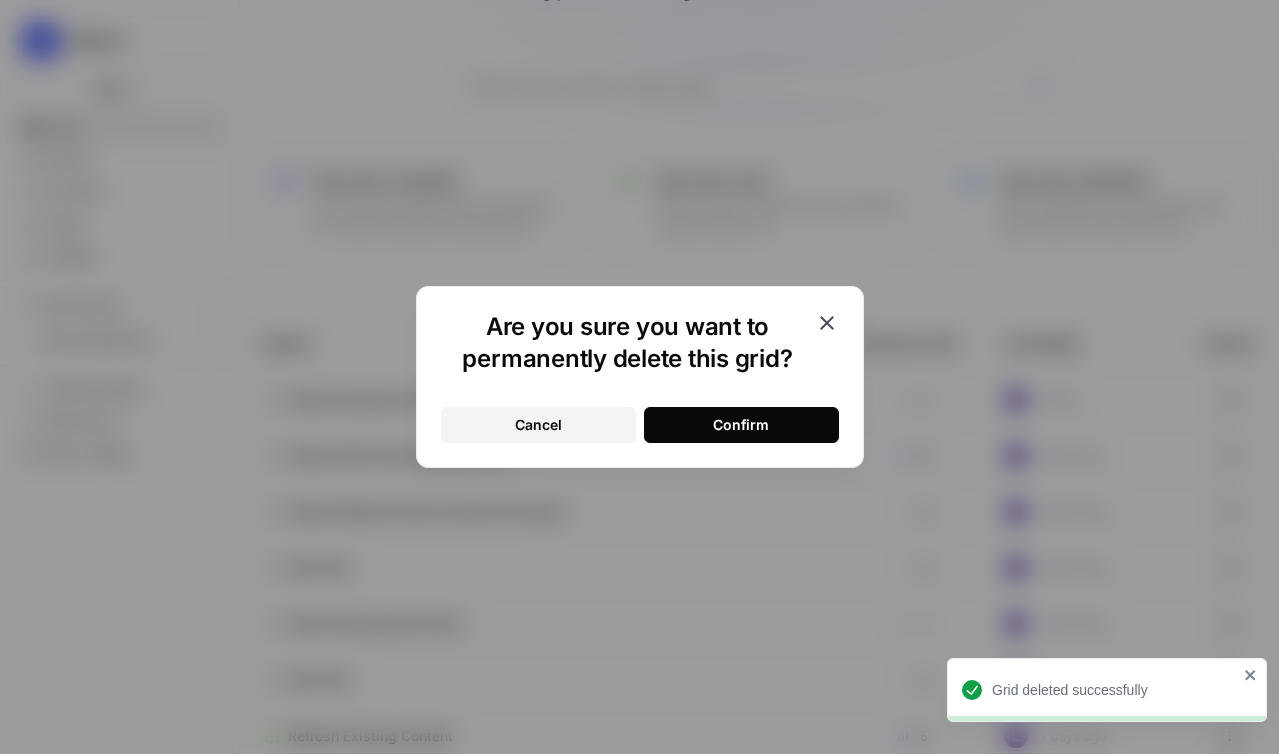 click on "Confirm" at bounding box center (741, 425) 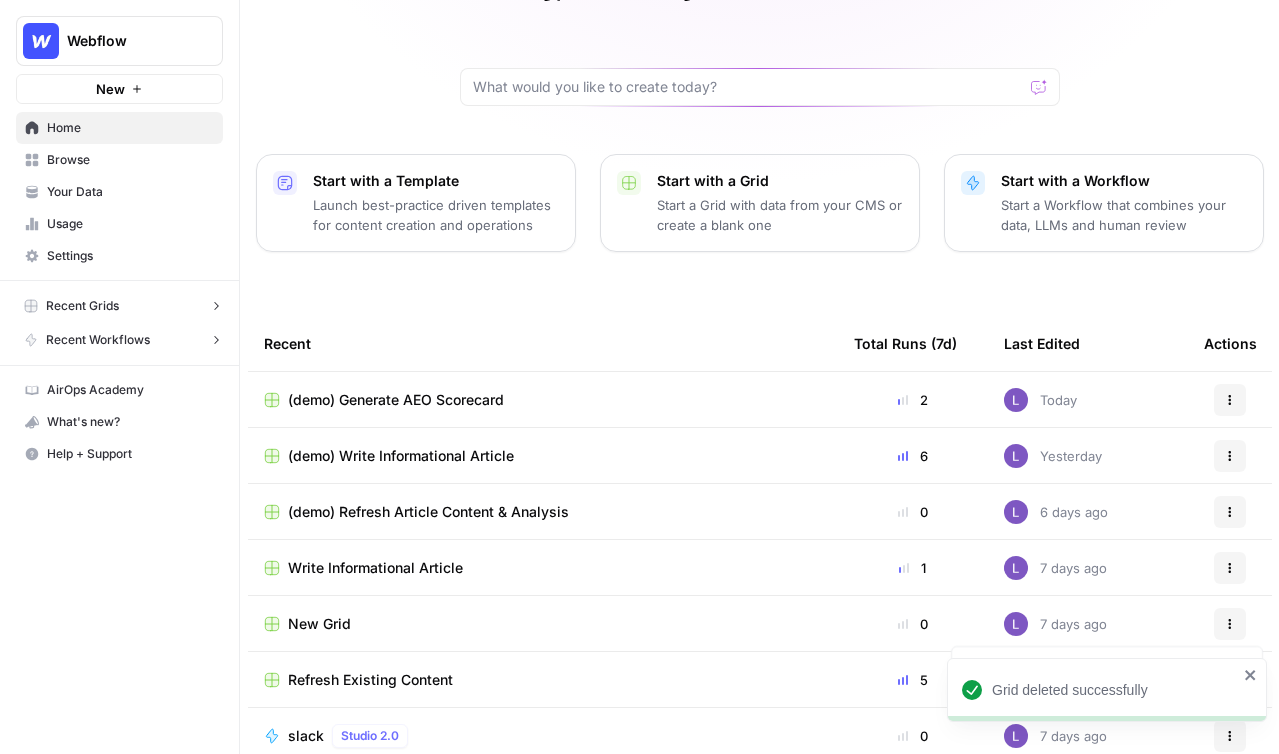 scroll, scrollTop: 166, scrollLeft: 0, axis: vertical 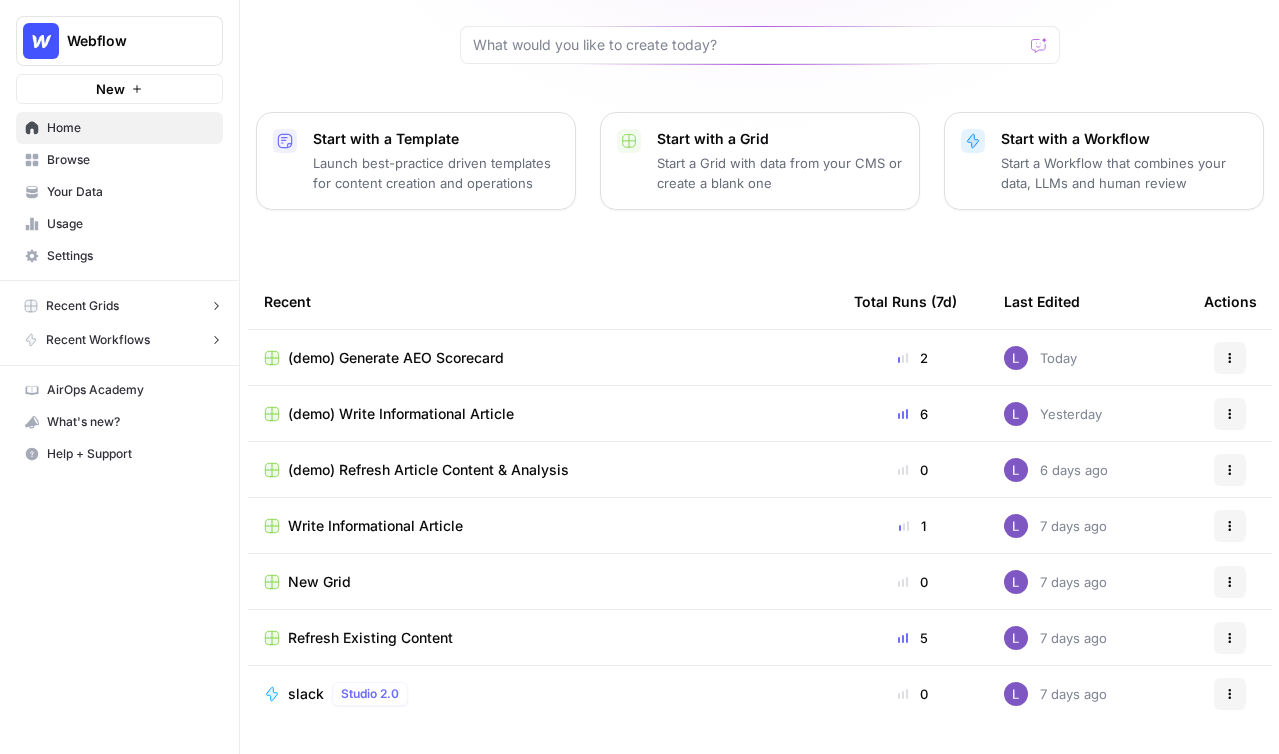 click 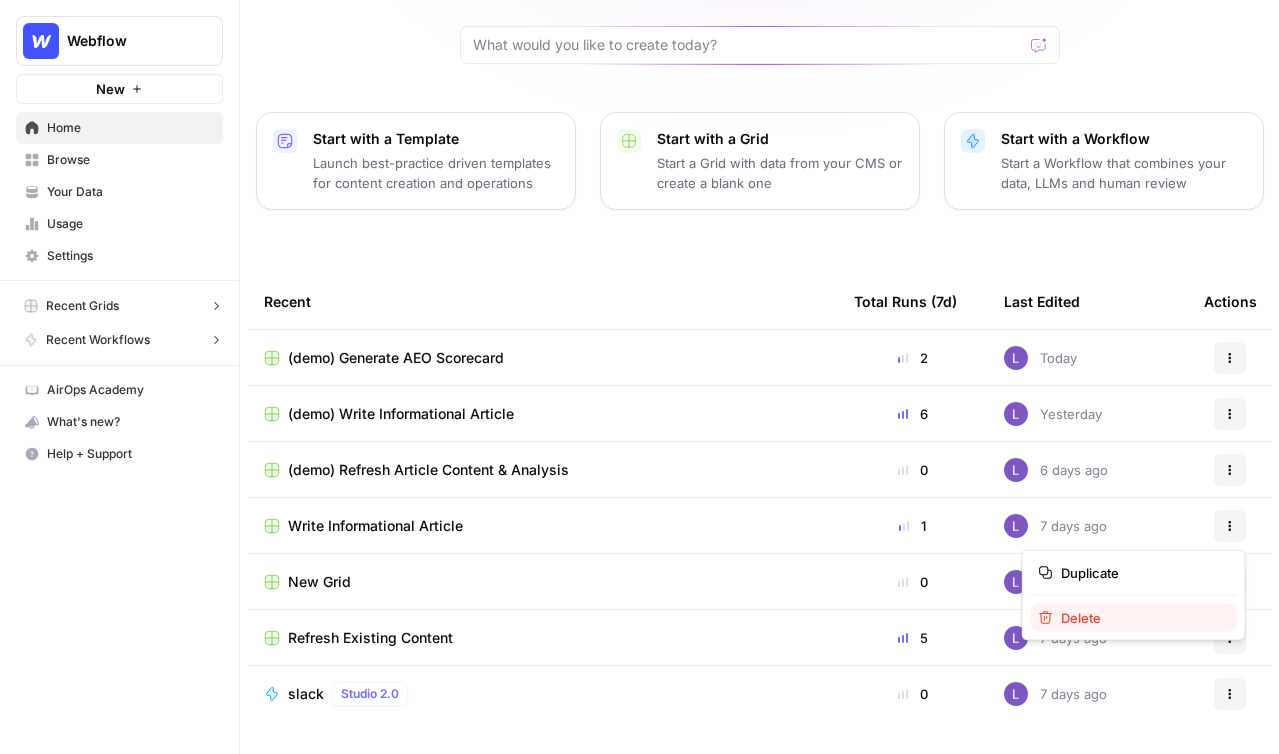 click on "Delete" at bounding box center [1134, 618] 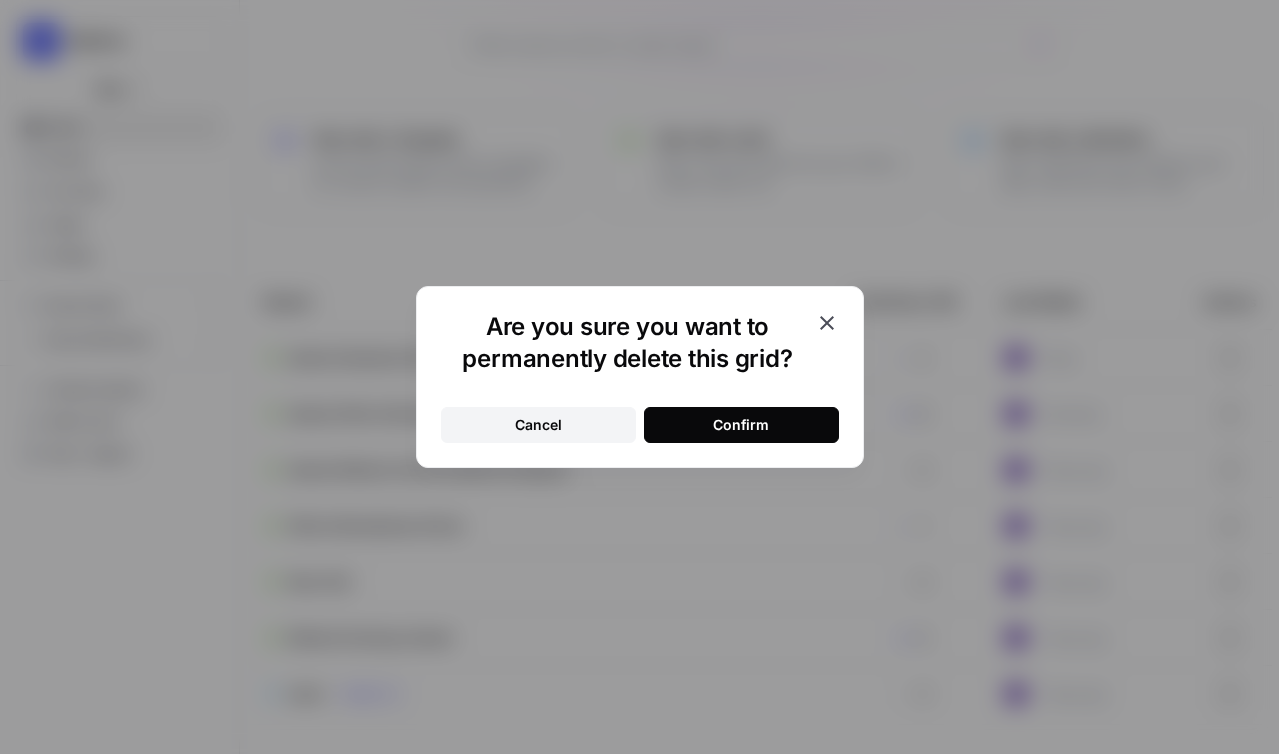 click on "Confirm" at bounding box center (741, 425) 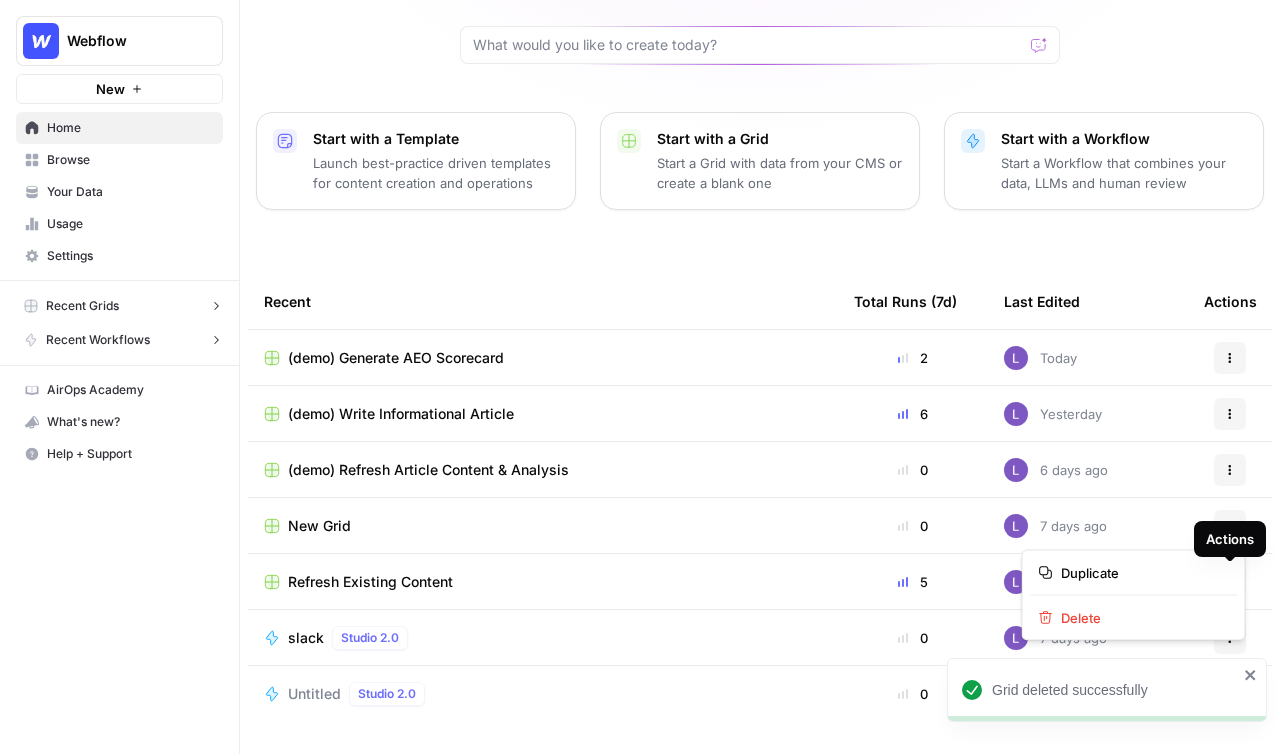 click 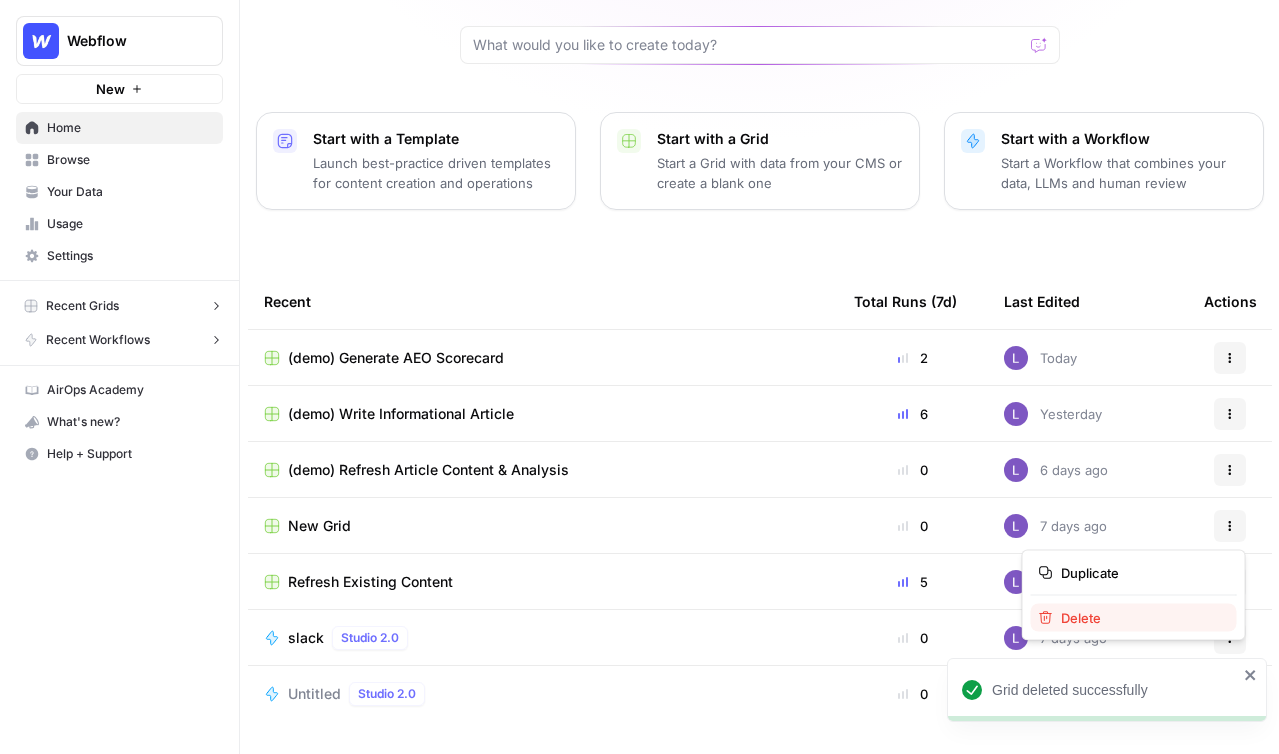 click on "Delete" at bounding box center [1141, 618] 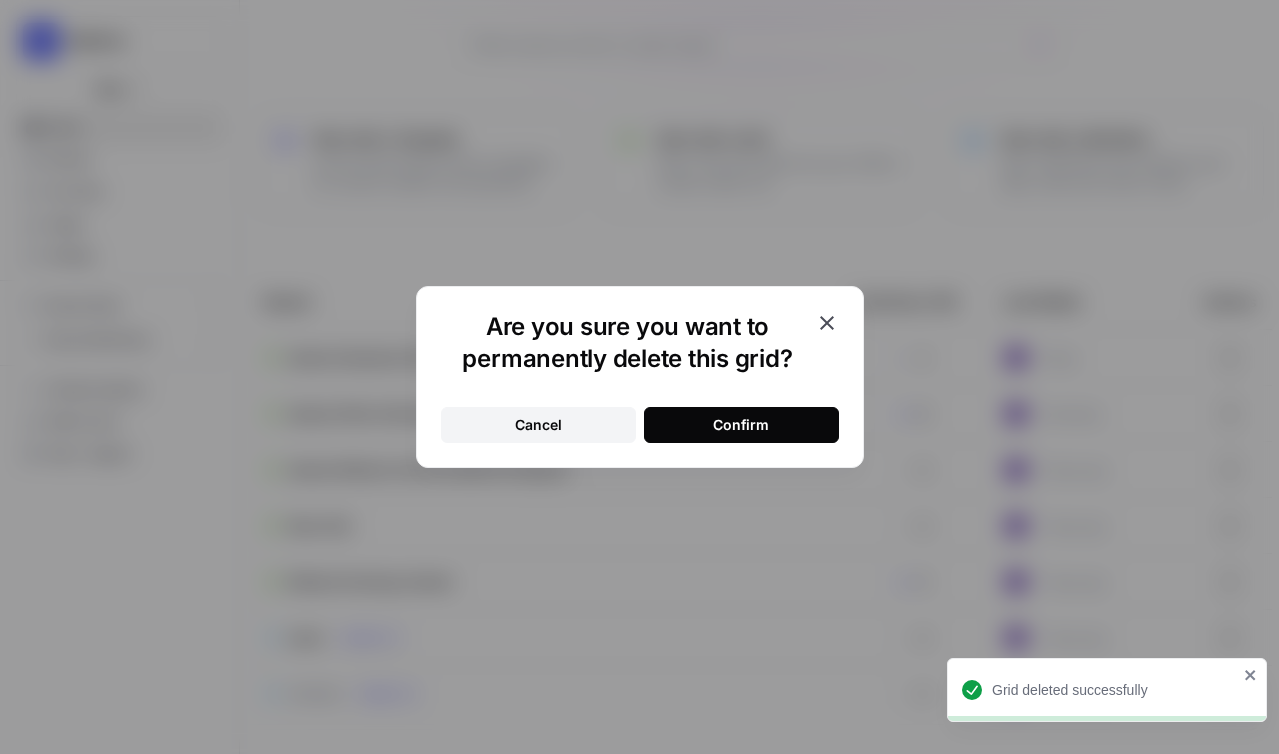 click on "Confirm" at bounding box center (741, 425) 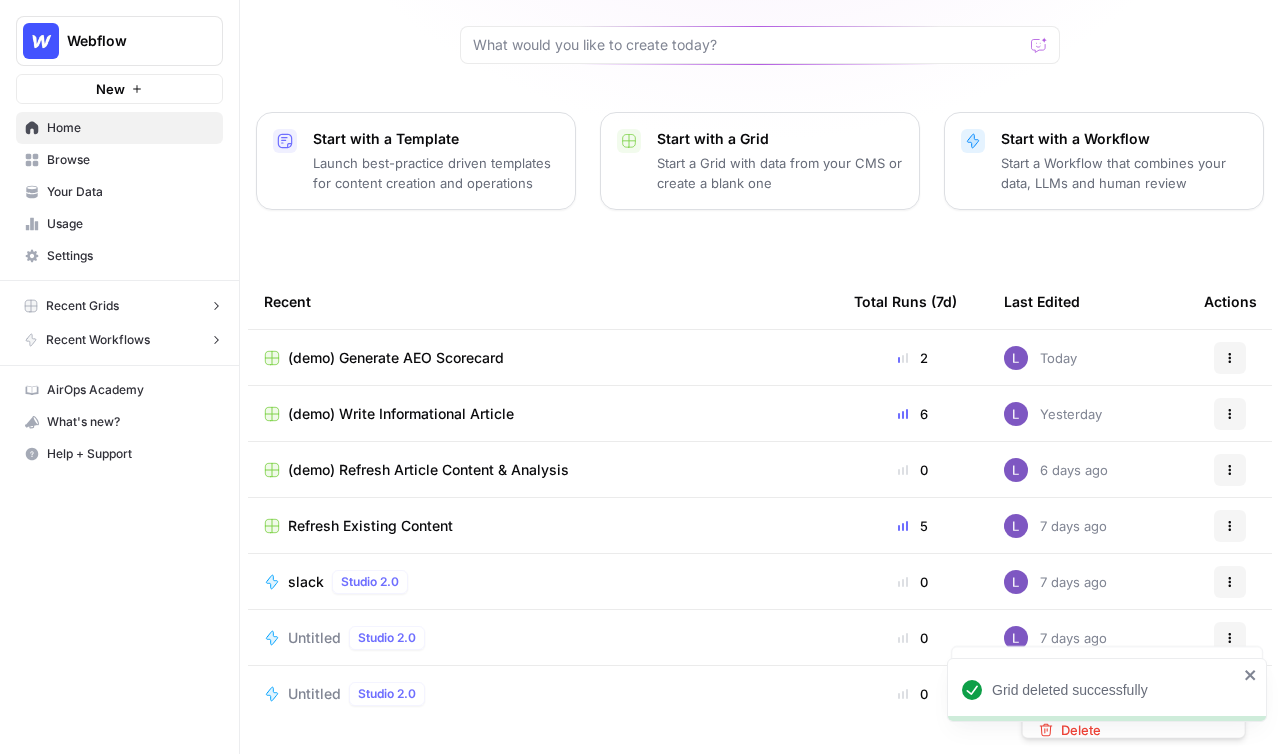 click on "Actions" at bounding box center [1230, 638] 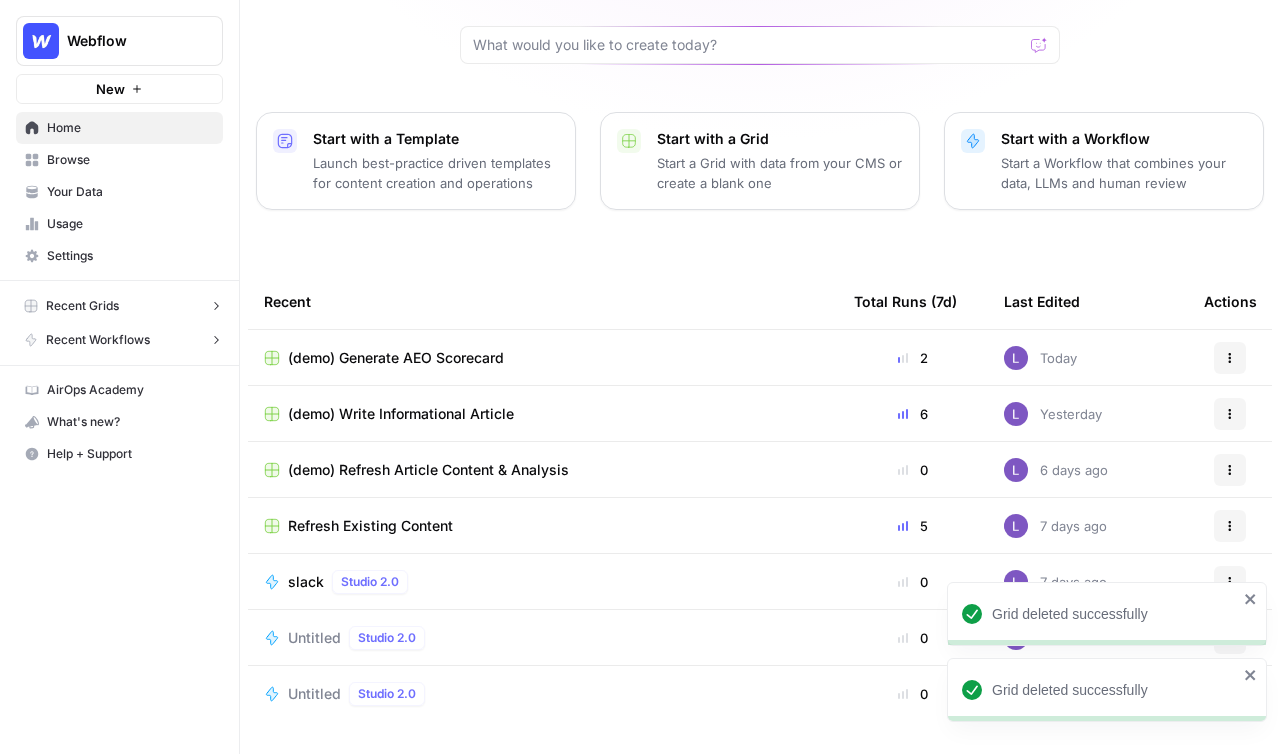 click on "Grid deleted successfully" at bounding box center (1107, 614) 